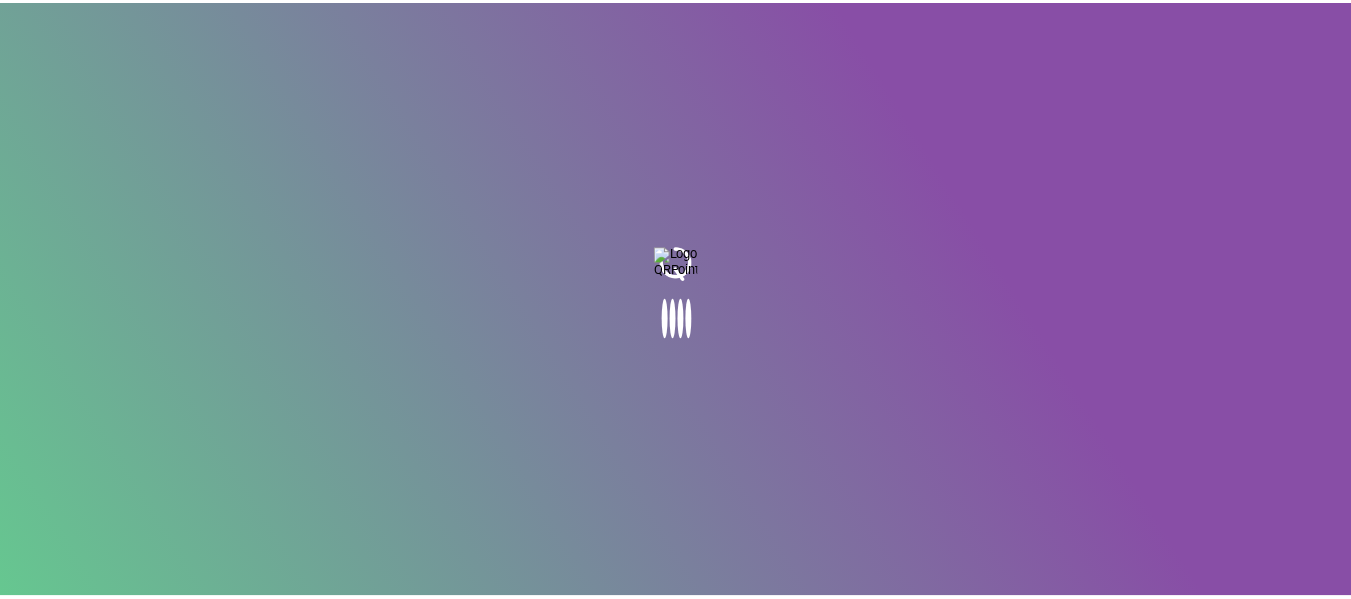 scroll, scrollTop: 0, scrollLeft: 0, axis: both 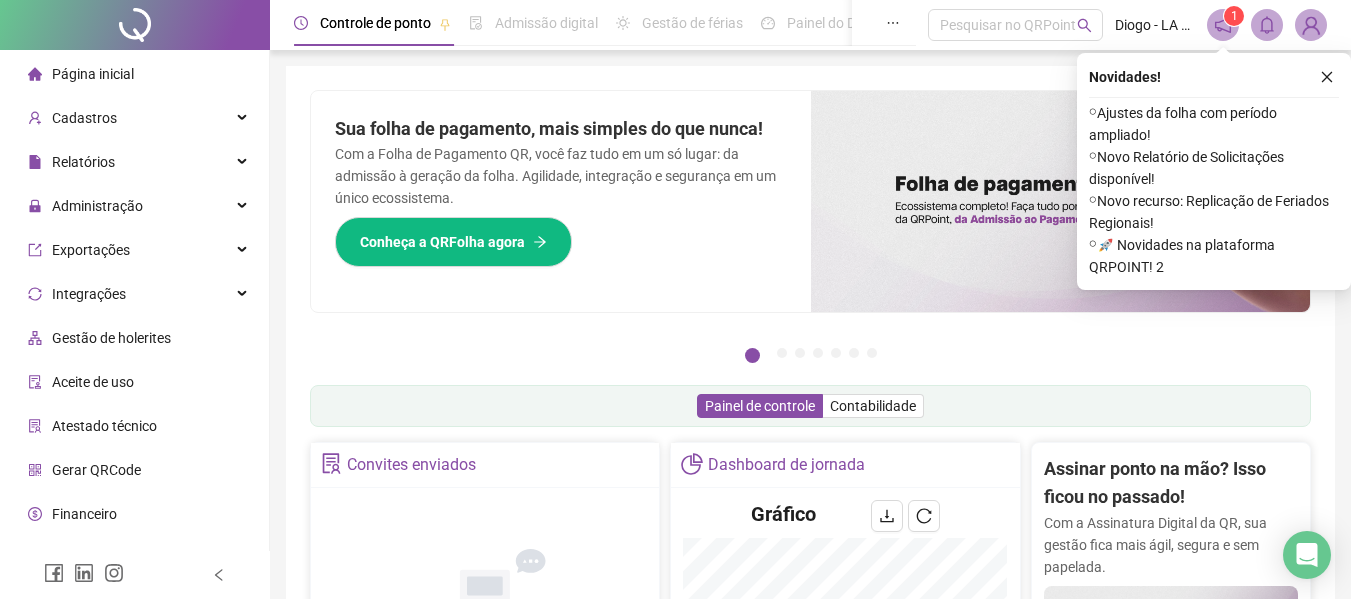 click on "Página inicial" at bounding box center (81, 74) 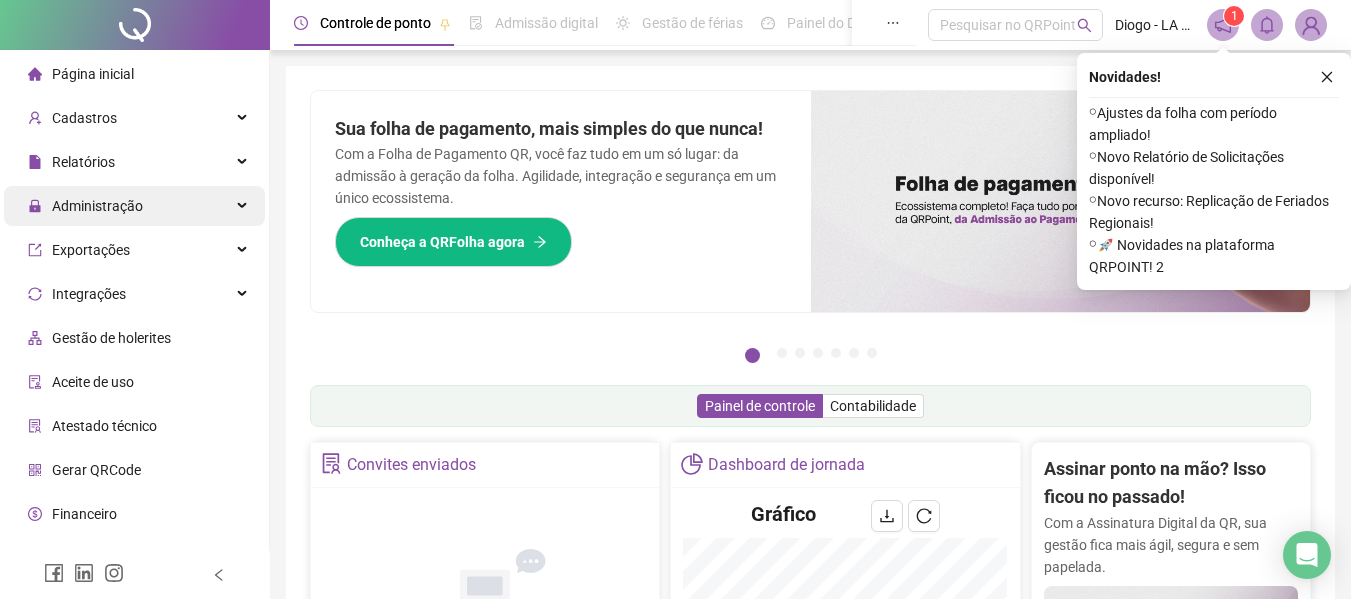 click on "Administração" at bounding box center [97, 206] 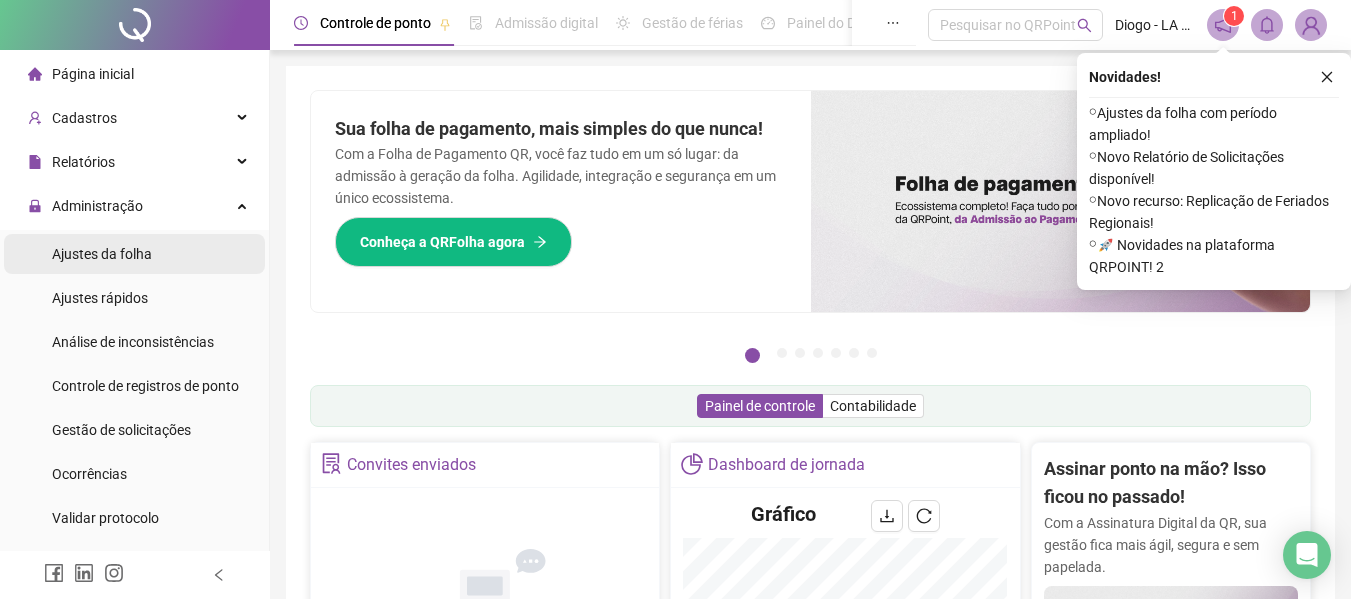 click on "Ajustes da folha" at bounding box center (102, 254) 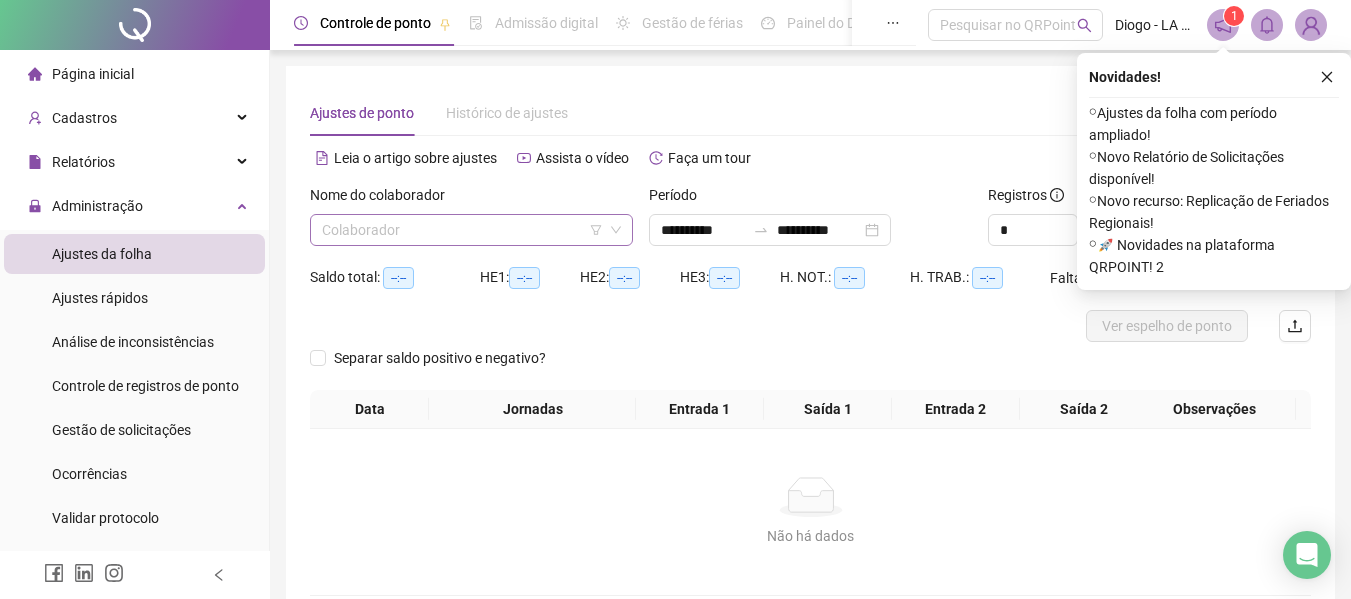 click at bounding box center [465, 230] 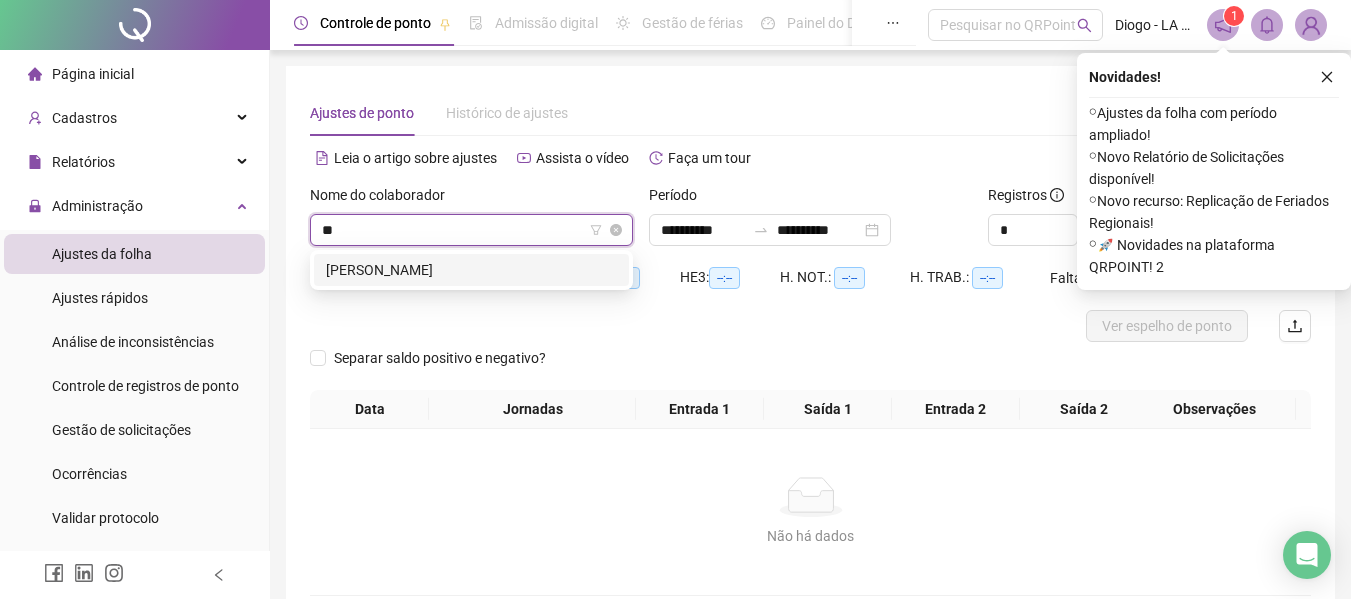 type on "*" 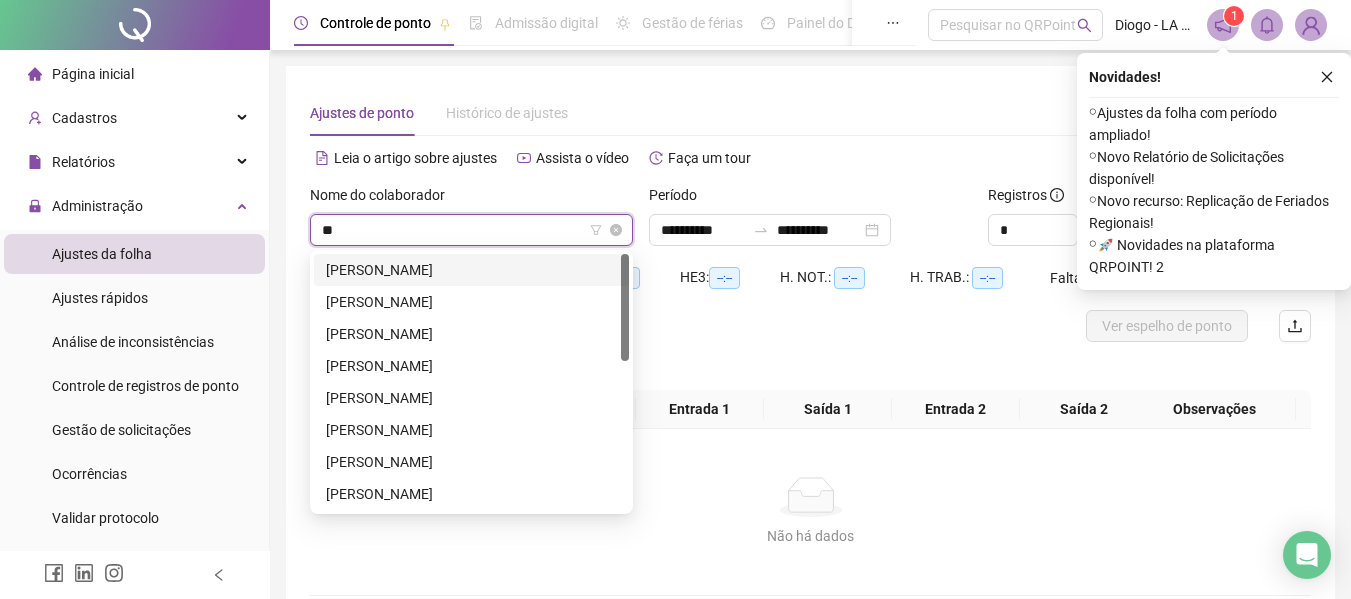 type on "***" 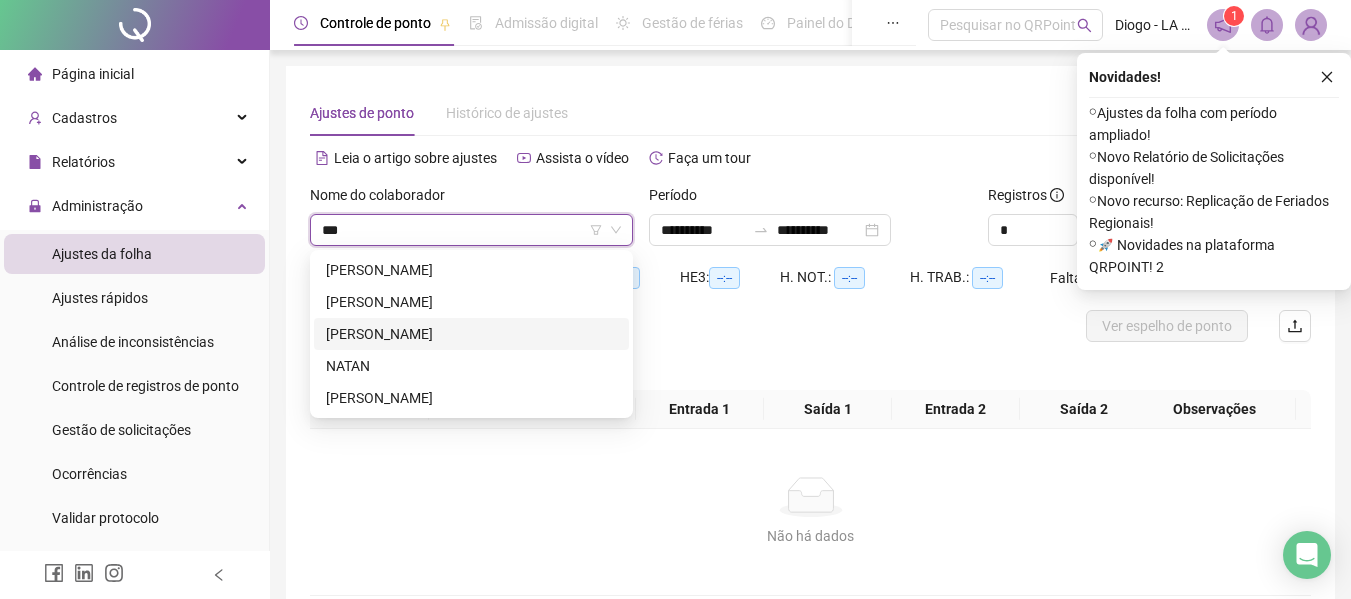 click on "[PERSON_NAME]" at bounding box center (471, 334) 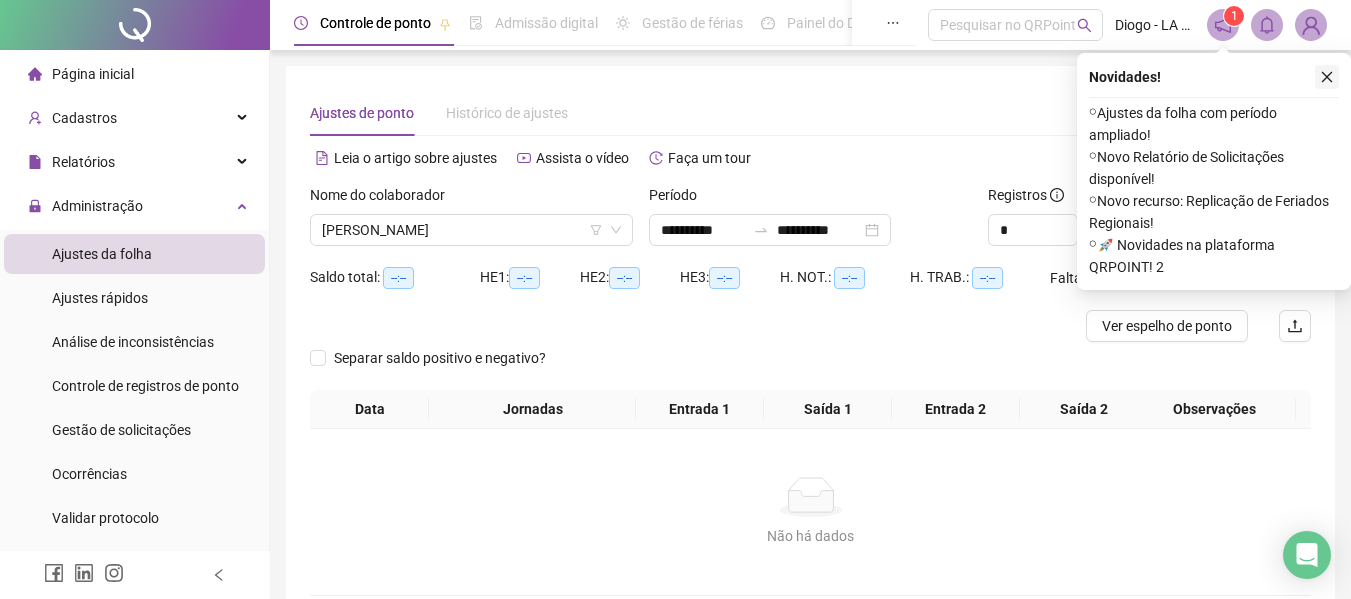 click 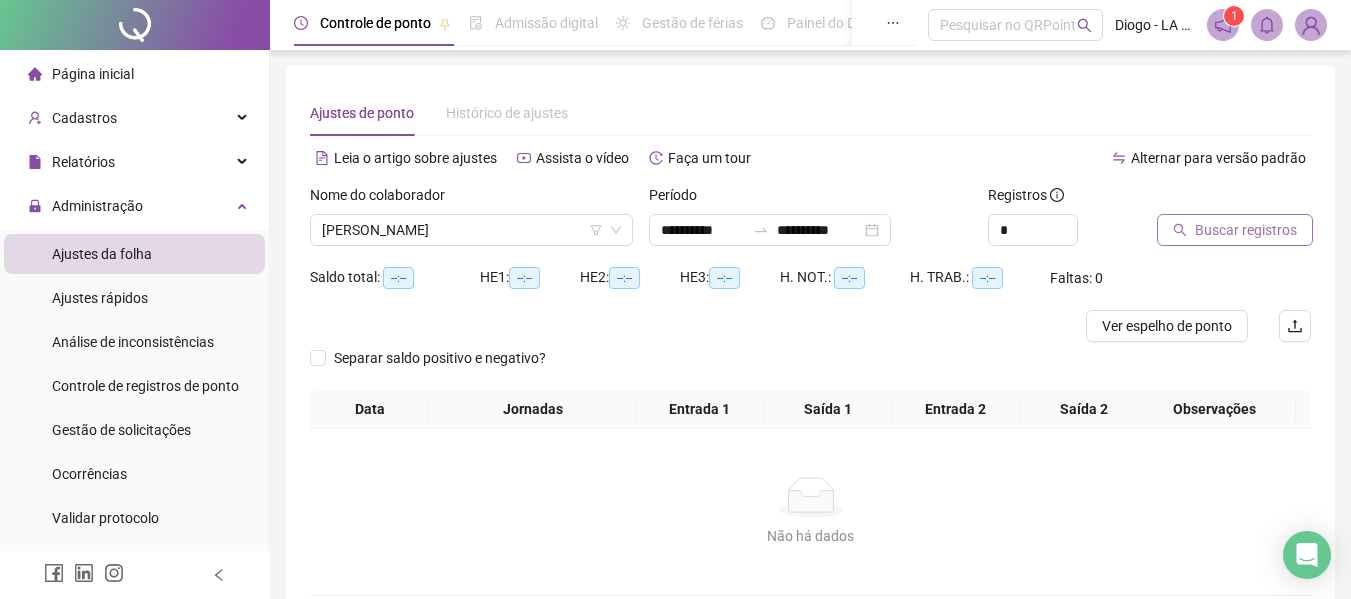 click 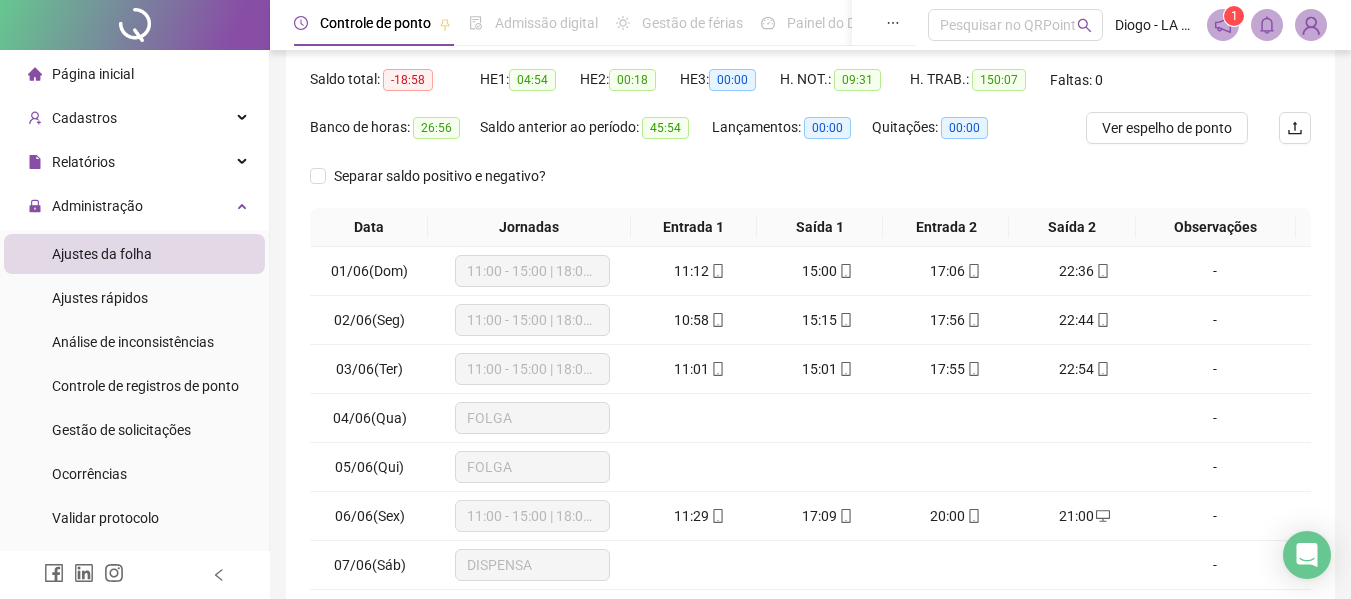 scroll, scrollTop: 199, scrollLeft: 0, axis: vertical 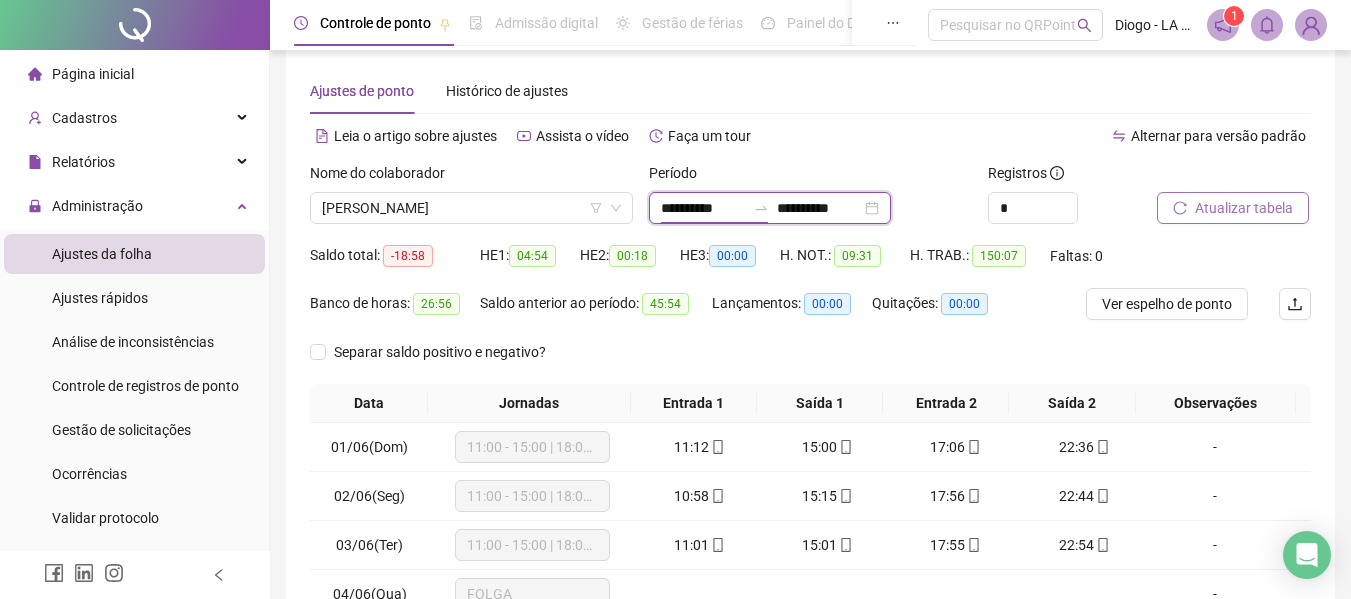 click on "**********" at bounding box center [703, 208] 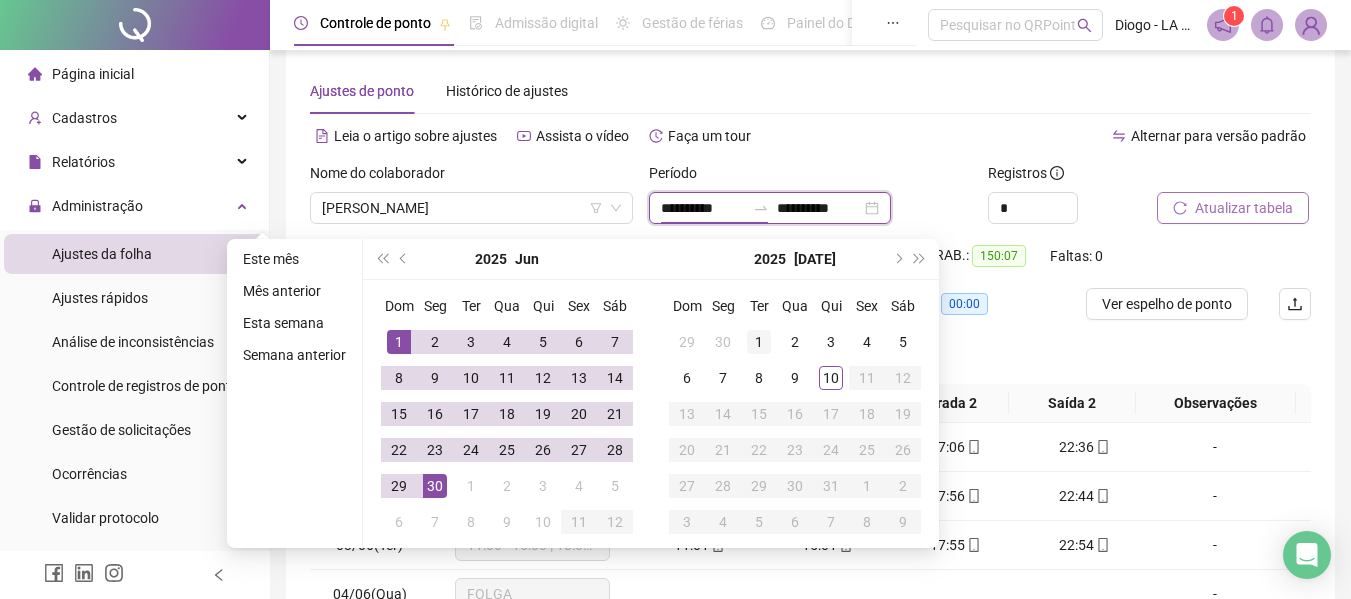 type on "**********" 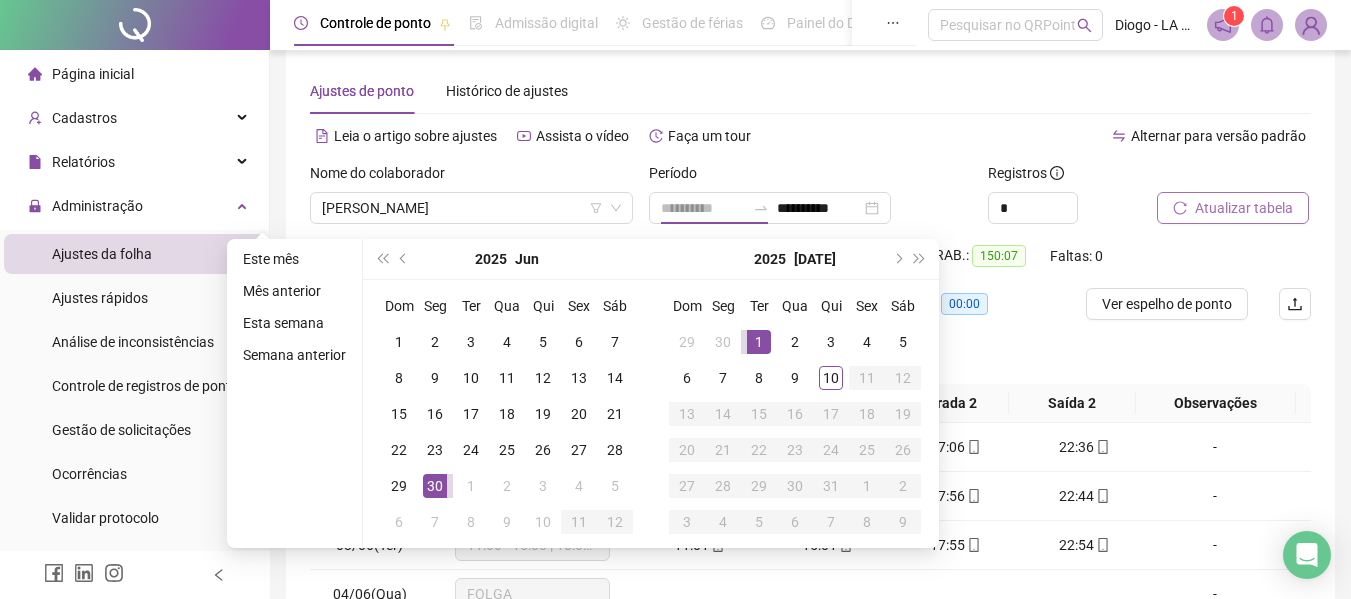 click on "1" at bounding box center (759, 342) 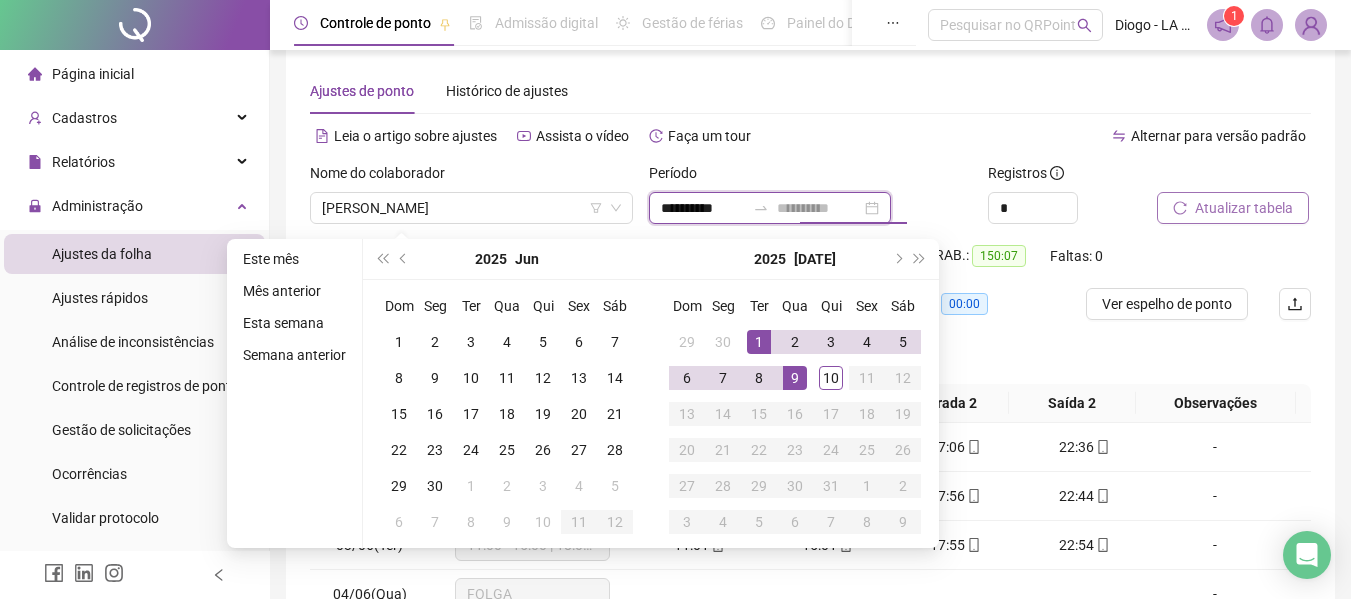 type on "**********" 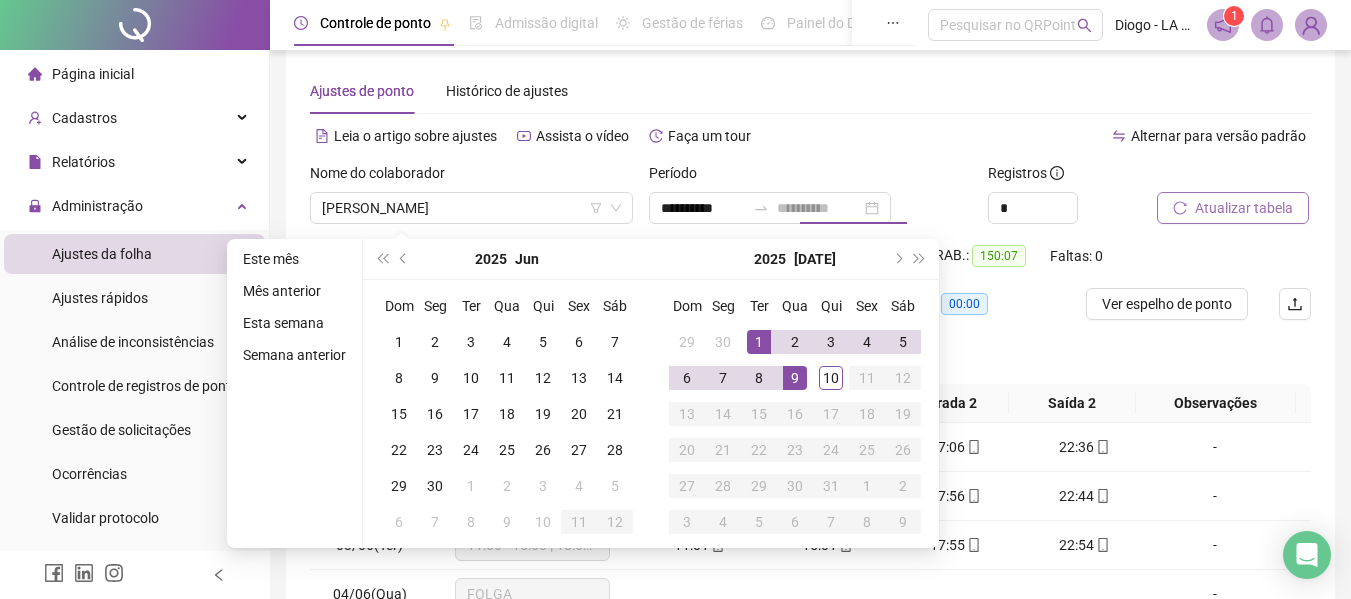 click on "9" at bounding box center [795, 378] 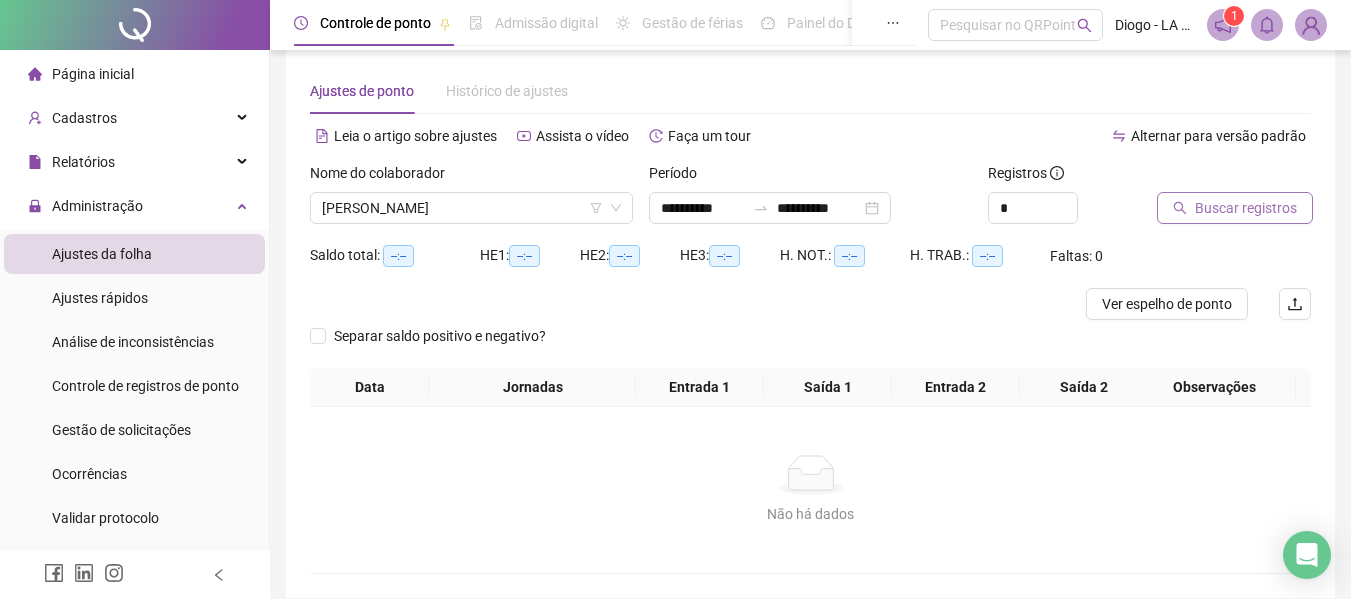 click 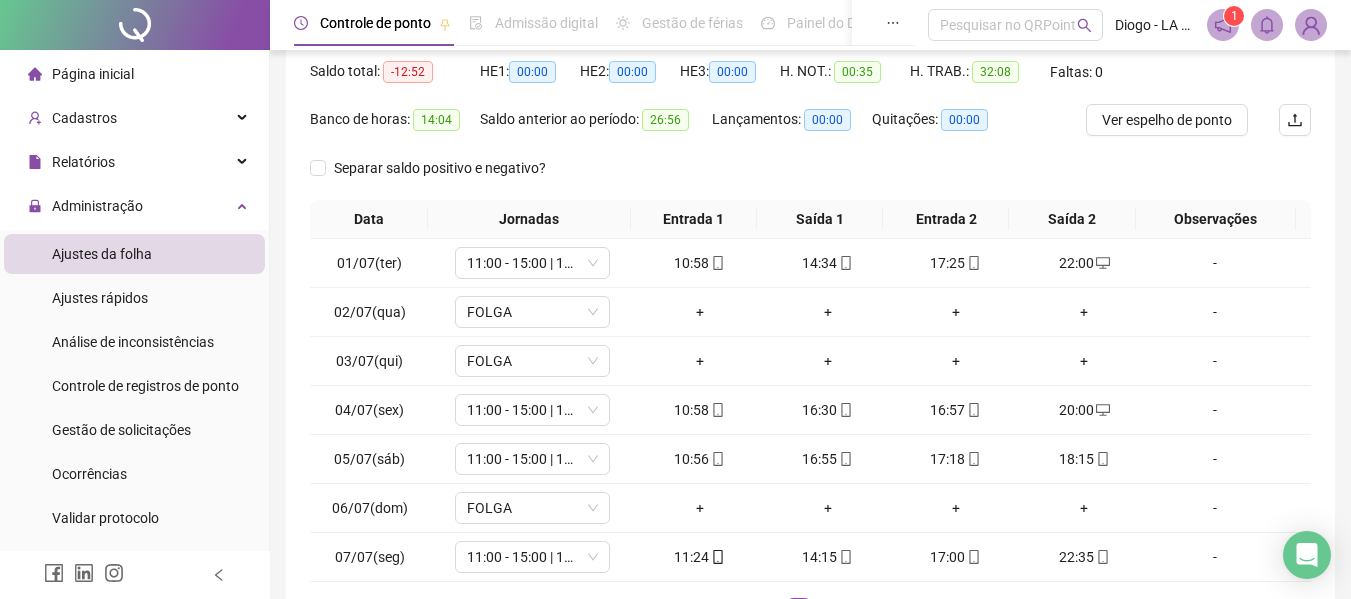 scroll, scrollTop: 208, scrollLeft: 0, axis: vertical 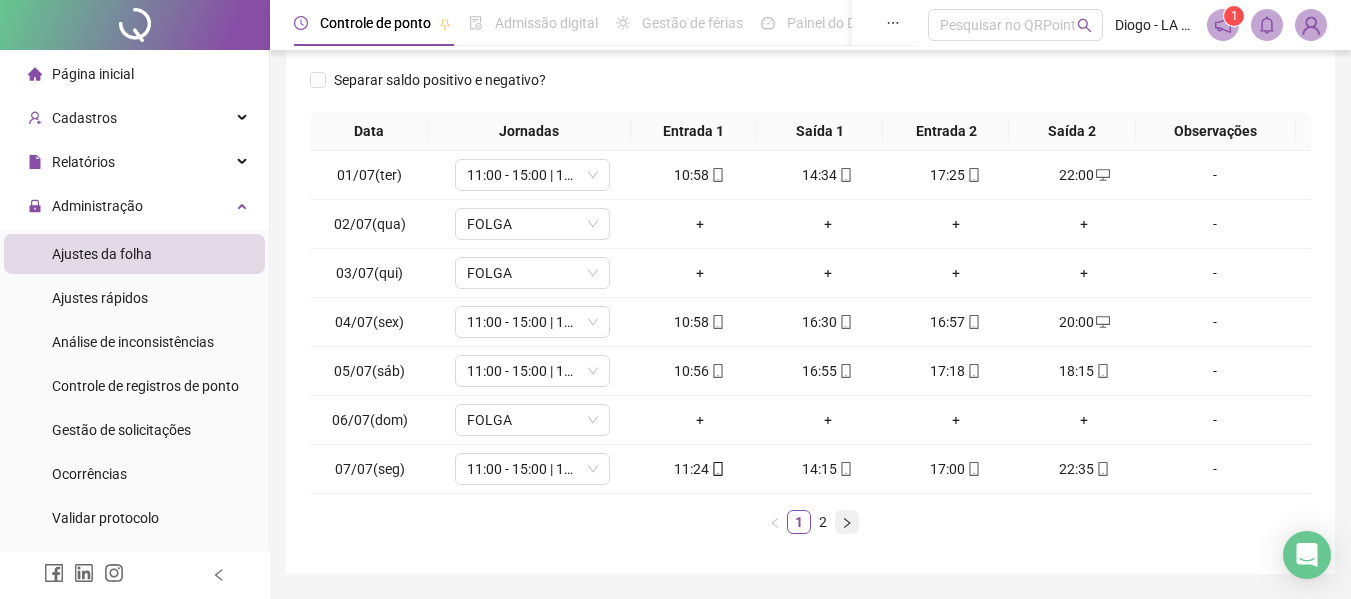 click 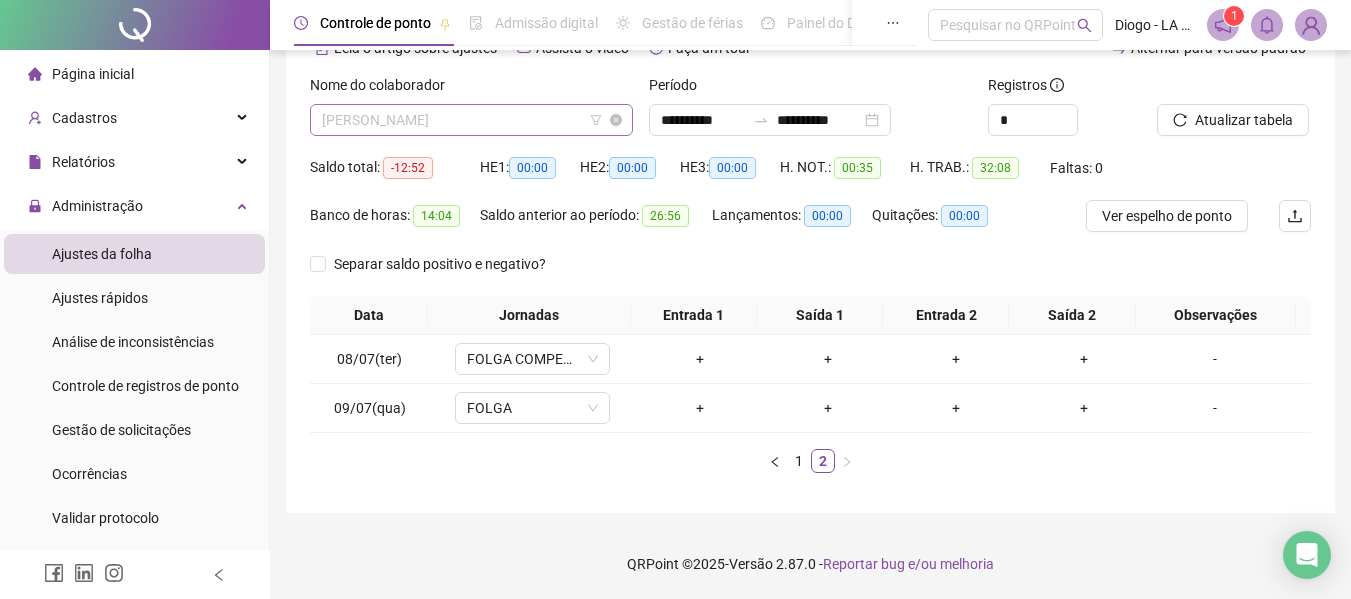 click on "[PERSON_NAME]" at bounding box center [471, 120] 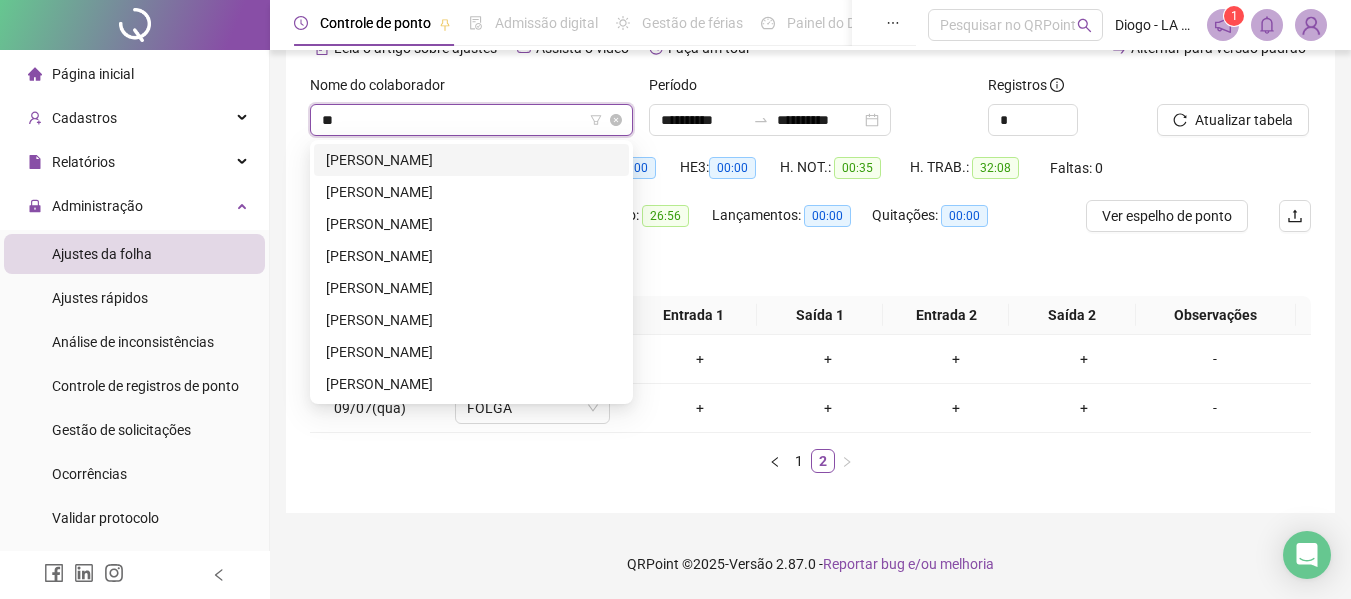 scroll, scrollTop: 0, scrollLeft: 0, axis: both 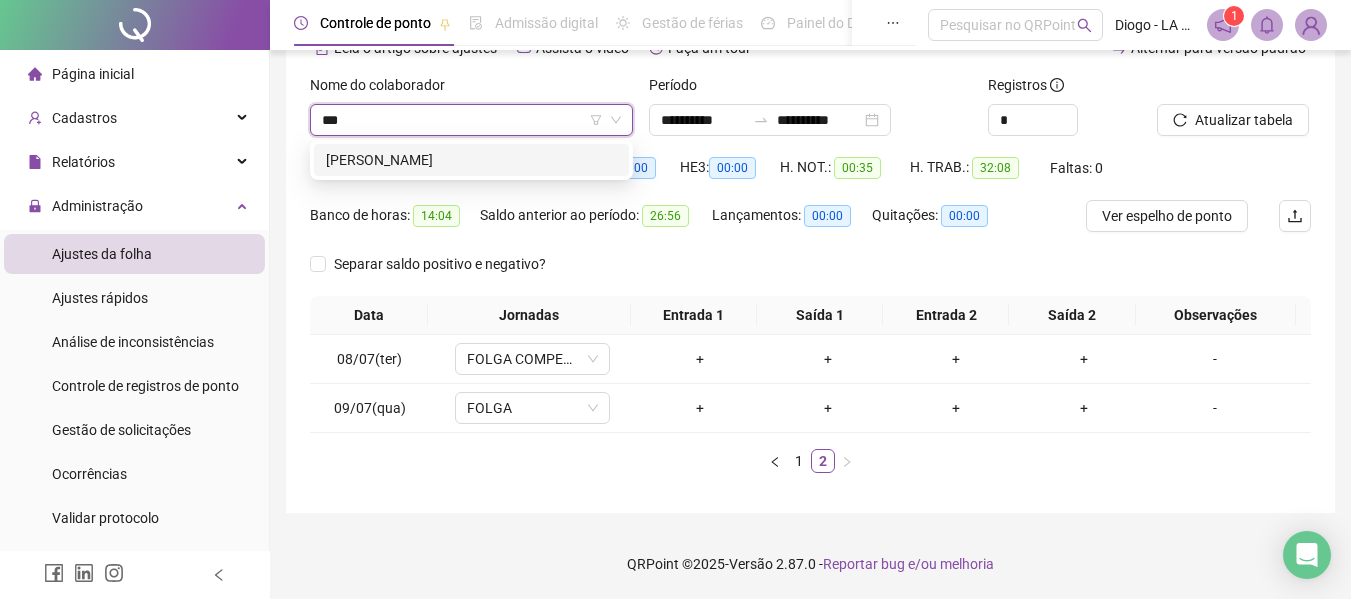 click on "[PERSON_NAME]" at bounding box center (471, 160) 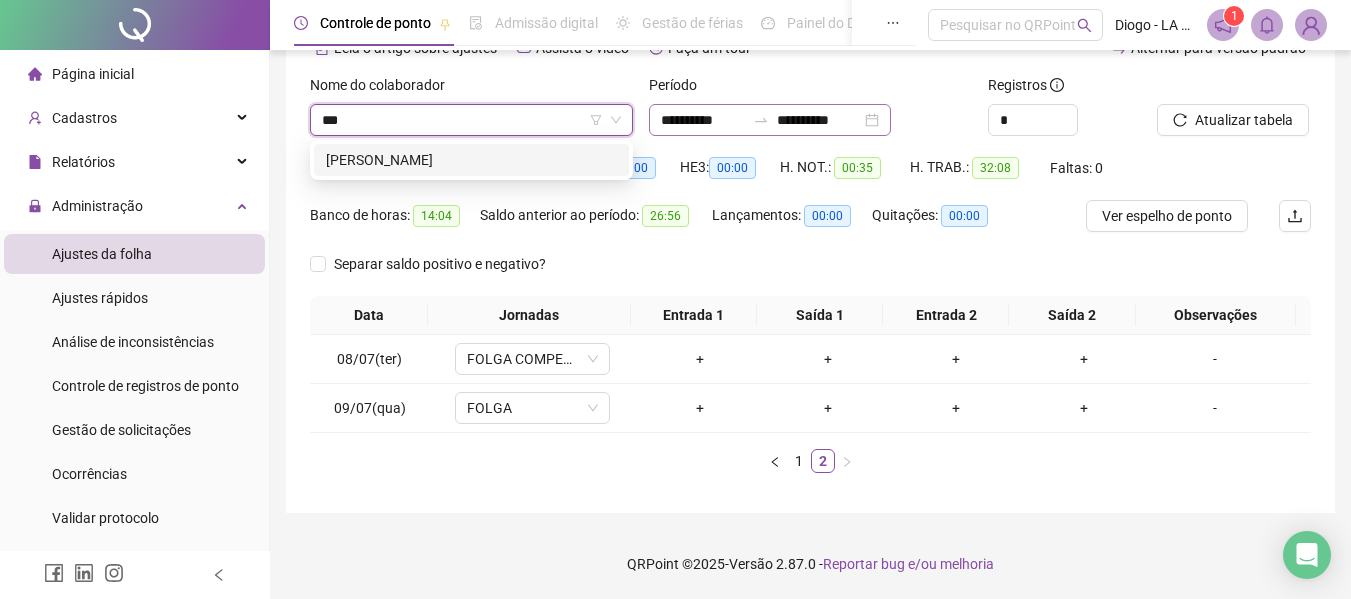 type 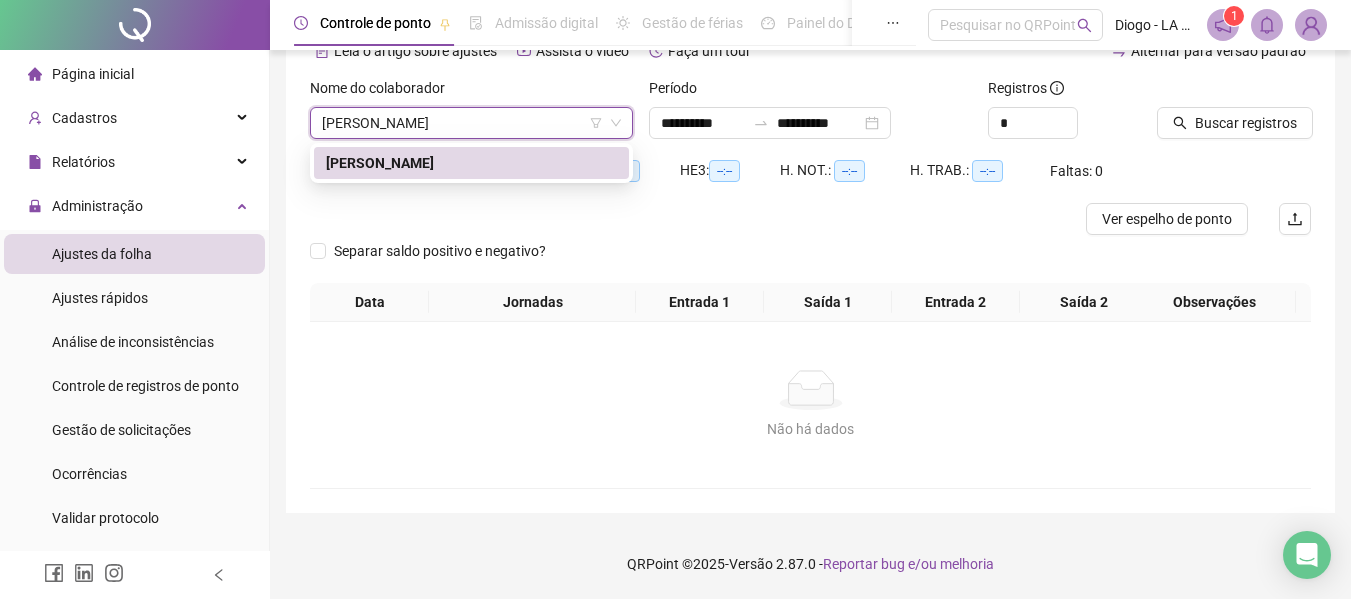 scroll, scrollTop: 107, scrollLeft: 0, axis: vertical 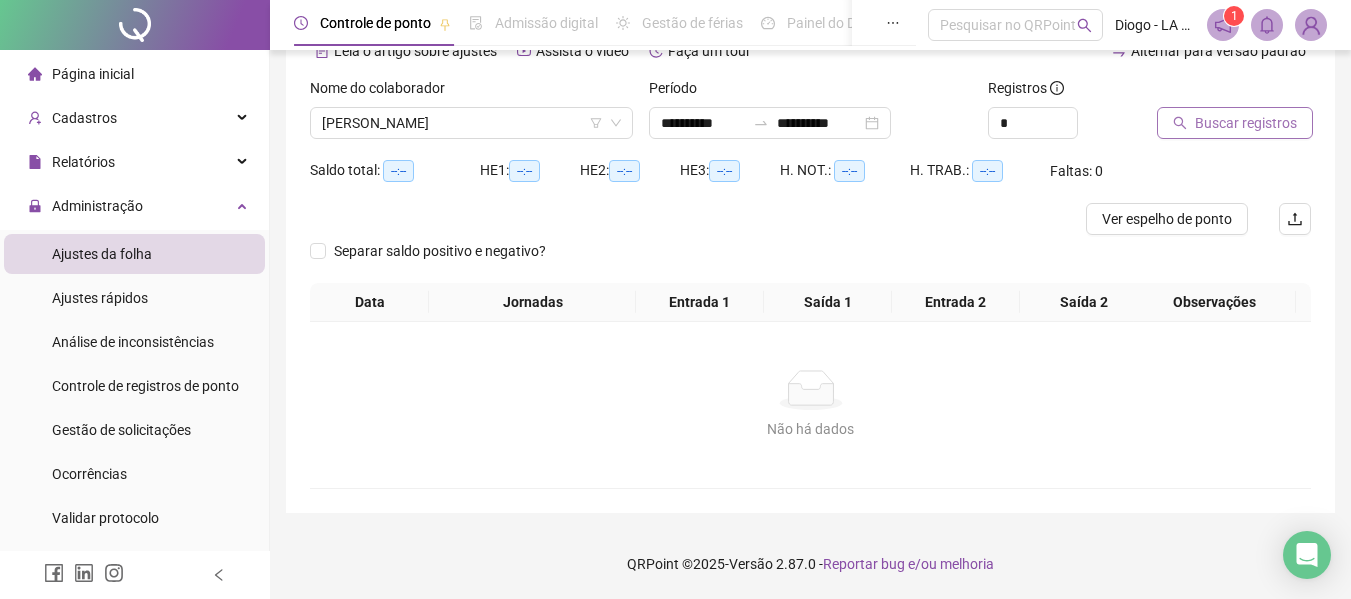 click 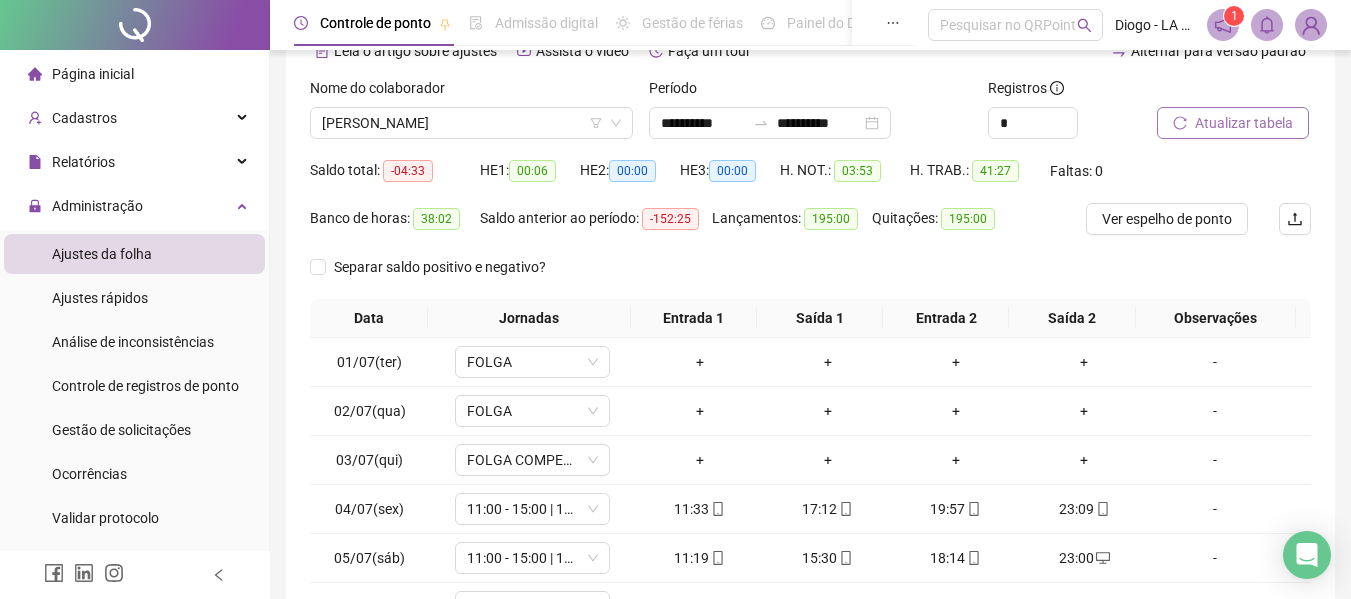 scroll, scrollTop: 355, scrollLeft: 0, axis: vertical 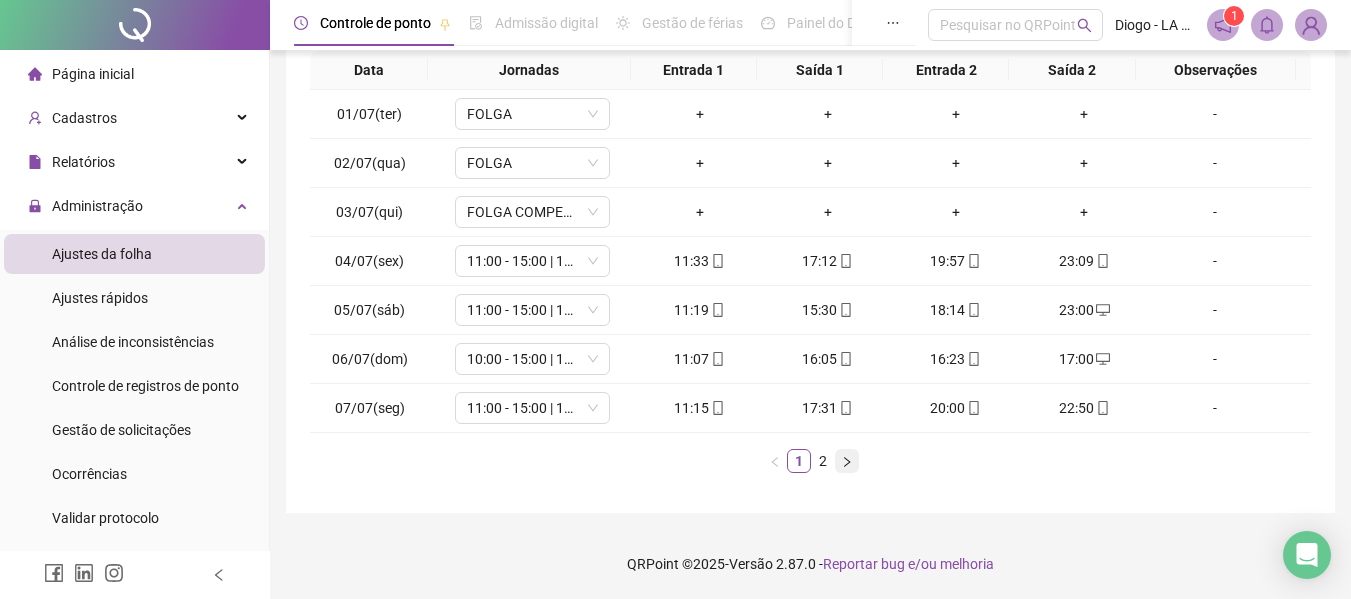 click at bounding box center [847, 461] 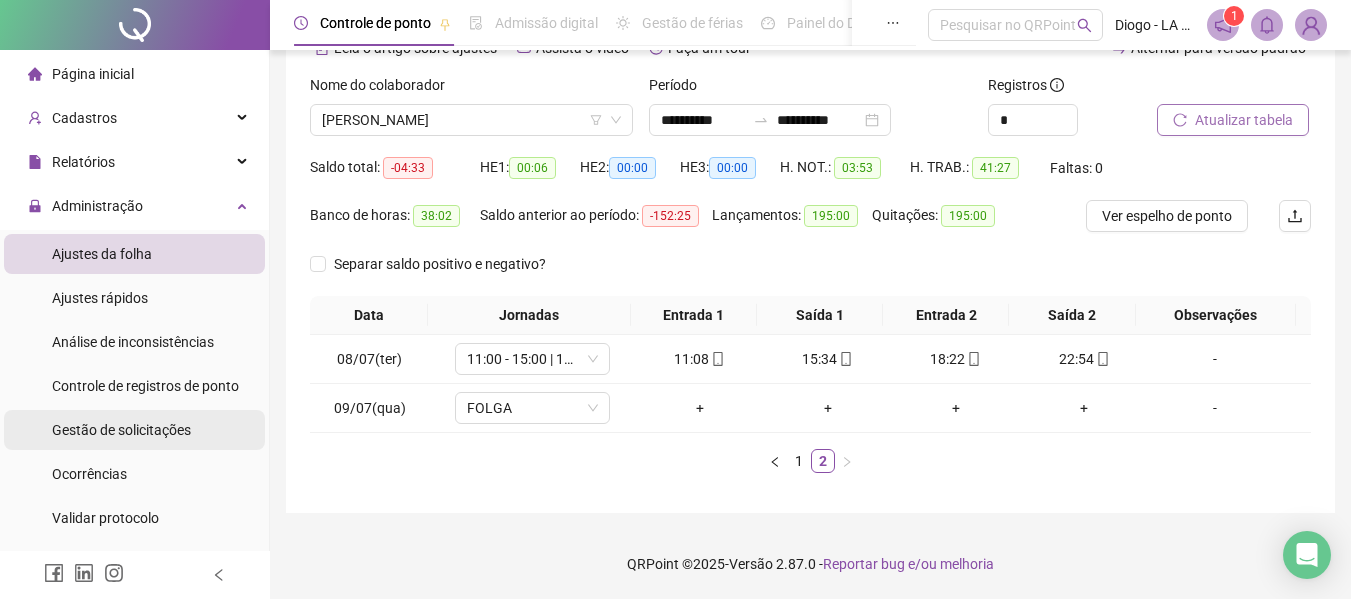 click on "Gestão de solicitações" at bounding box center [134, 430] 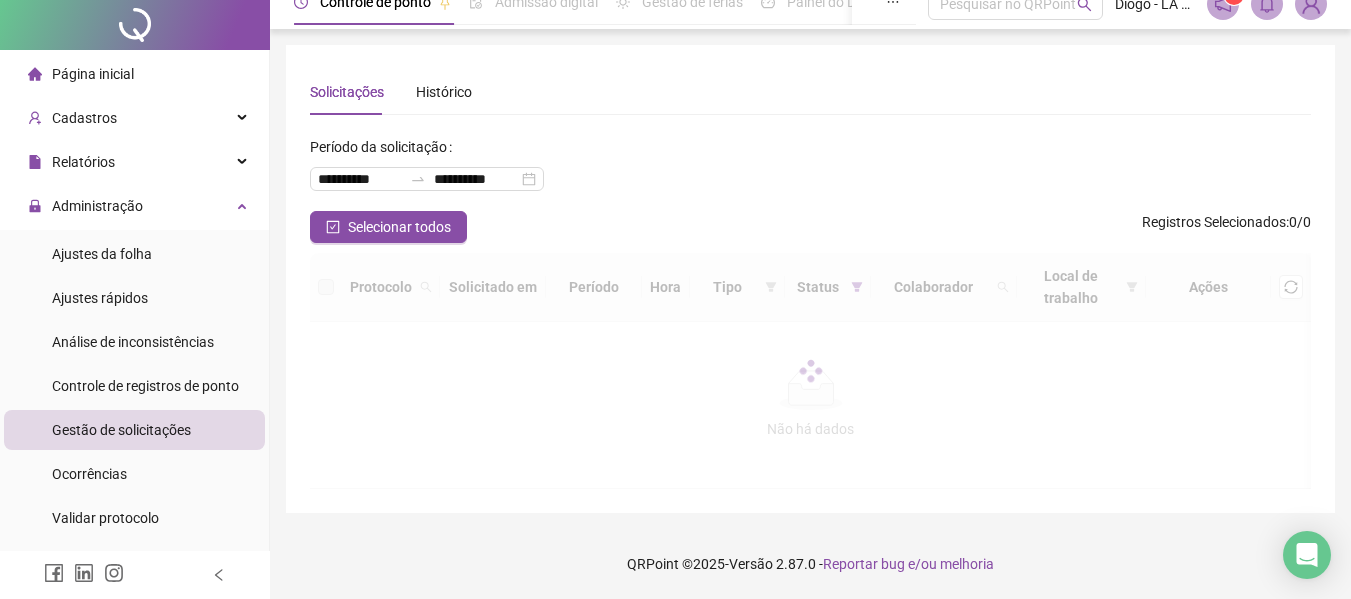 scroll, scrollTop: 0, scrollLeft: 0, axis: both 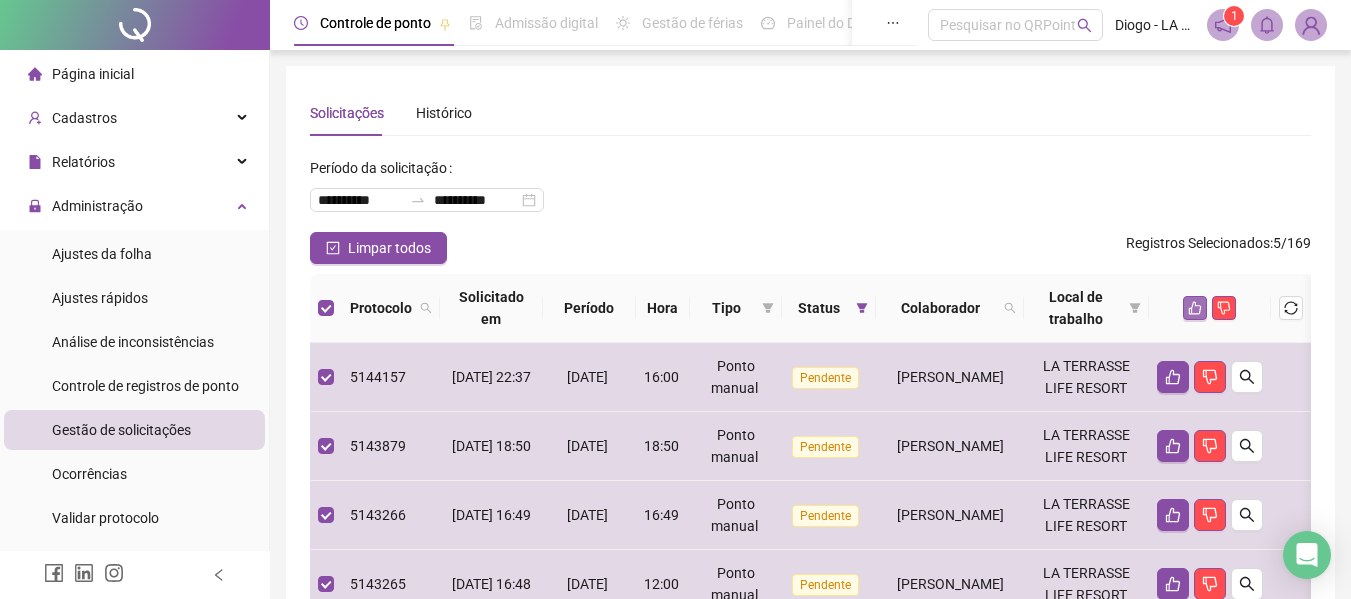 click 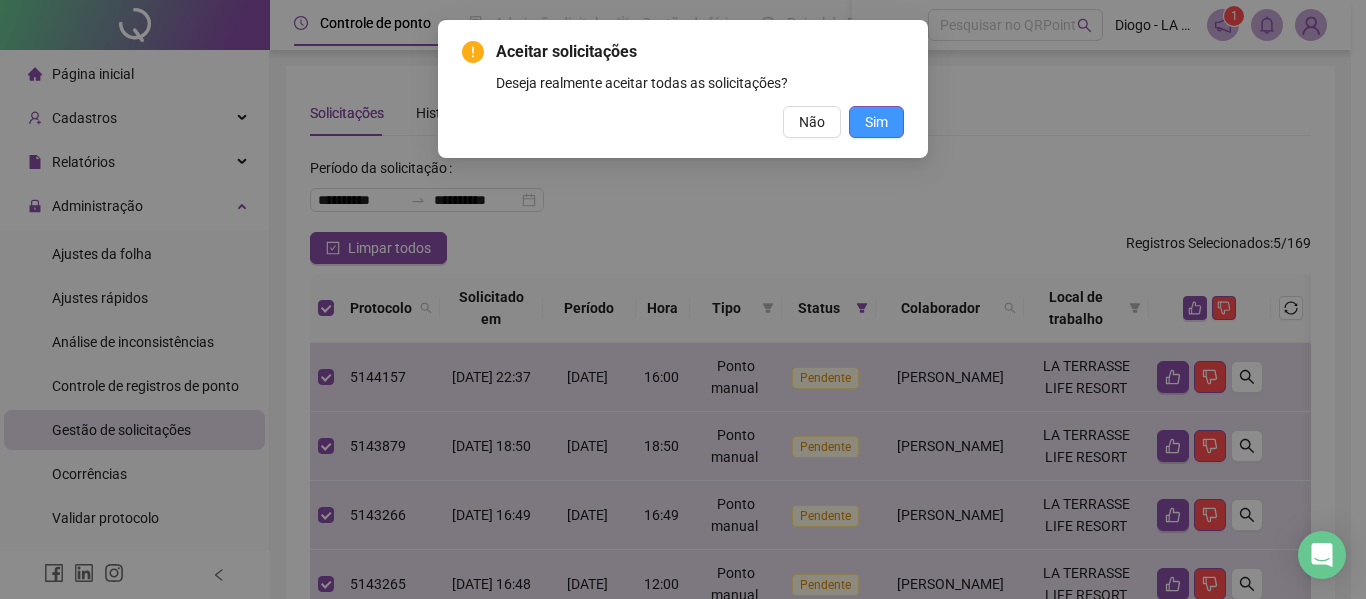click on "Sim" at bounding box center [876, 122] 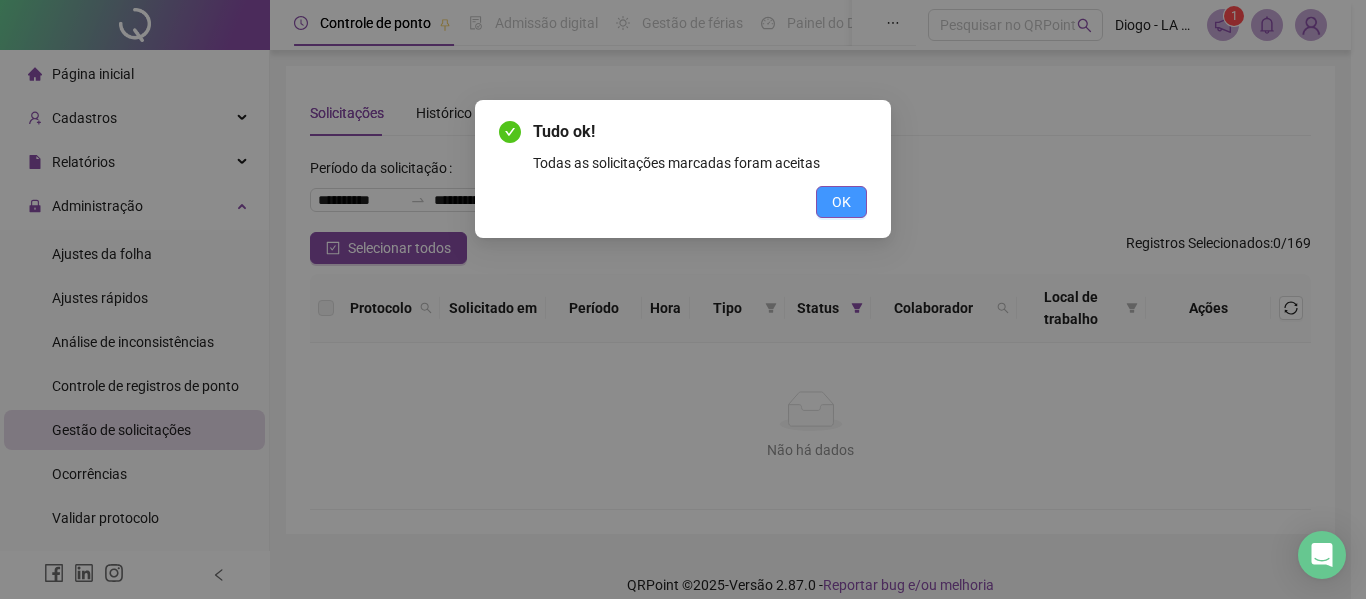 click on "OK" at bounding box center [841, 202] 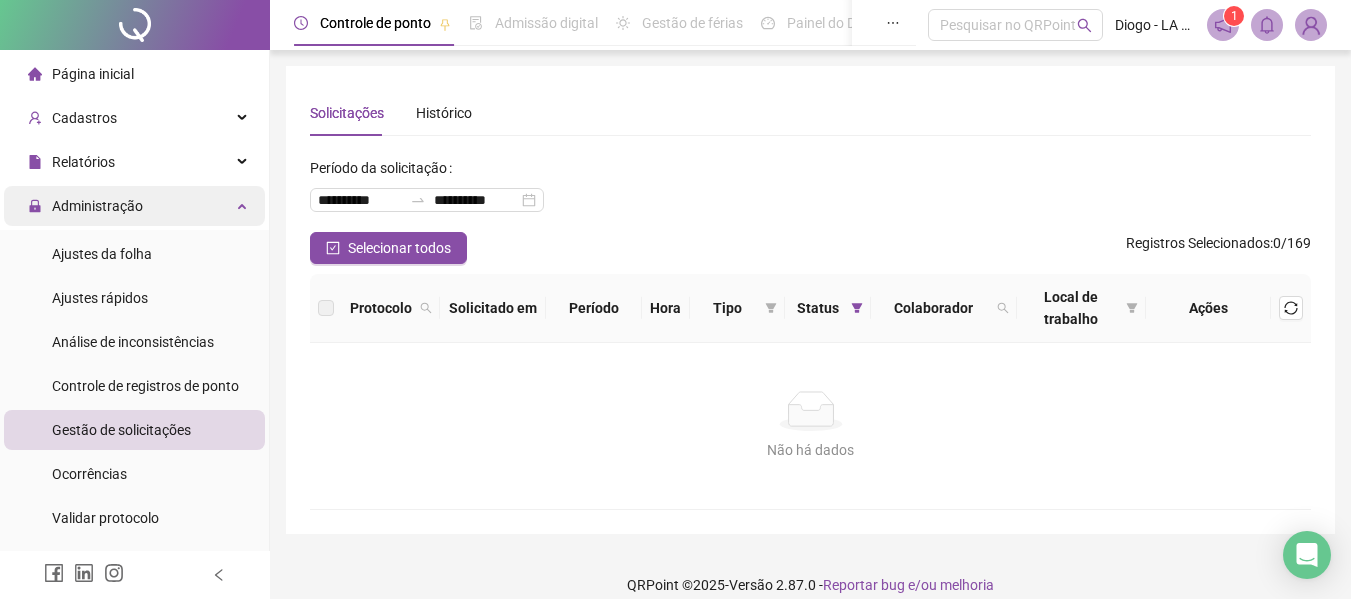 click on "Administração" at bounding box center (97, 206) 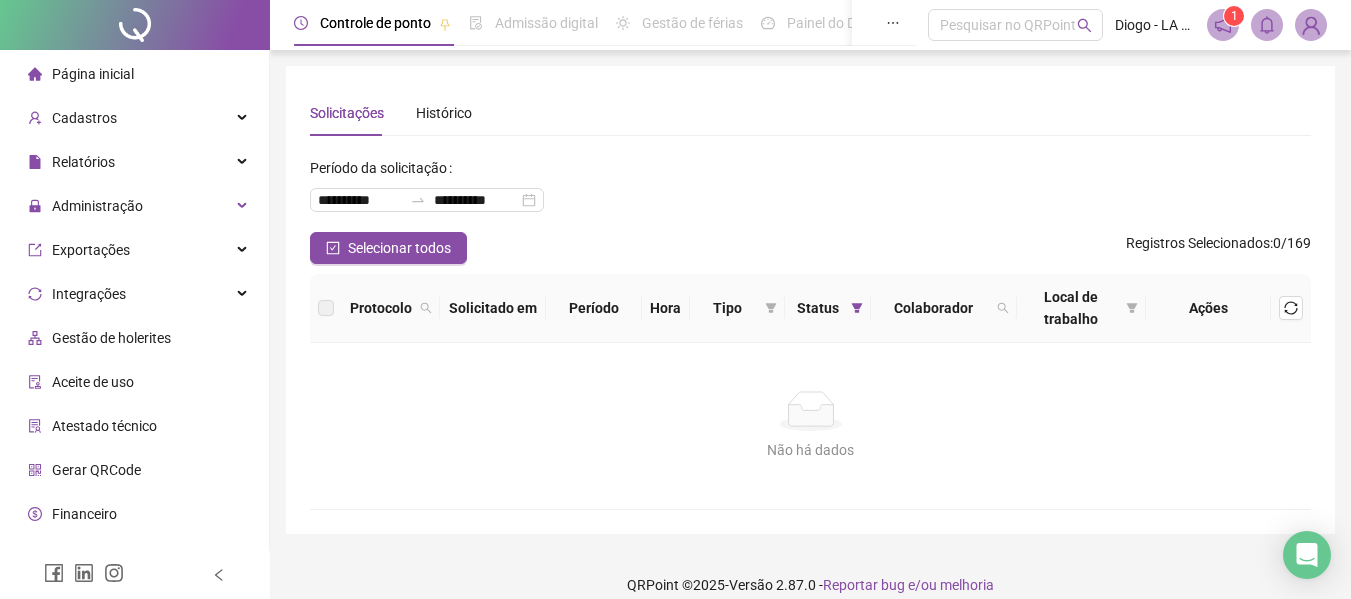 click on "Página inicial" at bounding box center (134, 74) 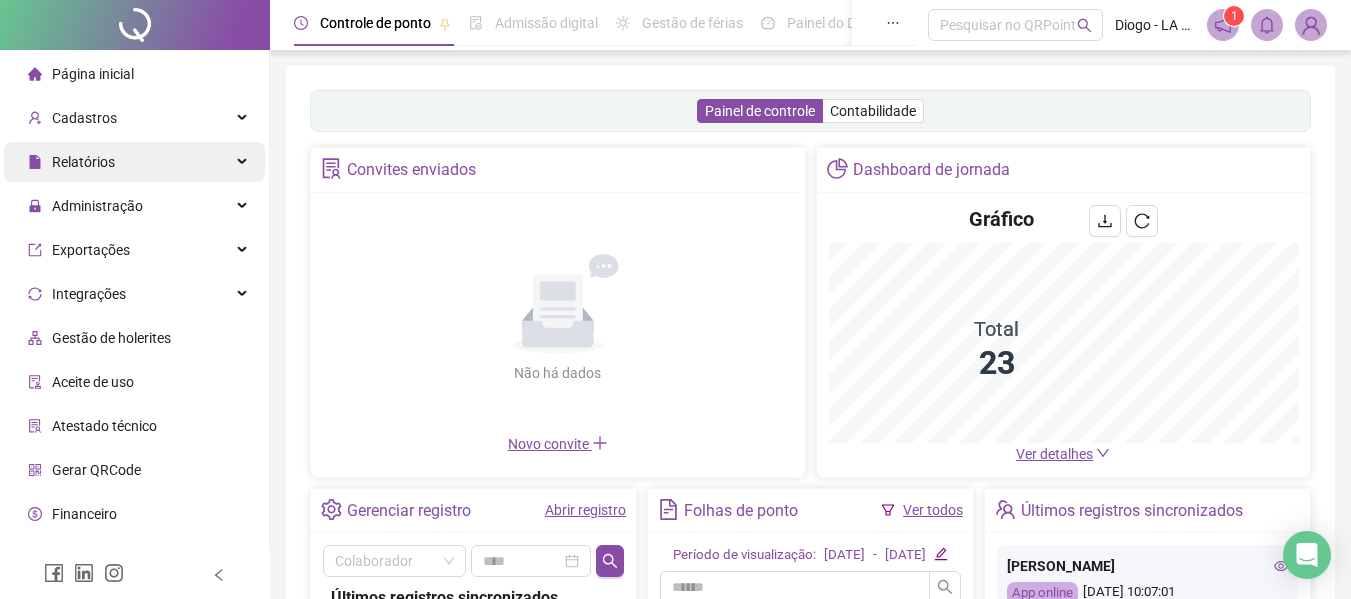 click on "Relatórios" at bounding box center [71, 162] 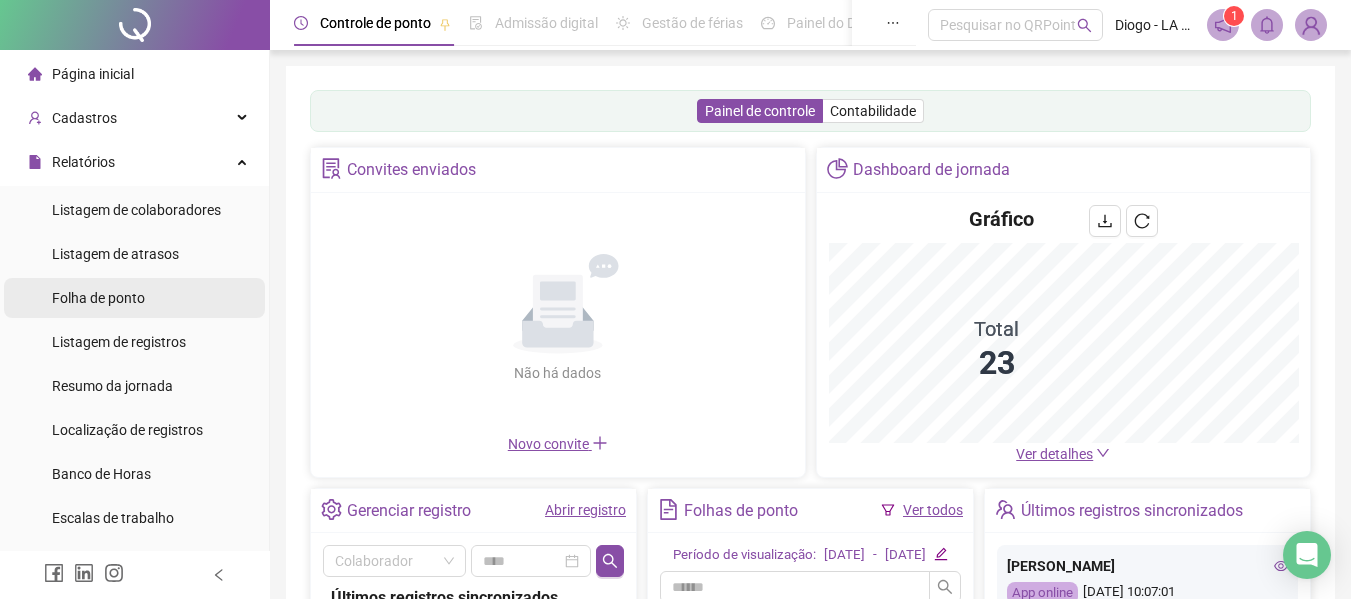click on "Folha de ponto" at bounding box center [98, 298] 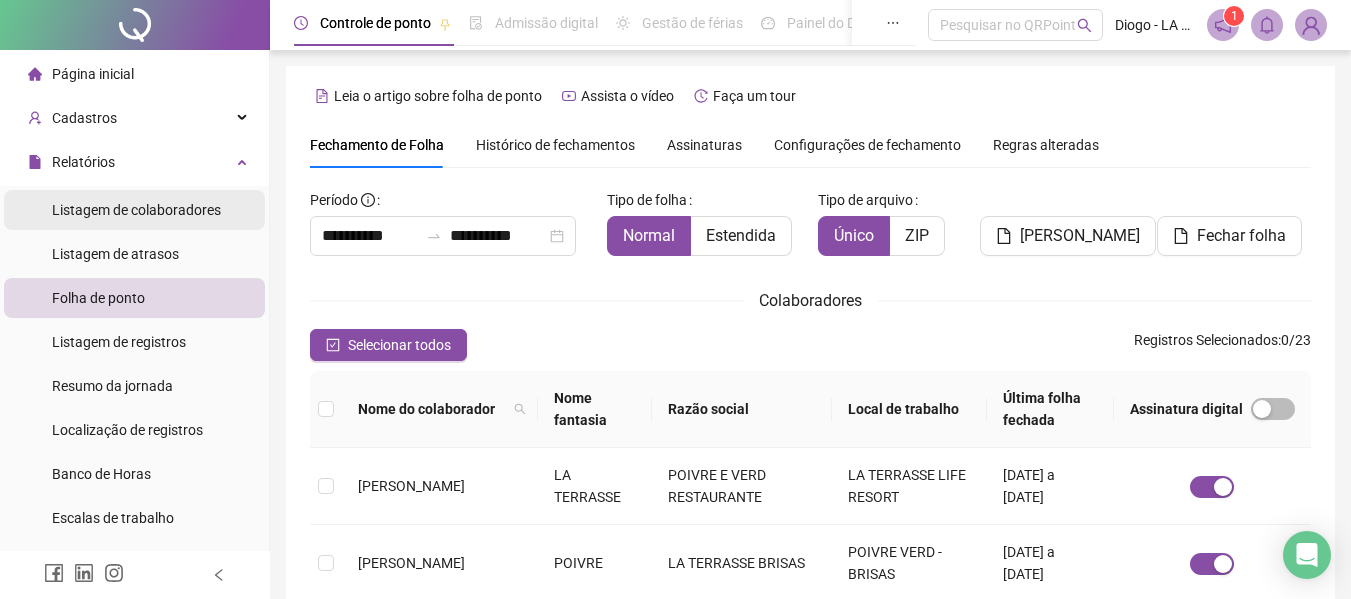 scroll, scrollTop: 110, scrollLeft: 0, axis: vertical 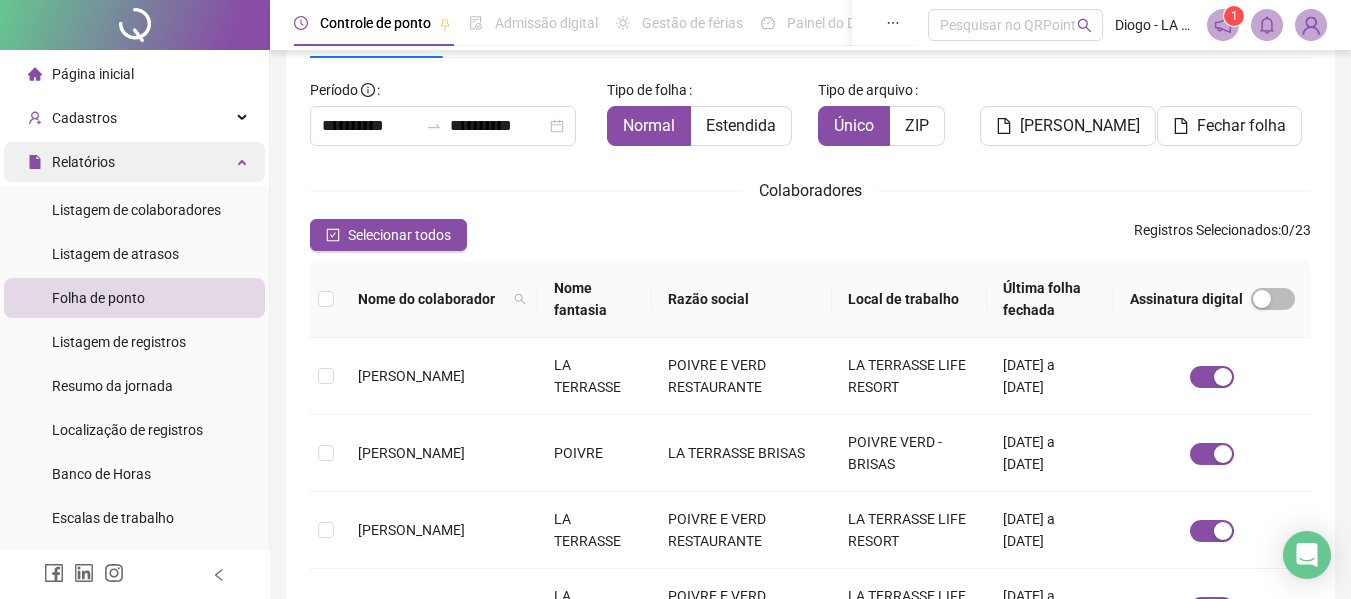 click on "Relatórios" at bounding box center (134, 162) 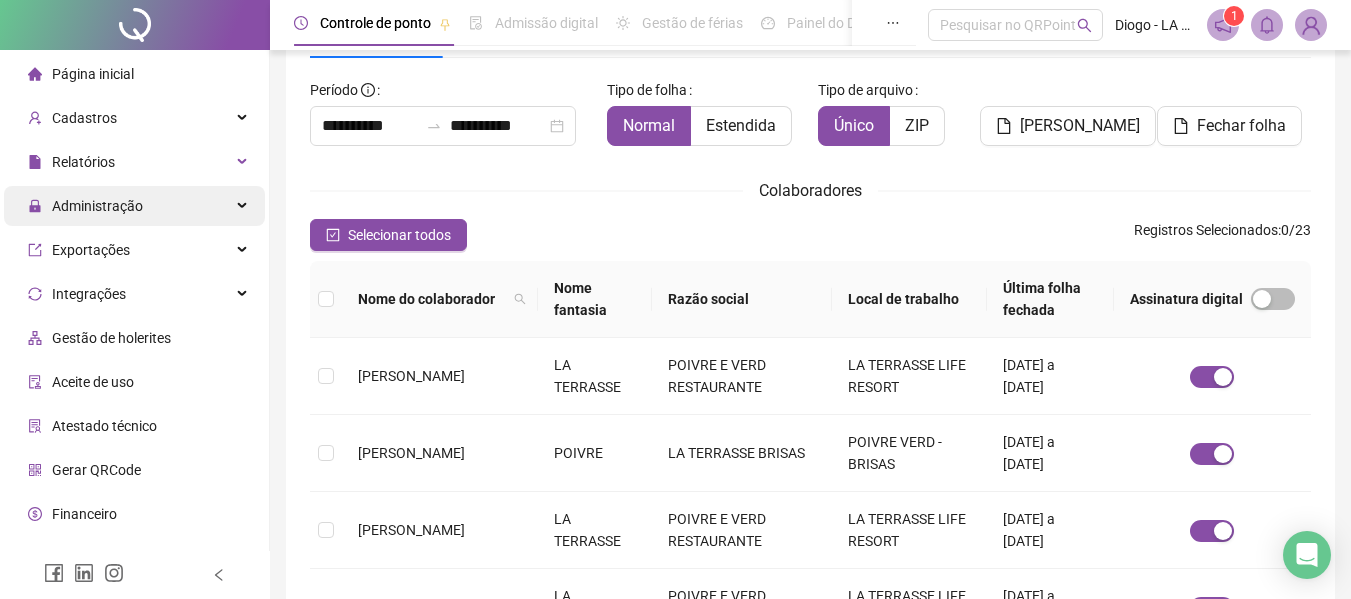click on "Administração" at bounding box center [134, 206] 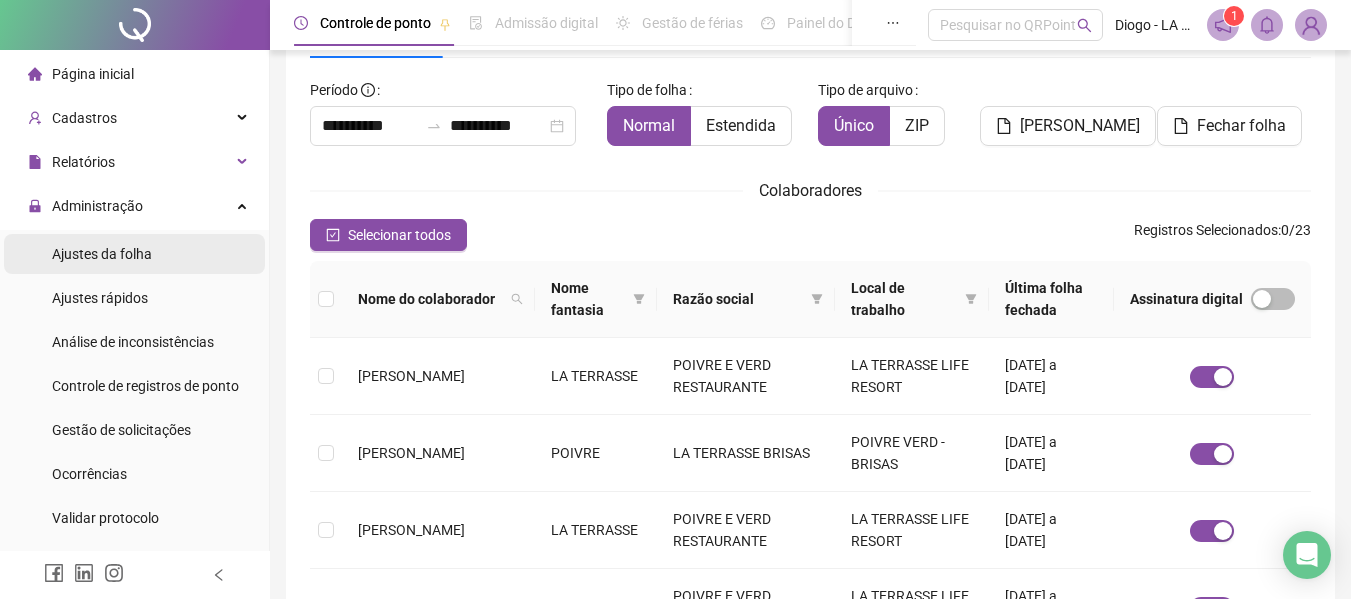 click on "Ajustes da folha" at bounding box center [102, 254] 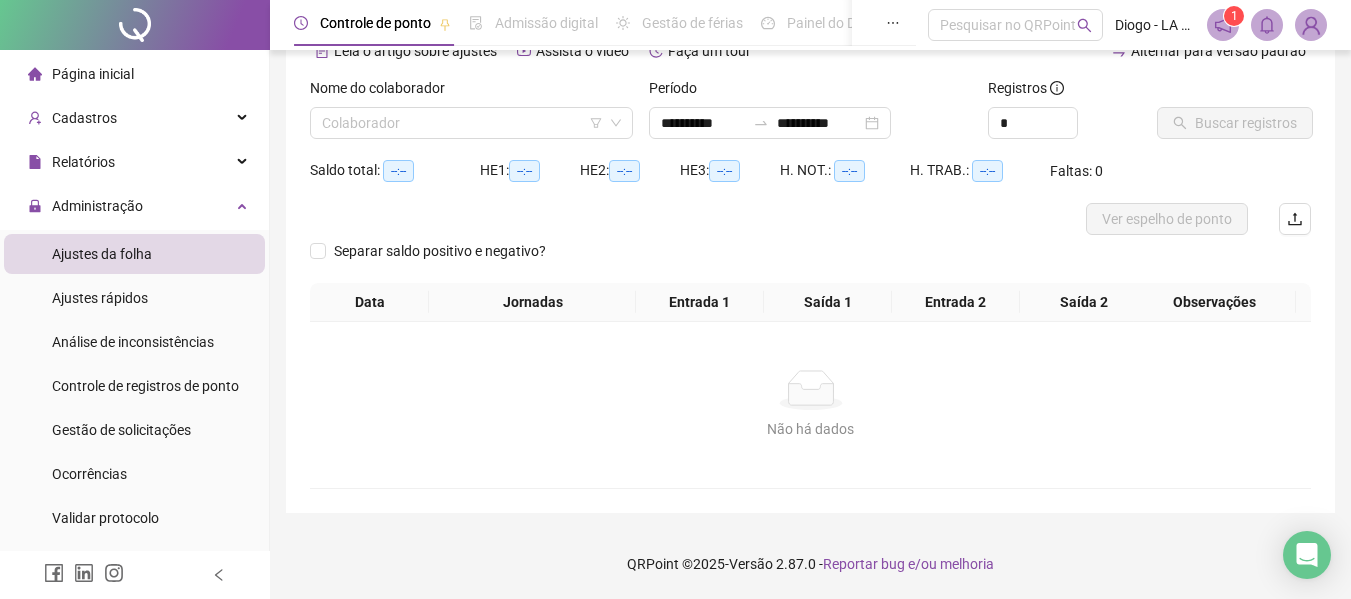 scroll, scrollTop: 107, scrollLeft: 0, axis: vertical 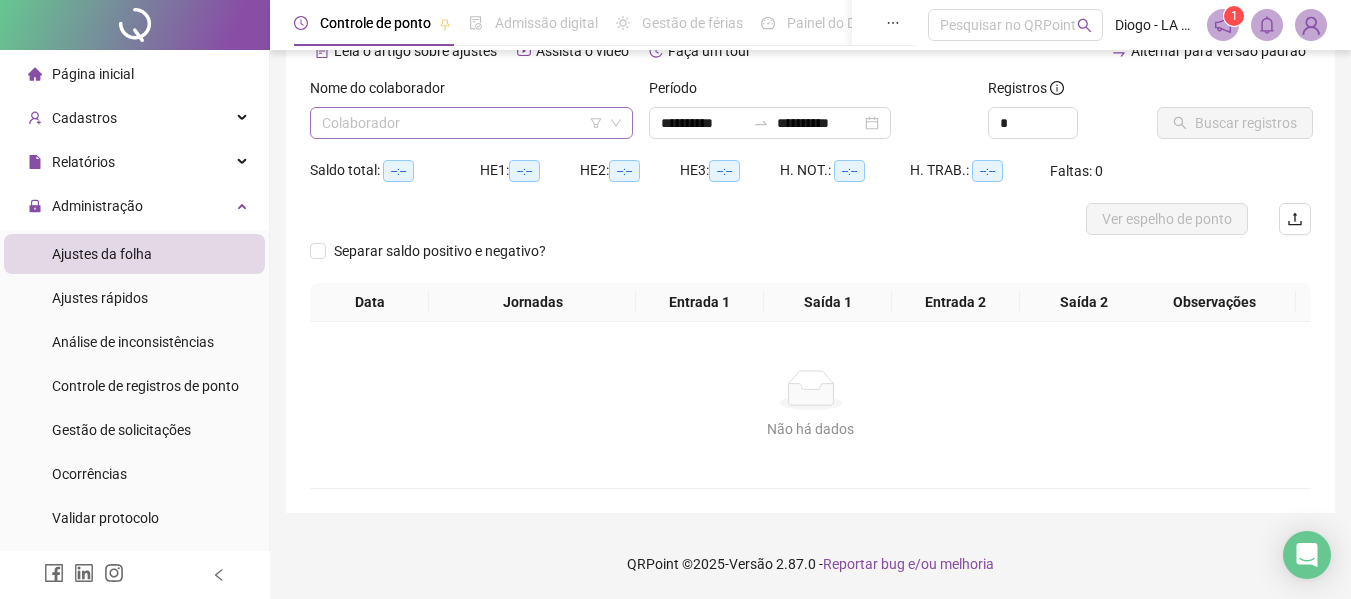 click at bounding box center [465, 123] 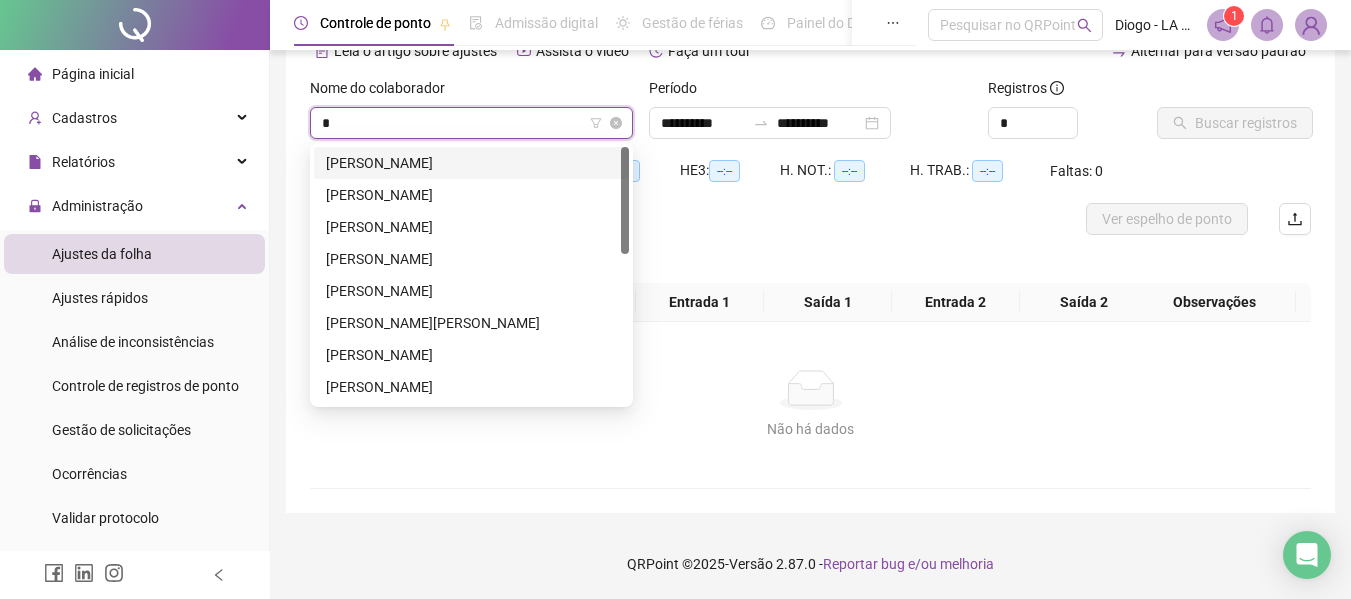 type on "**" 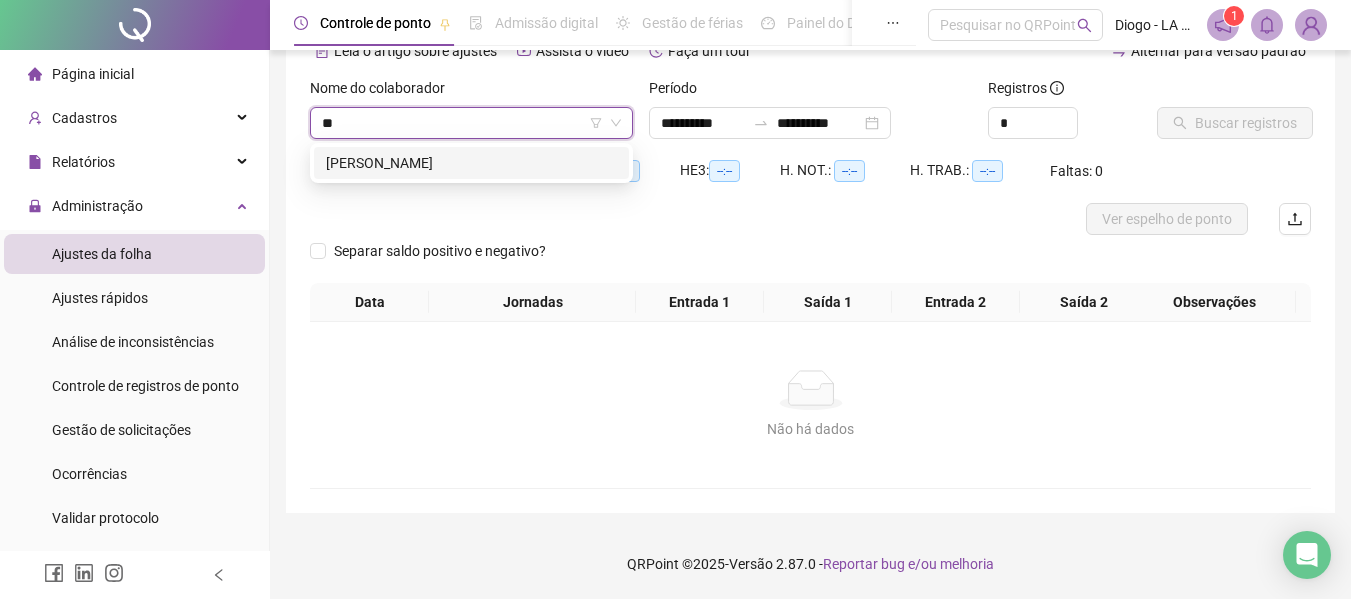 click on "[PERSON_NAME]" at bounding box center (471, 163) 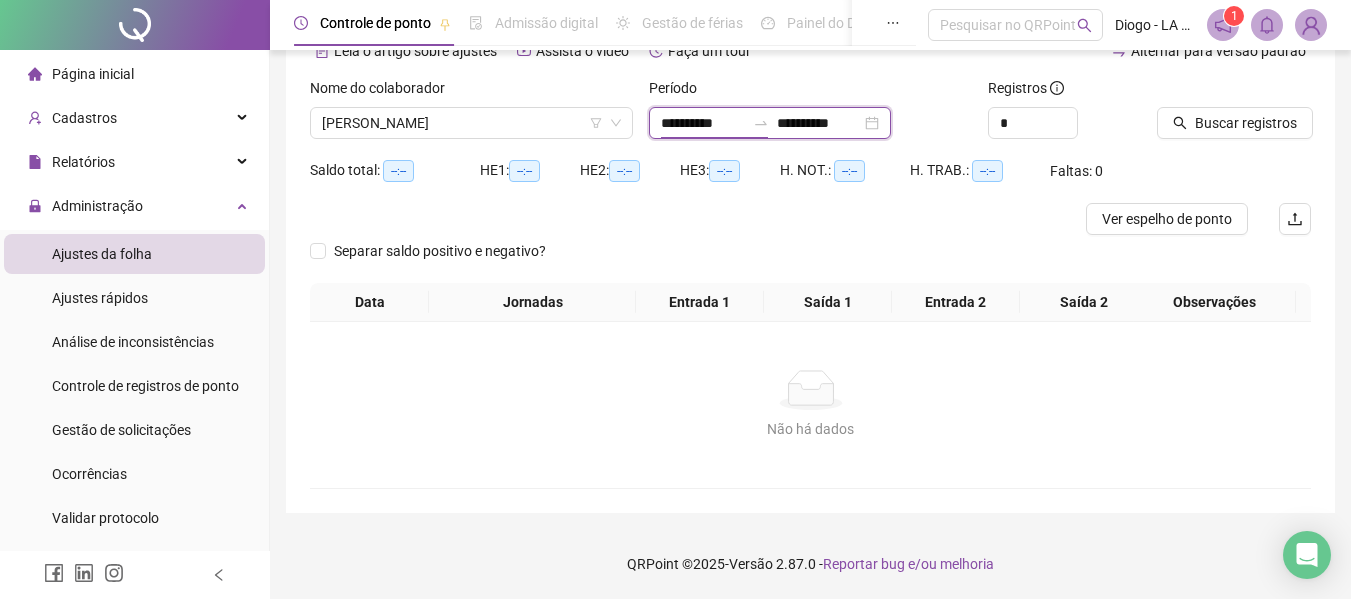 click on "**********" at bounding box center (703, 123) 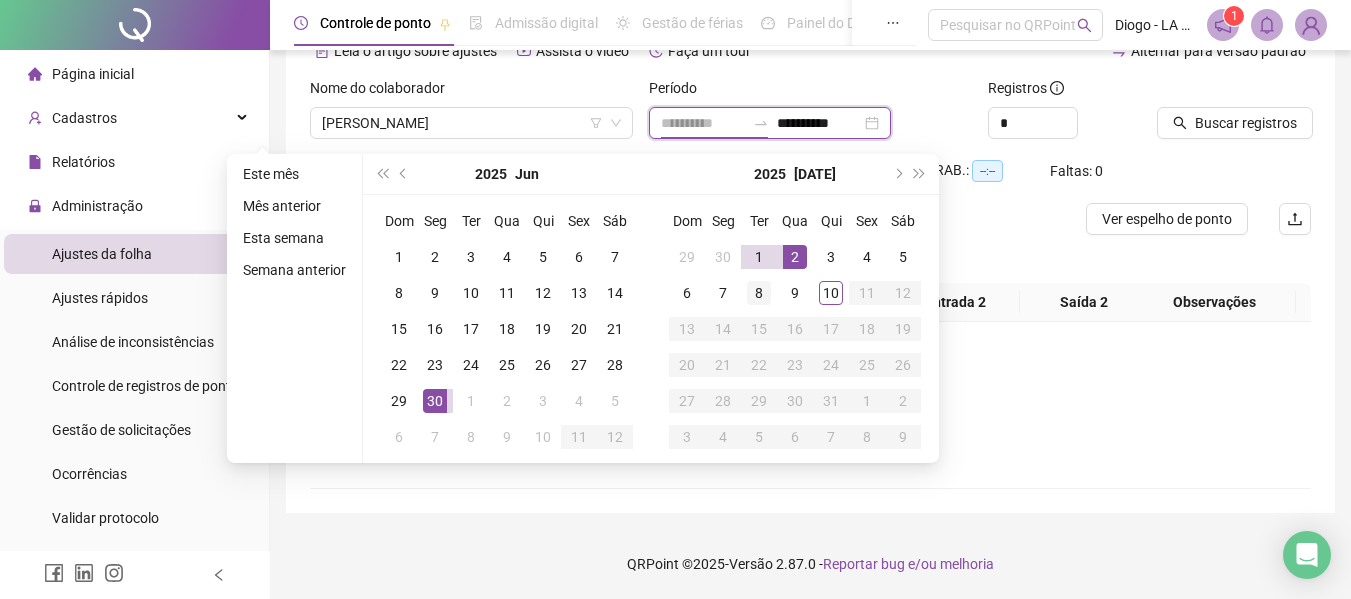 type on "**********" 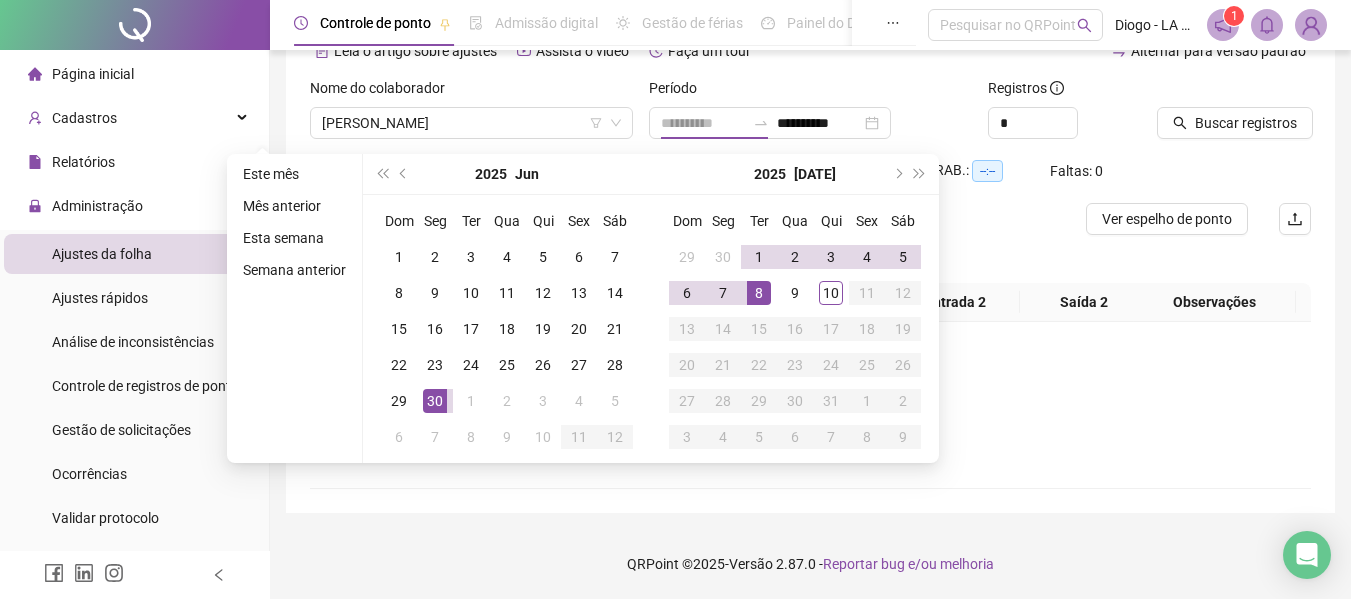 click on "8" at bounding box center [759, 293] 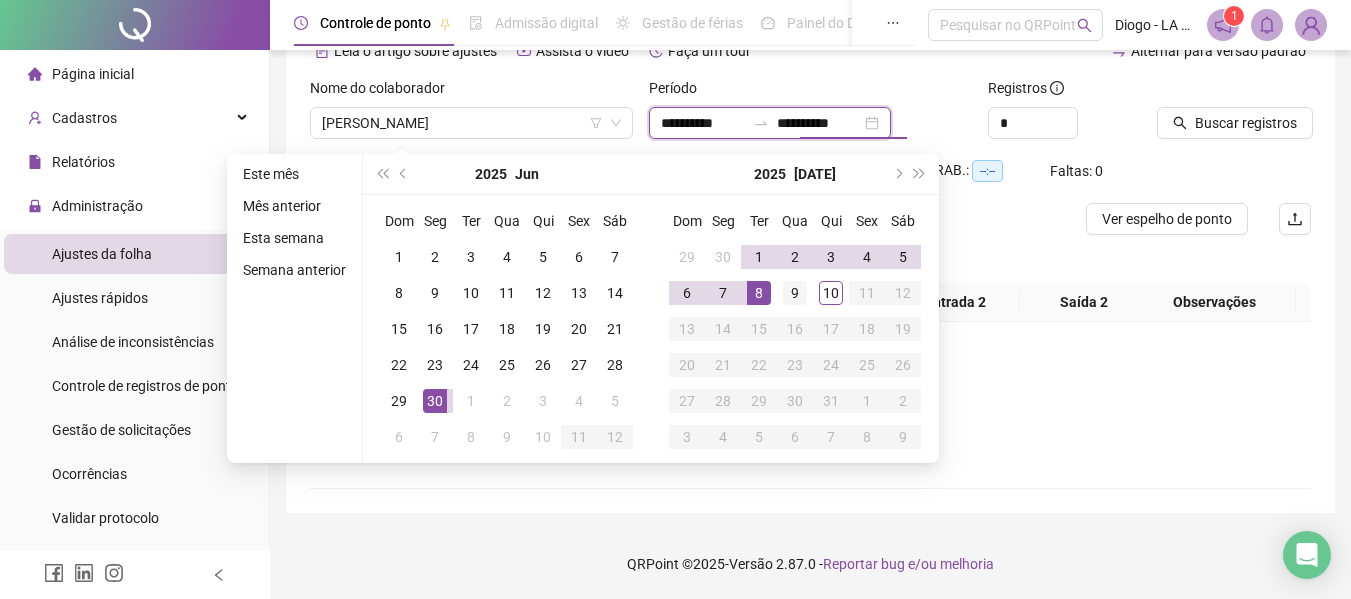 type on "**********" 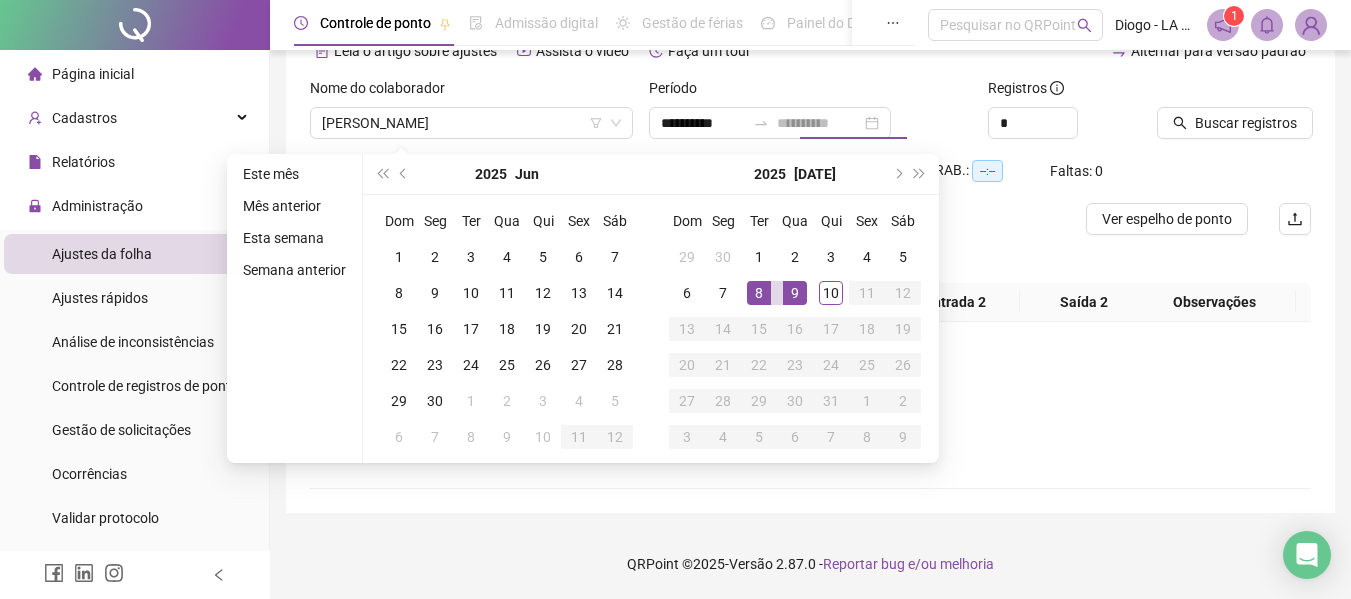 click on "9" at bounding box center (795, 293) 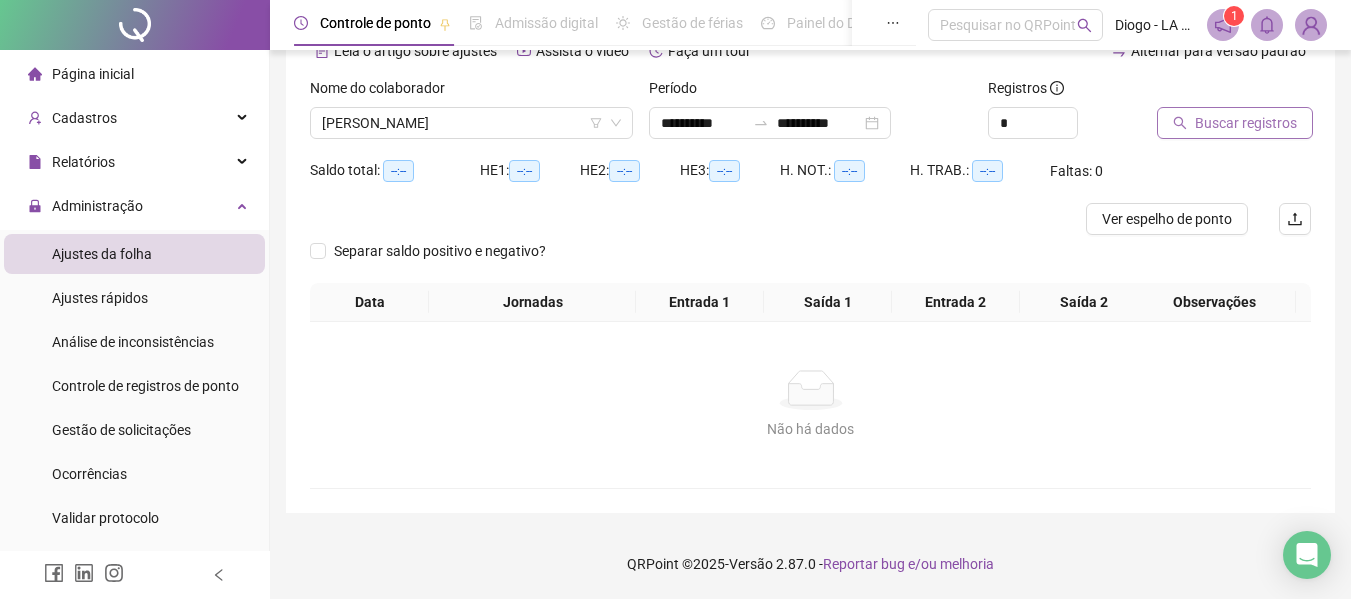 click 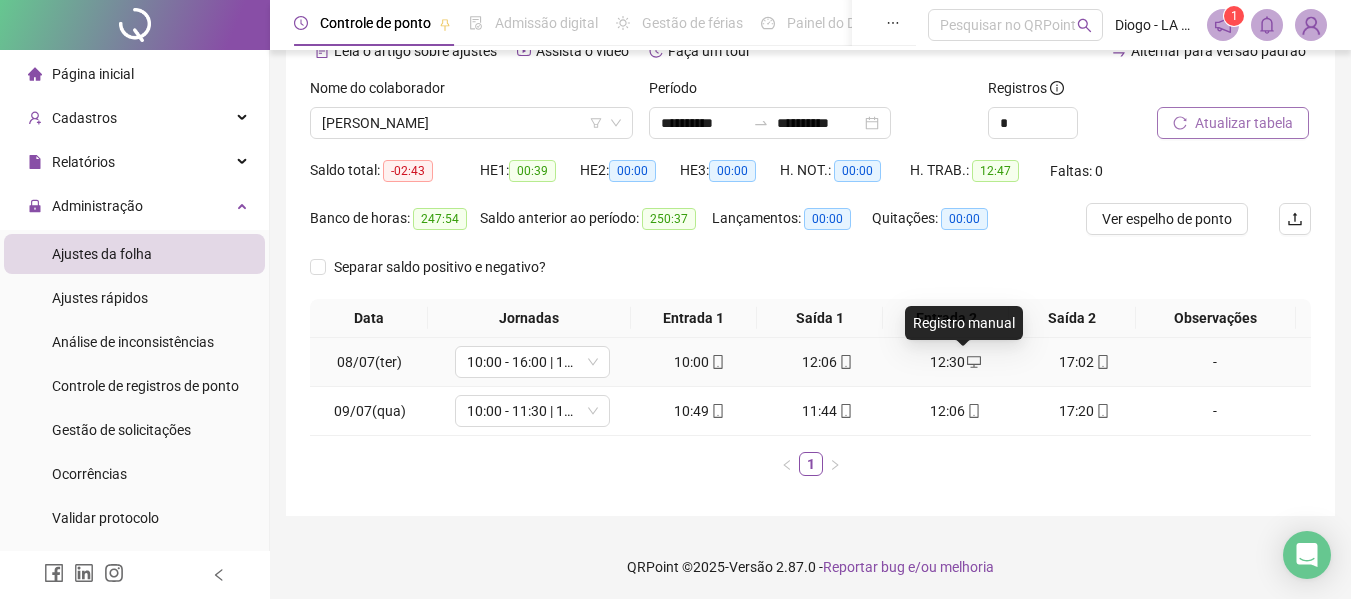 click 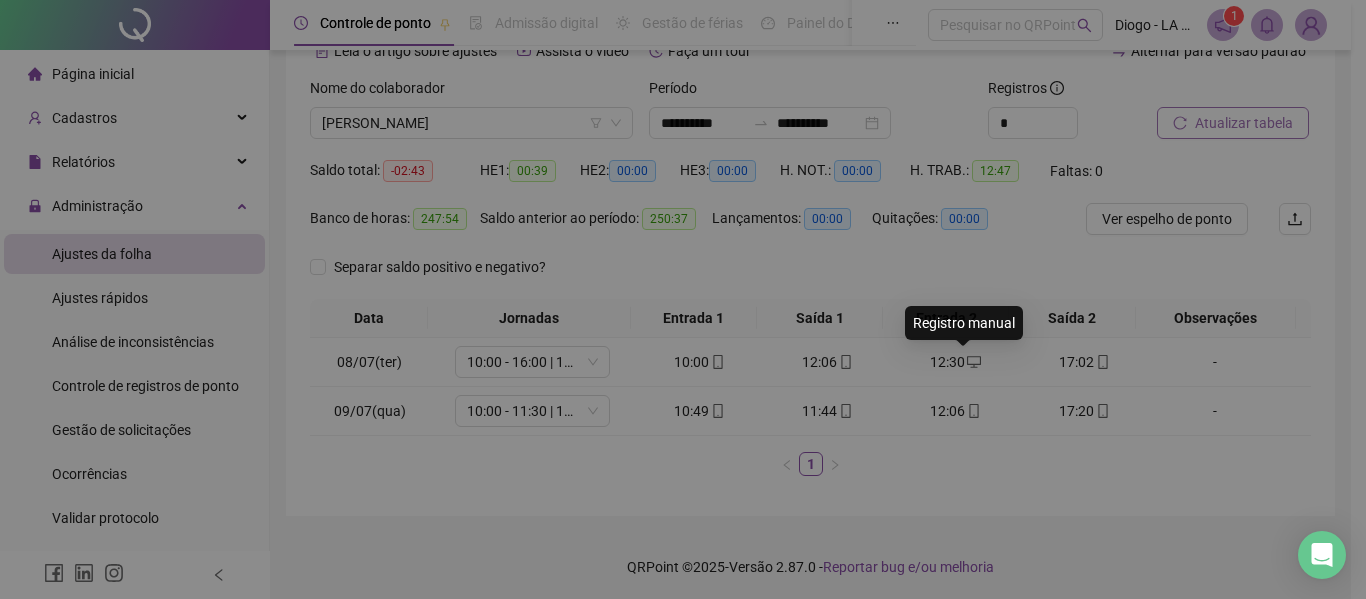 type on "**********" 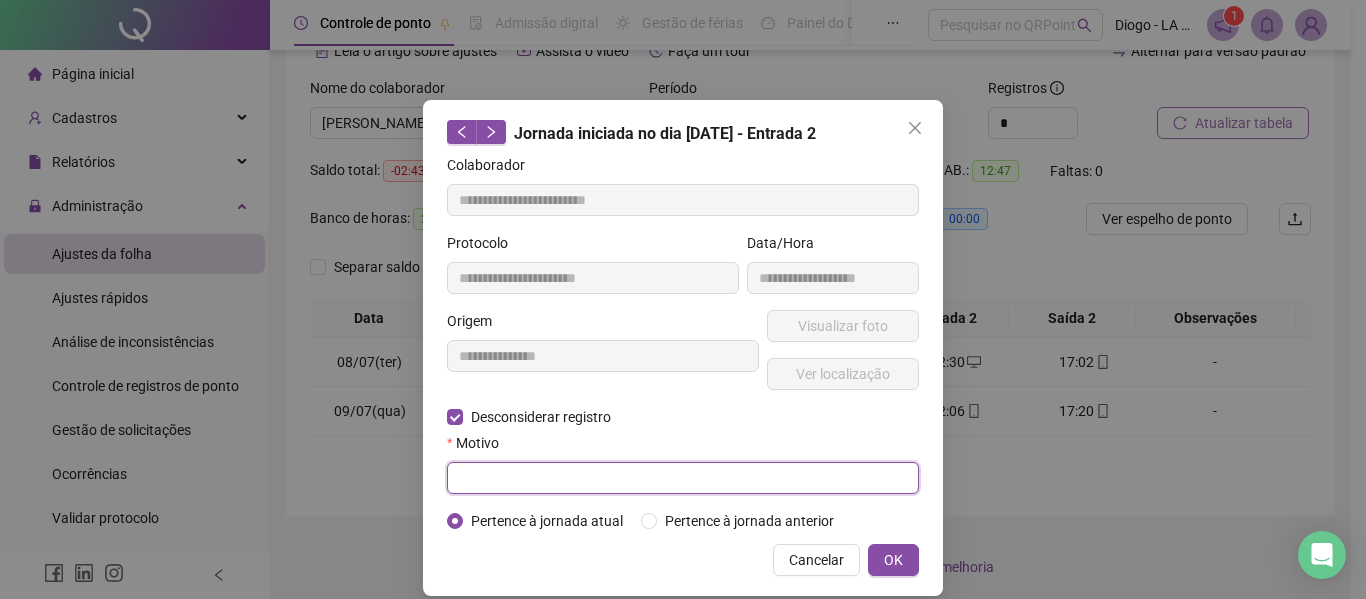 click at bounding box center [683, 478] 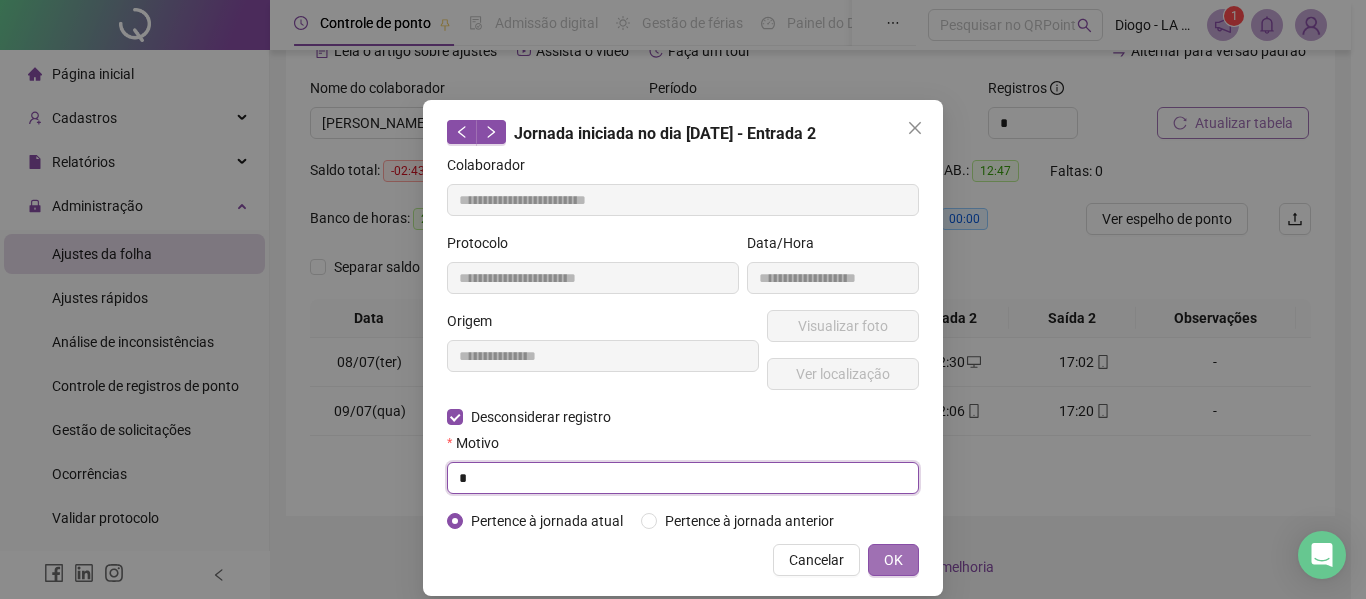 type on "*" 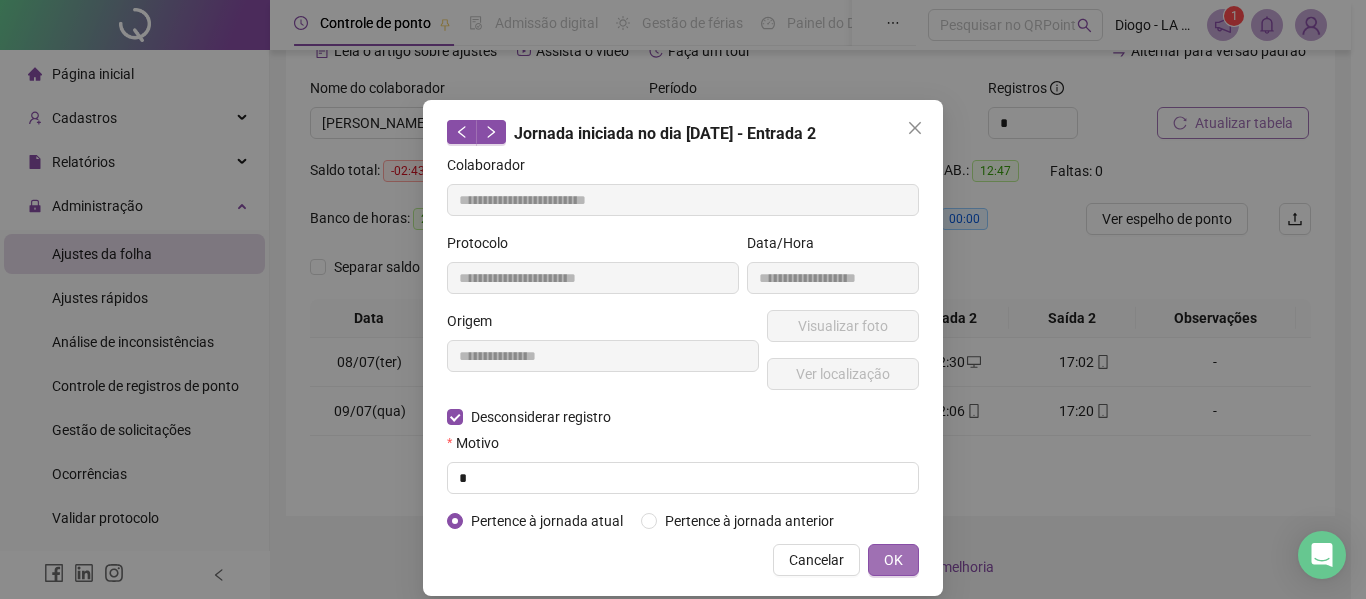 click on "OK" at bounding box center [893, 560] 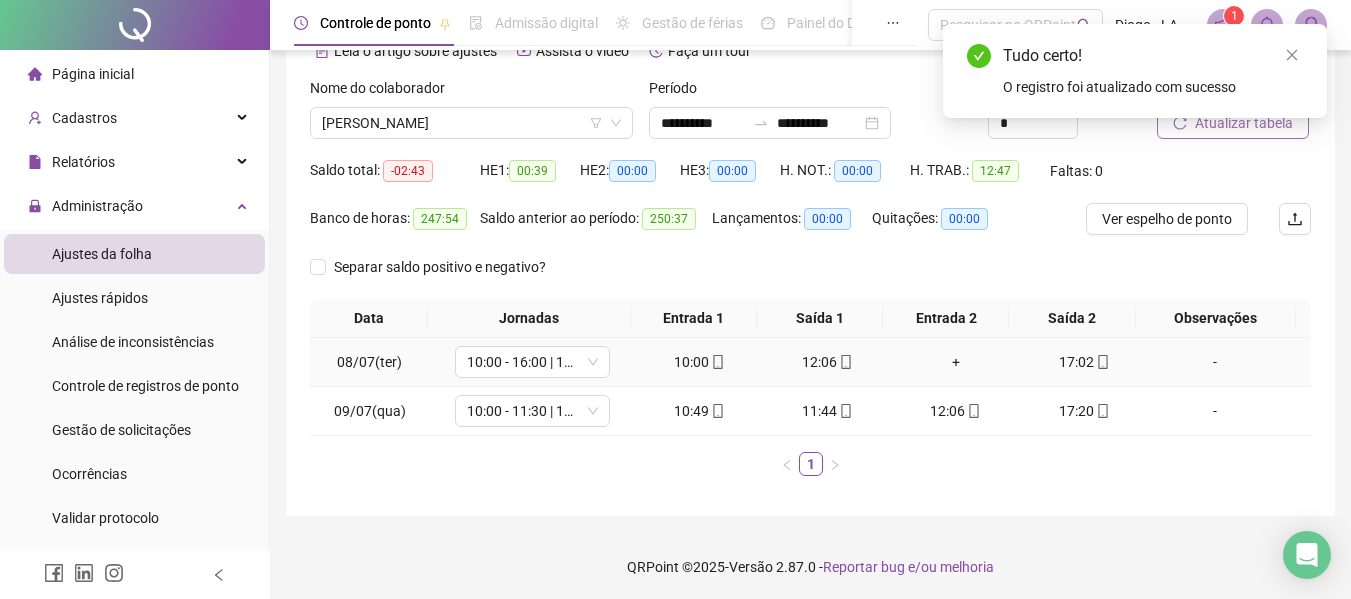 click on "+" at bounding box center (956, 362) 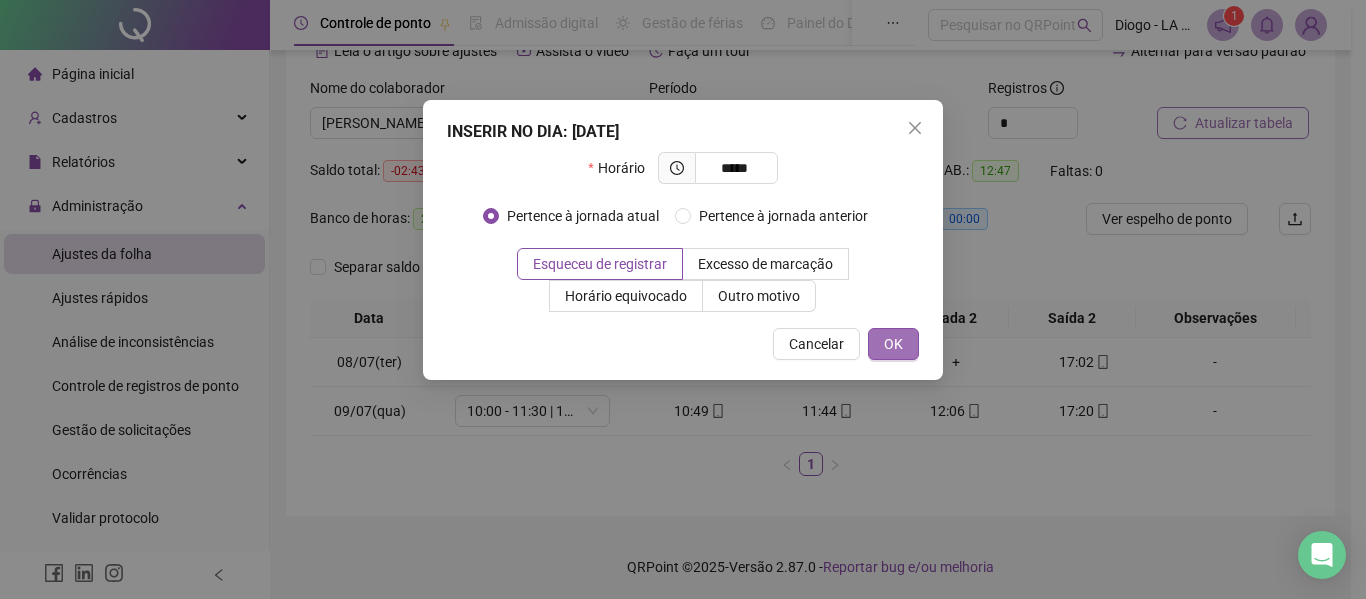 type on "*****" 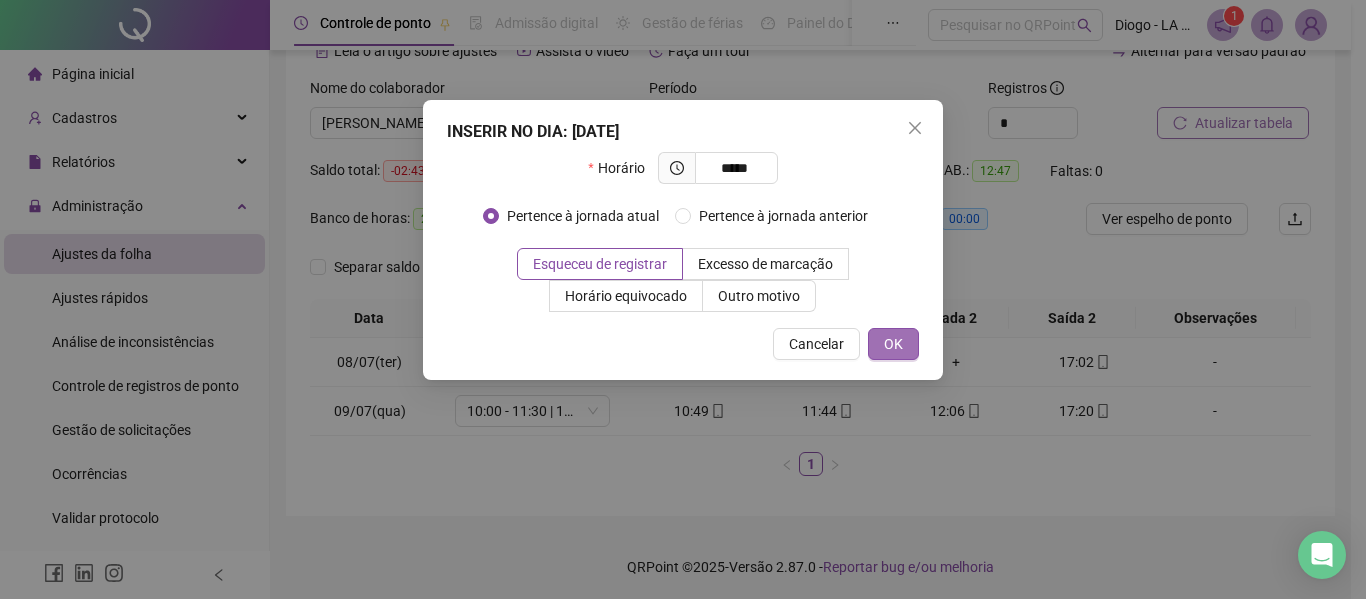 click on "OK" at bounding box center (893, 344) 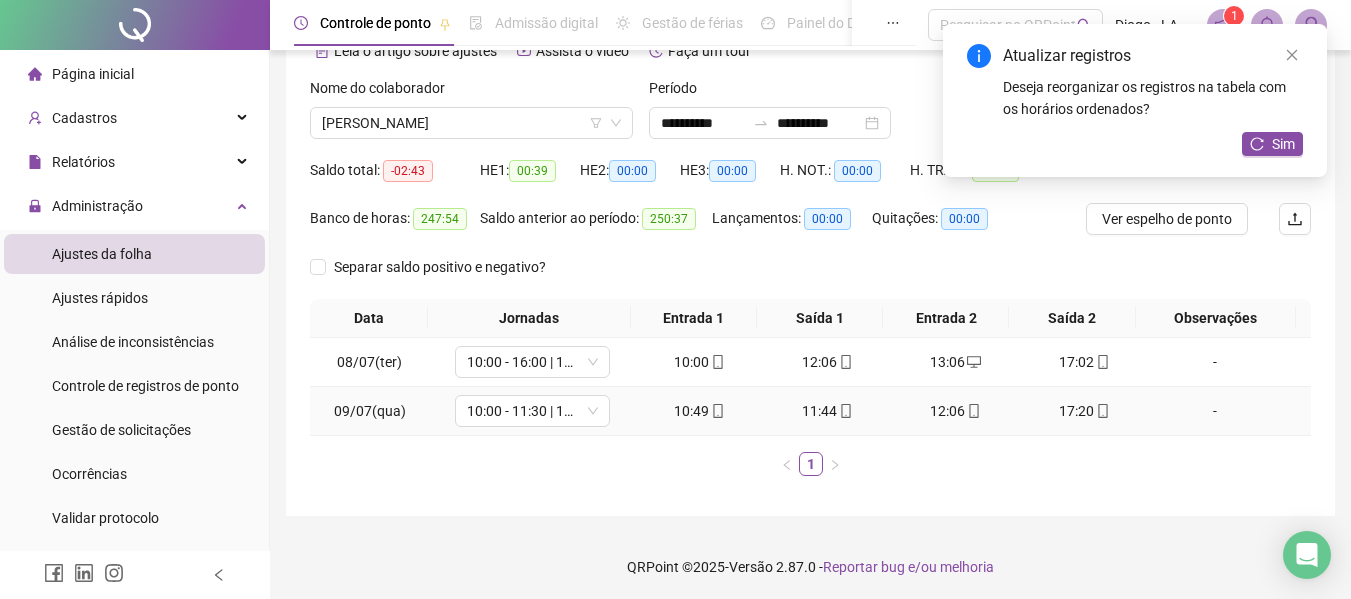 click on "12:06" at bounding box center [956, 411] 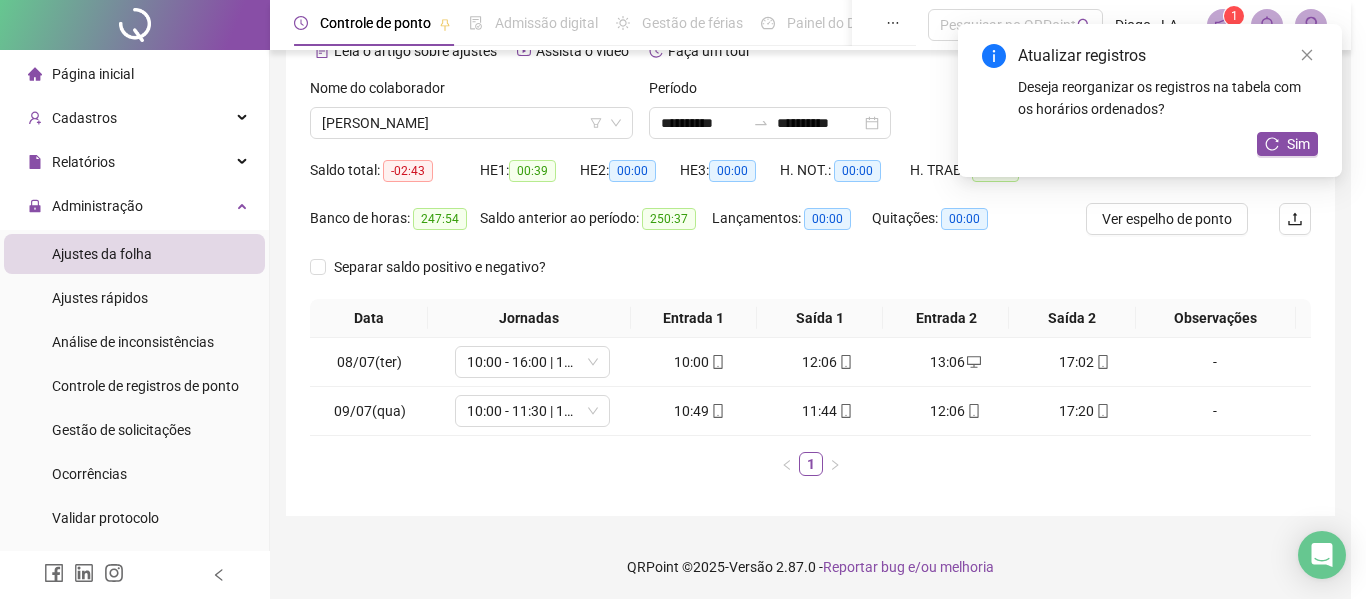 type on "**********" 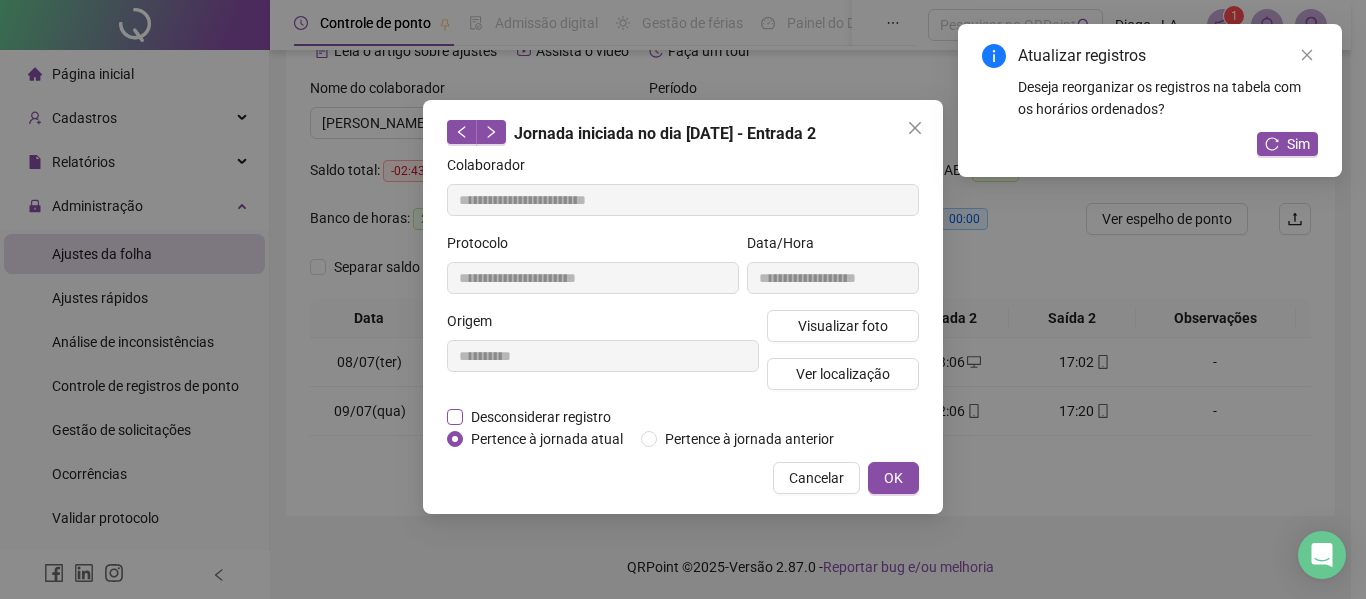 click on "Desconsiderar registro" at bounding box center [540, 417] 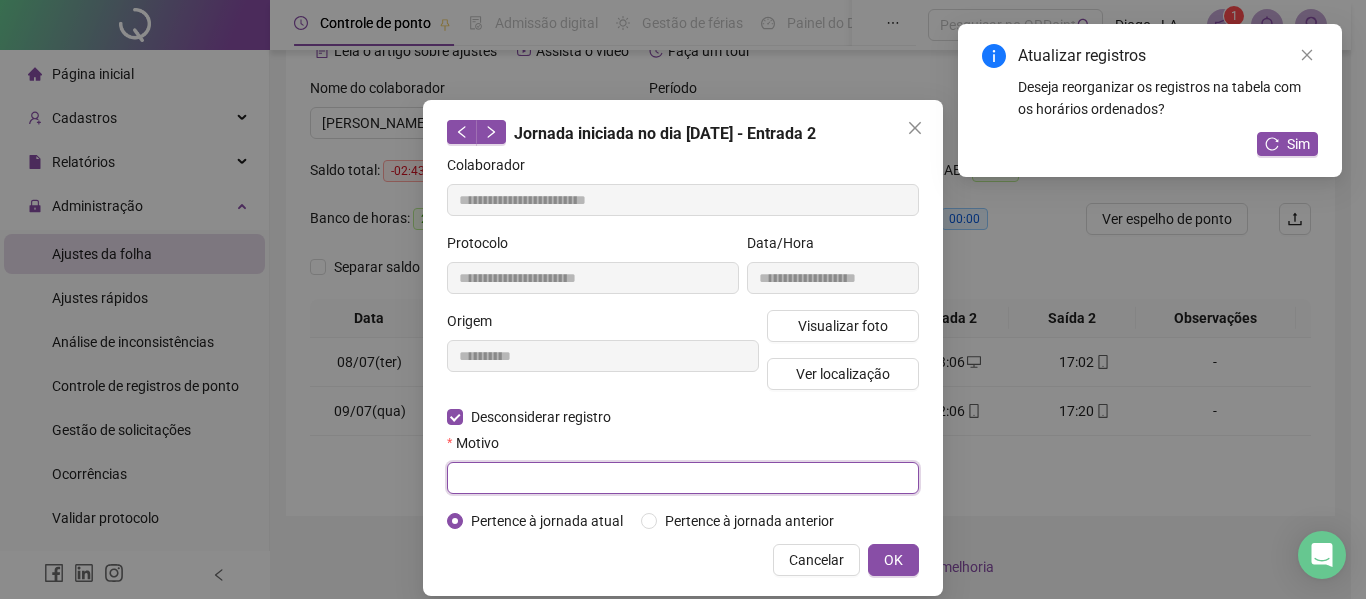 click at bounding box center [683, 478] 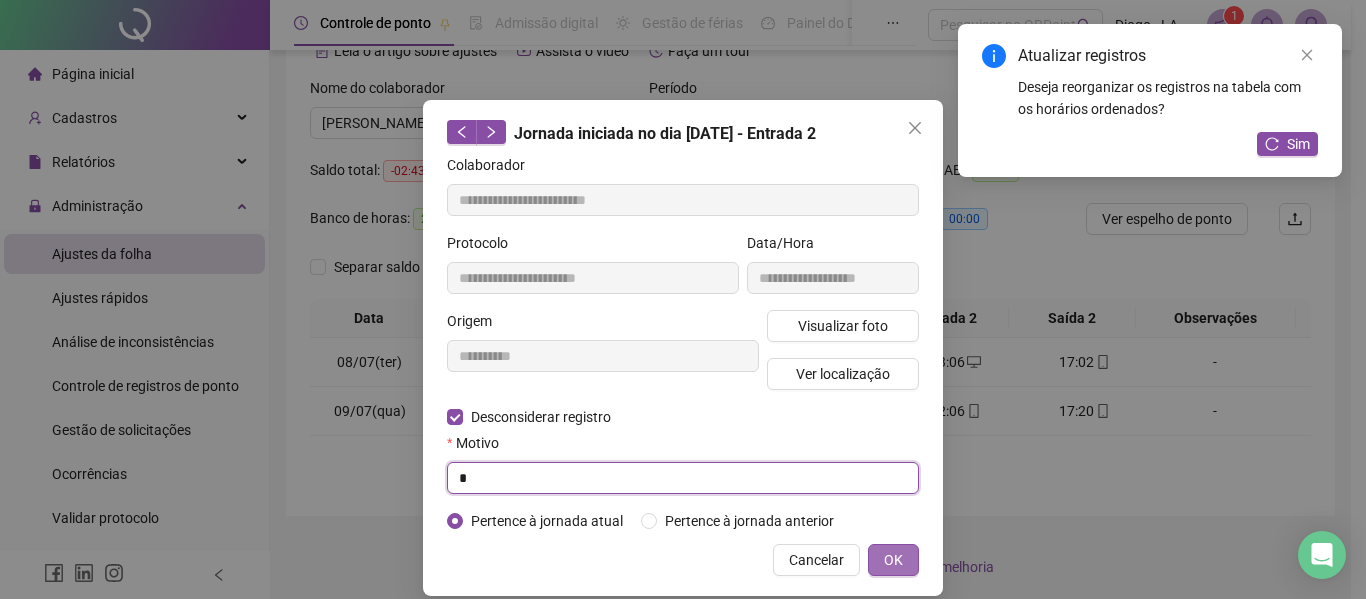 type on "*" 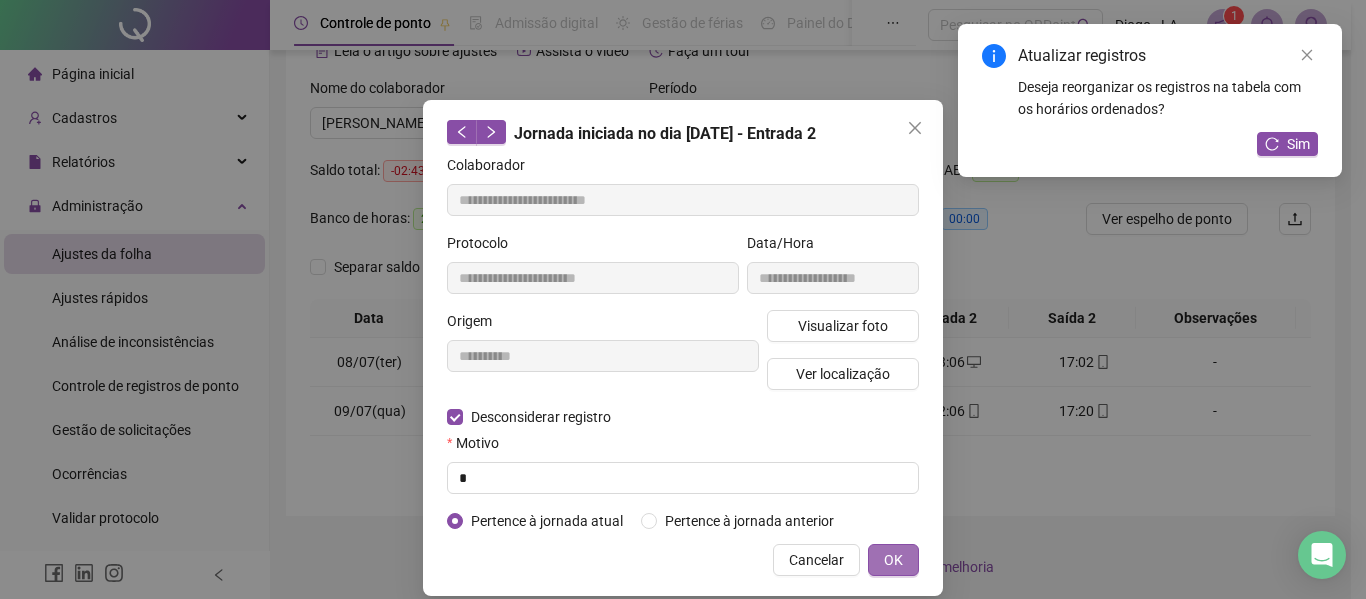 click on "OK" at bounding box center [893, 560] 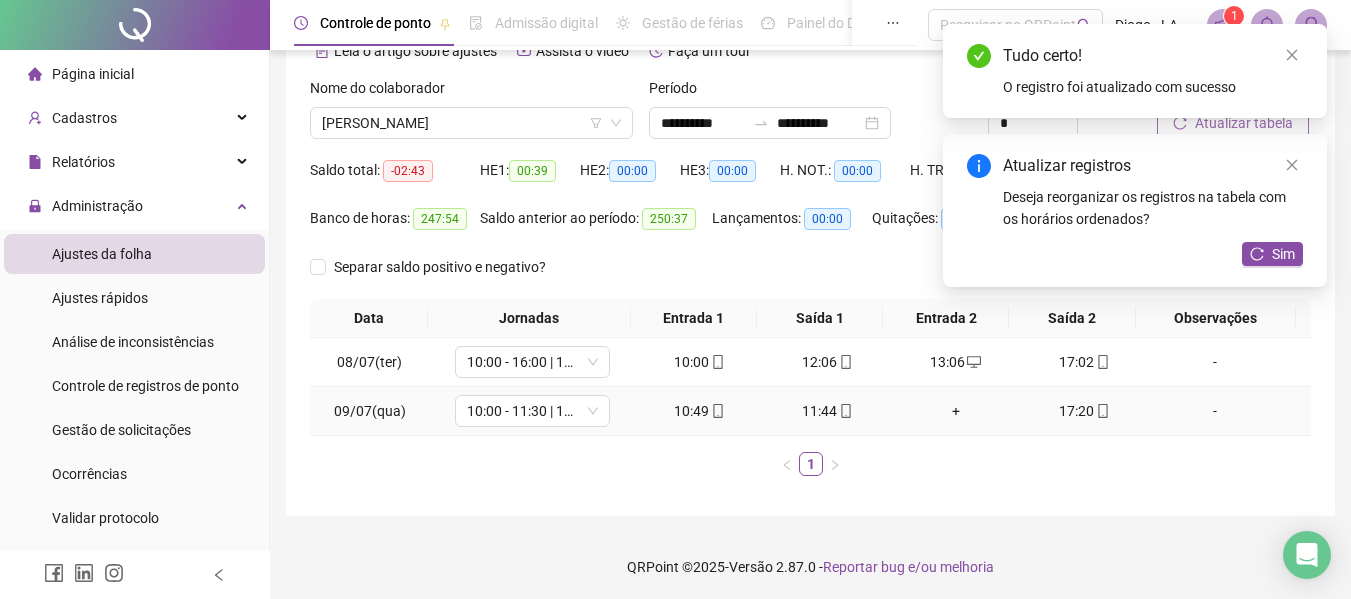 click on "+" at bounding box center (956, 411) 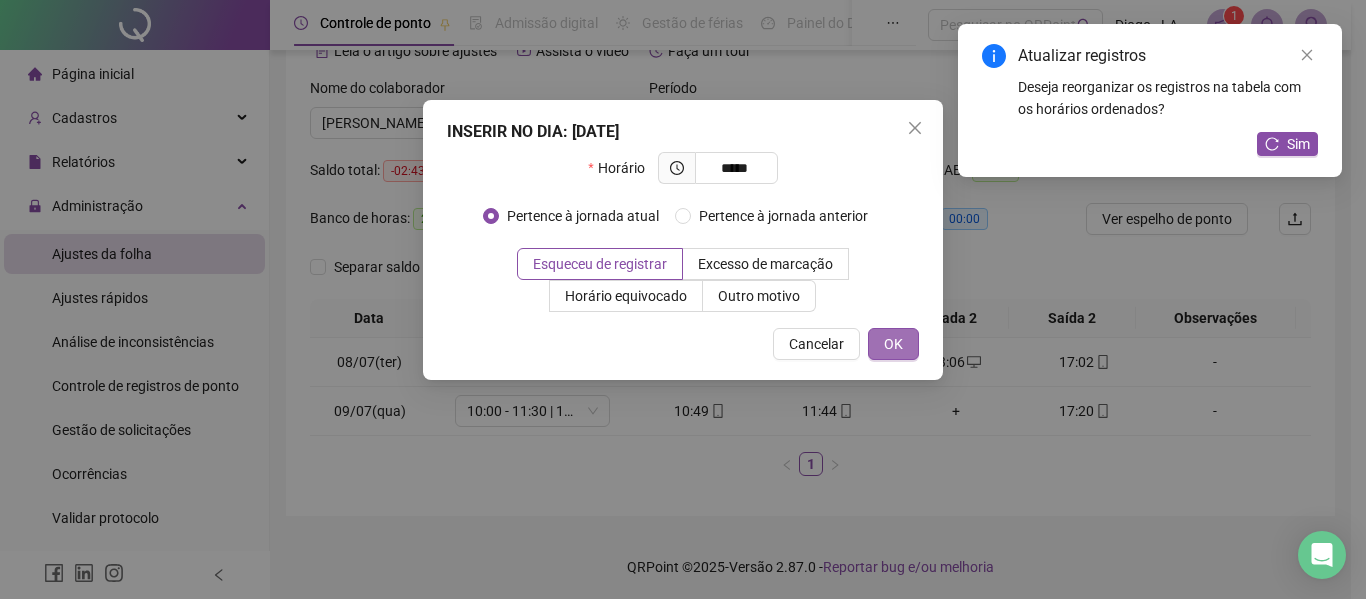 type on "*****" 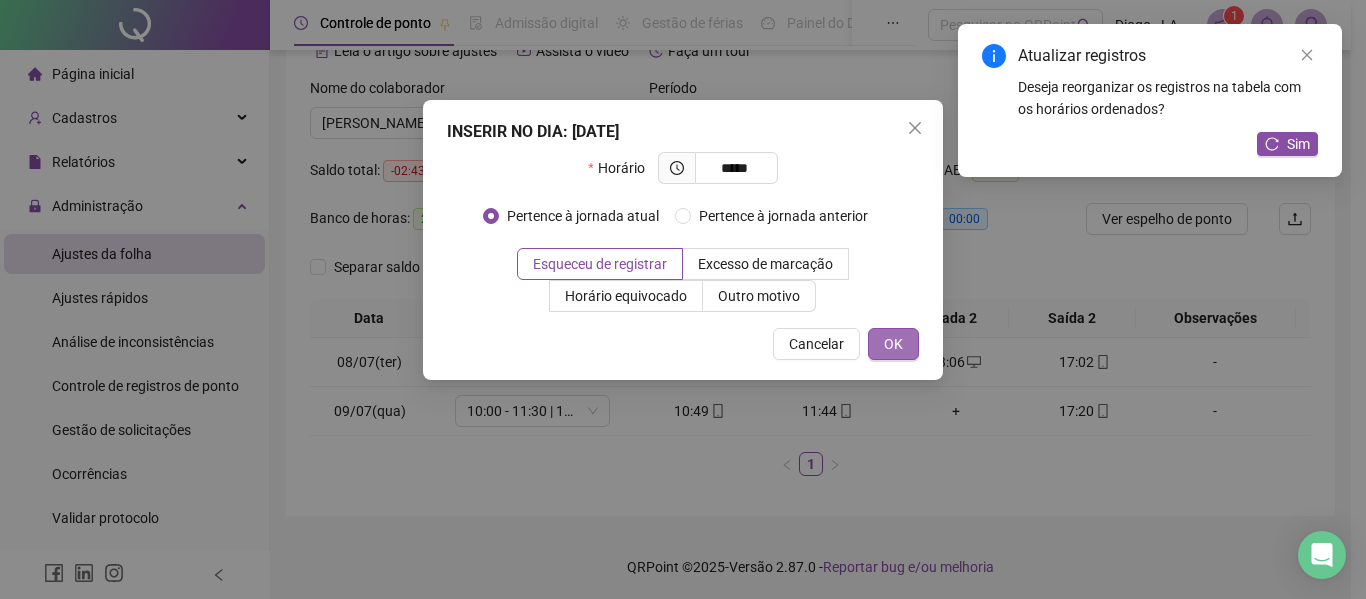 click on "OK" at bounding box center [893, 344] 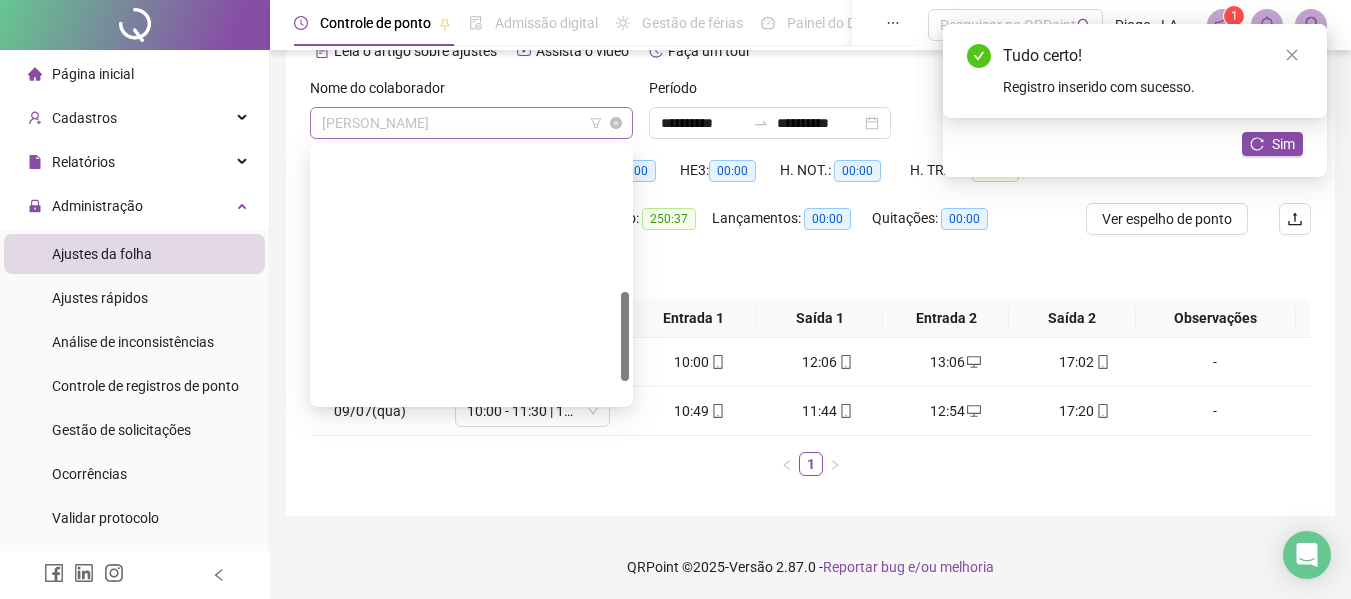 scroll, scrollTop: 416, scrollLeft: 0, axis: vertical 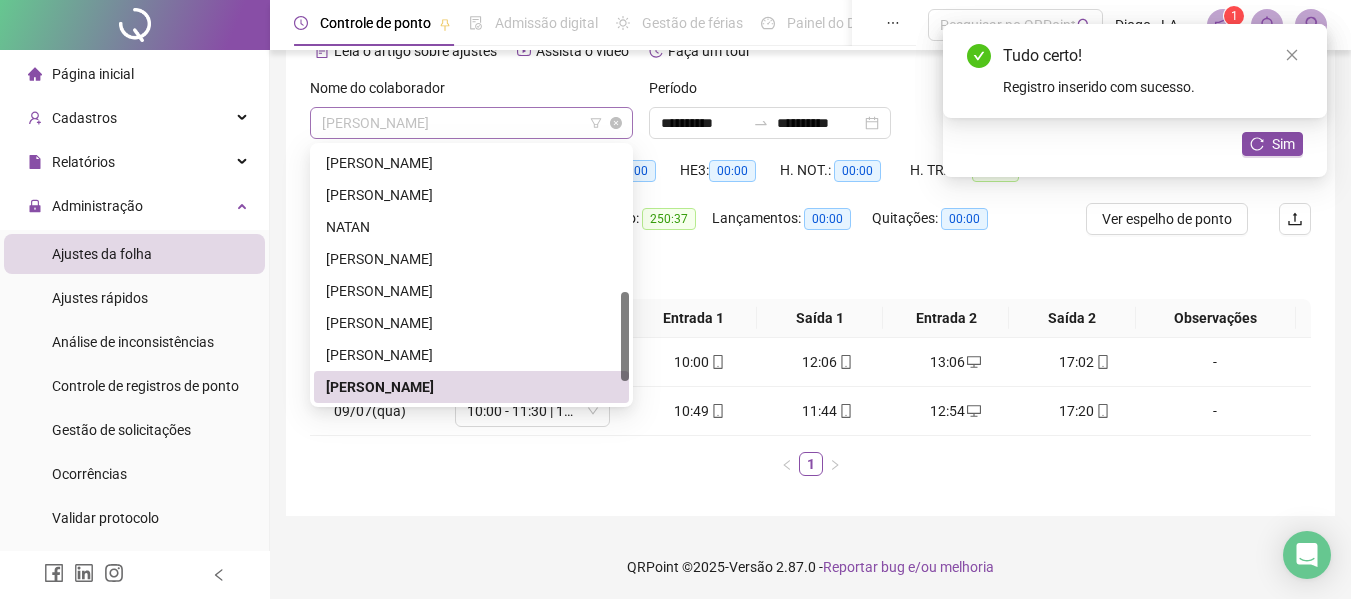 click on "[PERSON_NAME]" at bounding box center (471, 123) 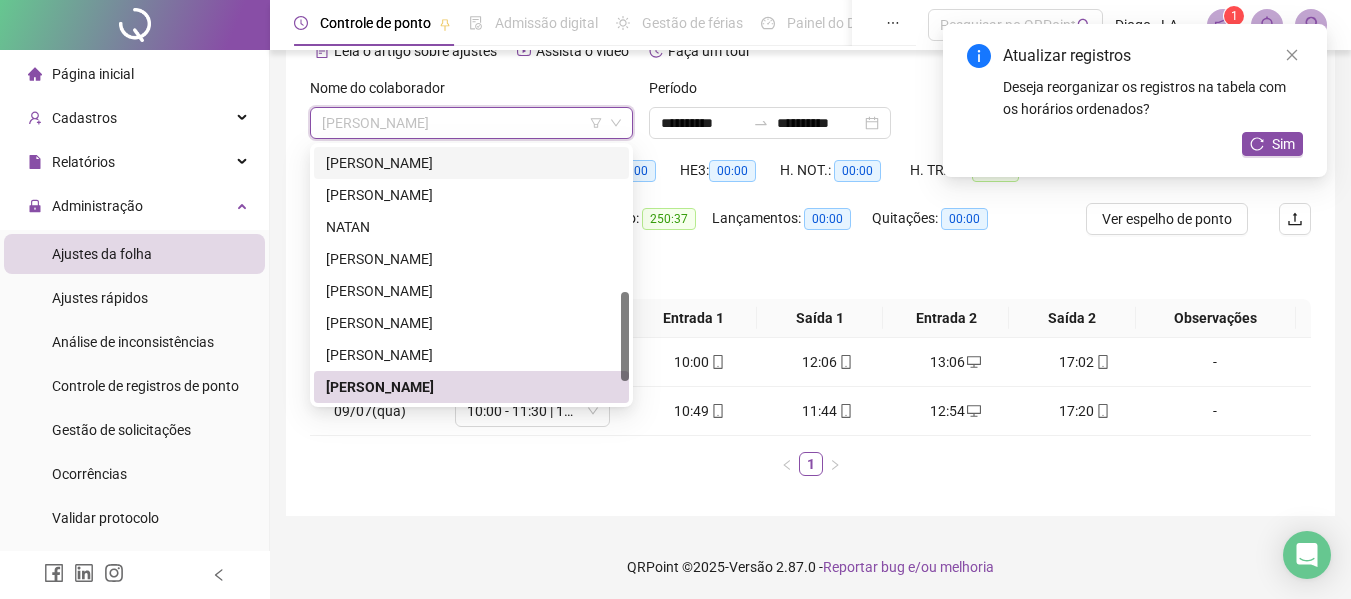 drag, startPoint x: 620, startPoint y: 315, endPoint x: 612, endPoint y: 153, distance: 162.19742 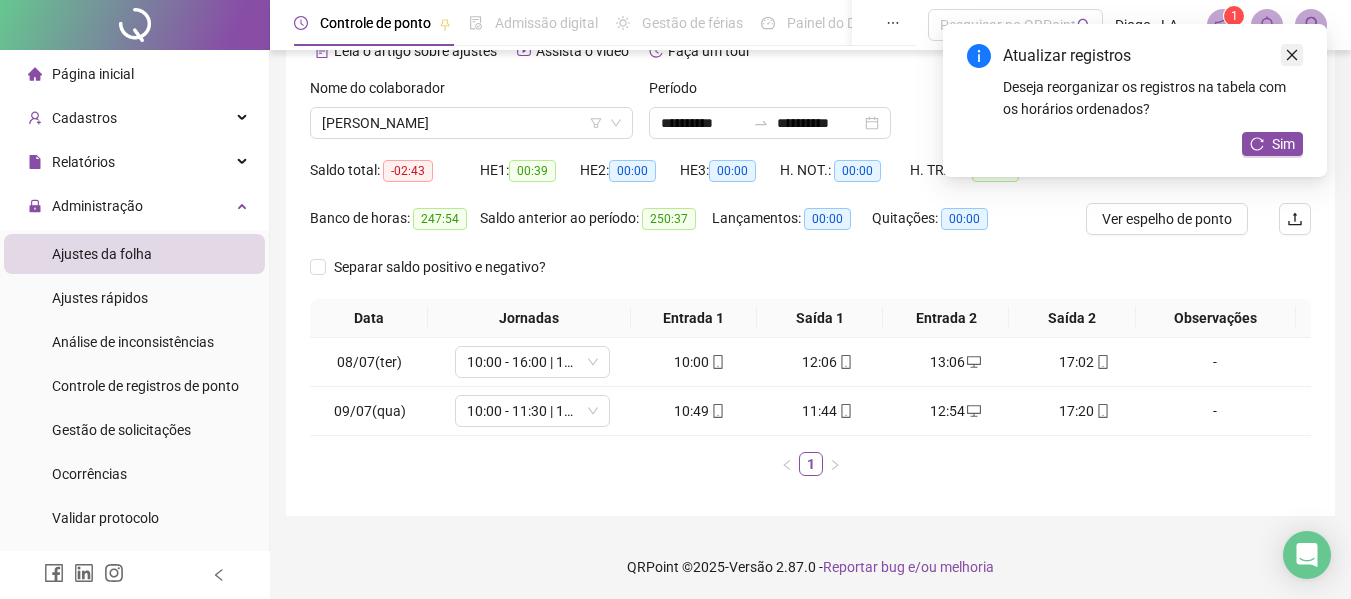 click 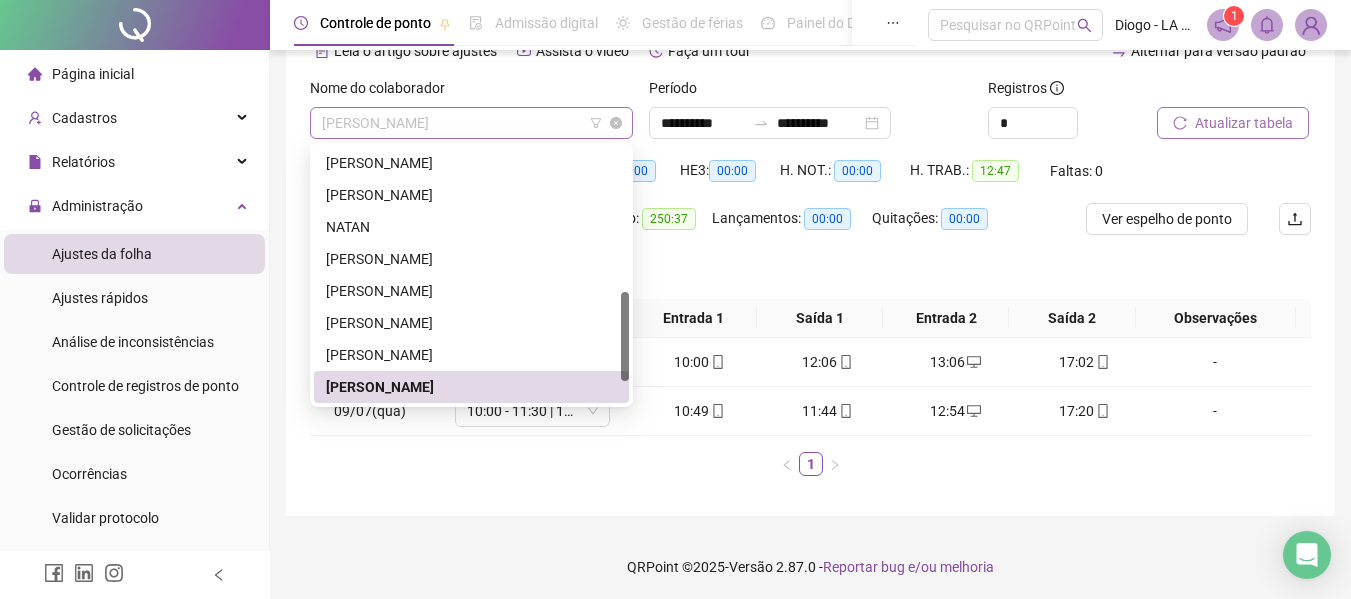 click on "[PERSON_NAME]" at bounding box center (471, 123) 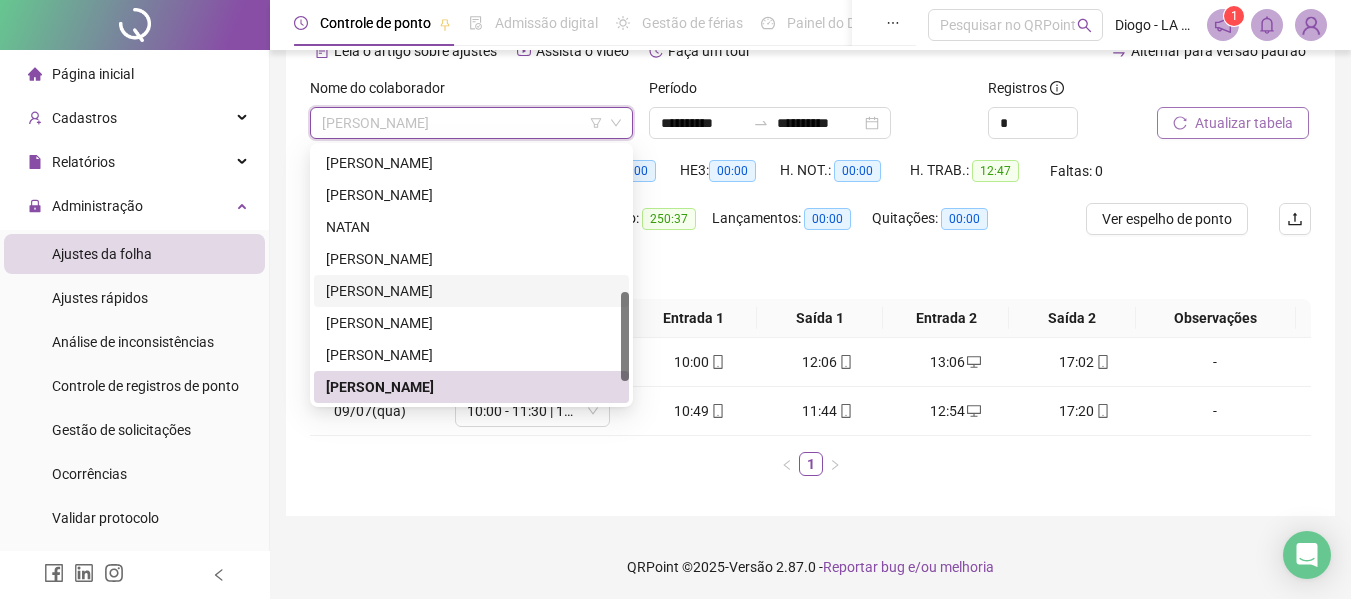 drag, startPoint x: 630, startPoint y: 313, endPoint x: 623, endPoint y: 268, distance: 45.54119 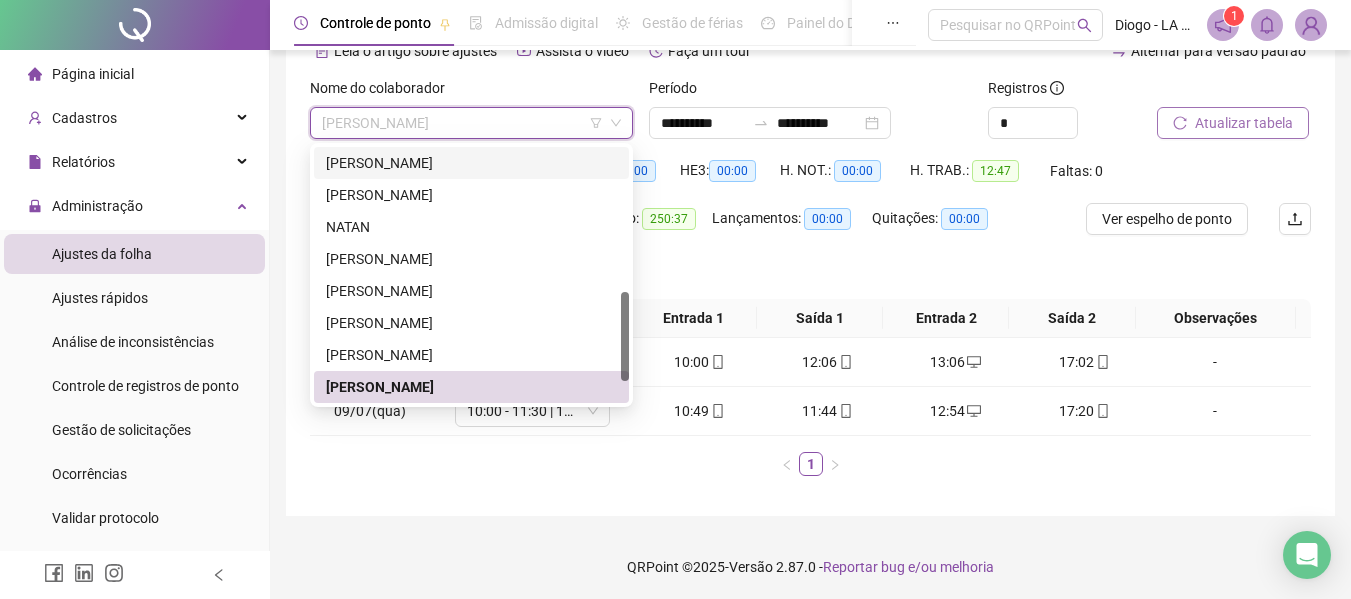 click on "[PERSON_NAME]" at bounding box center (471, 163) 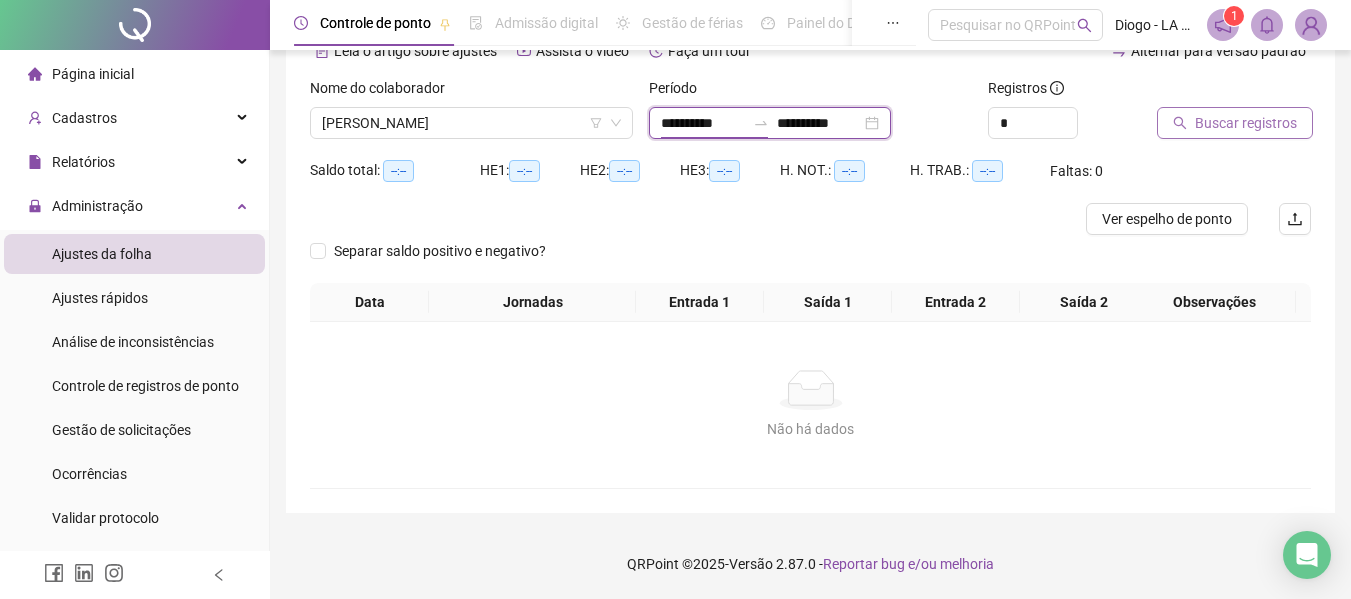 click on "**********" at bounding box center [703, 123] 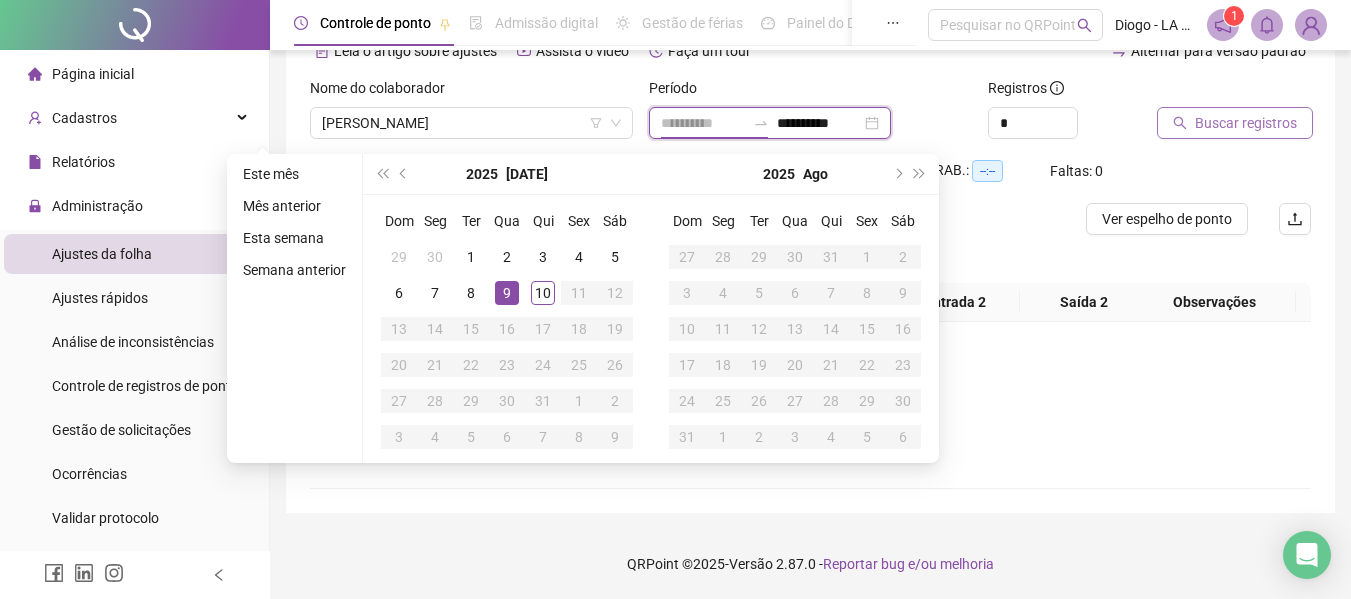 type on "**********" 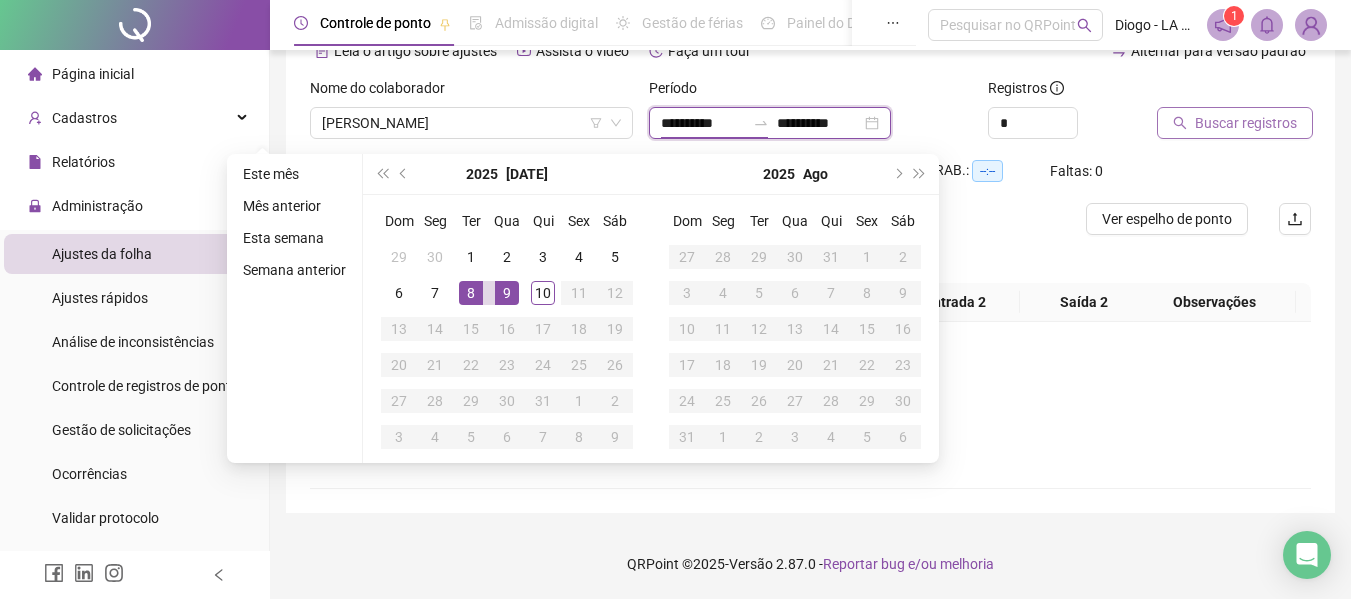 click on "**********" at bounding box center (819, 123) 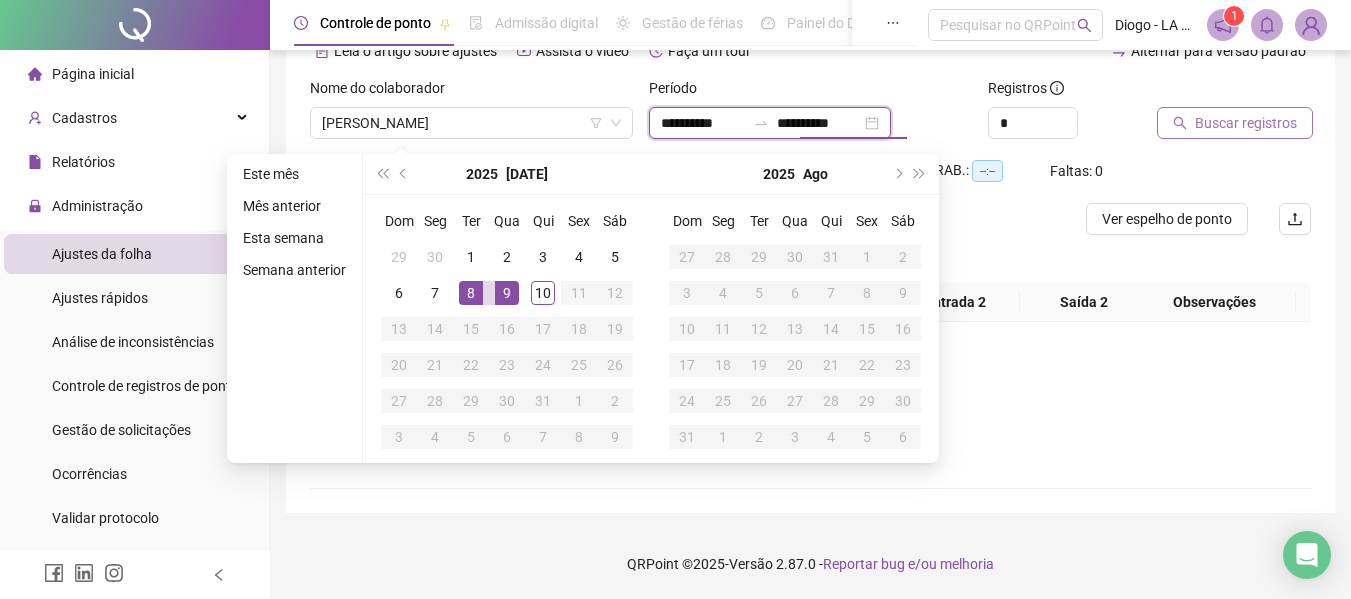 type on "**********" 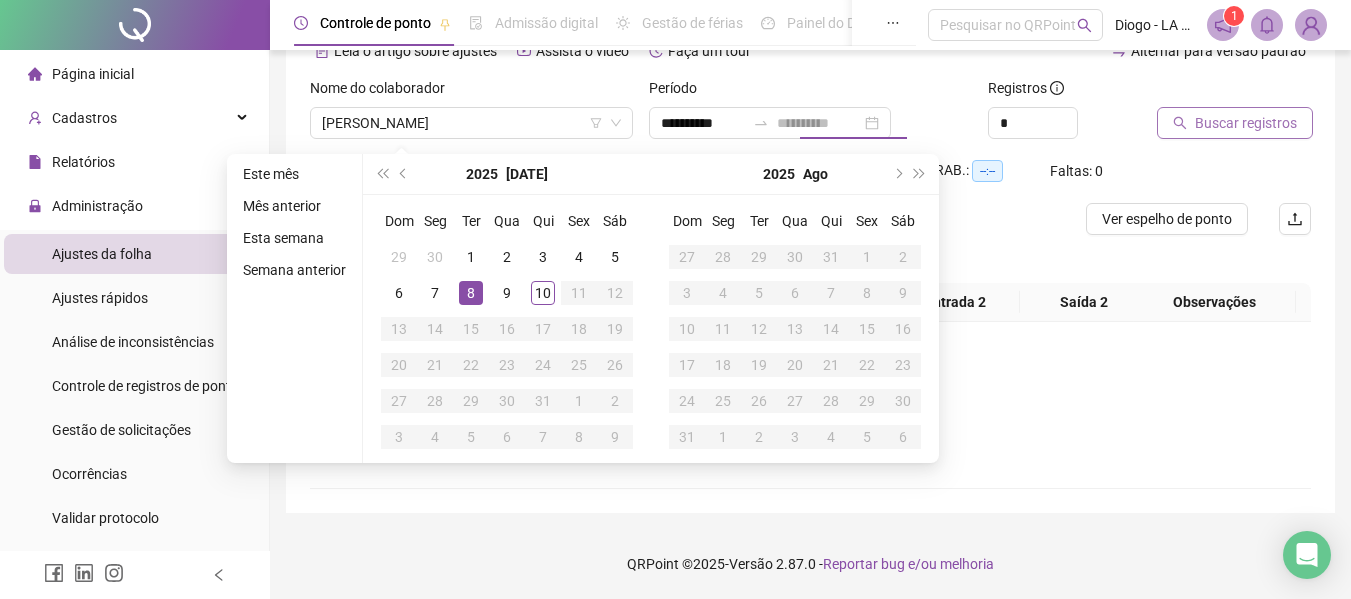 click on "8" at bounding box center [471, 293] 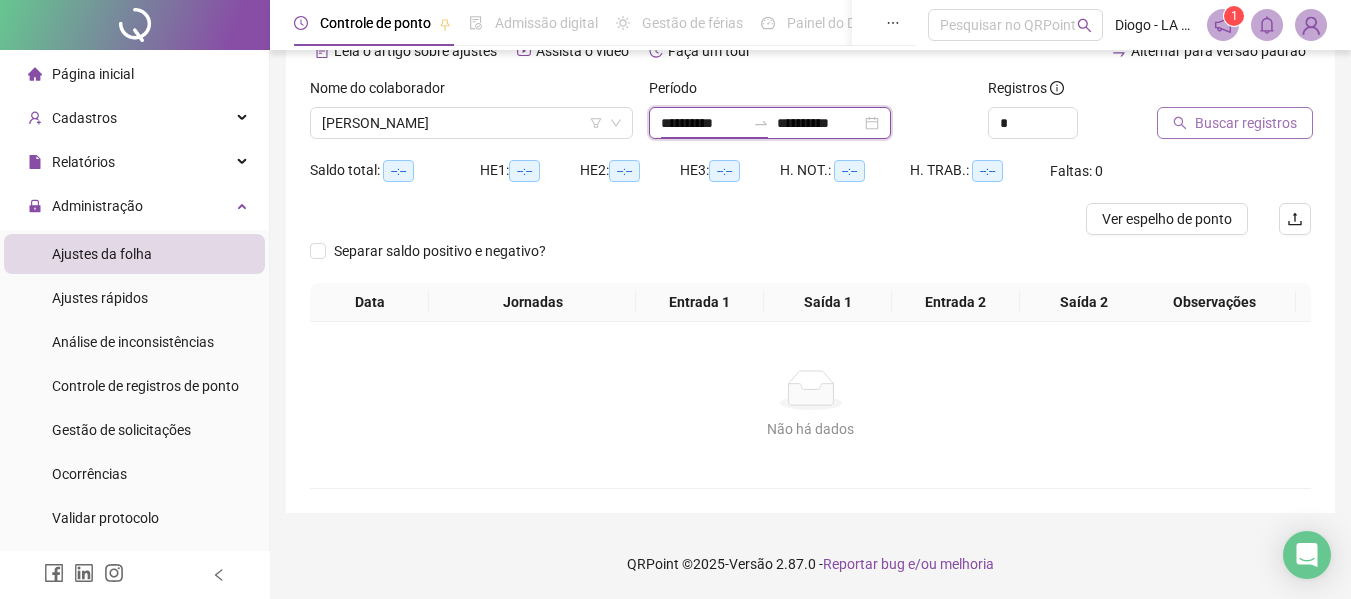 click on "**********" at bounding box center (703, 123) 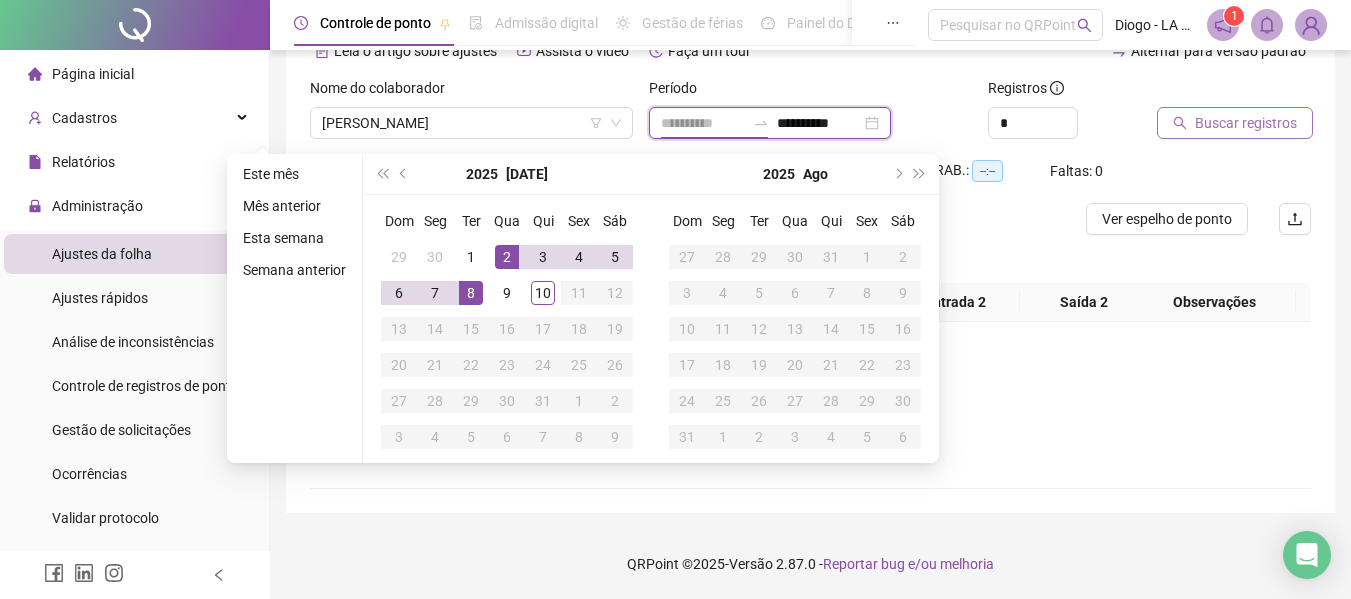 type on "**********" 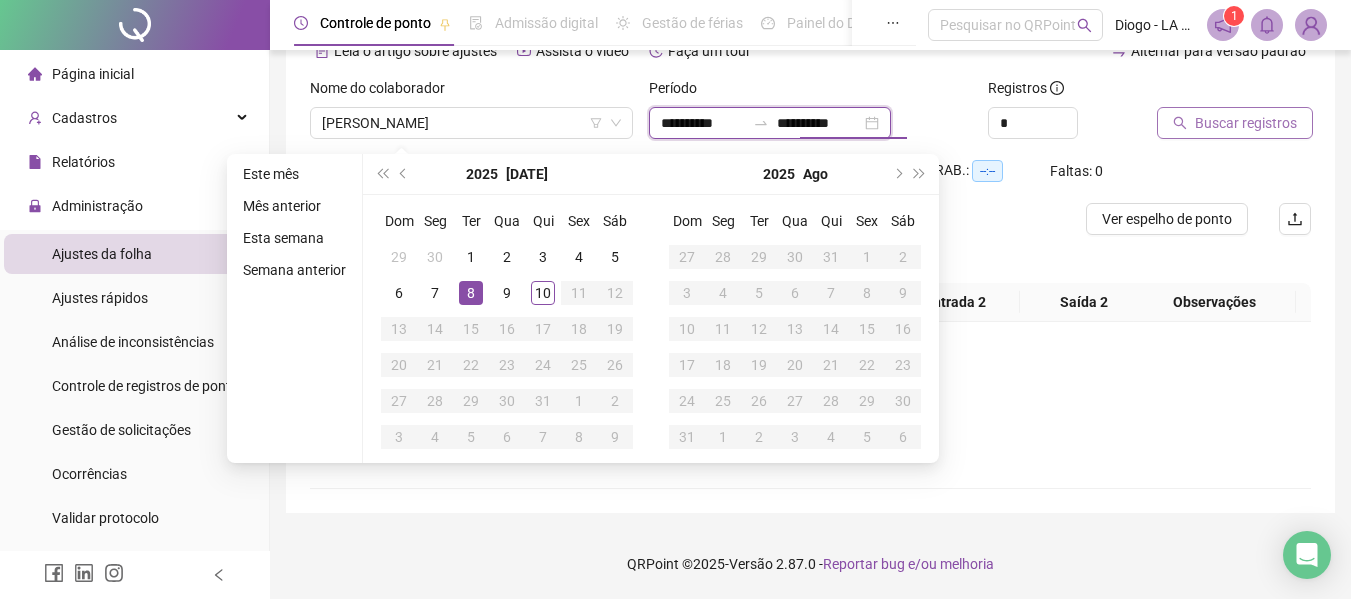 click on "**********" at bounding box center (819, 123) 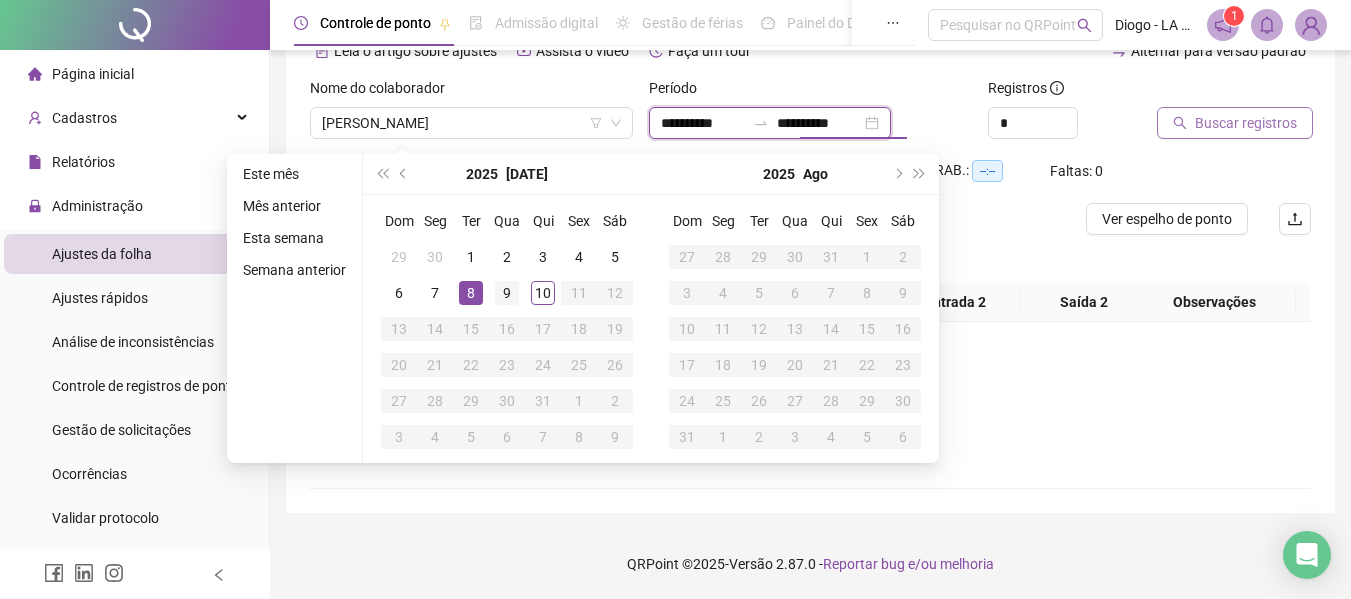 type on "**********" 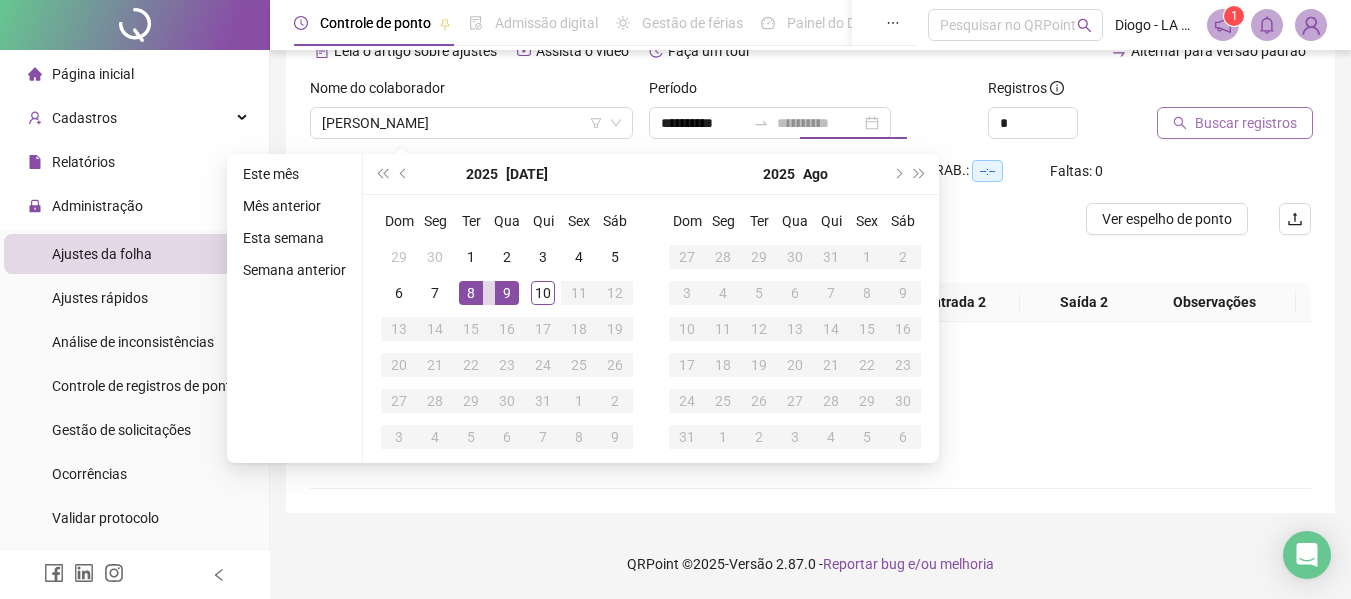 click on "9" at bounding box center [507, 293] 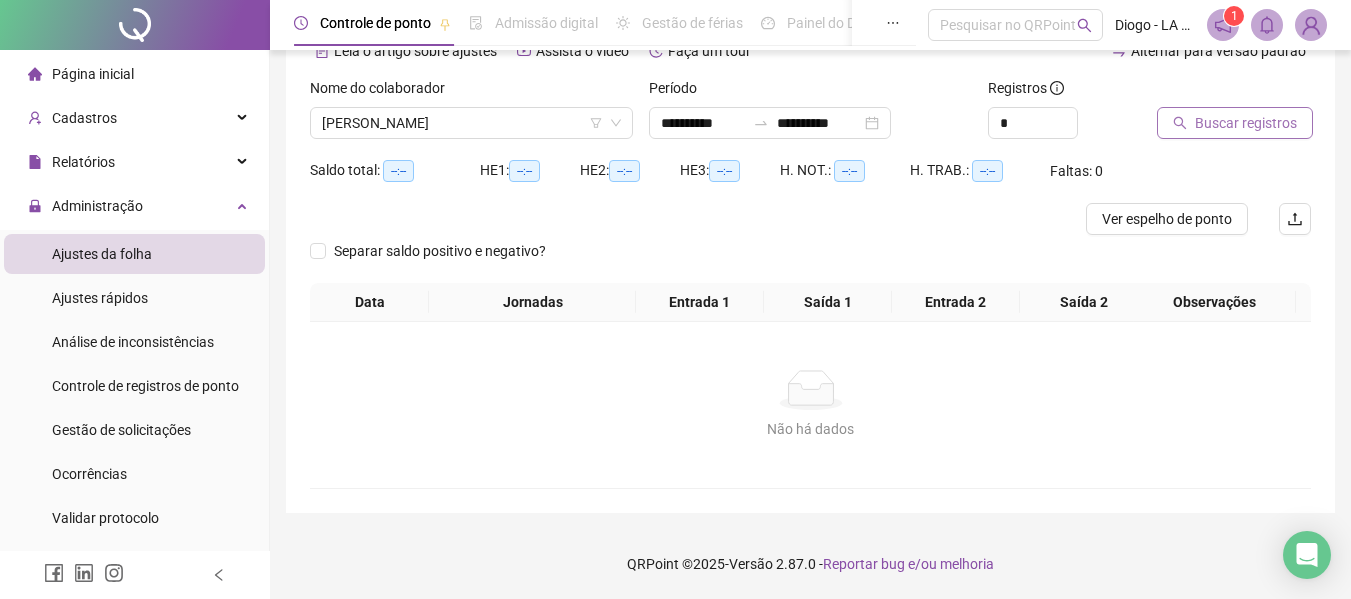 click 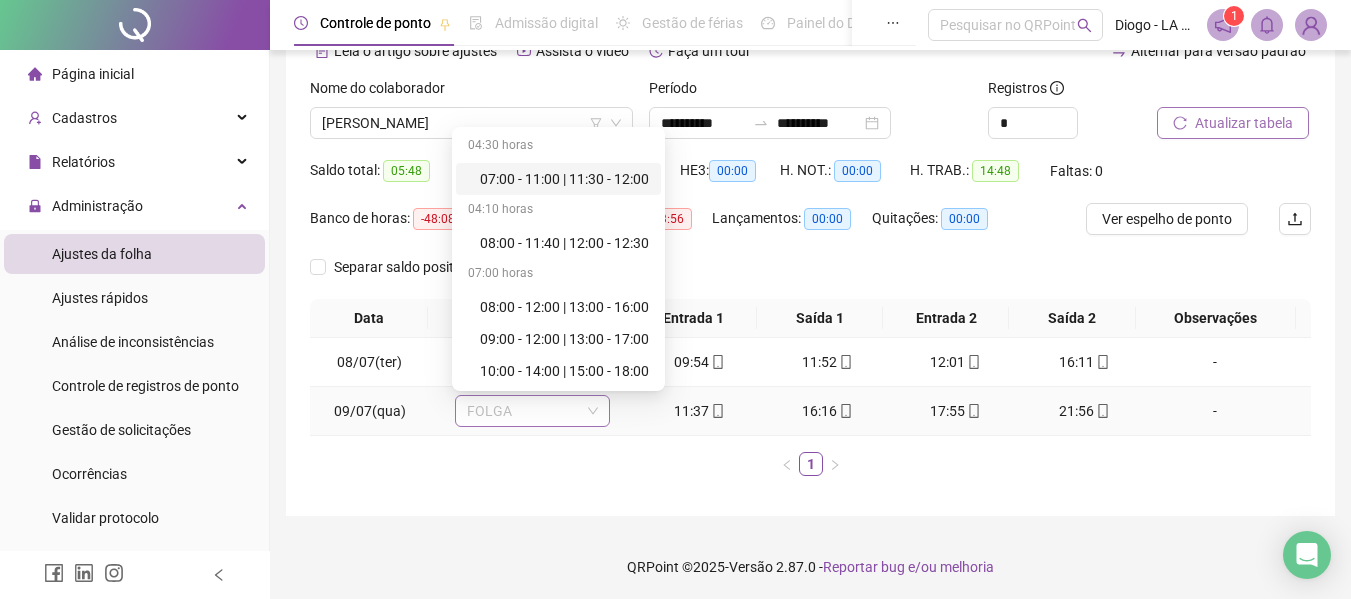 click on "FOLGA" at bounding box center (532, 411) 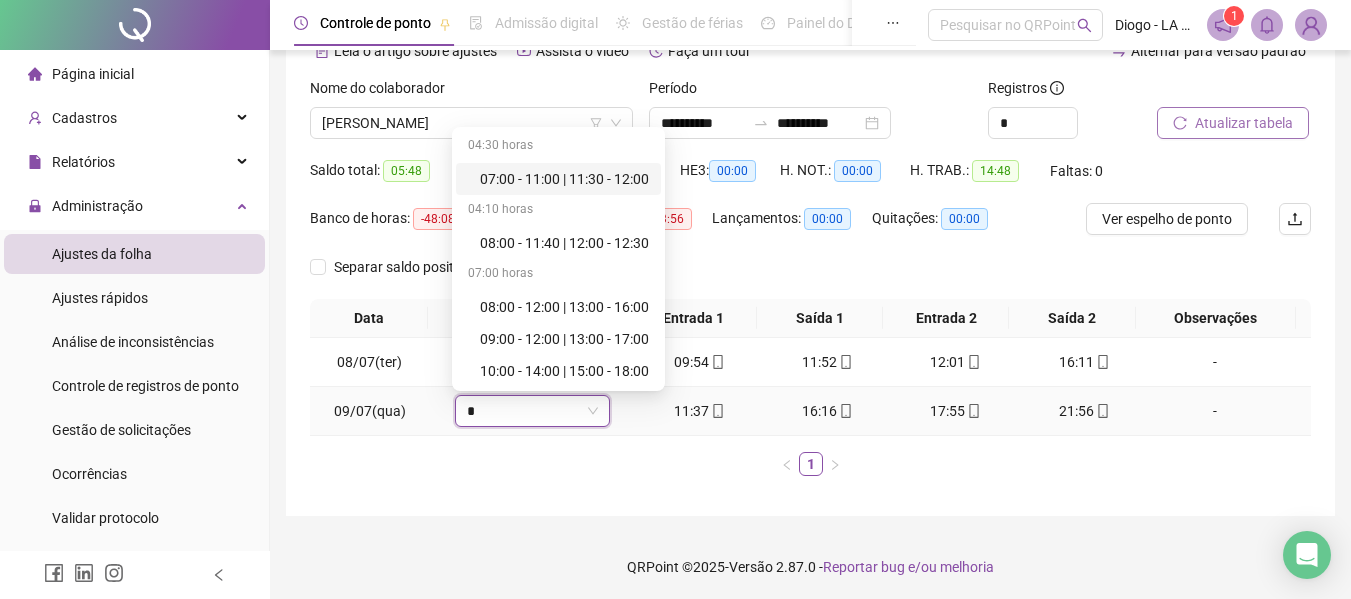 type on "**" 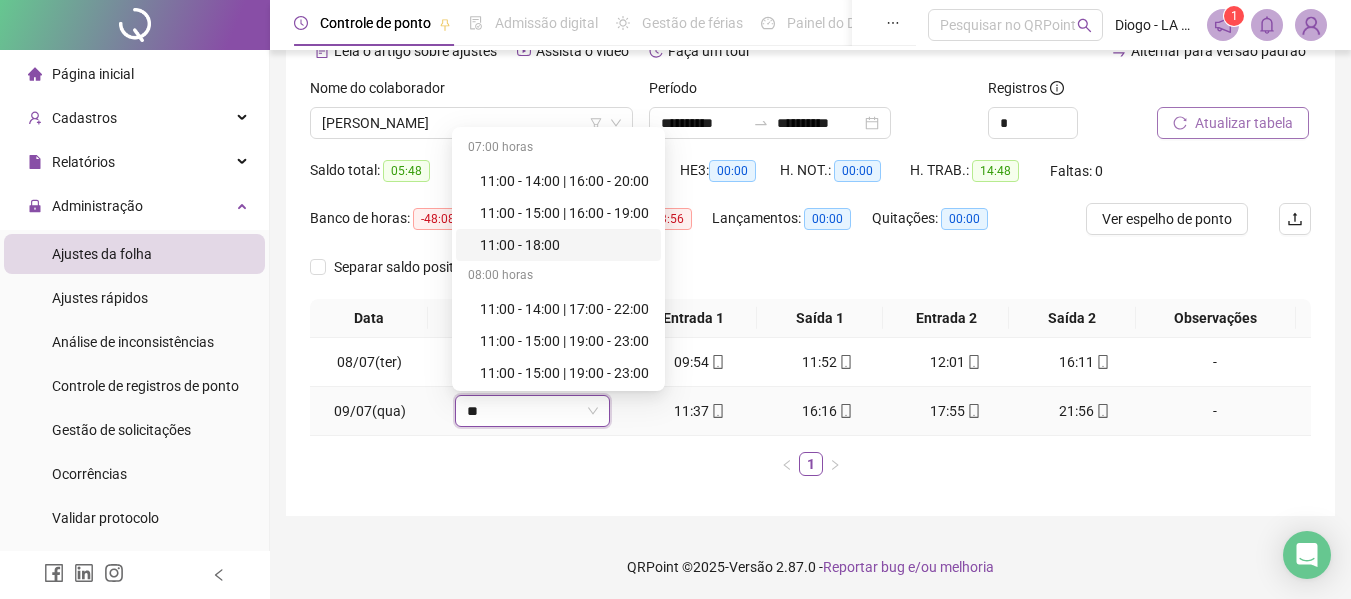 scroll, scrollTop: 160, scrollLeft: 0, axis: vertical 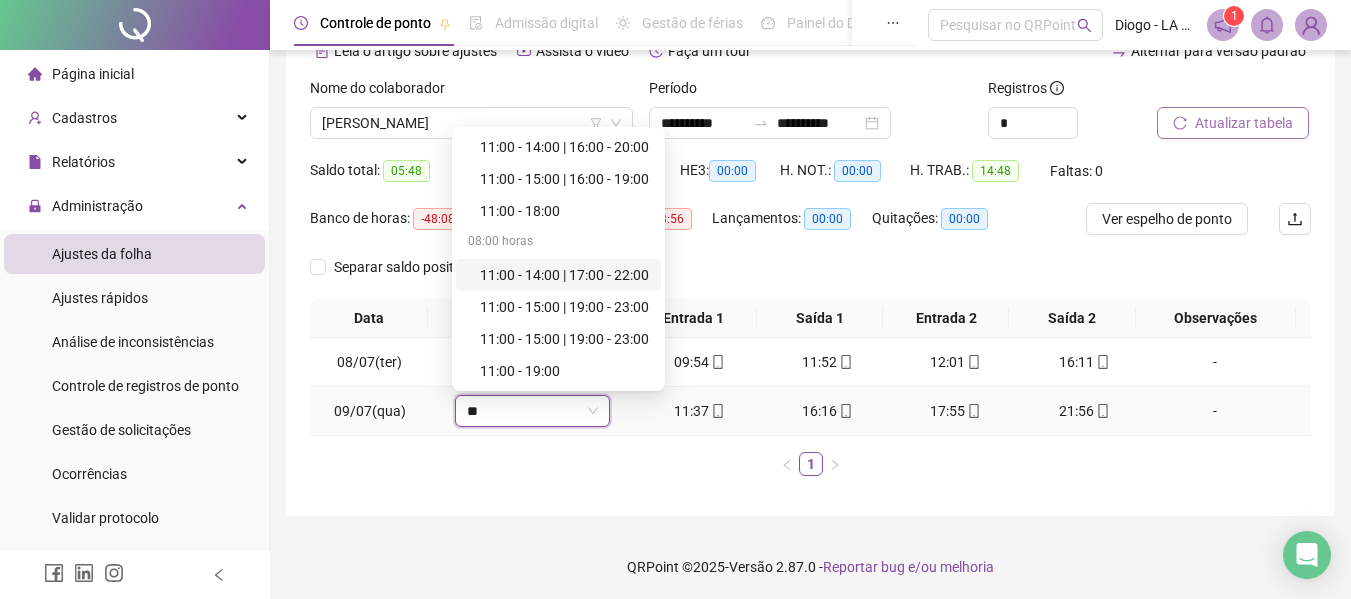 click on "11:00 - 14:00 | 17:00 - 22:00" at bounding box center (564, 275) 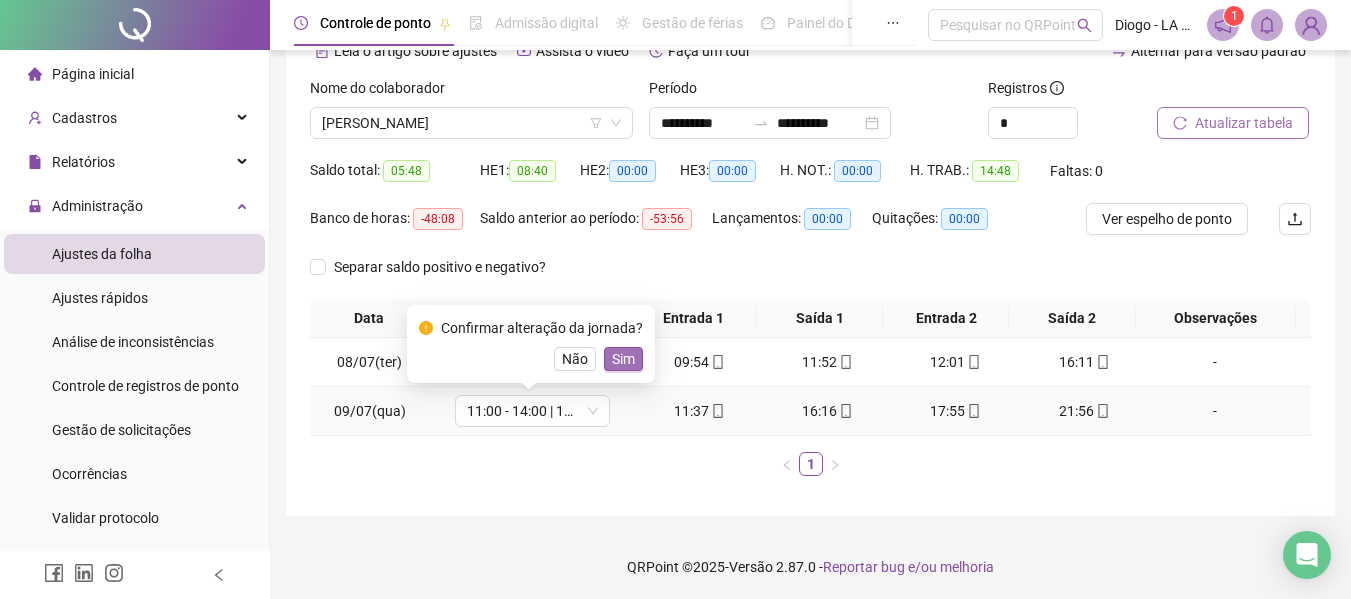 click on "Sim" at bounding box center (623, 359) 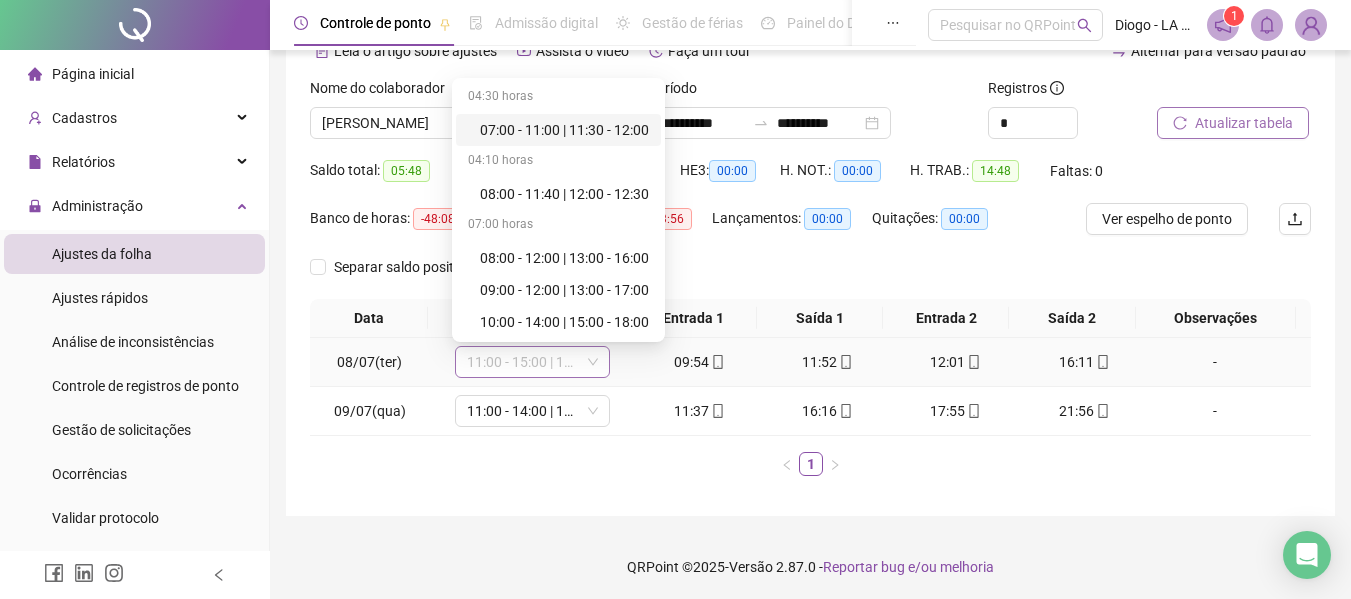 click on "11:00 - 15:00 | 18:00 - 23:00" at bounding box center [532, 362] 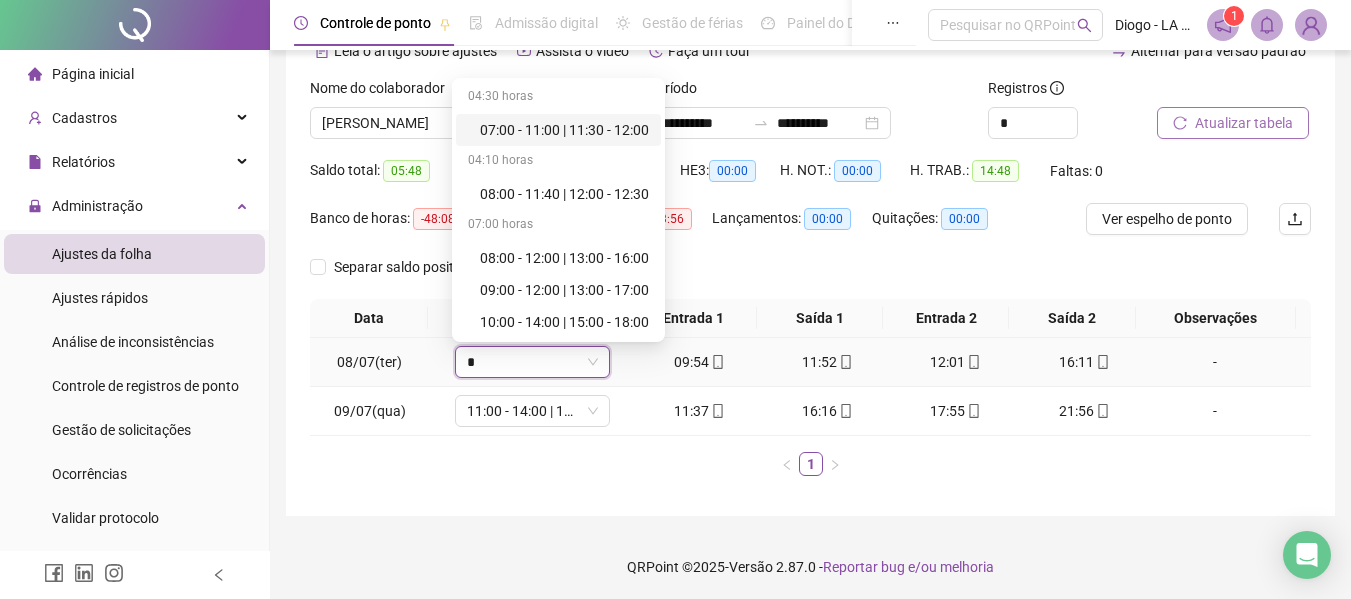 type on "**" 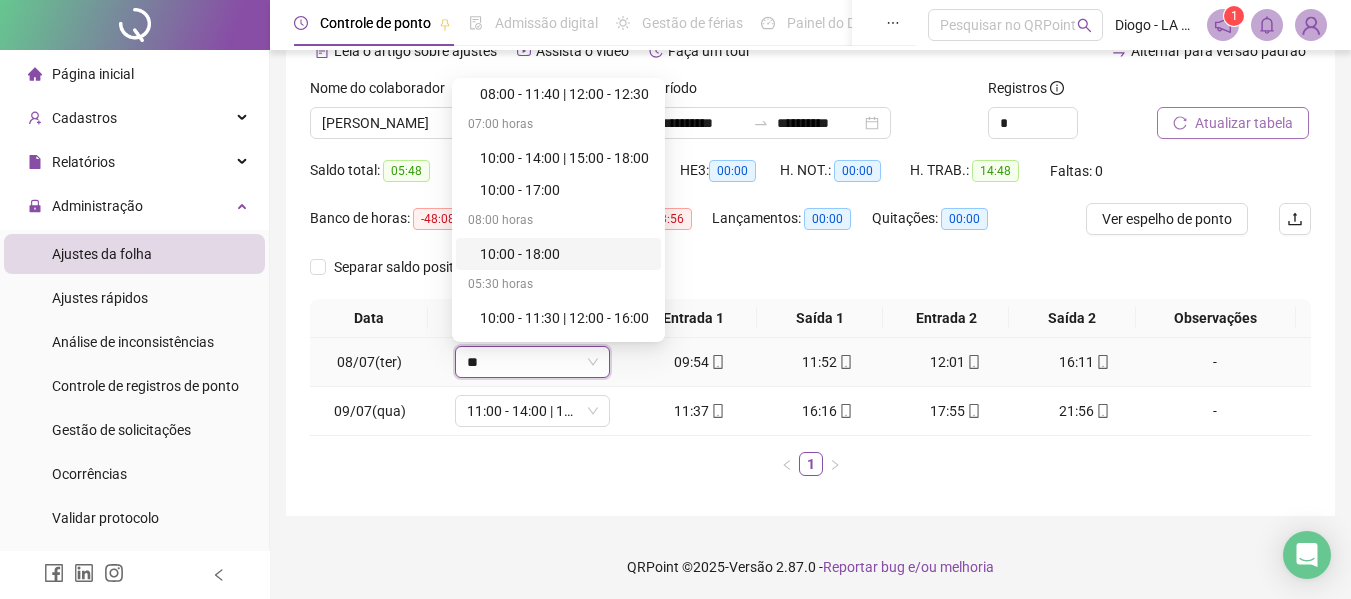 click on "04:10 horas 08:00 - 11:40 | 12:00 - 12:30 07:00 horas 10:00 - 14:00 | 15:00 - 18:00 10:00 - 17:00 08:00 horas 10:00 - 18:00 05:30 horas 10:00 - 11:30 | 12:00 - 16:00 10:00 - 12:00 | 12:30 - 16:00 10:00 - 12:00 | 12:30 - 16:00 10:00 - 14:00 | 14:30 - 16:00 10:00 - 15:00 | 15:30 - 16:00 06:00 horas 10:00 - 11:30 | 12:00 - 16:30 10:00 - 16:00 10:00 - 16:00 06:30 horas 10:00 - 11:30 | 12:00 - 17:00 10:00 - 16:00 | 17:00 - 17:30 10:00 - 16:00 | 17:00 - 17:30 09:00 horas 10:00 - 14:00 | 17:00 - 22:00 10:00 - 15:00 | 18:00 - 22:00 10:00 - 16:00 | 18:00 - 21:00 10:00 - 16:00 | 19:00 - 22:00 10:00 horas 10:00 - 15:00 | 17:00 - 22:00 10:00 - 15:00 | 18:00 - 23:00 10:00 - 16:00 | 18:00 - 22:00 11:00 - 14:00 | 16:00 - 23:00 11:00 - 15:00 | 17:00 - 23:00 11:00 - 15:00 | 18:00 - 00:00 11:00 - 16:00 | 17:00 - 22:00 11:00 - 16:00 | 18:00 - 23:00 11:00 - 21:00 12:00 - 14:00 | 15:00 - 23:00 11:30 horas 10:00 - 15:00 | 17:00 - 23:30 10:00 - 16:00 | 18:00 - 23:30 10:30 horas 10:00 - 15:00 | 18:00 - 23:30 11:00 horas 08:05 horas" at bounding box center (558, 210) 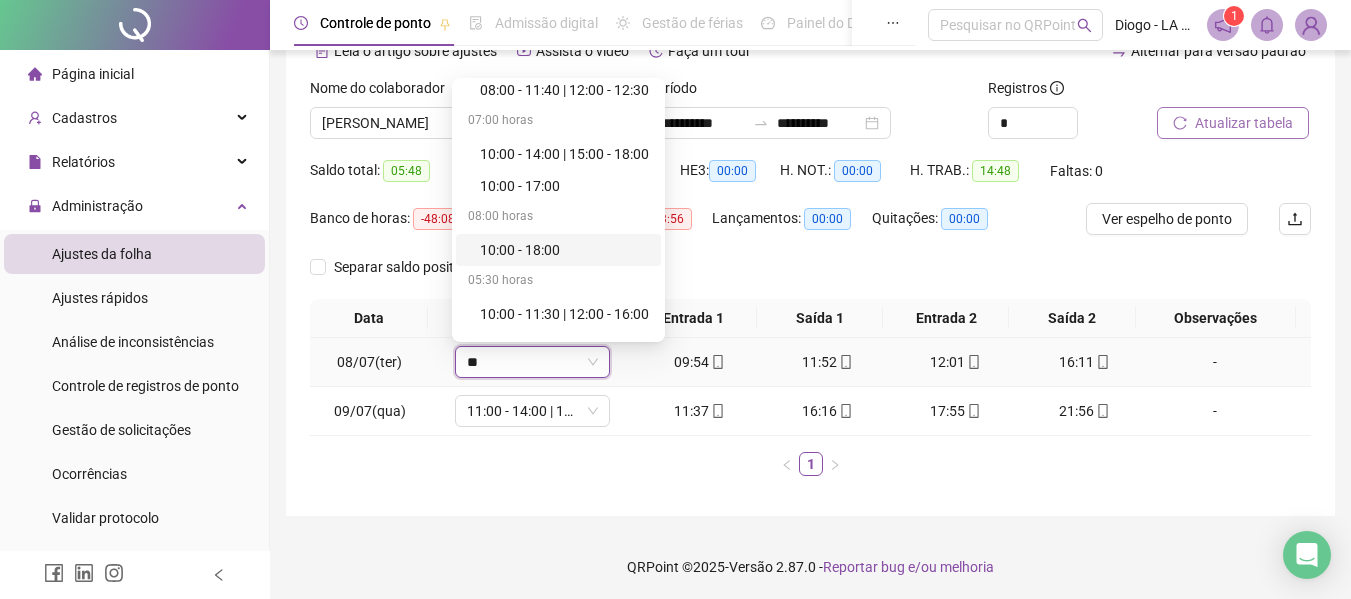 scroll, scrollTop: 80, scrollLeft: 0, axis: vertical 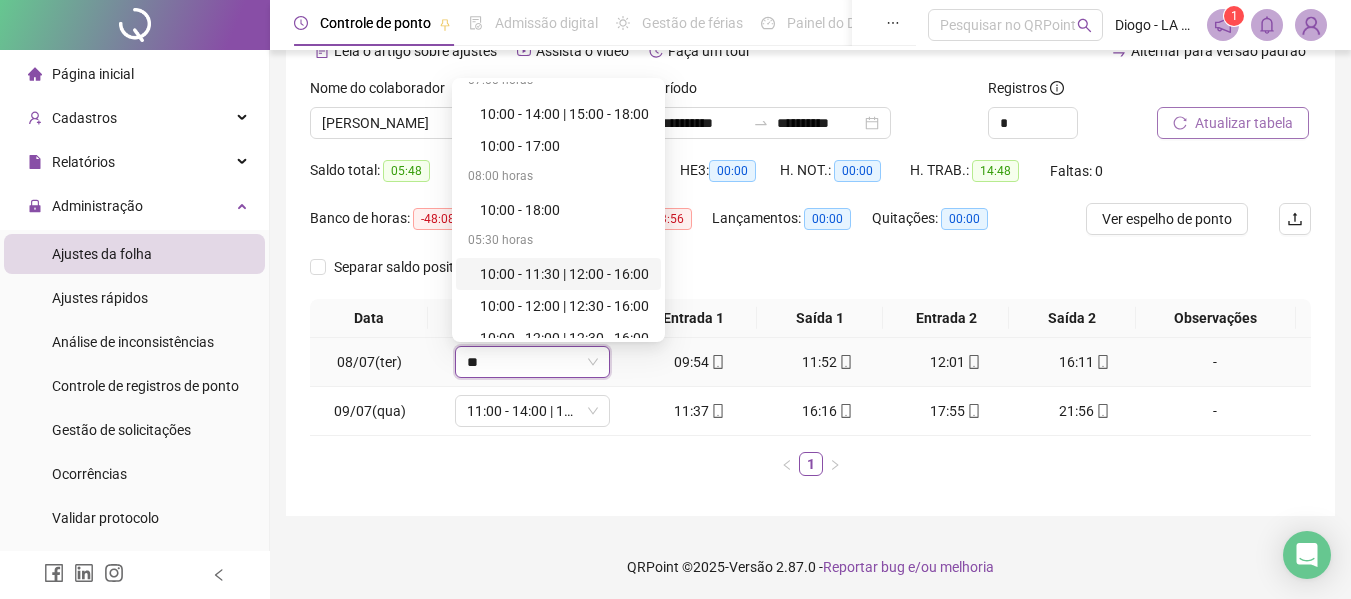 click on "10:00 - 11:30 | 12:00 - 16:00" at bounding box center (564, 274) 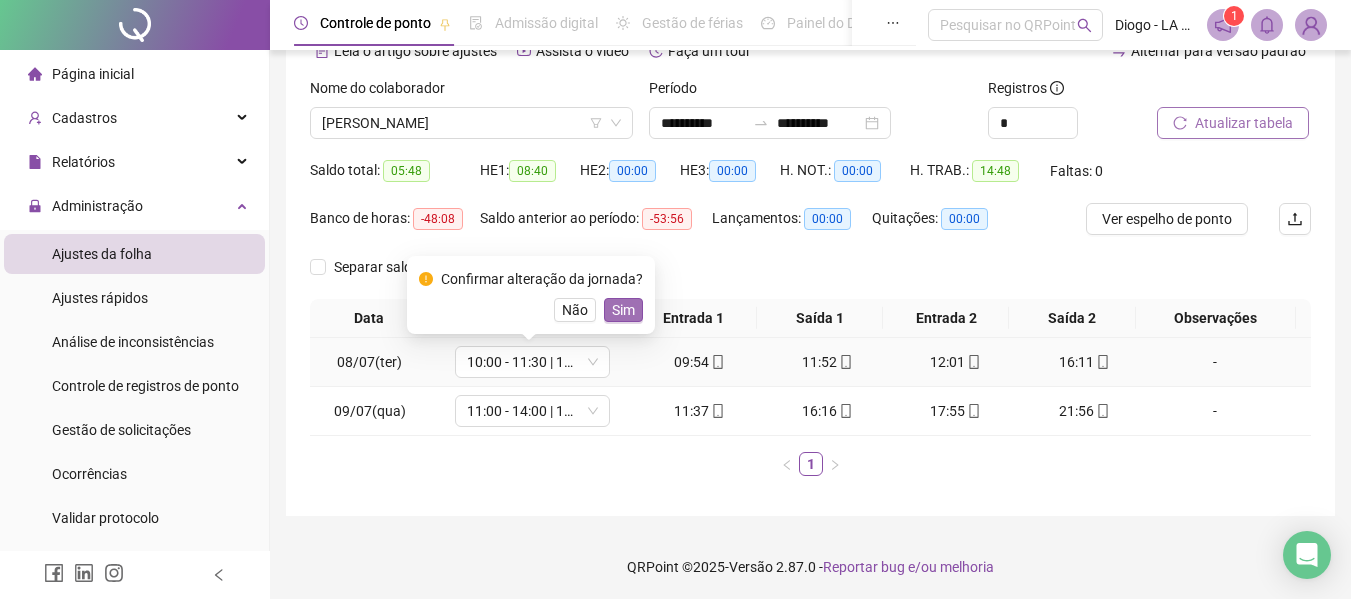 click on "Sim" at bounding box center (623, 310) 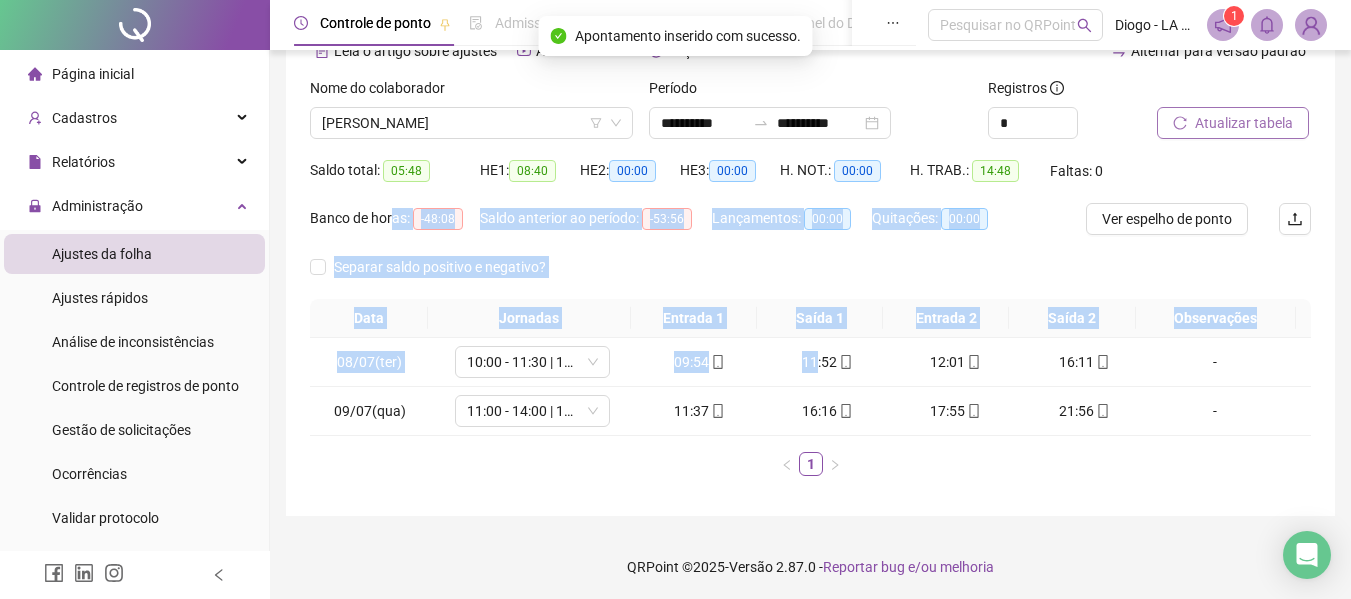 drag, startPoint x: 812, startPoint y: 364, endPoint x: 391, endPoint y: 229, distance: 442.11536 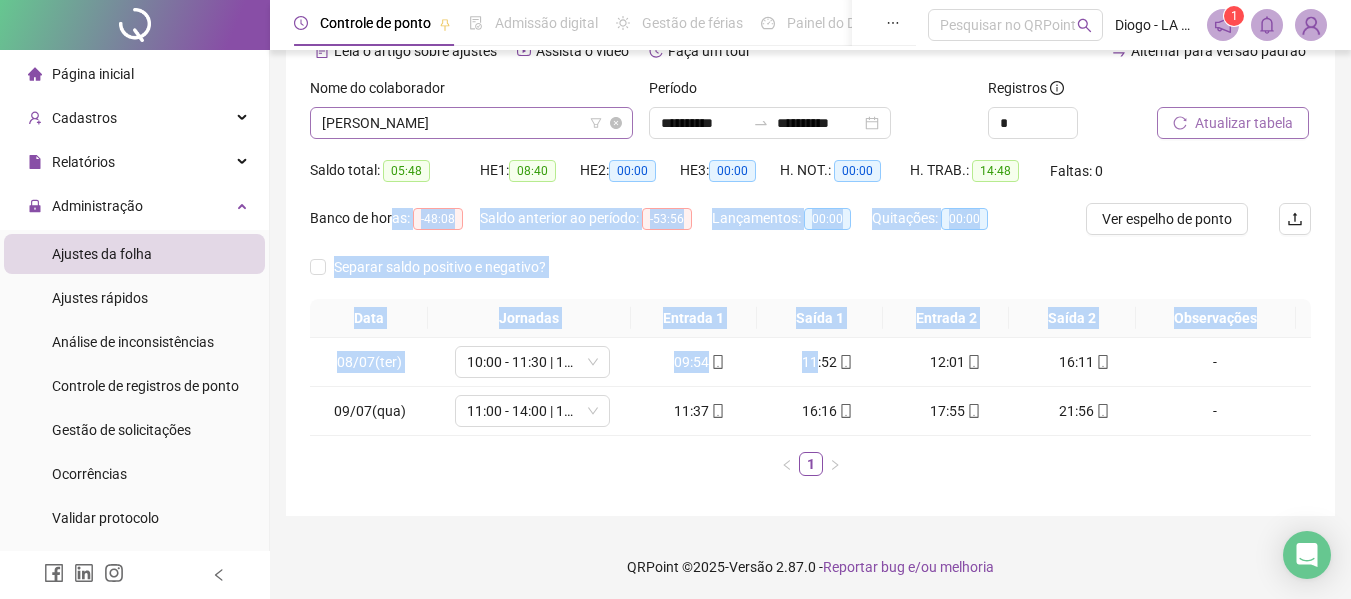 click on "[PERSON_NAME]" at bounding box center [471, 123] 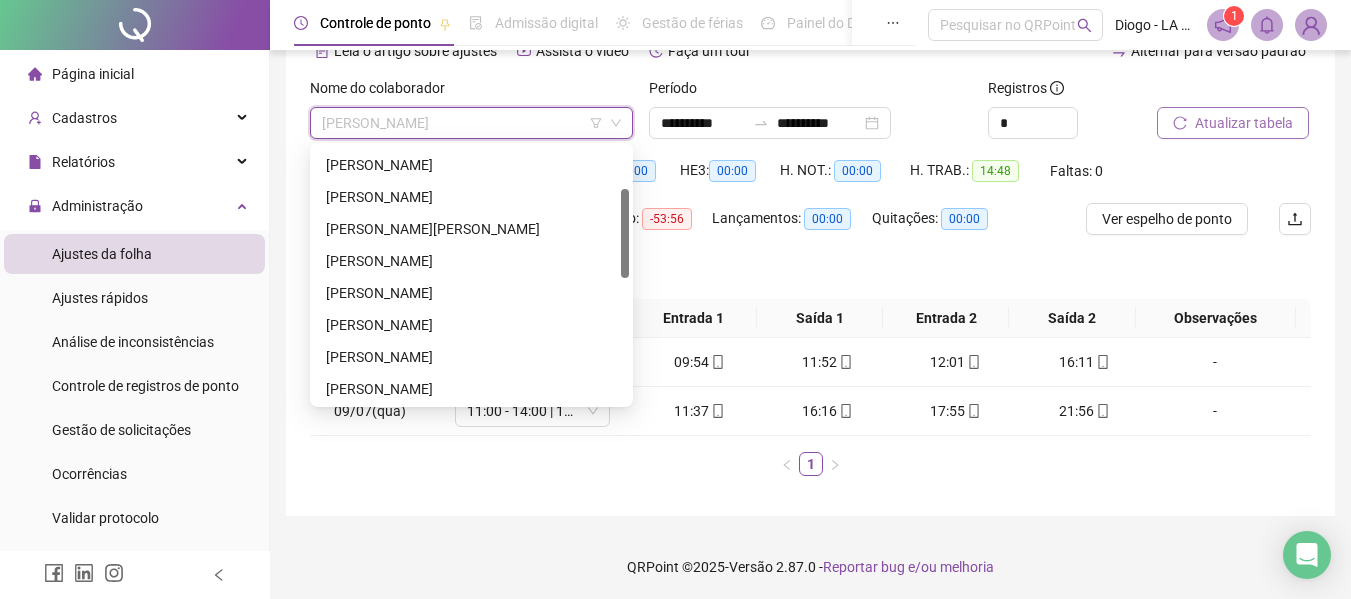 drag, startPoint x: 623, startPoint y: 344, endPoint x: 621, endPoint y: 241, distance: 103.01942 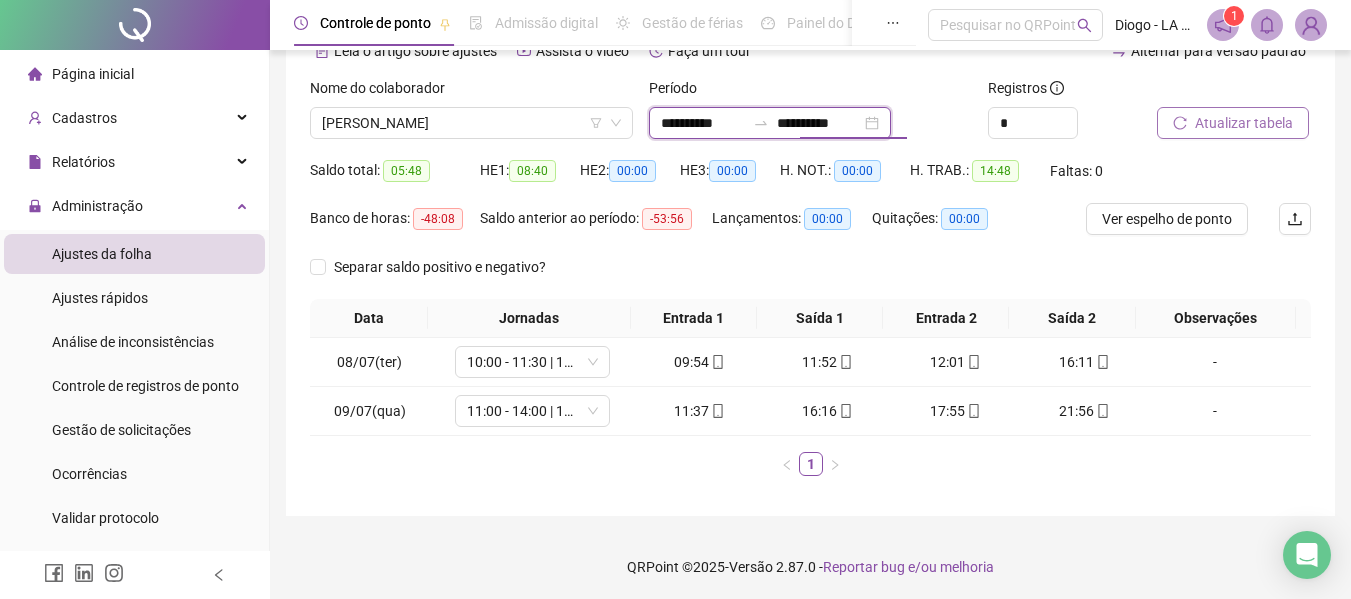 click on "**********" at bounding box center [819, 123] 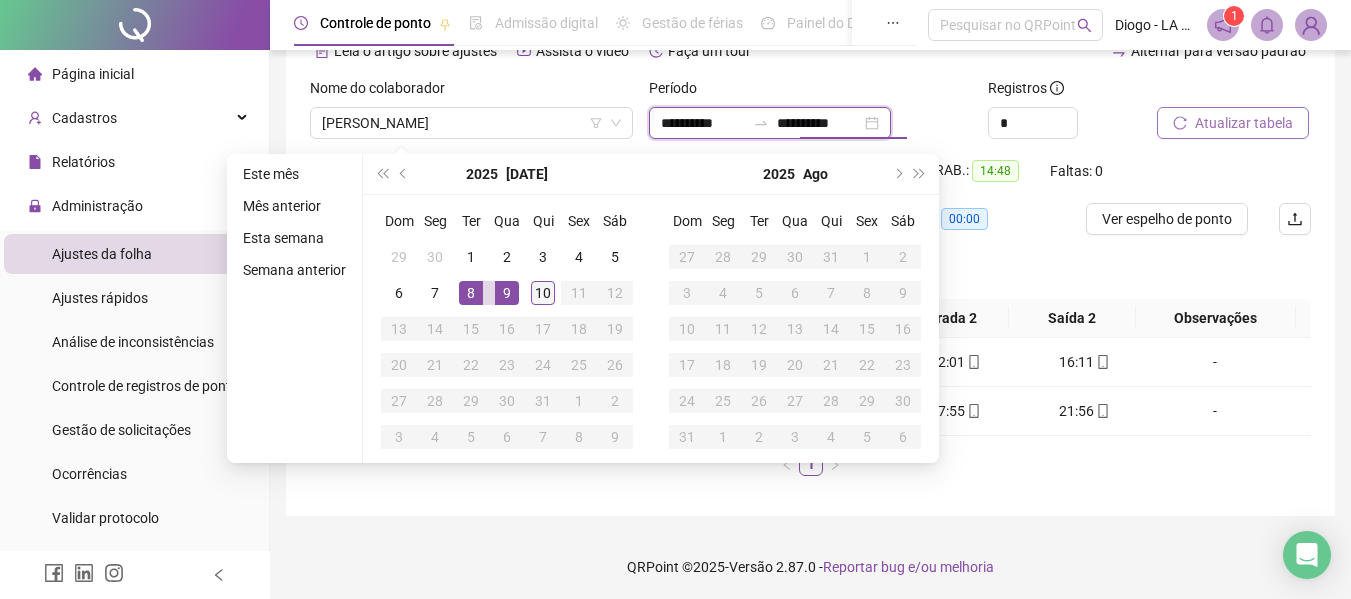 type on "**********" 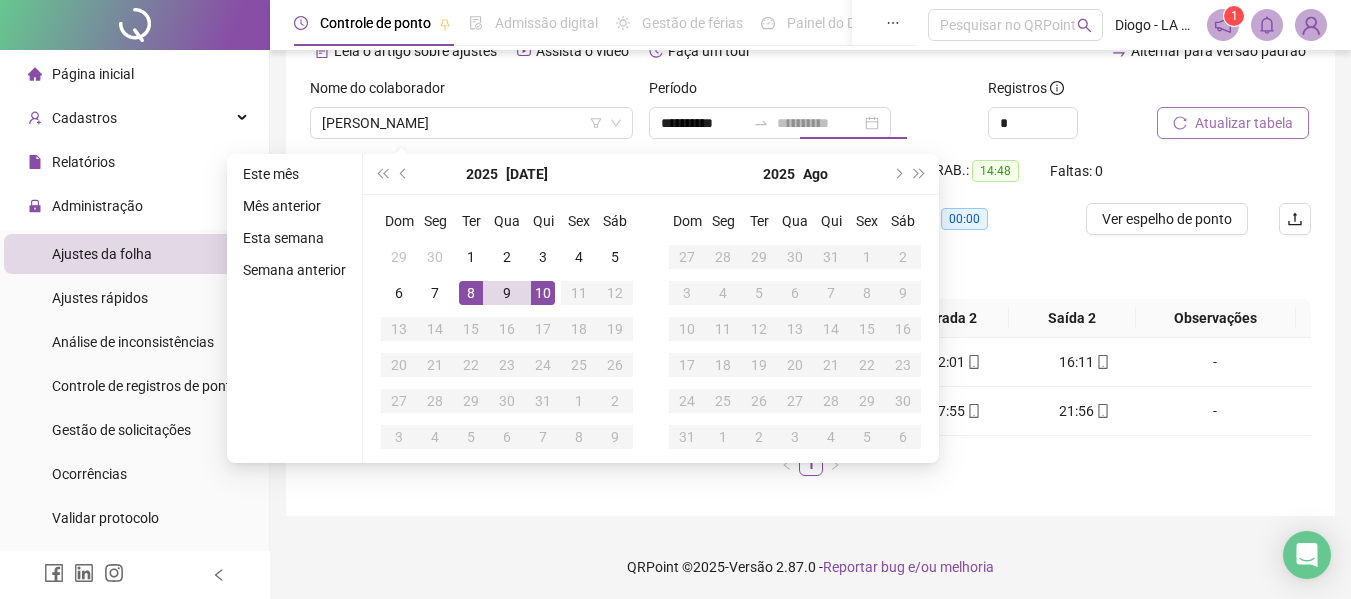 click on "10" at bounding box center [543, 293] 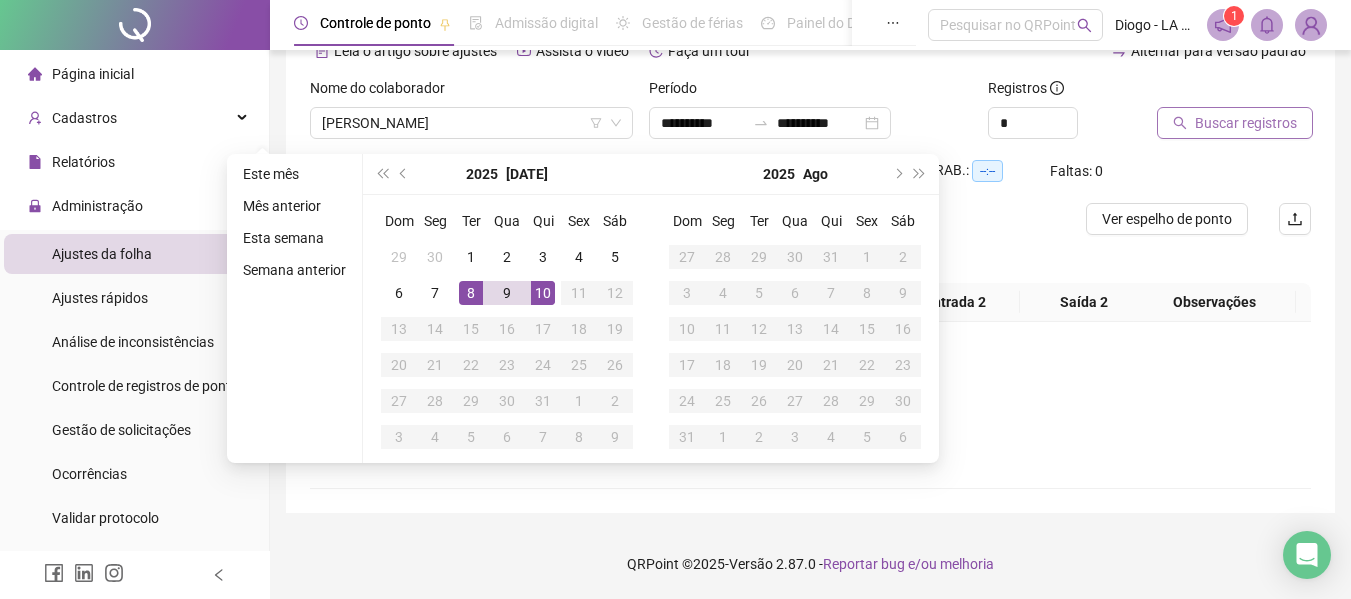 click on "Registros   *" at bounding box center (1065, 116) 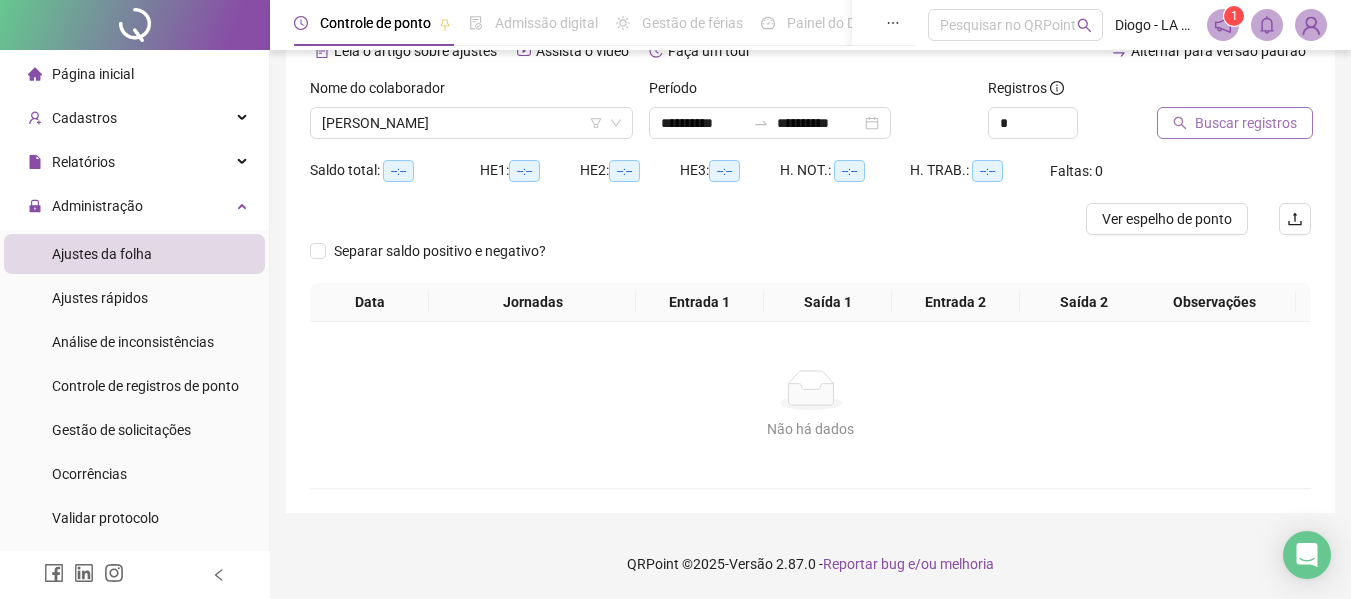 click 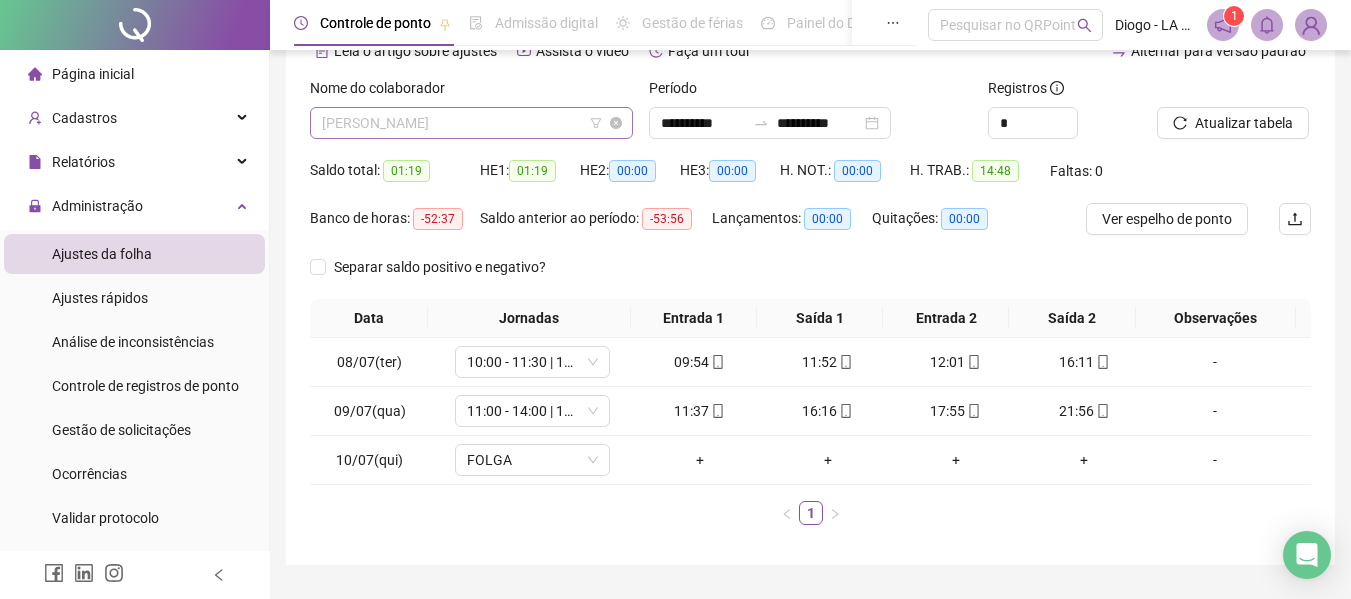 scroll, scrollTop: 192, scrollLeft: 0, axis: vertical 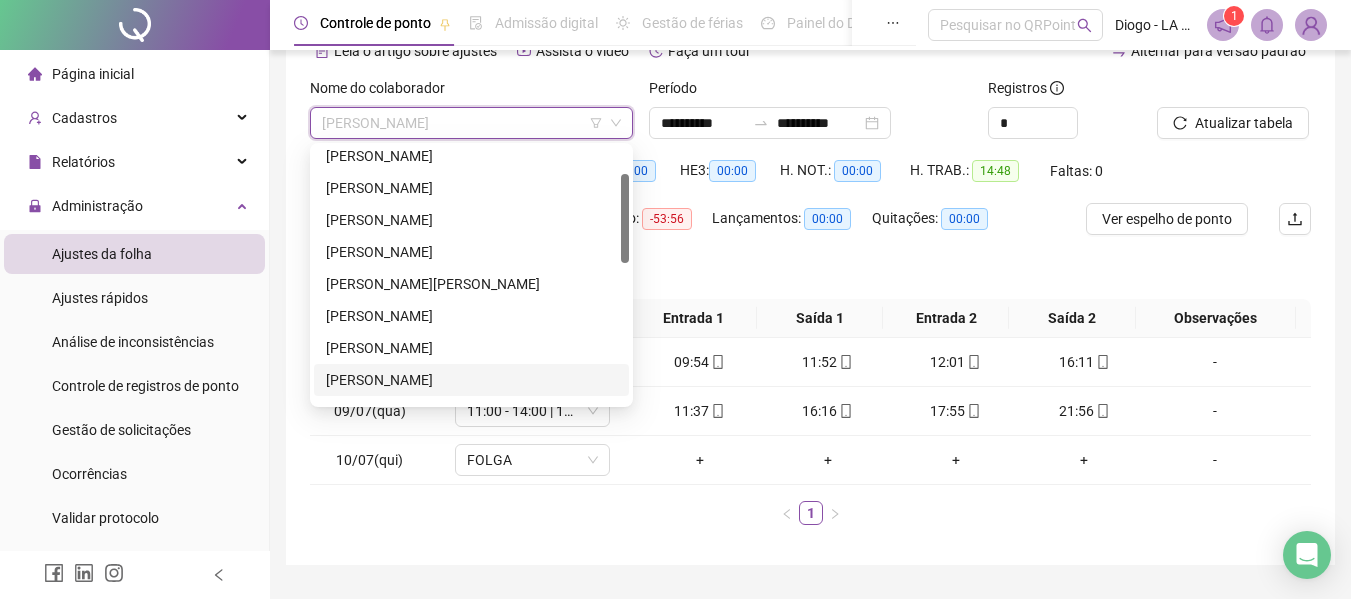 drag, startPoint x: 622, startPoint y: 248, endPoint x: 617, endPoint y: 205, distance: 43.289722 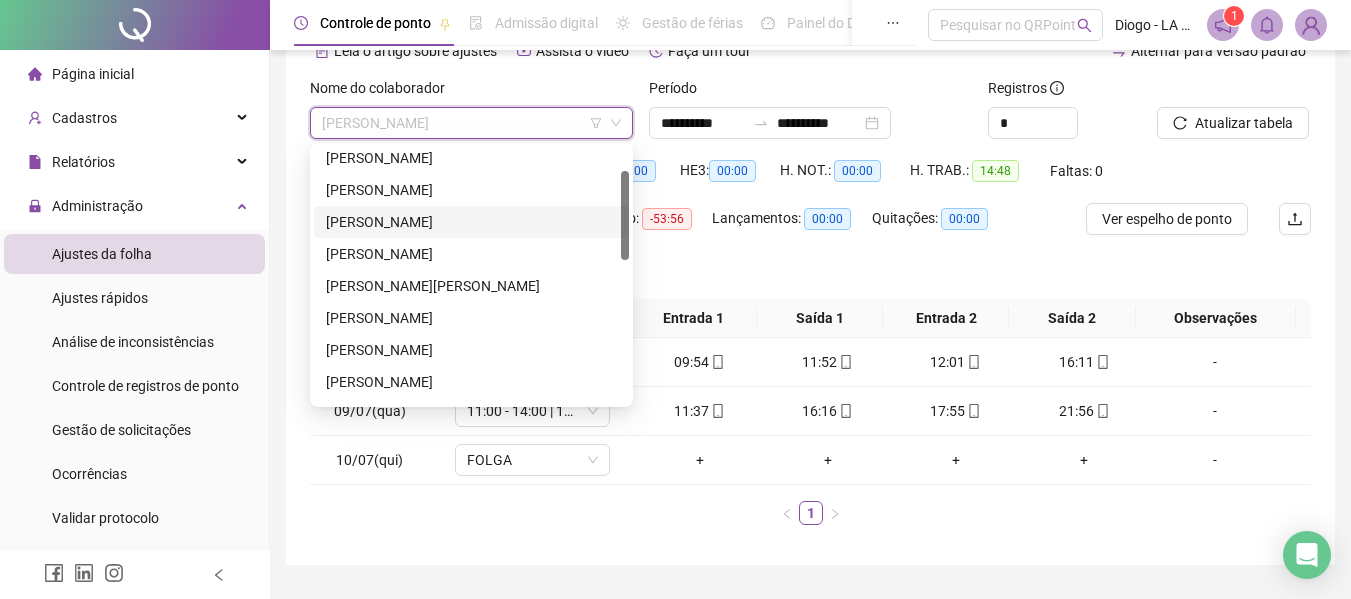 click on "[PERSON_NAME][PERSON_NAME] [PERSON_NAME]  [PERSON_NAME] [PERSON_NAME]	 [PERSON_NAME]" at bounding box center (471, 275) 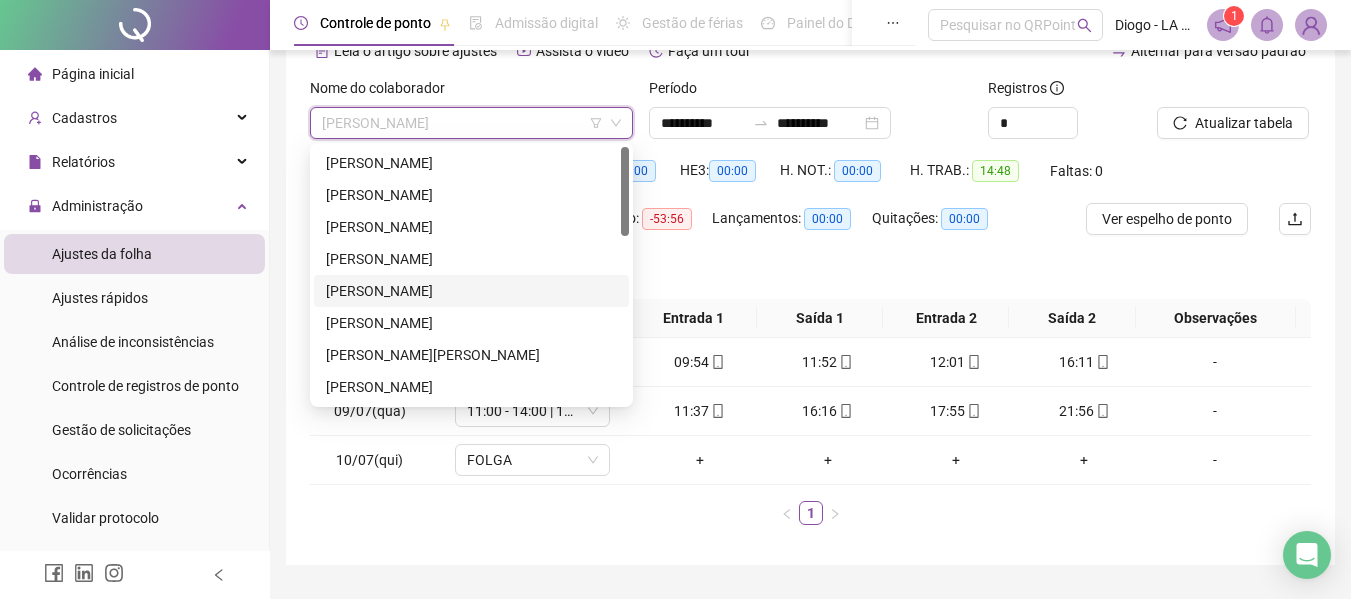 scroll, scrollTop: 0, scrollLeft: 0, axis: both 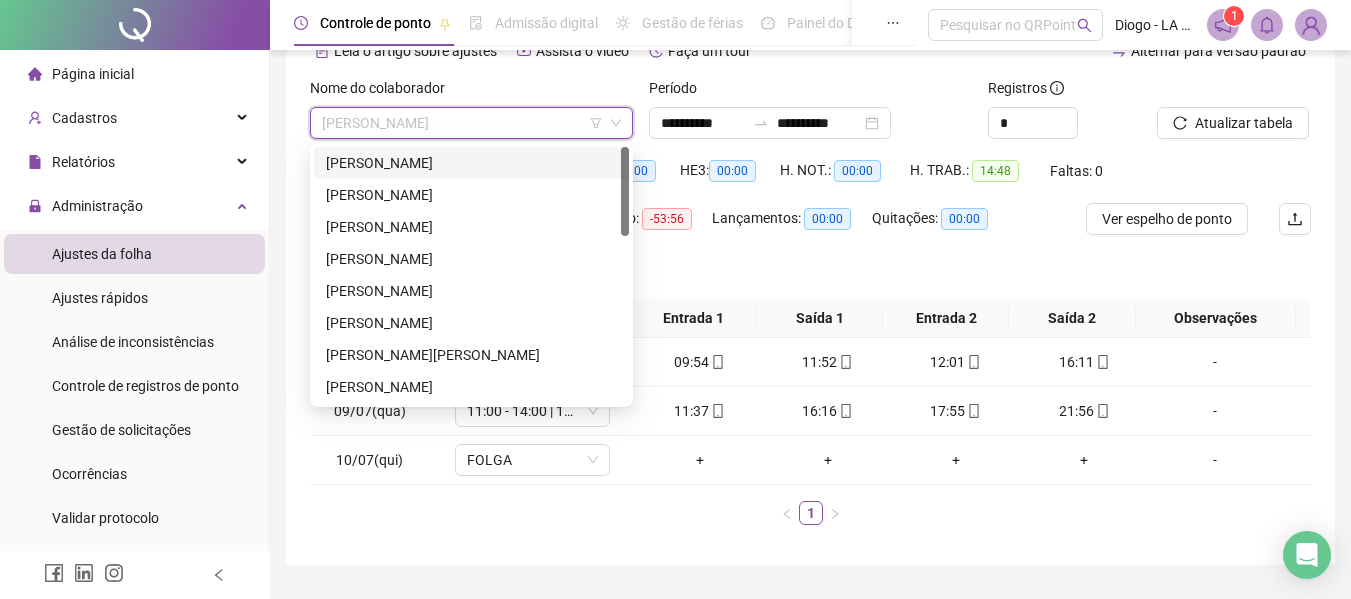 click on "[PERSON_NAME]" at bounding box center (471, 163) 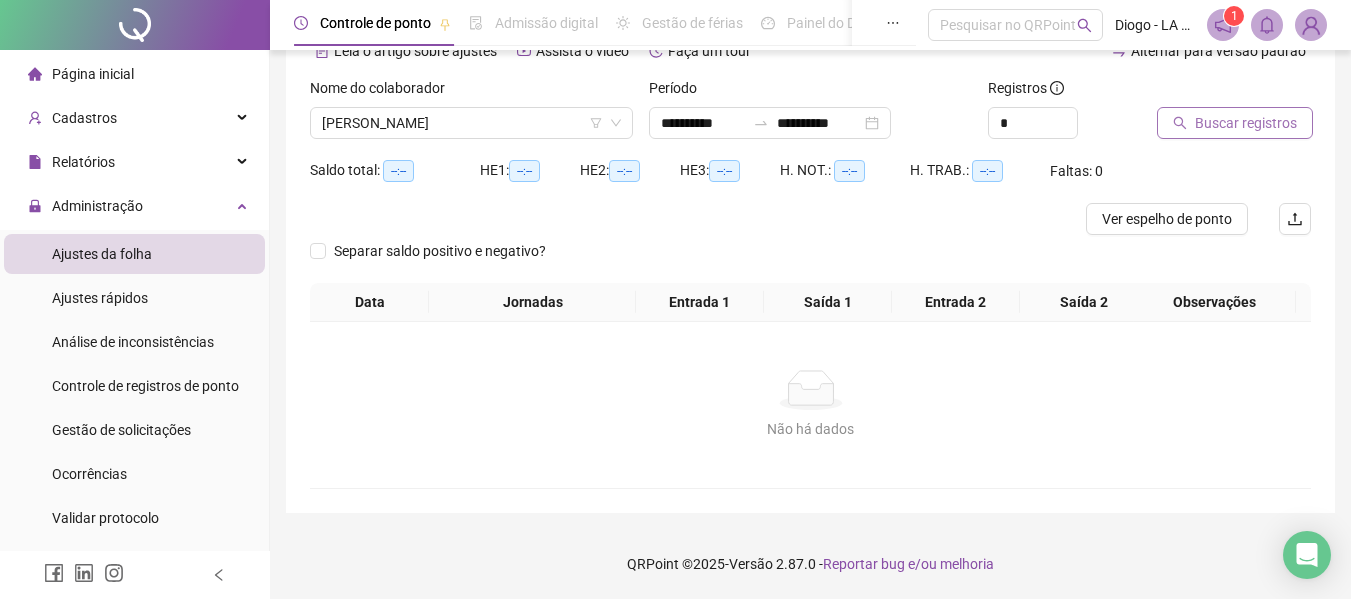 click on "Buscar registros" at bounding box center (1235, 123) 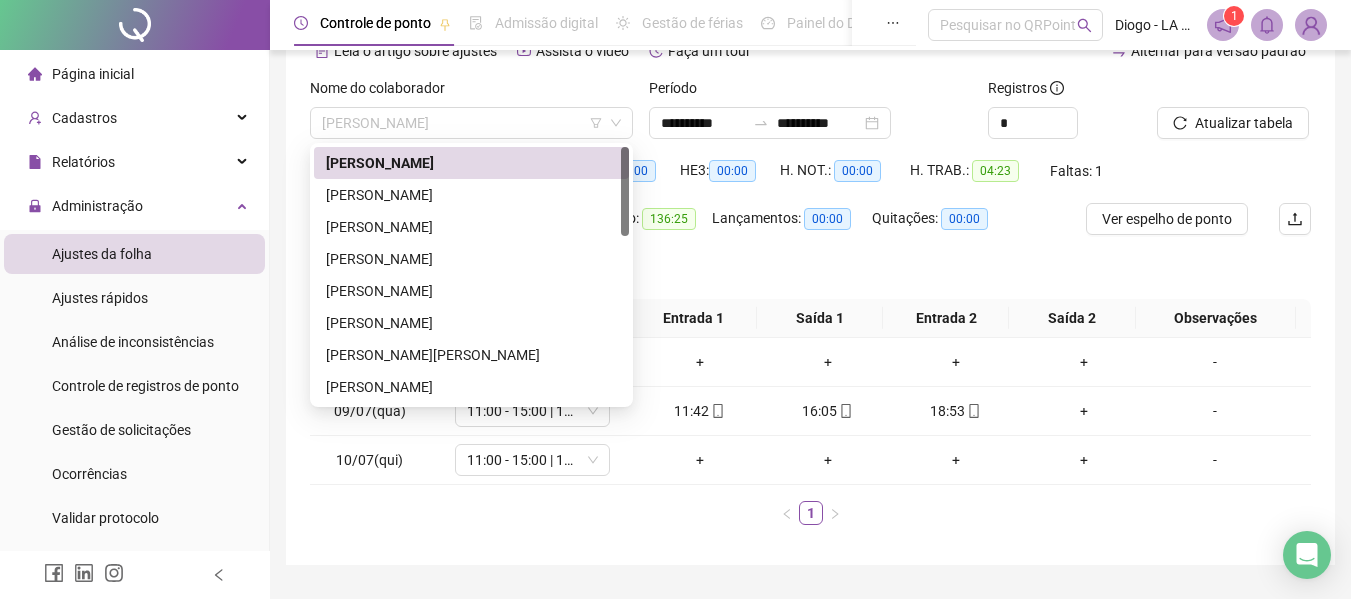drag, startPoint x: 555, startPoint y: 108, endPoint x: 508, endPoint y: 182, distance: 87.66413 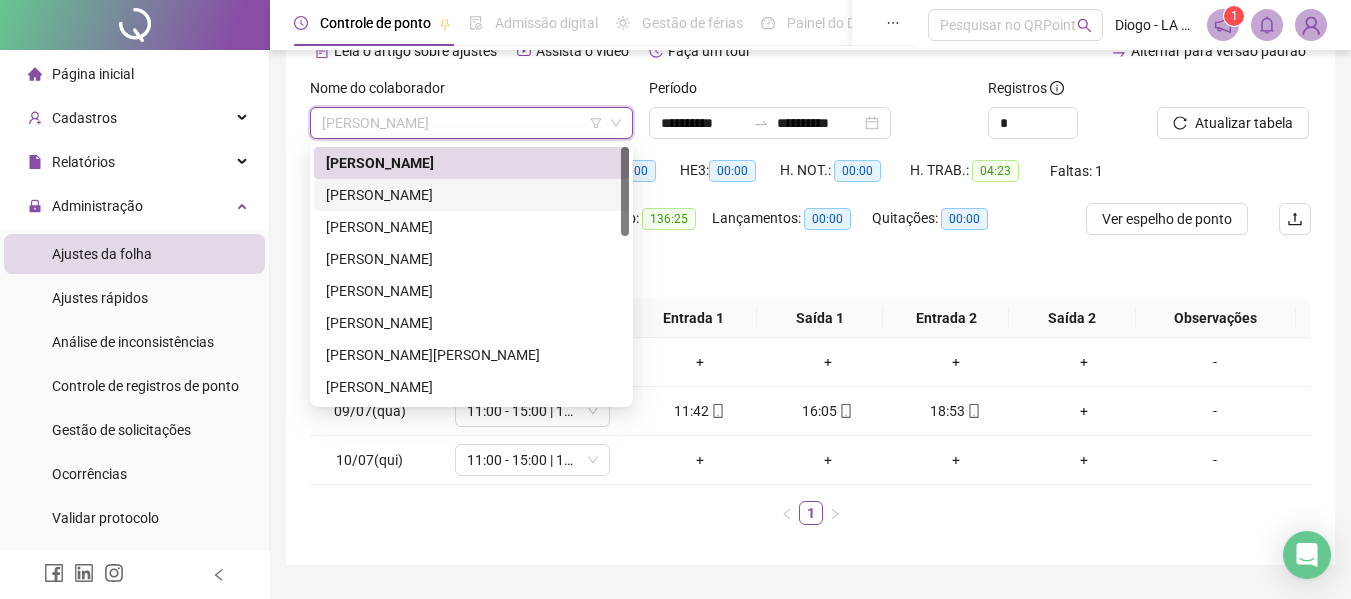 click on "[PERSON_NAME]" at bounding box center (471, 195) 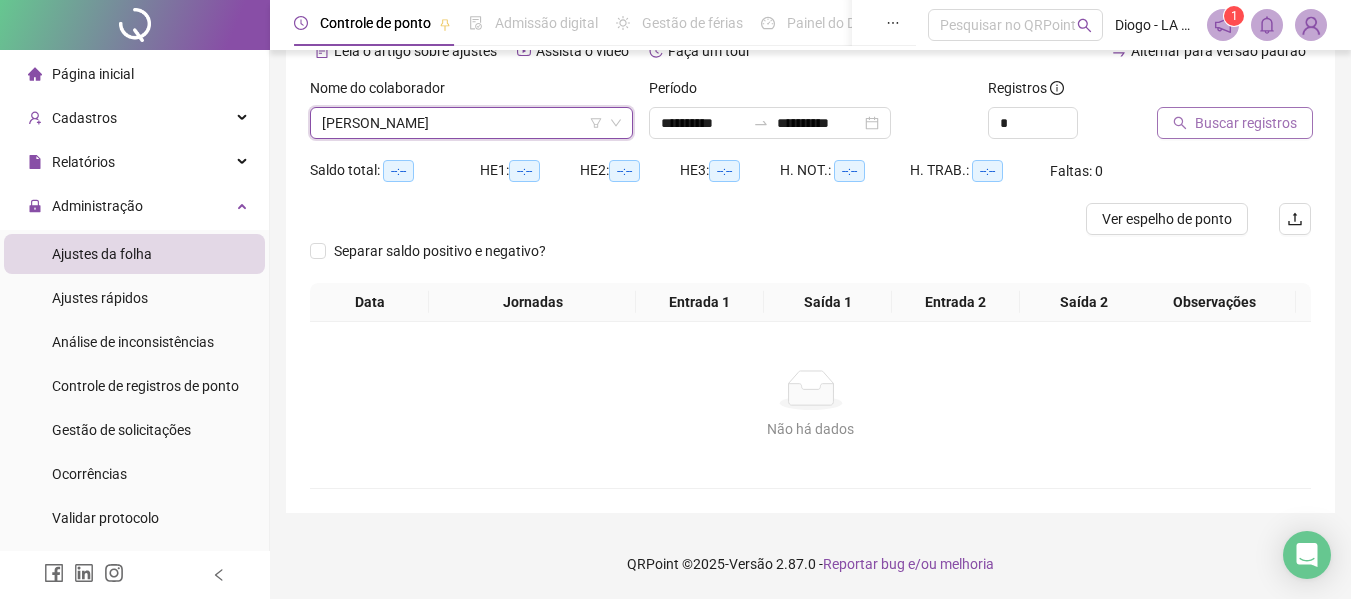 click 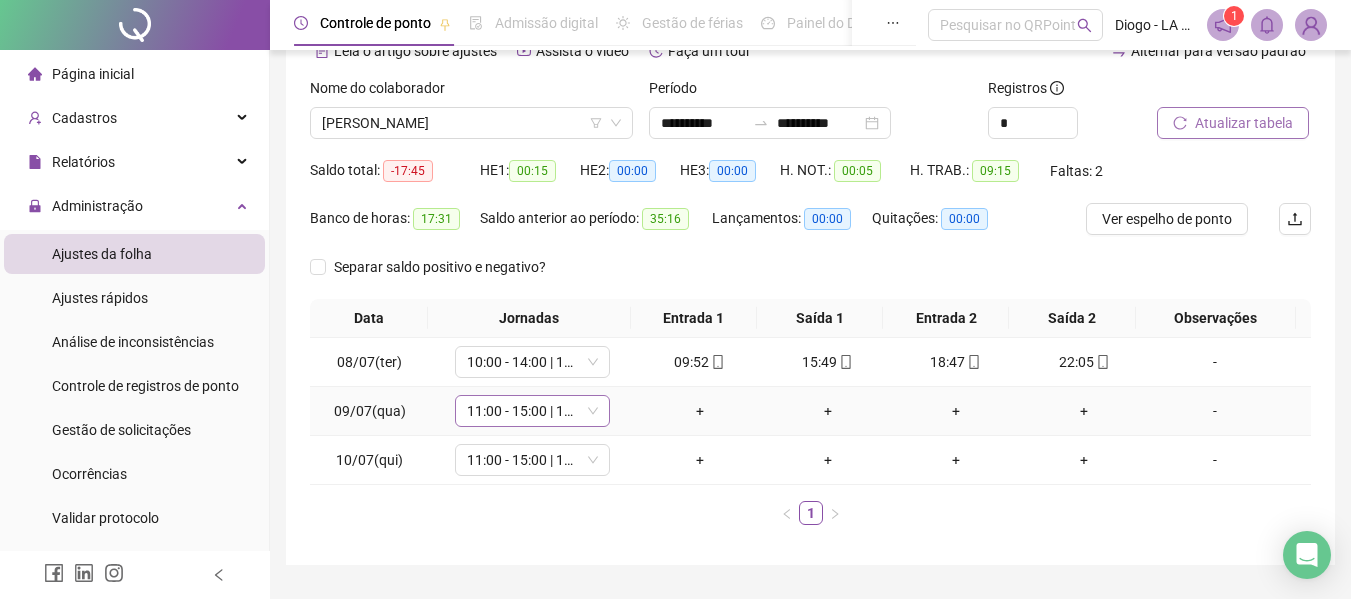 click on "11:00 - 15:00 | 18:00 - 23:00" at bounding box center [532, 411] 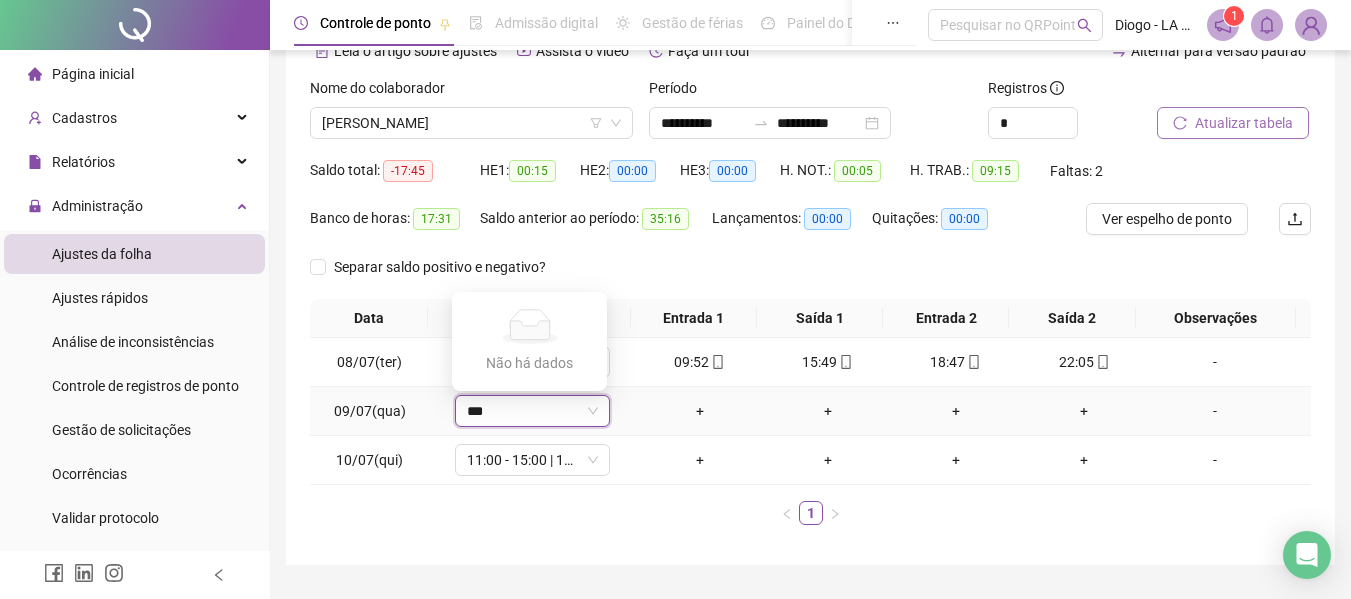 type on "**" 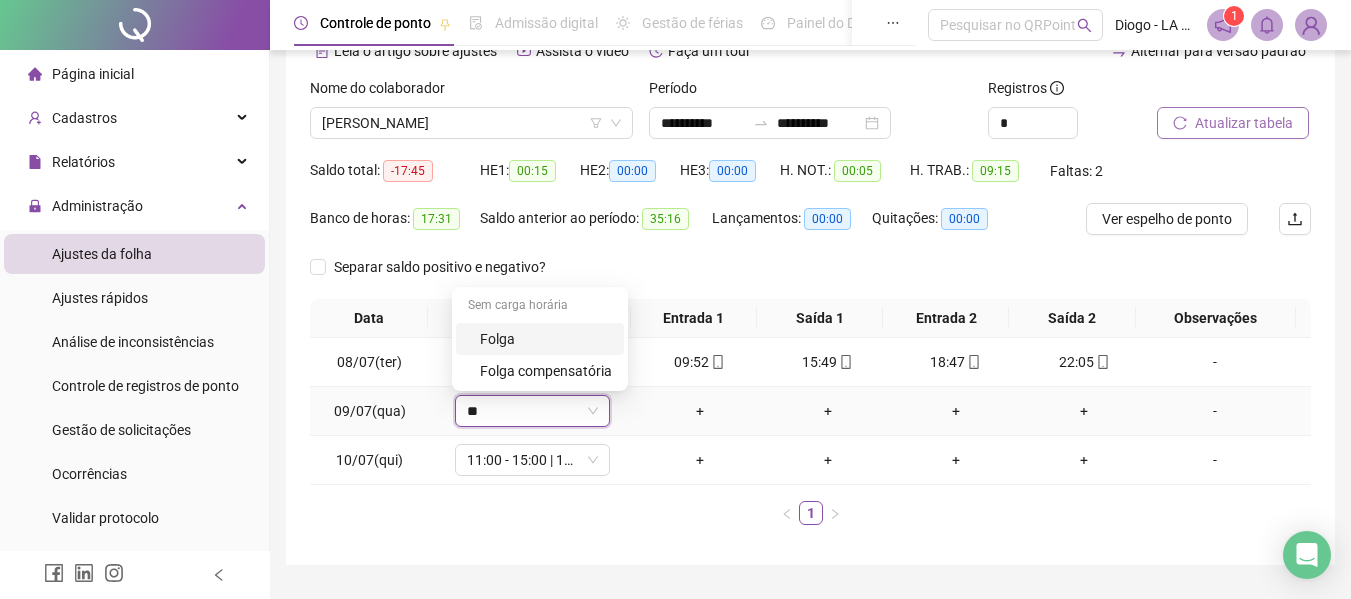click on "Folga" at bounding box center (546, 339) 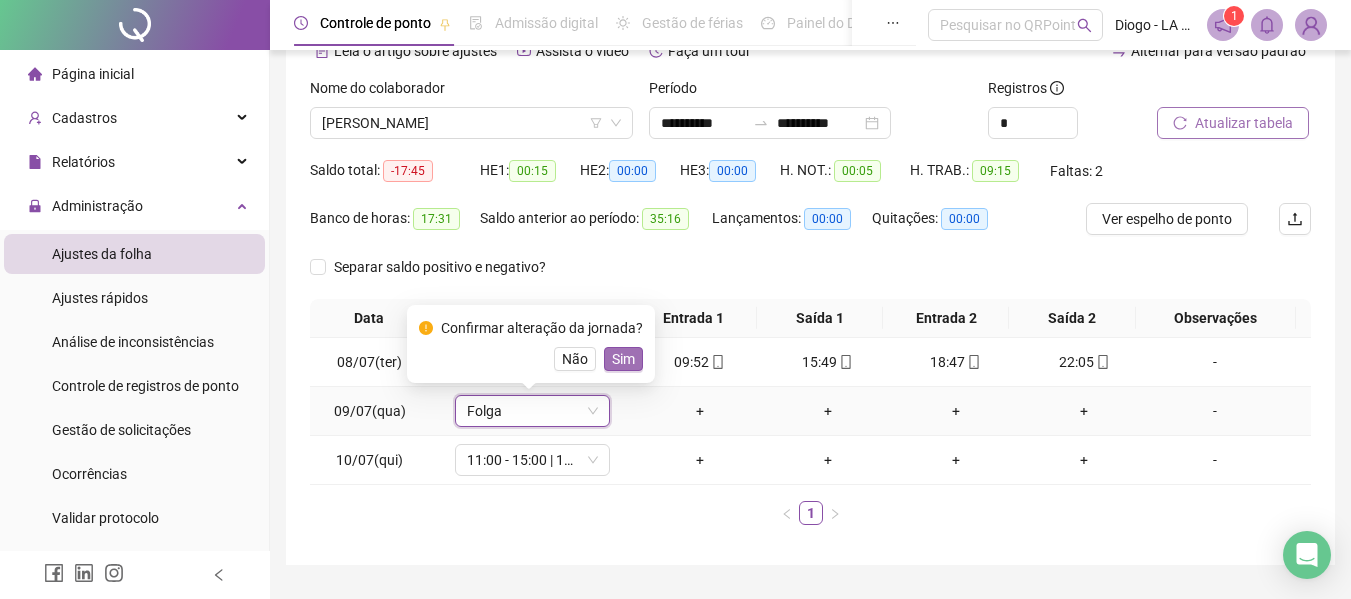 click on "Sim" at bounding box center (623, 359) 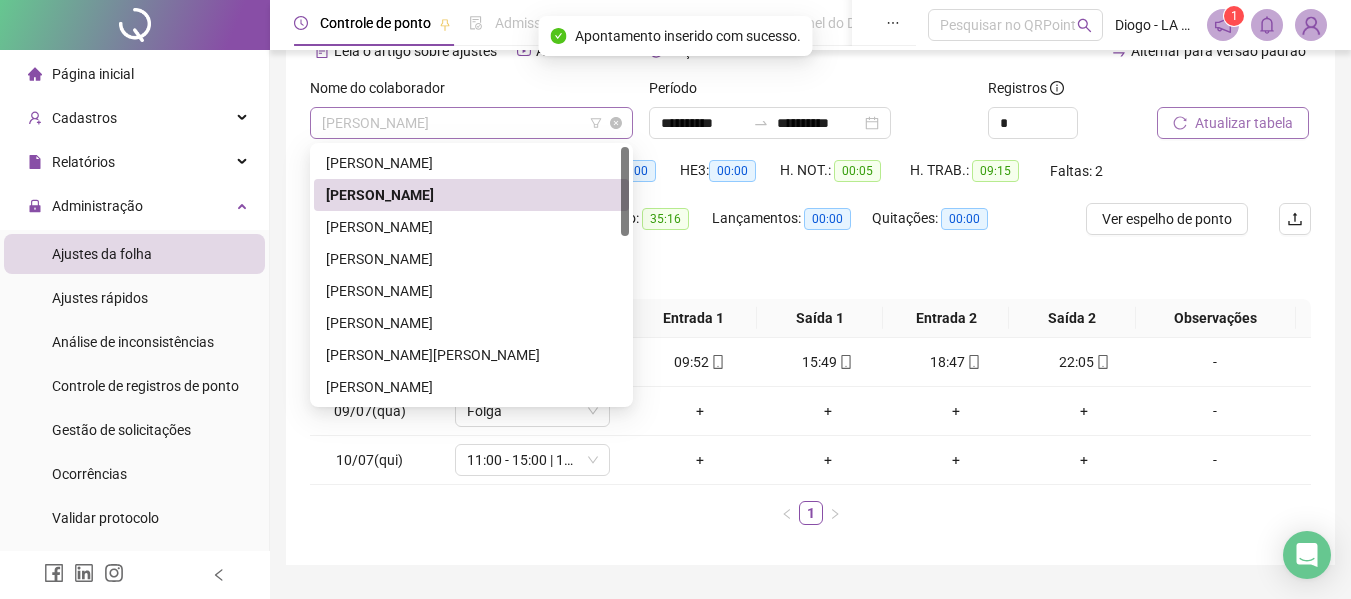 click on "[PERSON_NAME]" at bounding box center [471, 123] 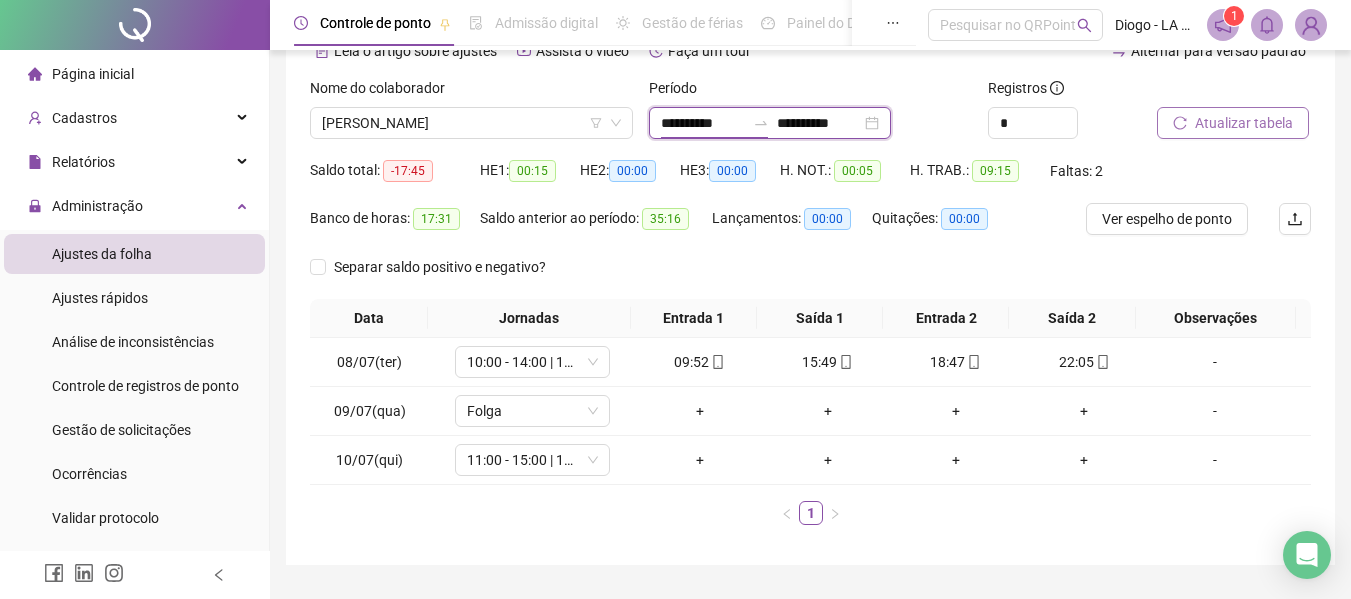 click on "**********" at bounding box center [703, 123] 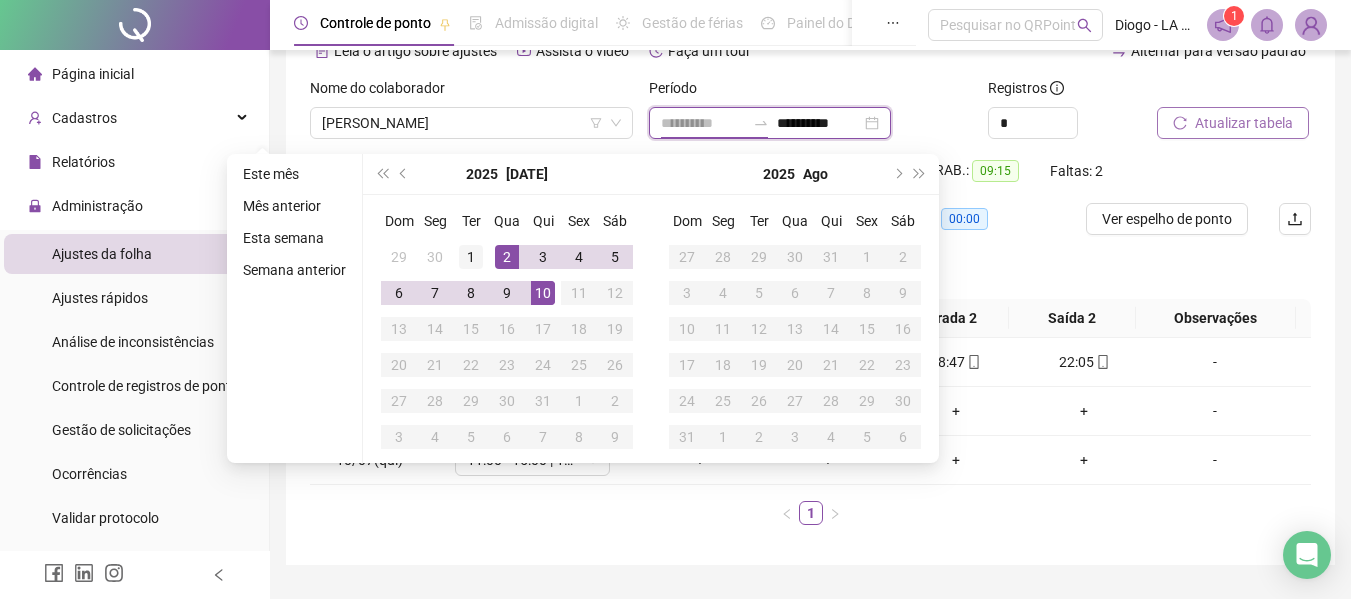 type on "**********" 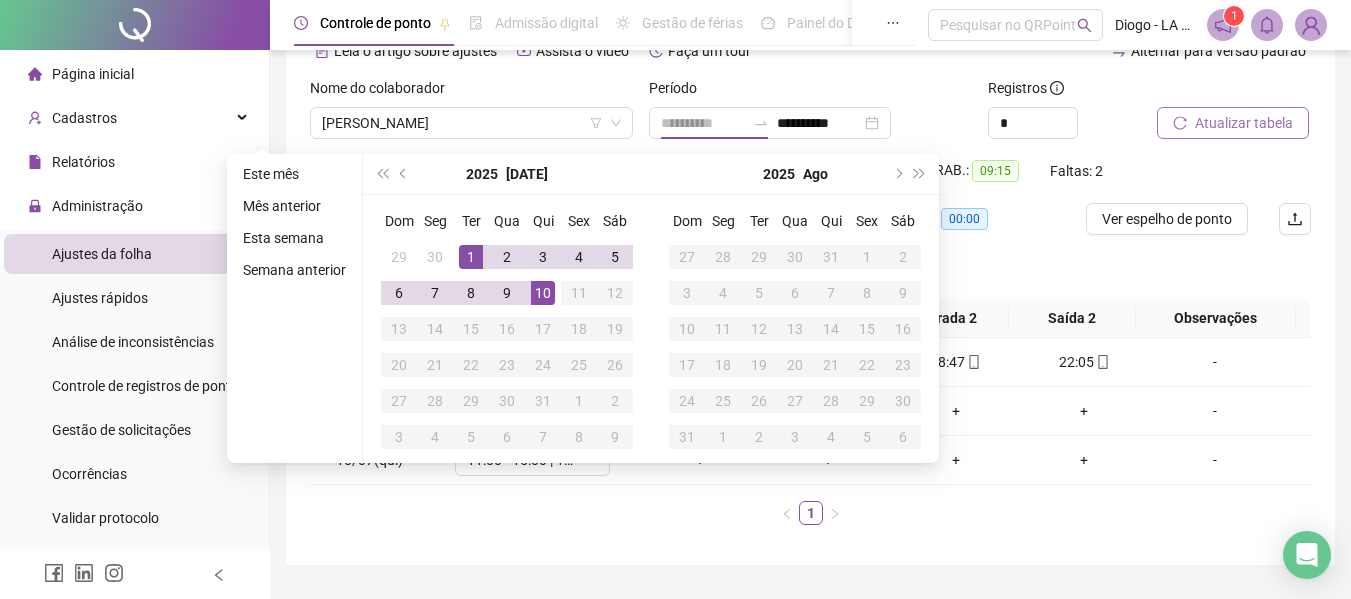 click on "1" at bounding box center (471, 257) 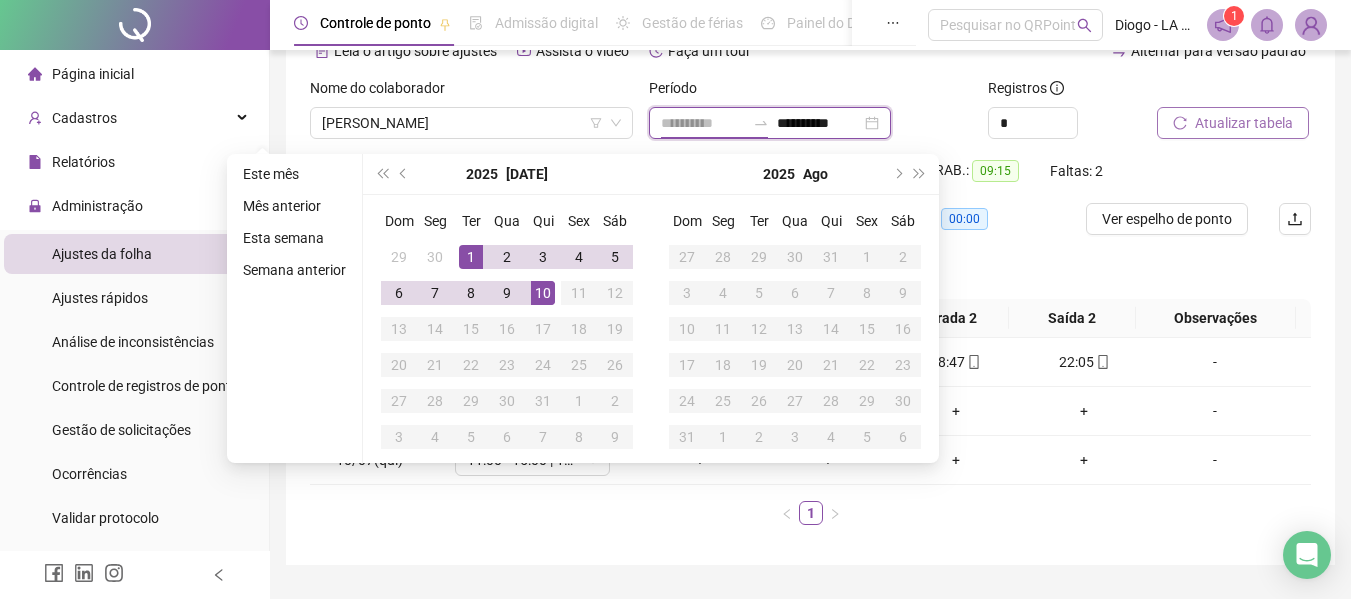 type on "**********" 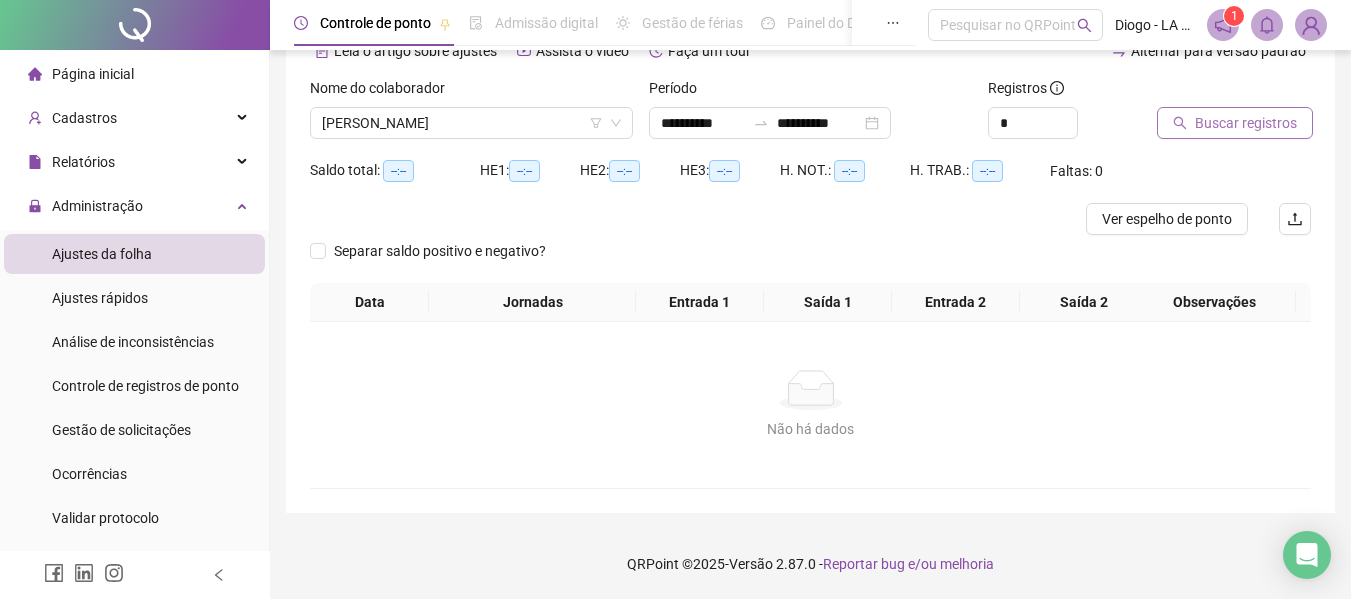 click on "Saldo total:   --:-- HE 1:   --:-- HE 2:   --:-- HE 3:   --:-- H. NOT.:   --:-- H. TRAB.:   --:-- Faltas:   0" at bounding box center (810, 179) 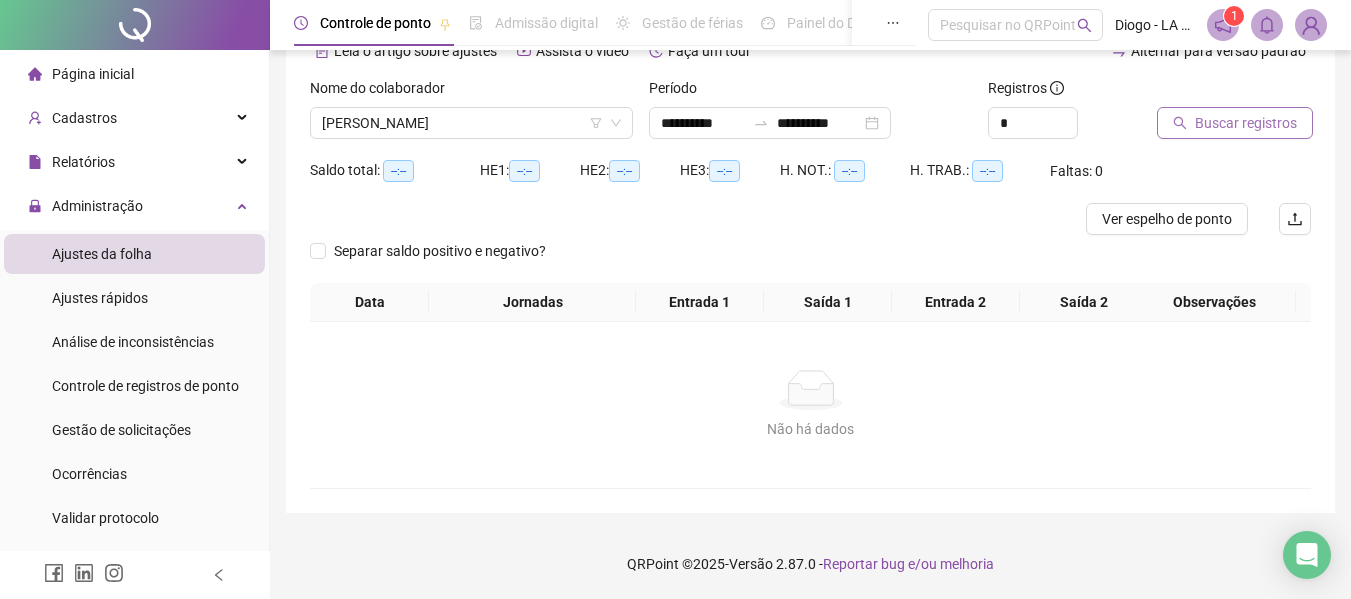 click 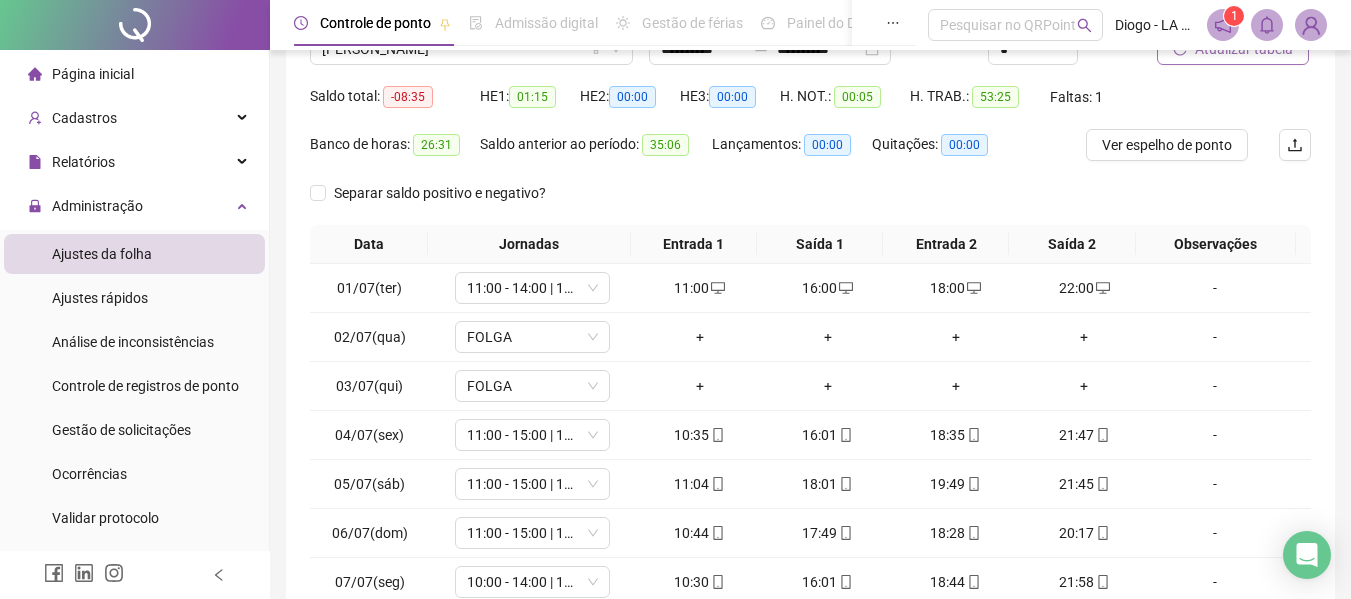 scroll, scrollTop: 195, scrollLeft: 0, axis: vertical 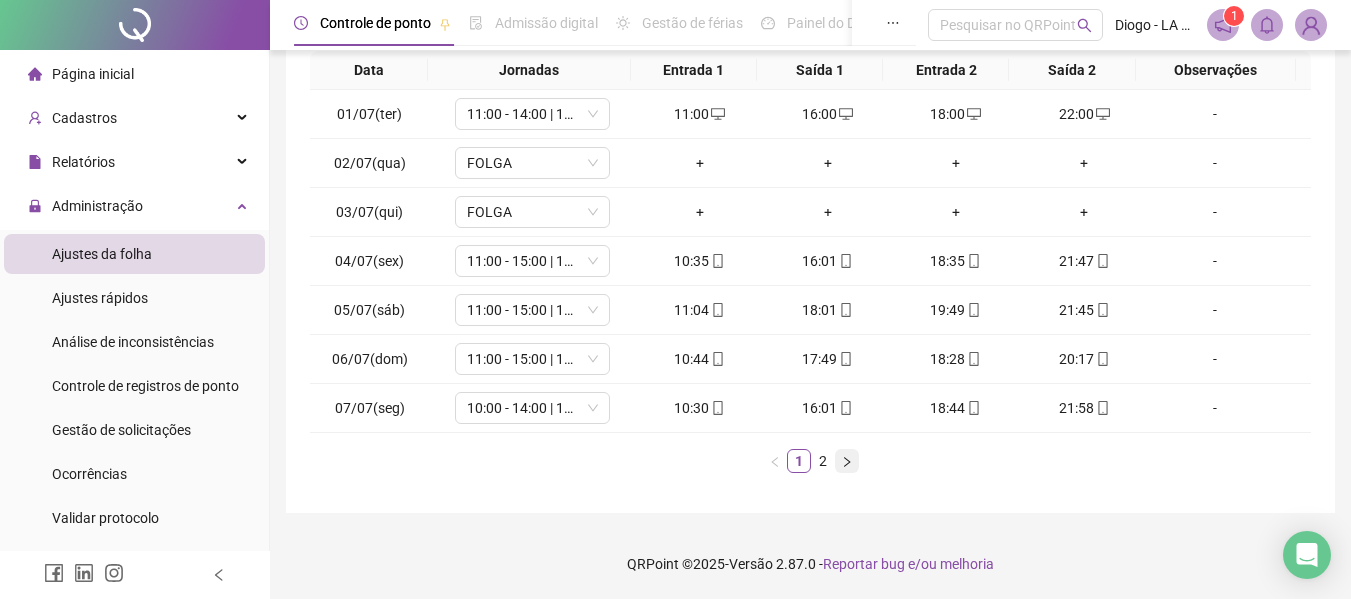 click at bounding box center [847, 461] 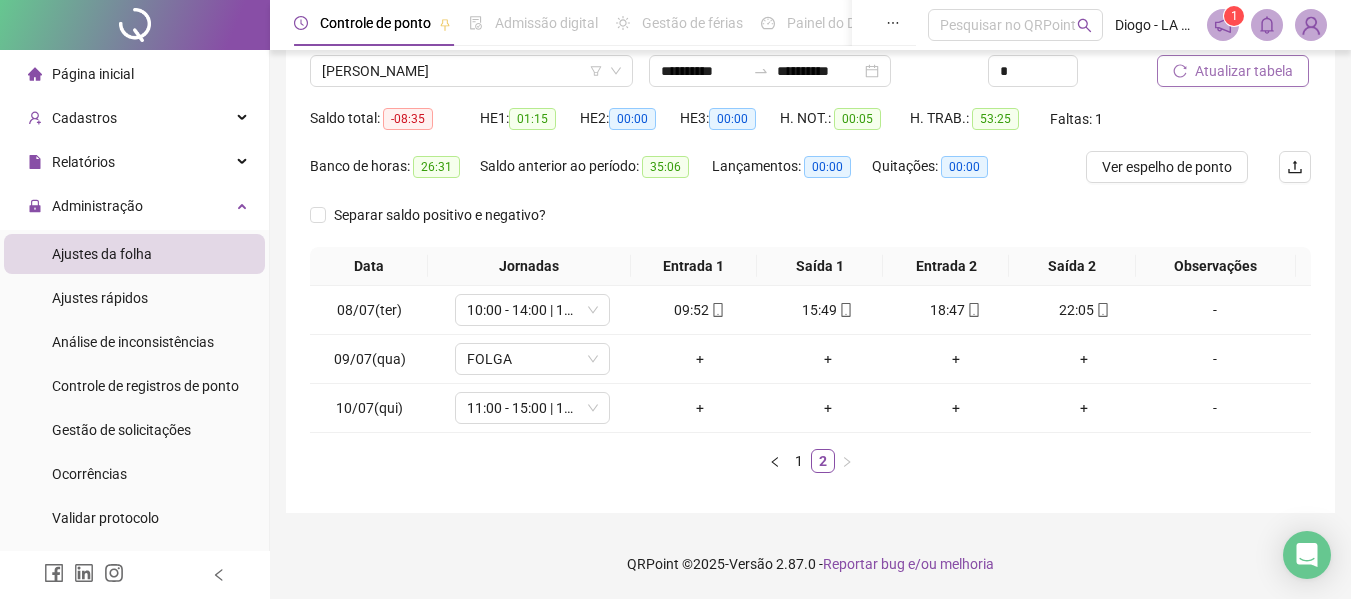 scroll, scrollTop: 159, scrollLeft: 0, axis: vertical 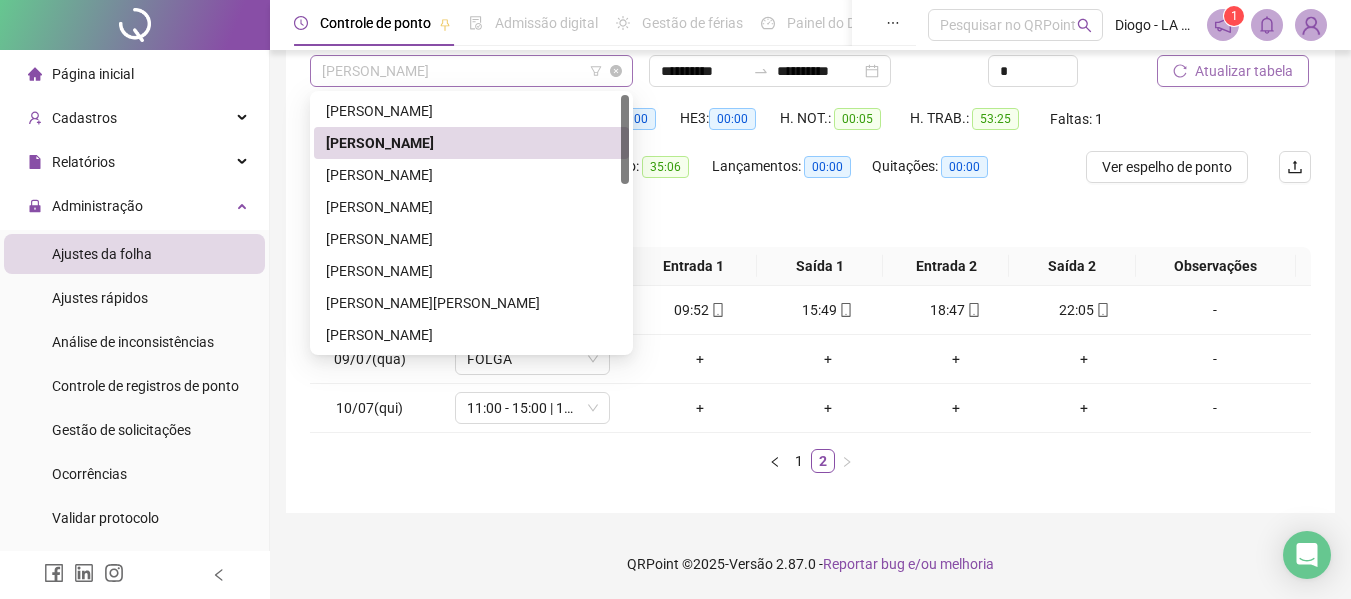 click on "[PERSON_NAME]" at bounding box center [471, 71] 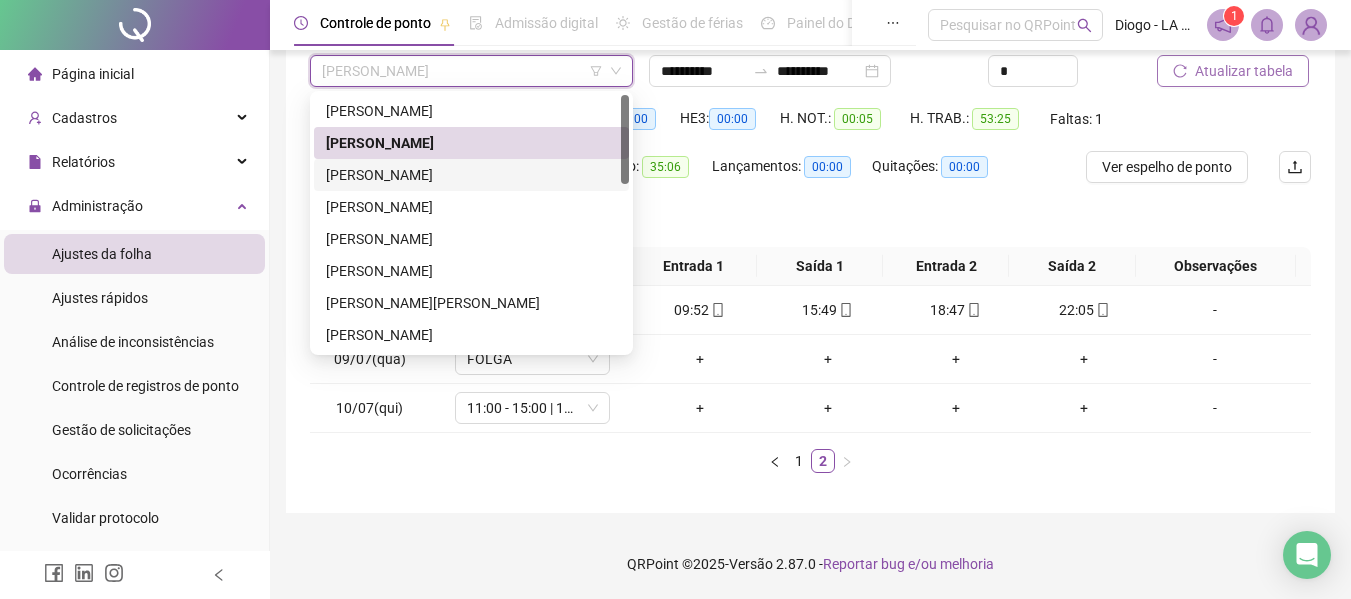 click on "[PERSON_NAME]" at bounding box center [471, 175] 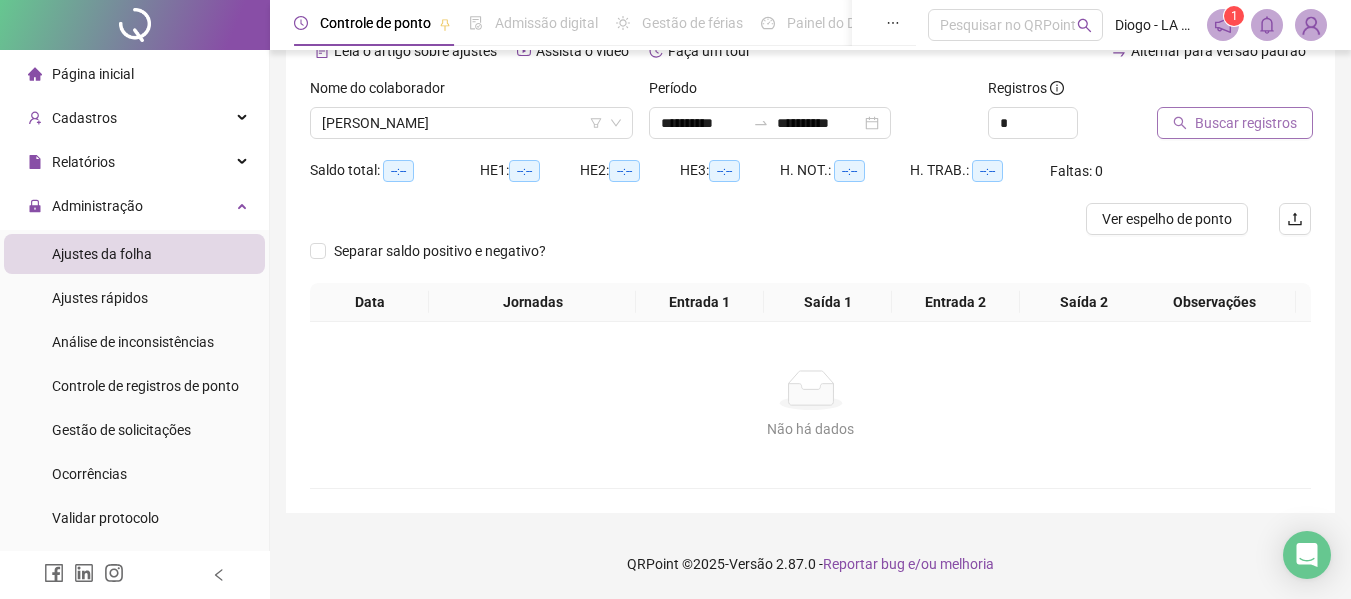 click on "Buscar registros" at bounding box center (1235, 123) 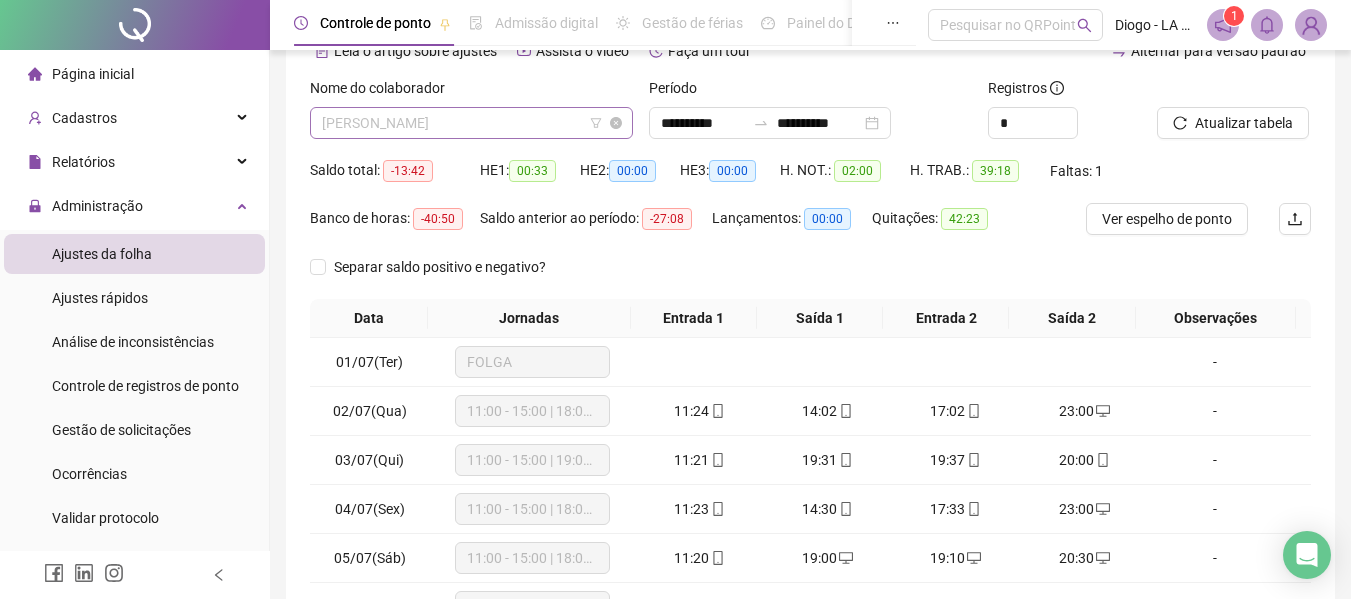 click on "[PERSON_NAME]" at bounding box center [471, 123] 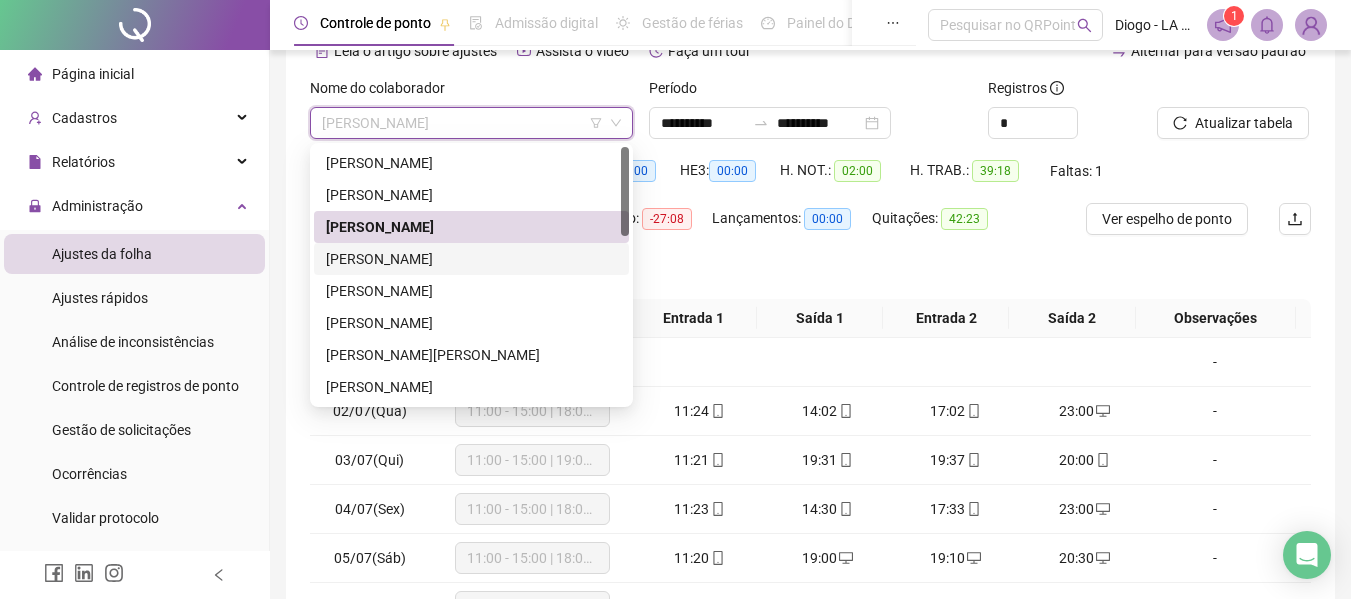 click on "[PERSON_NAME]" at bounding box center [471, 259] 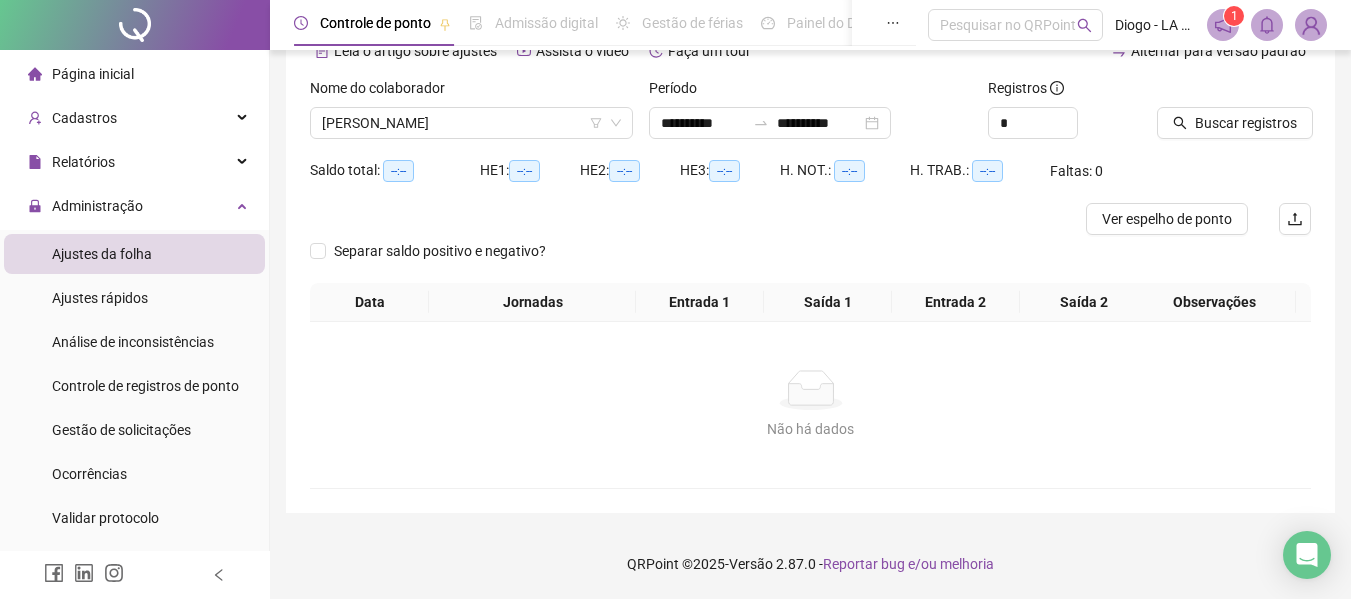 click 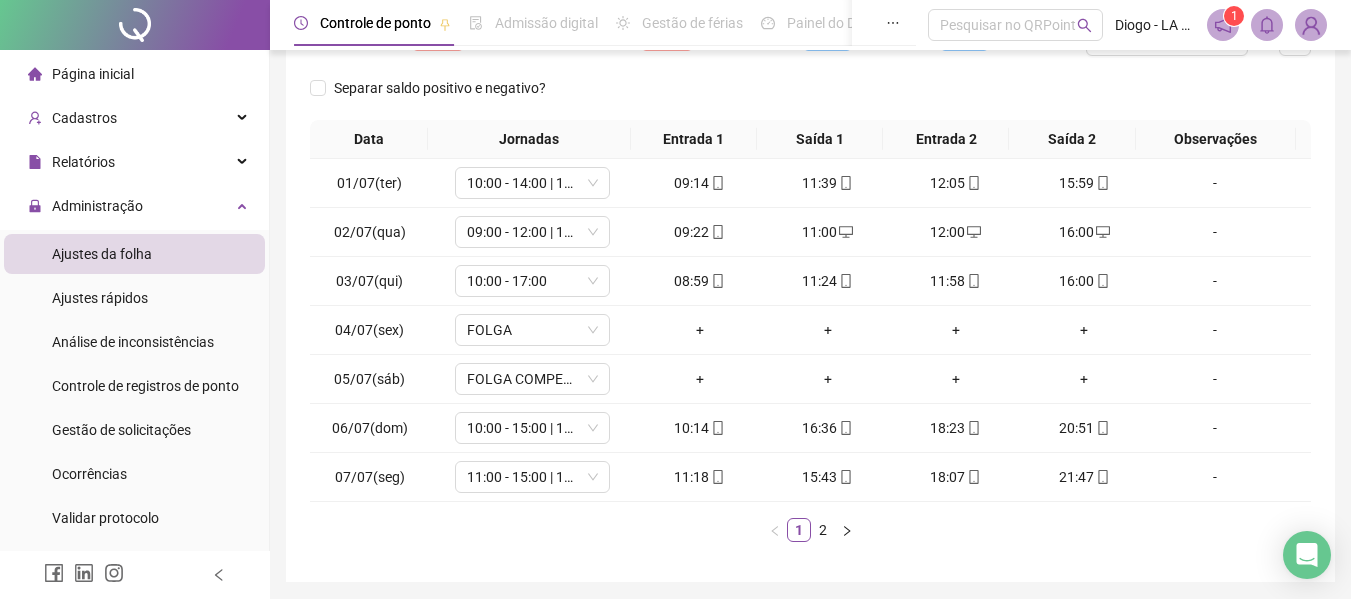 scroll, scrollTop: 288, scrollLeft: 0, axis: vertical 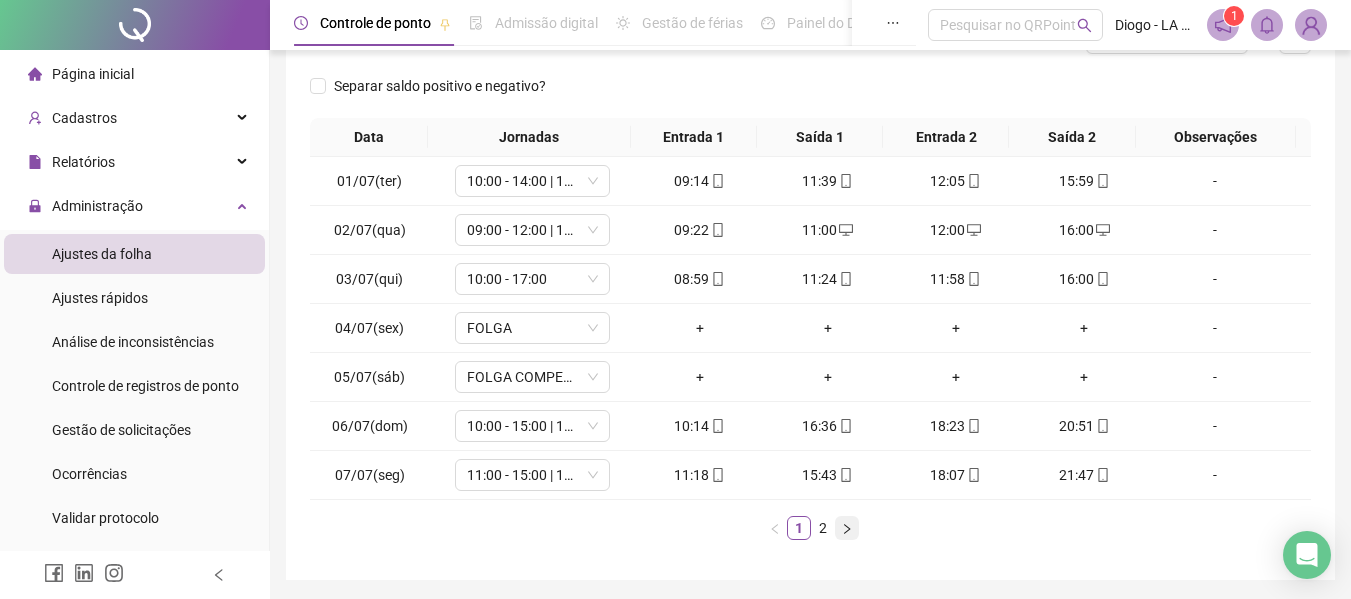 click at bounding box center (847, 528) 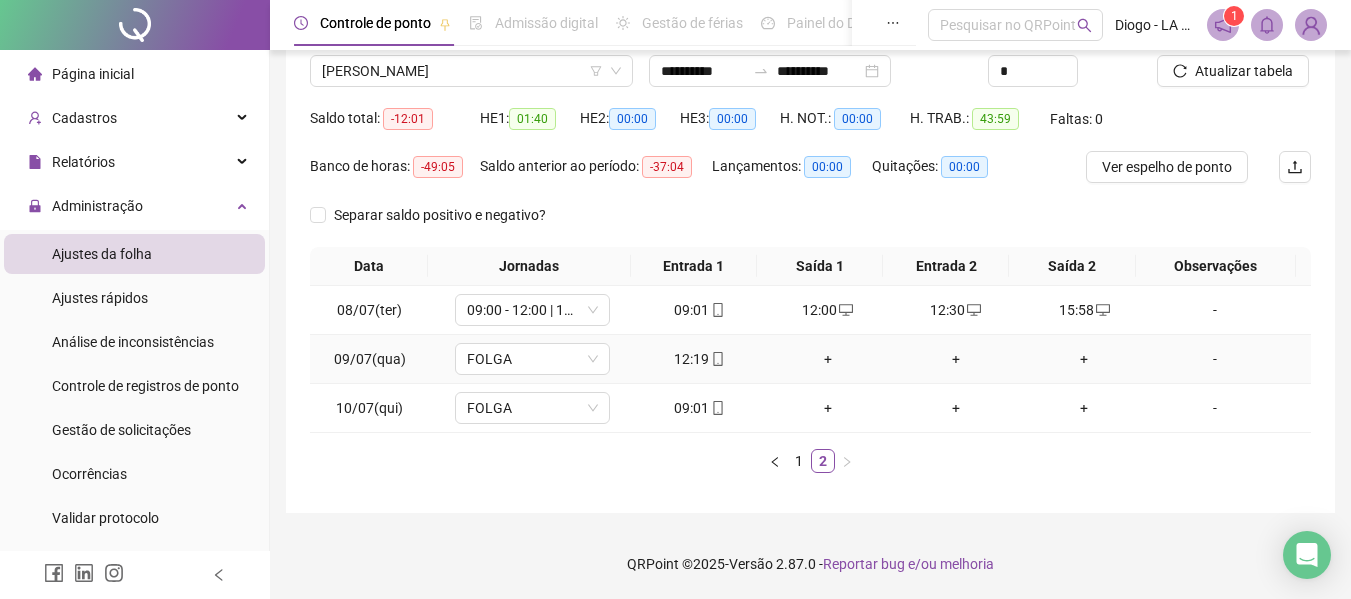 click on "12:19" at bounding box center (700, 359) 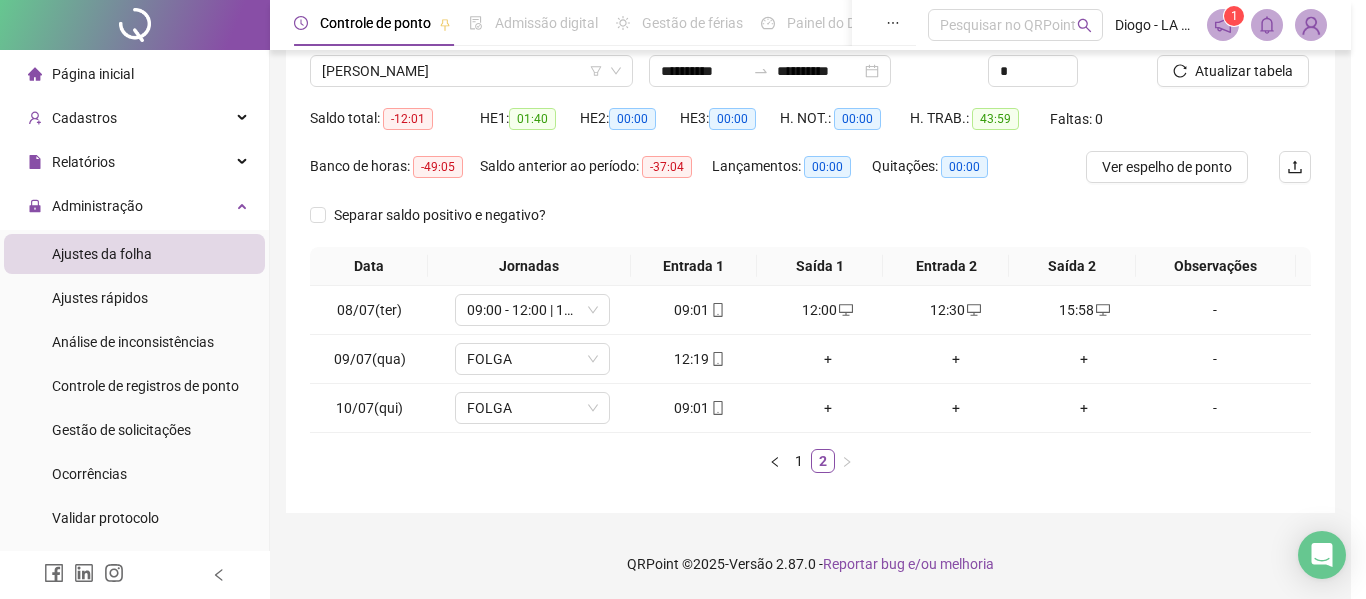 type on "**********" 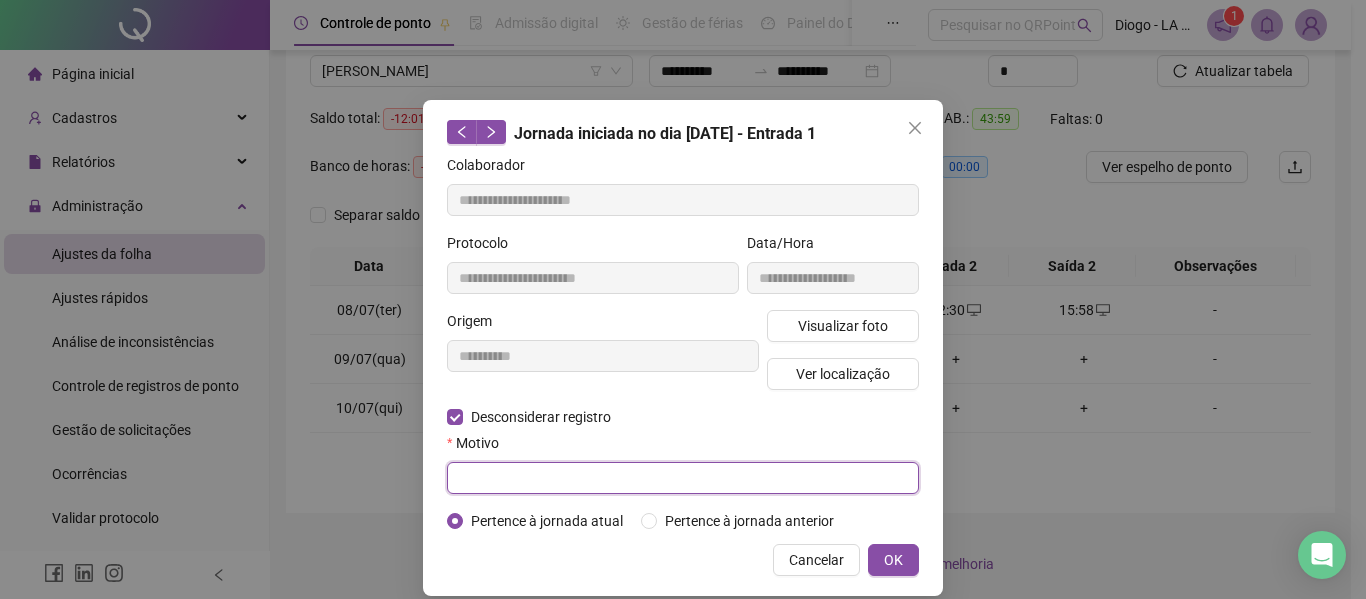 click at bounding box center (683, 478) 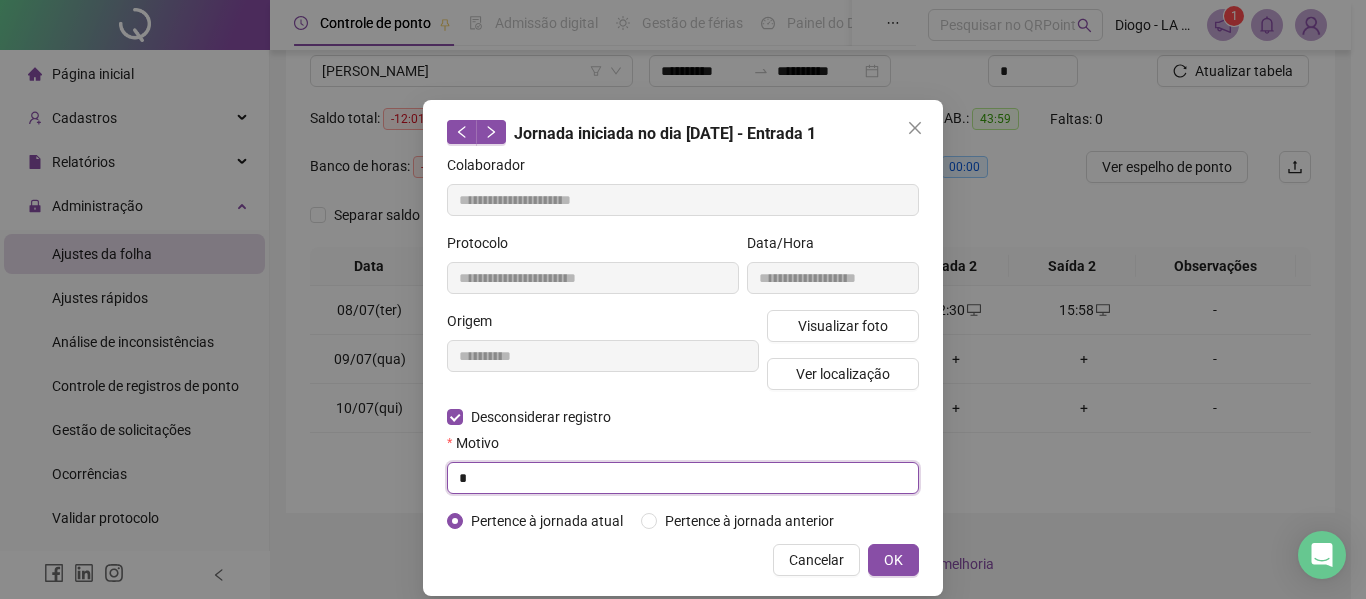 type on "*" 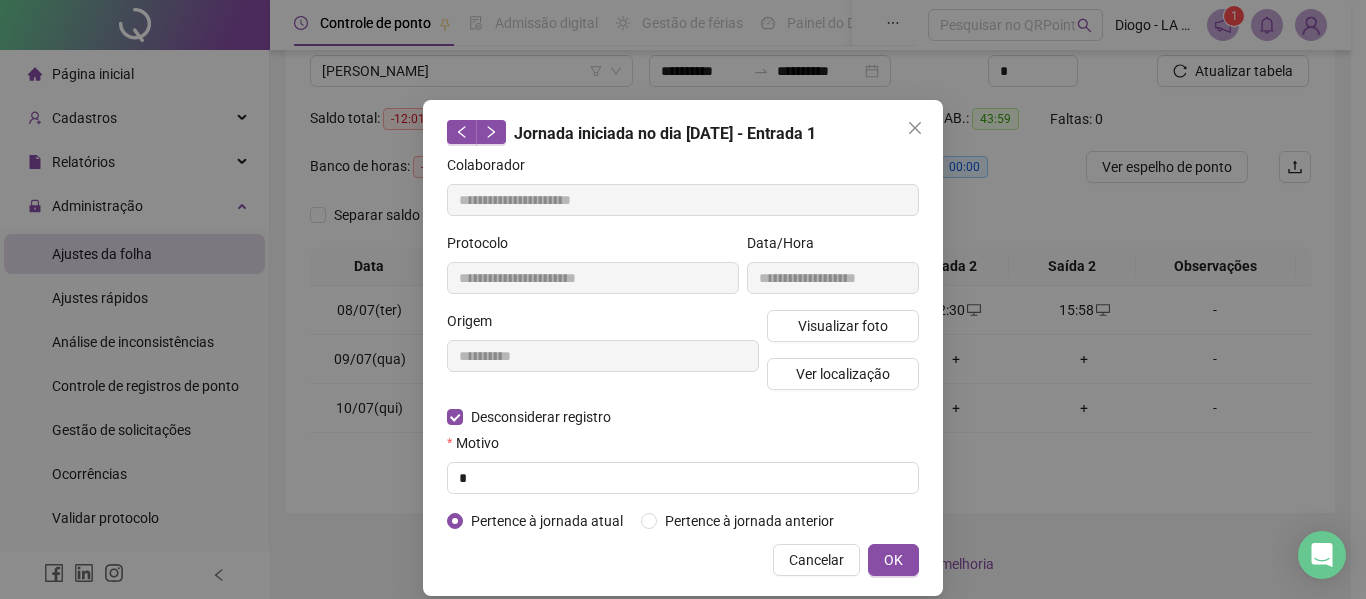 click on "**********" at bounding box center [683, 348] 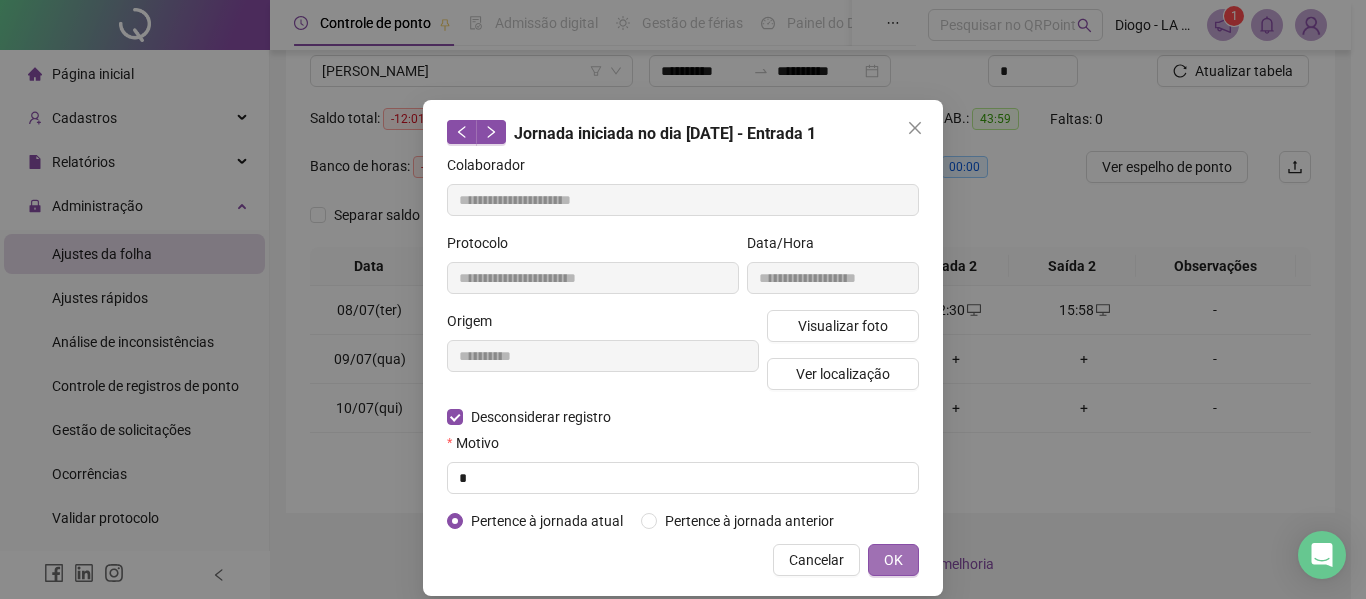 click on "OK" at bounding box center (893, 560) 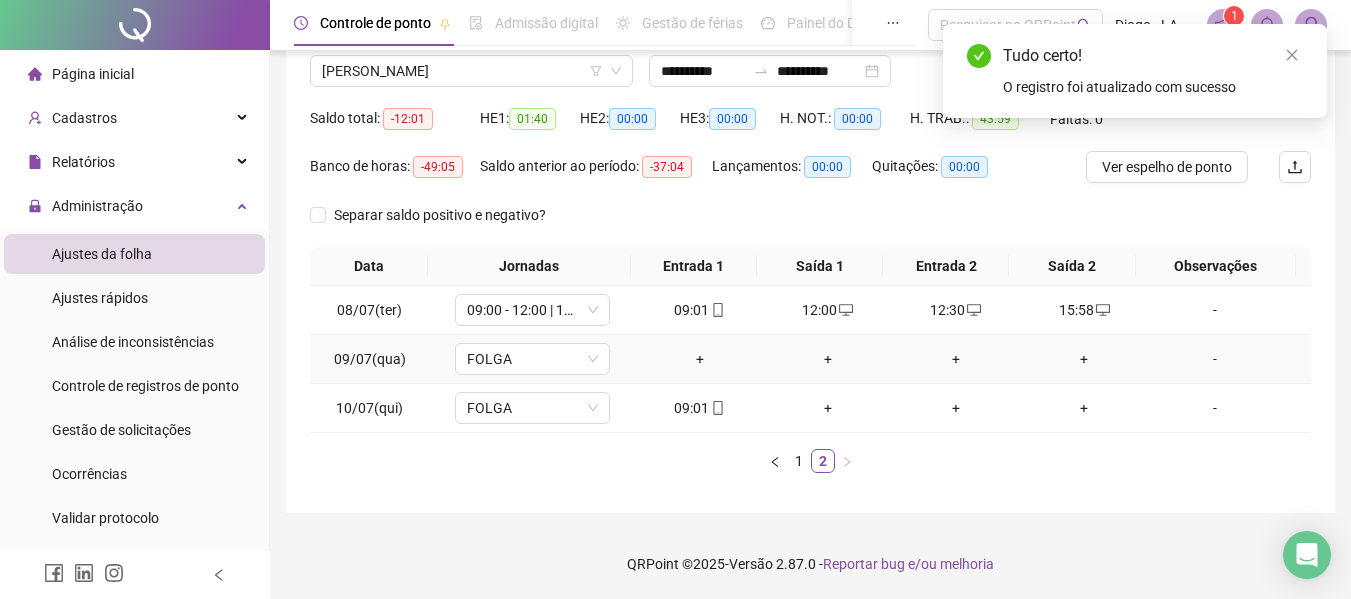 click on "+" at bounding box center (700, 359) 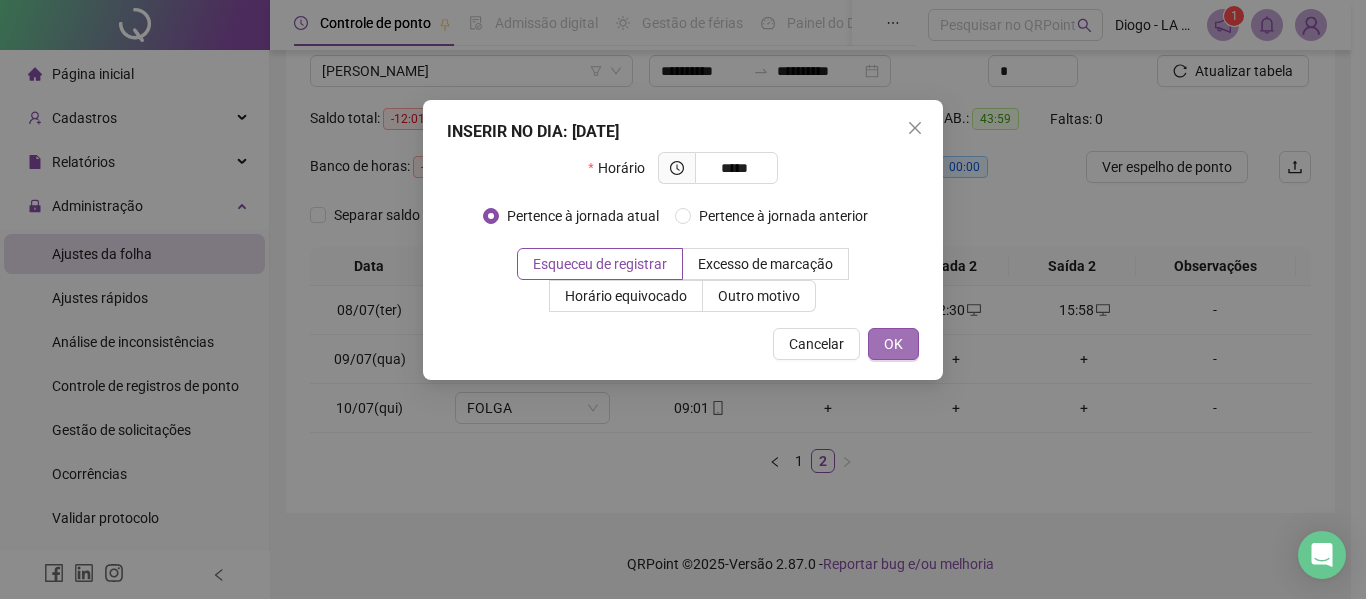 type on "*****" 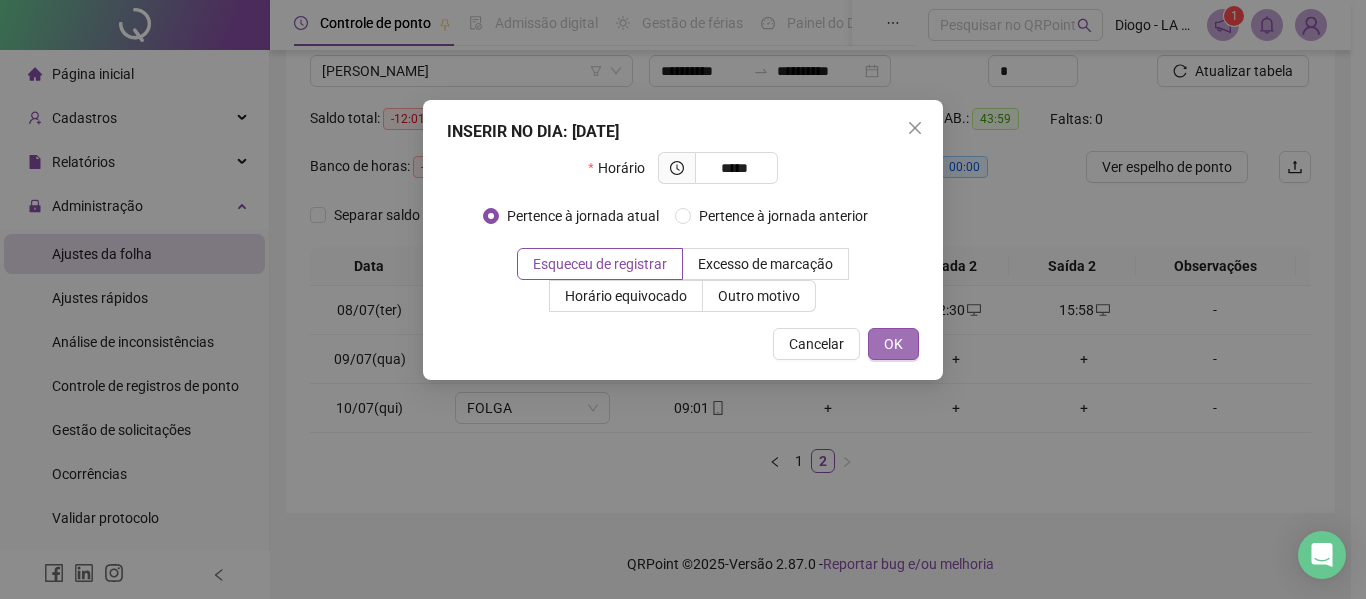 click on "OK" at bounding box center [893, 344] 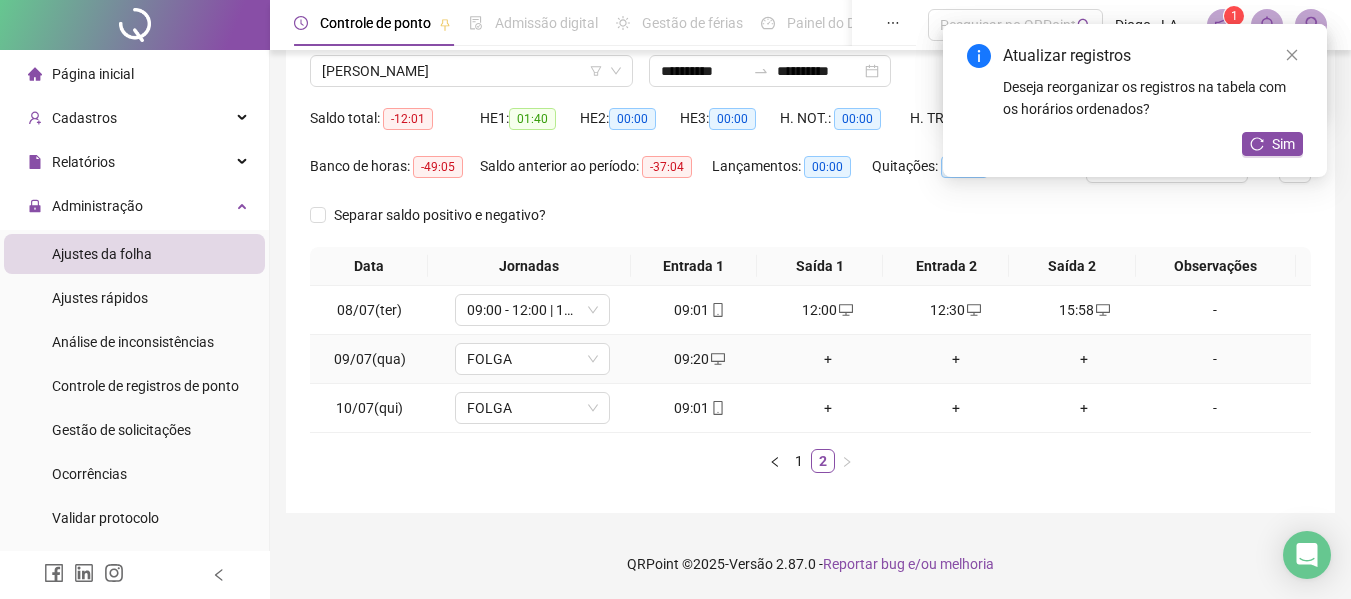 click on "+" at bounding box center (828, 359) 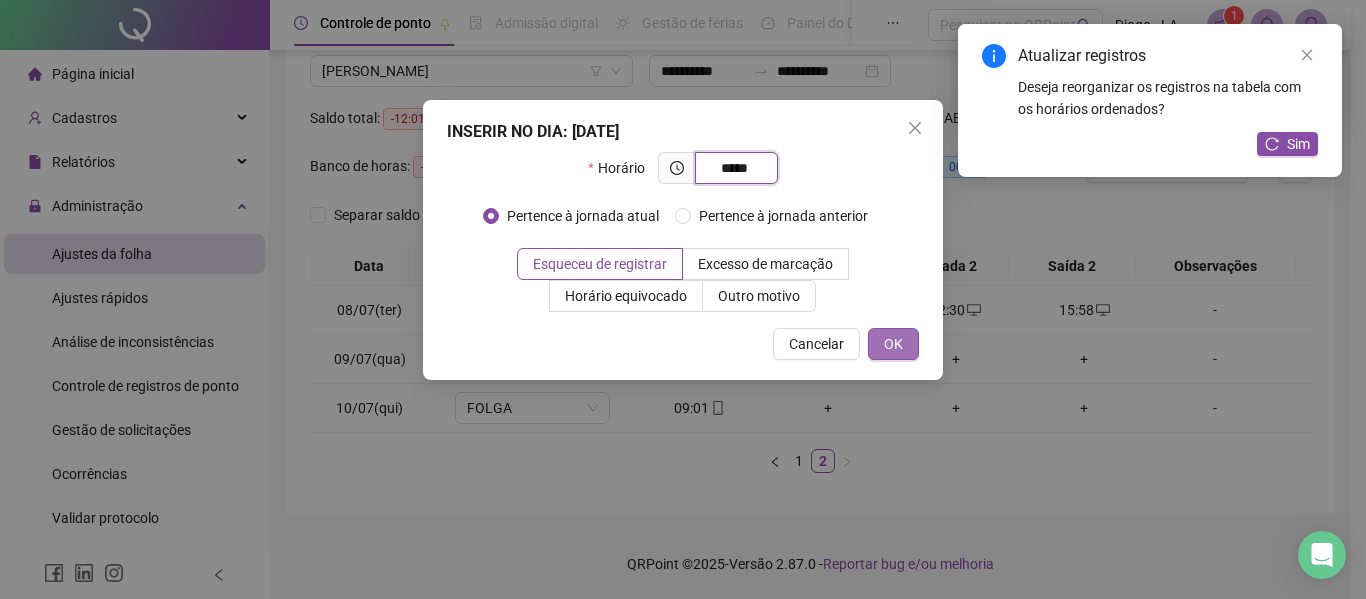 type on "*****" 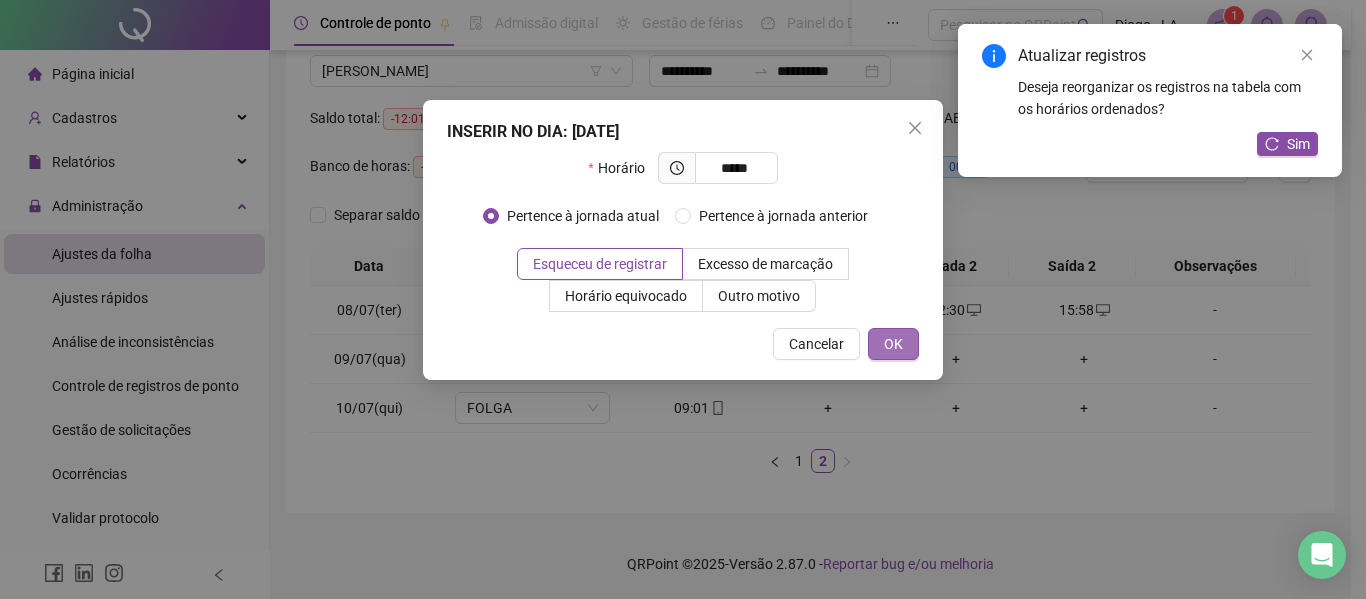 click on "OK" at bounding box center (893, 344) 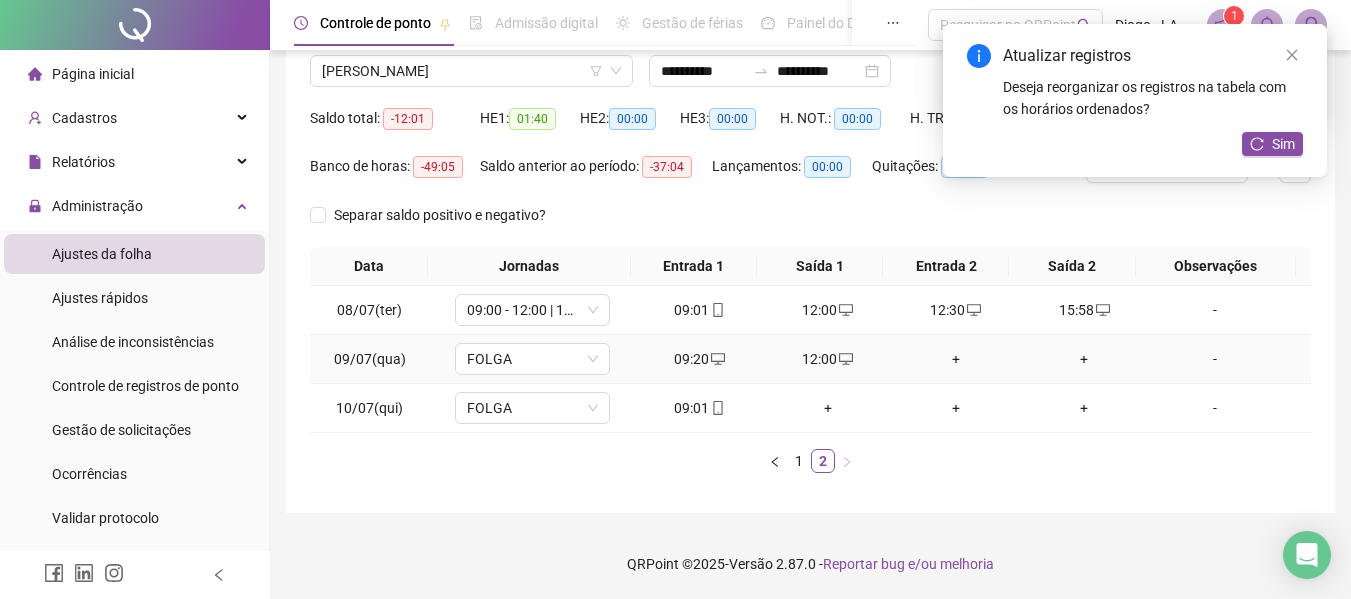 click on "+" at bounding box center (956, 359) 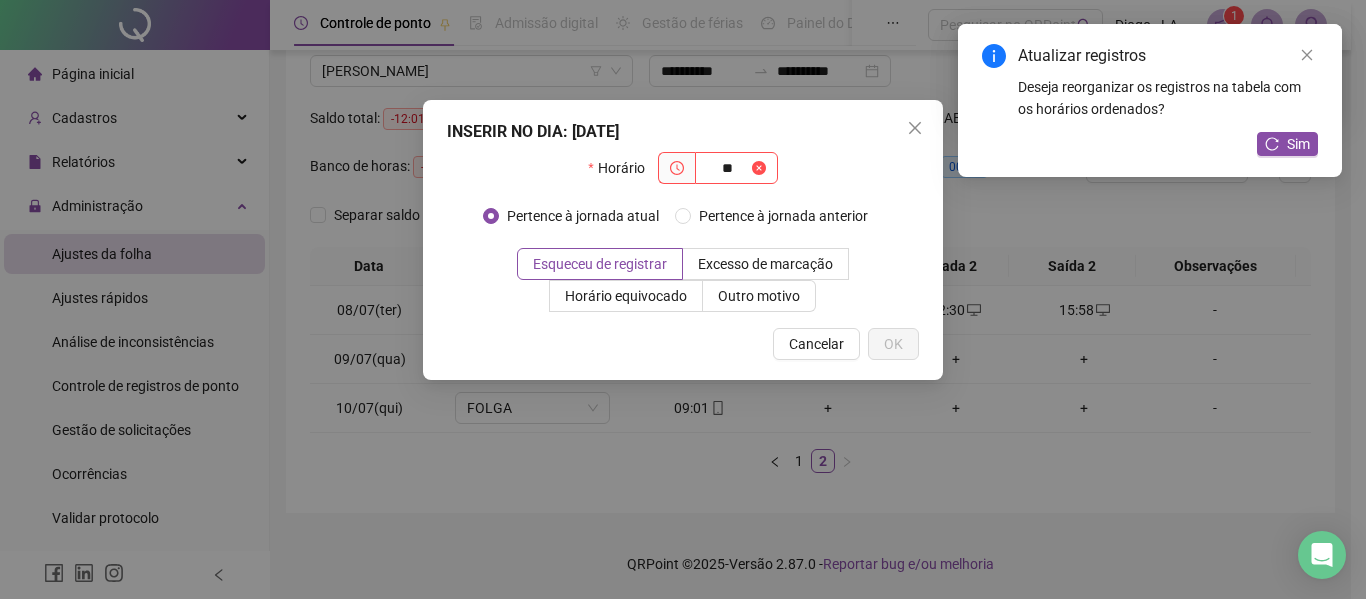 type on "*" 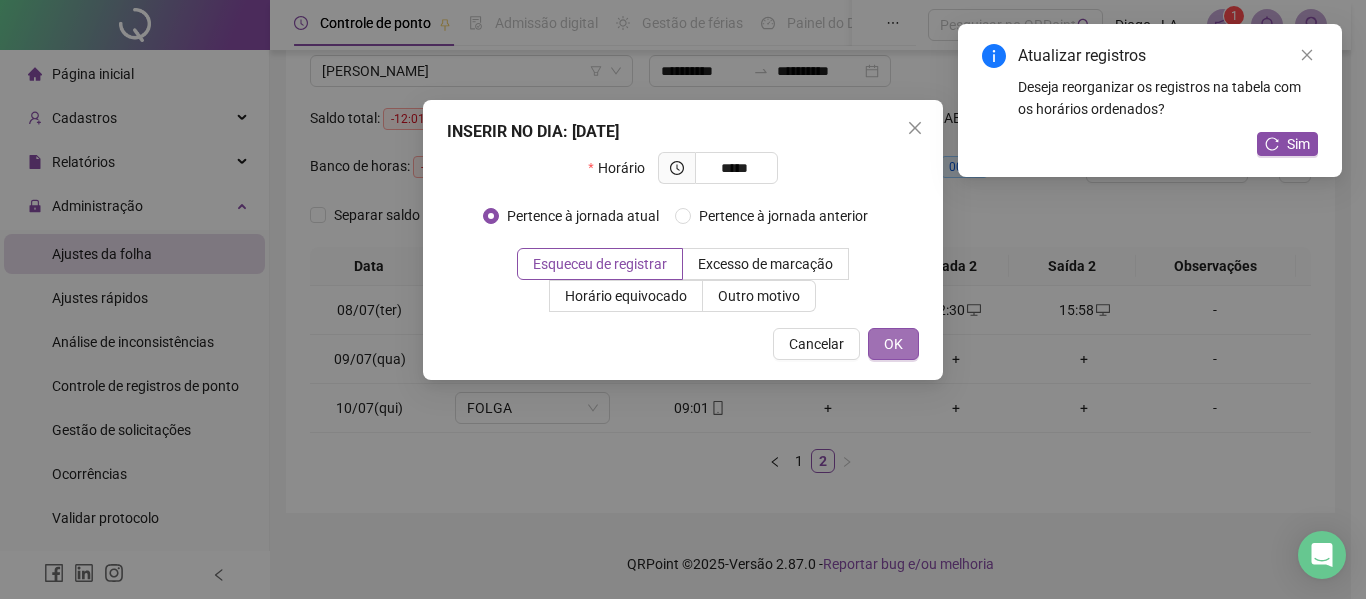 type on "*****" 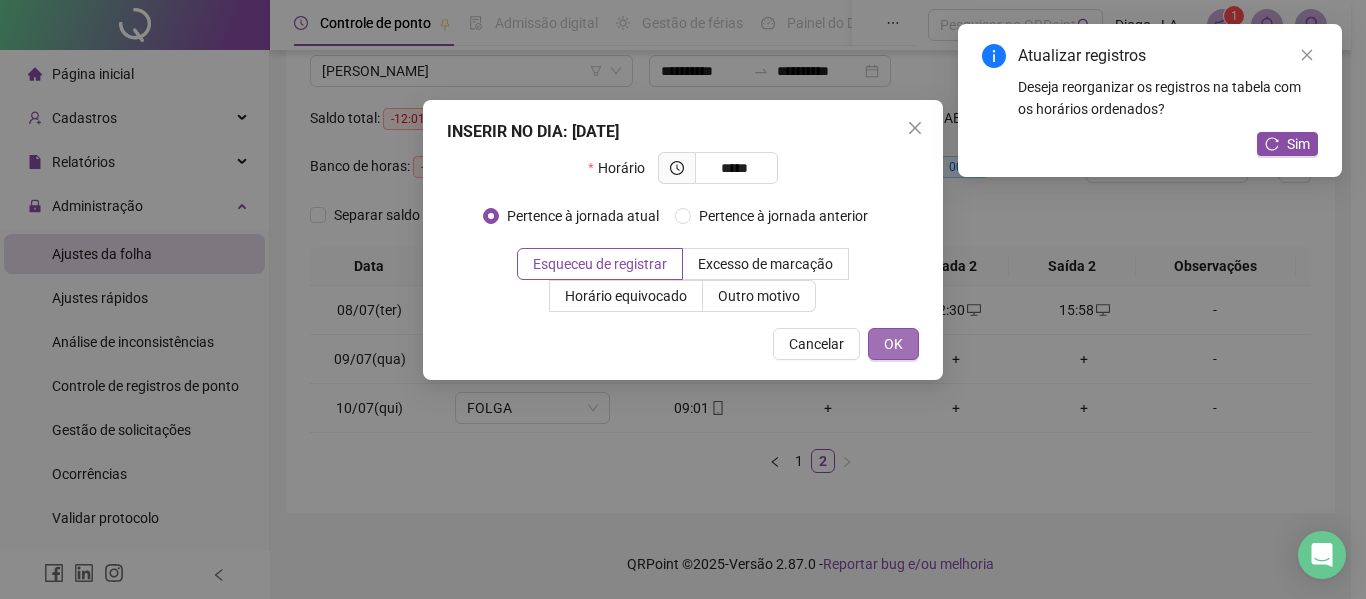 click on "OK" at bounding box center (893, 344) 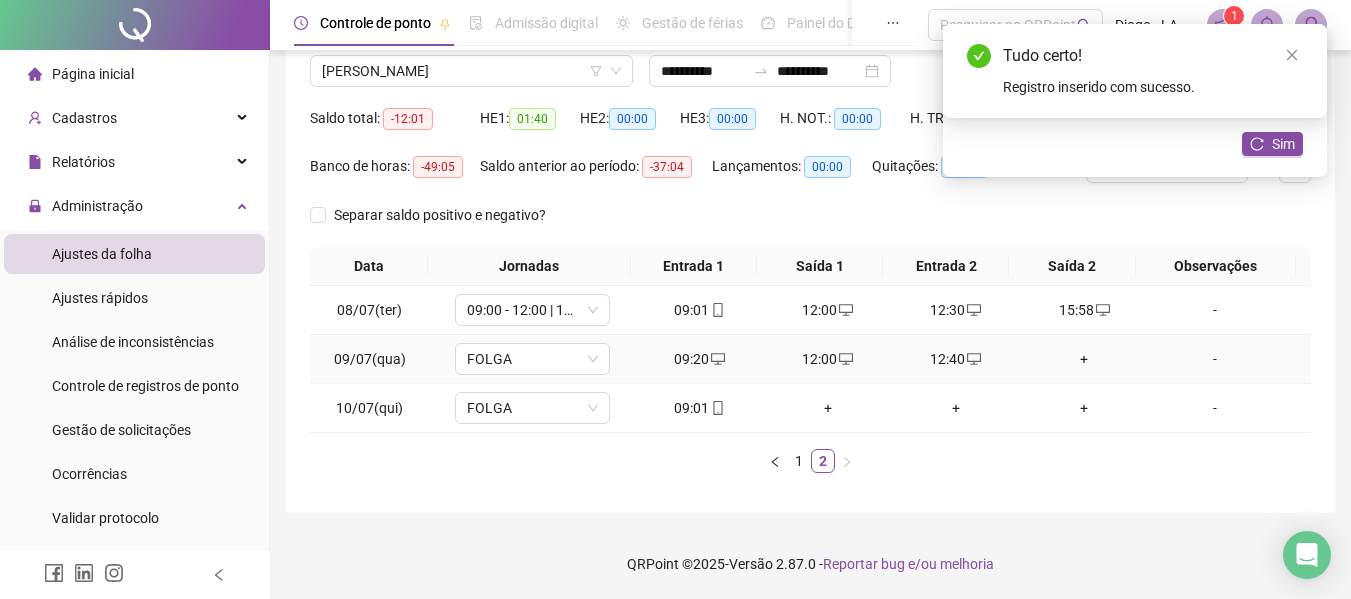 click on "+" at bounding box center (1084, 359) 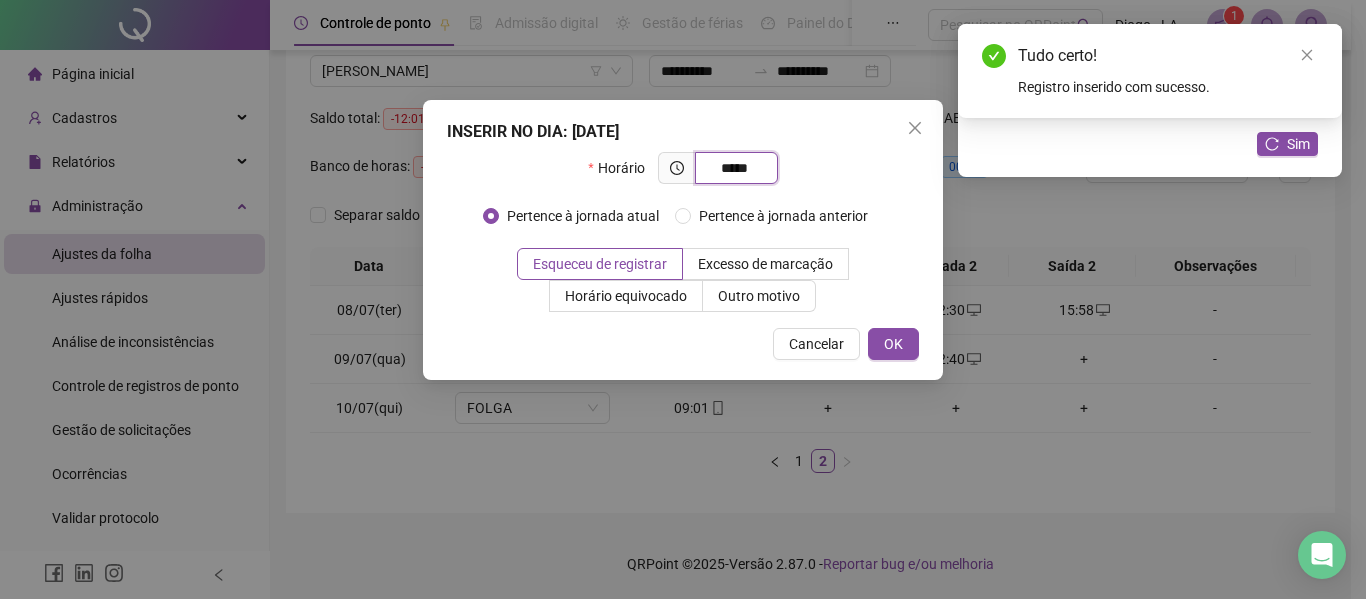 type on "*****" 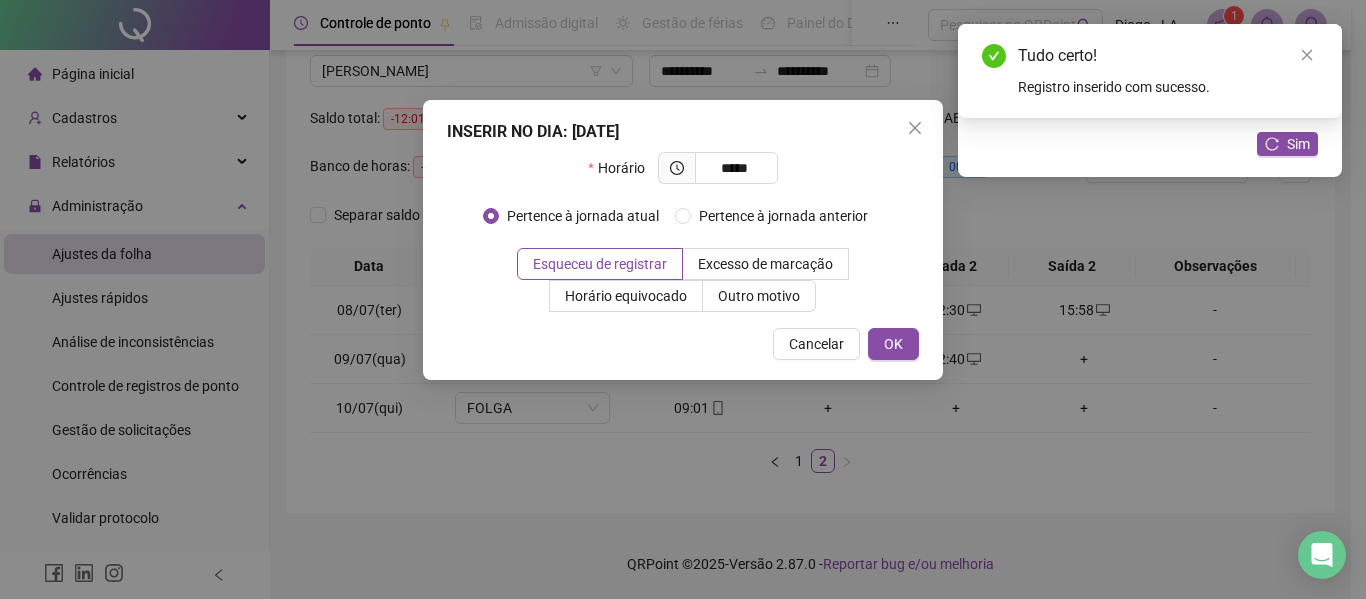 click on "Cancelar OK" at bounding box center [683, 344] 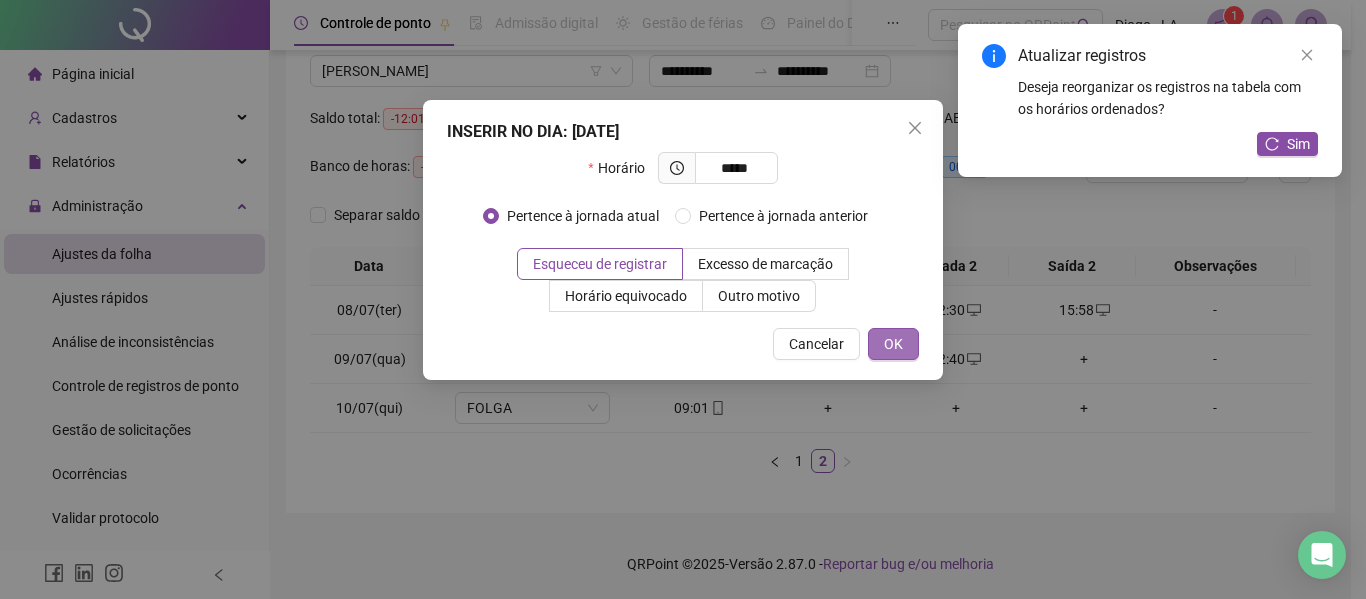 click on "OK" at bounding box center (893, 344) 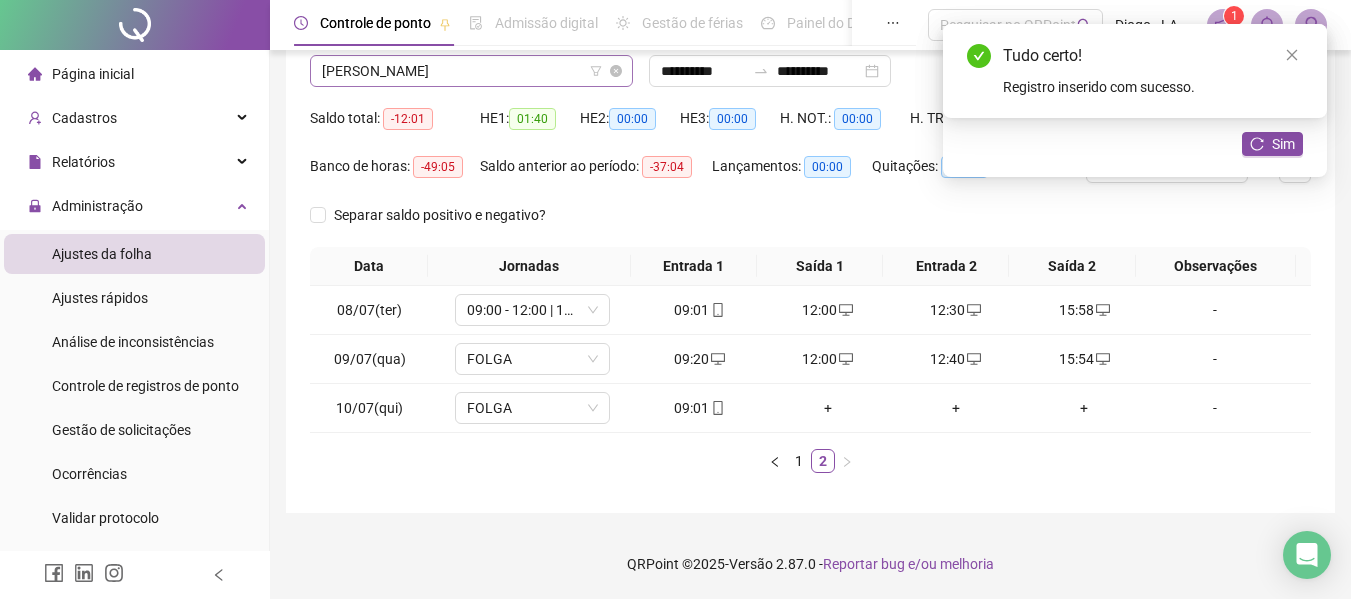click on "[PERSON_NAME]" at bounding box center [471, 71] 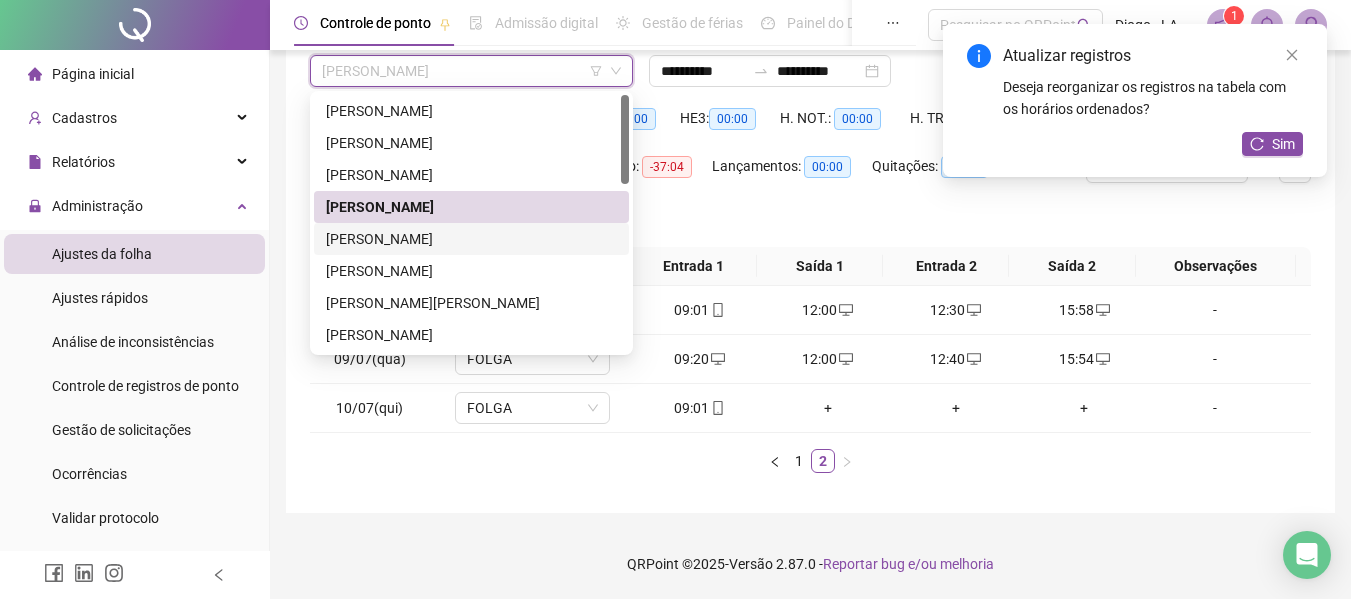 click on "[PERSON_NAME]" at bounding box center [471, 239] 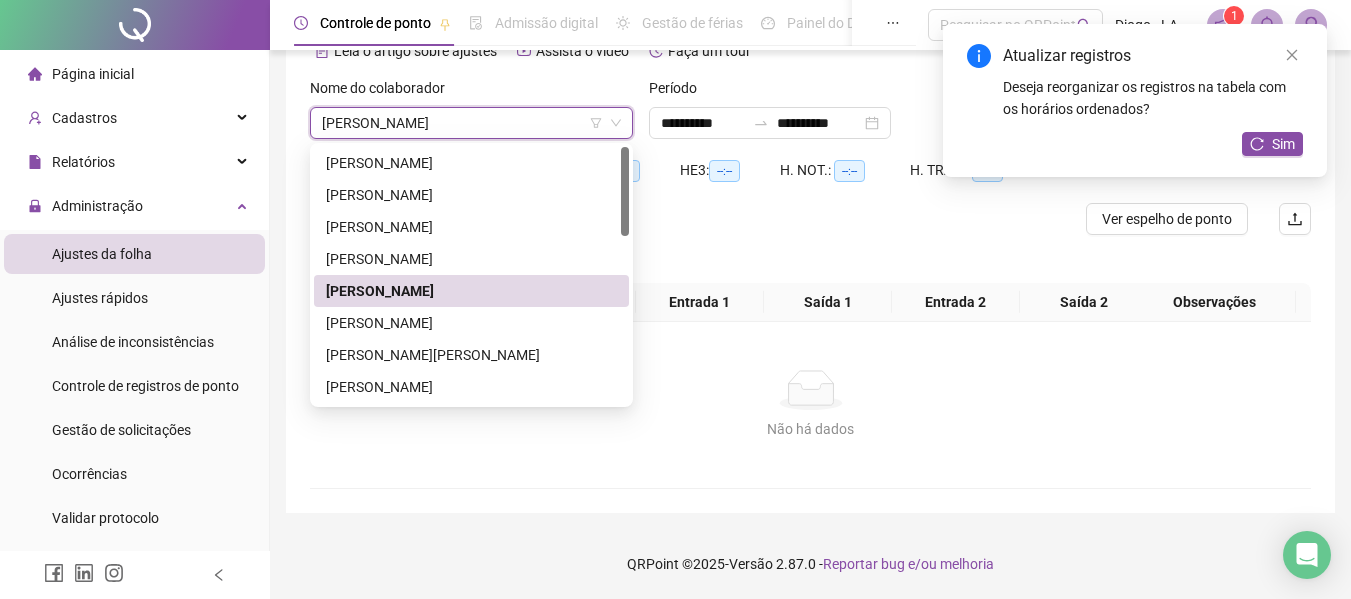 scroll, scrollTop: 107, scrollLeft: 0, axis: vertical 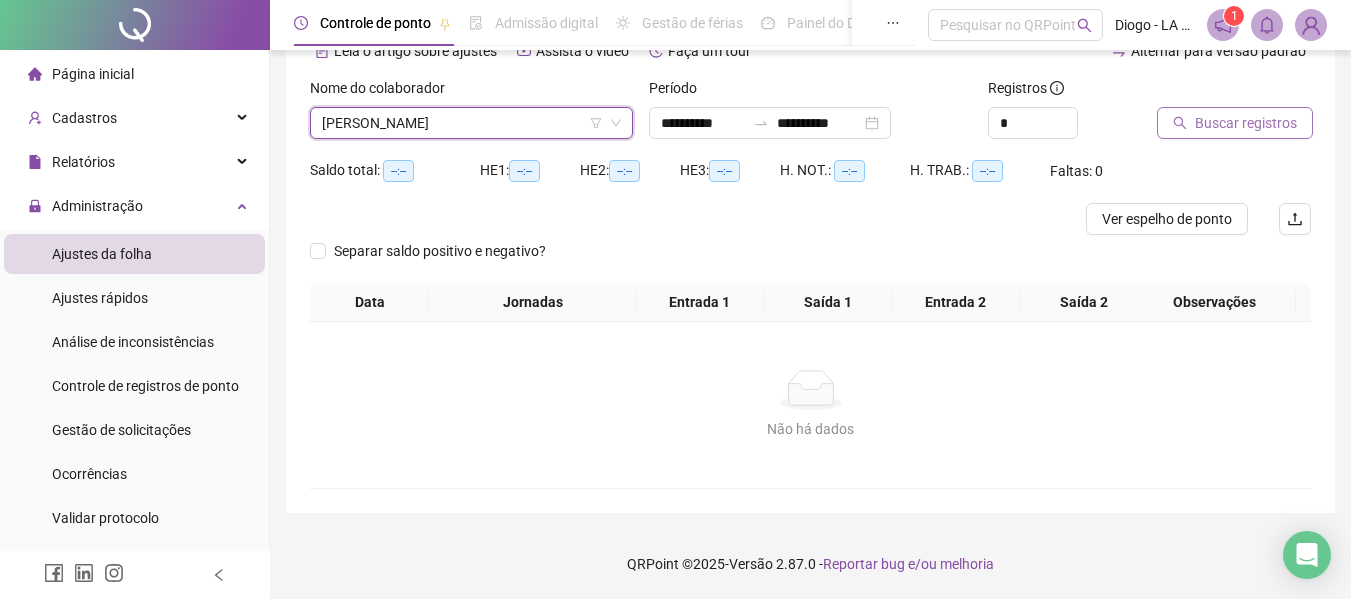 click 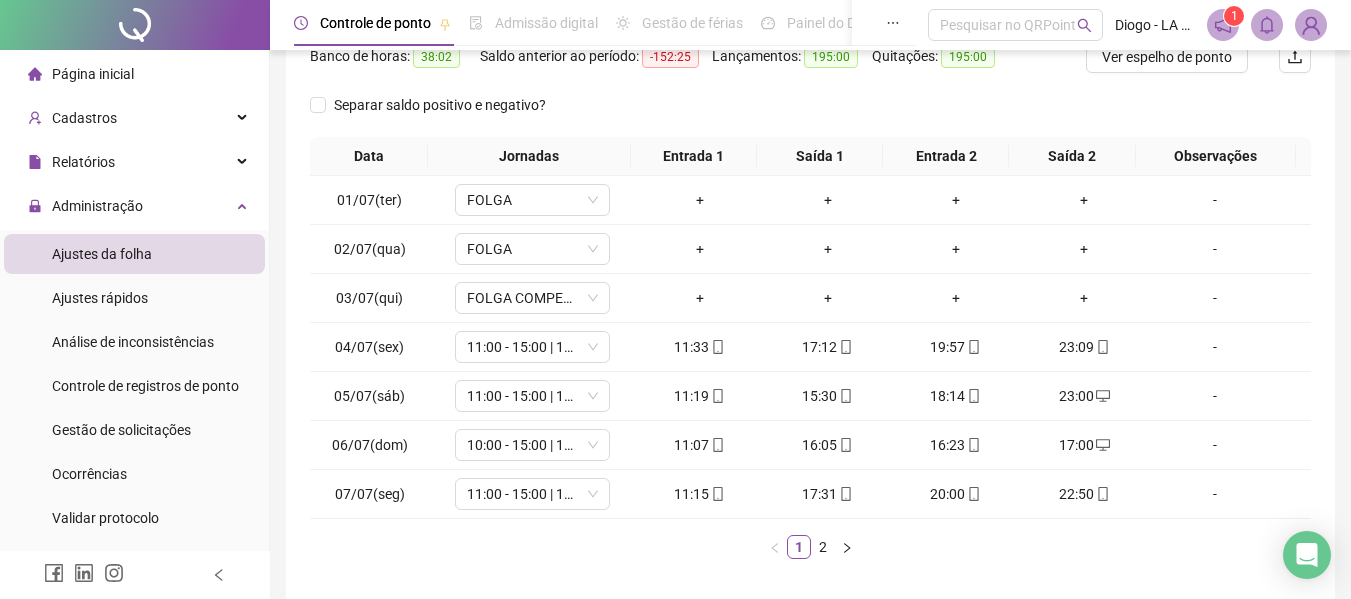 scroll, scrollTop: 267, scrollLeft: 0, axis: vertical 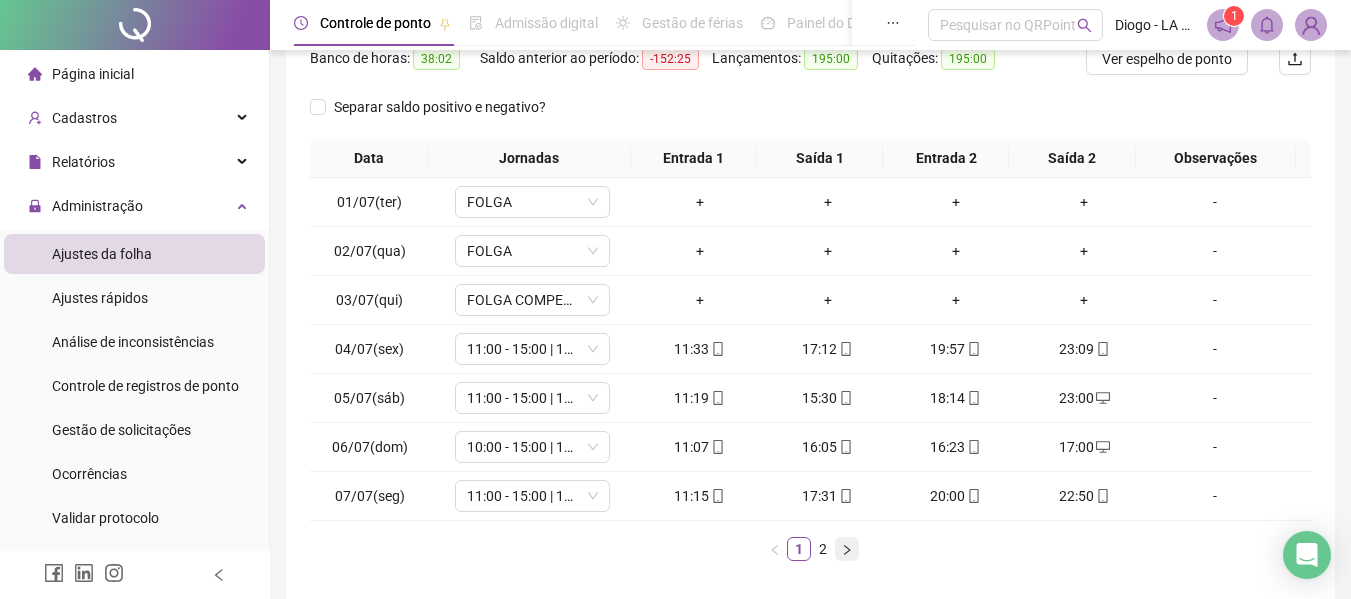 click 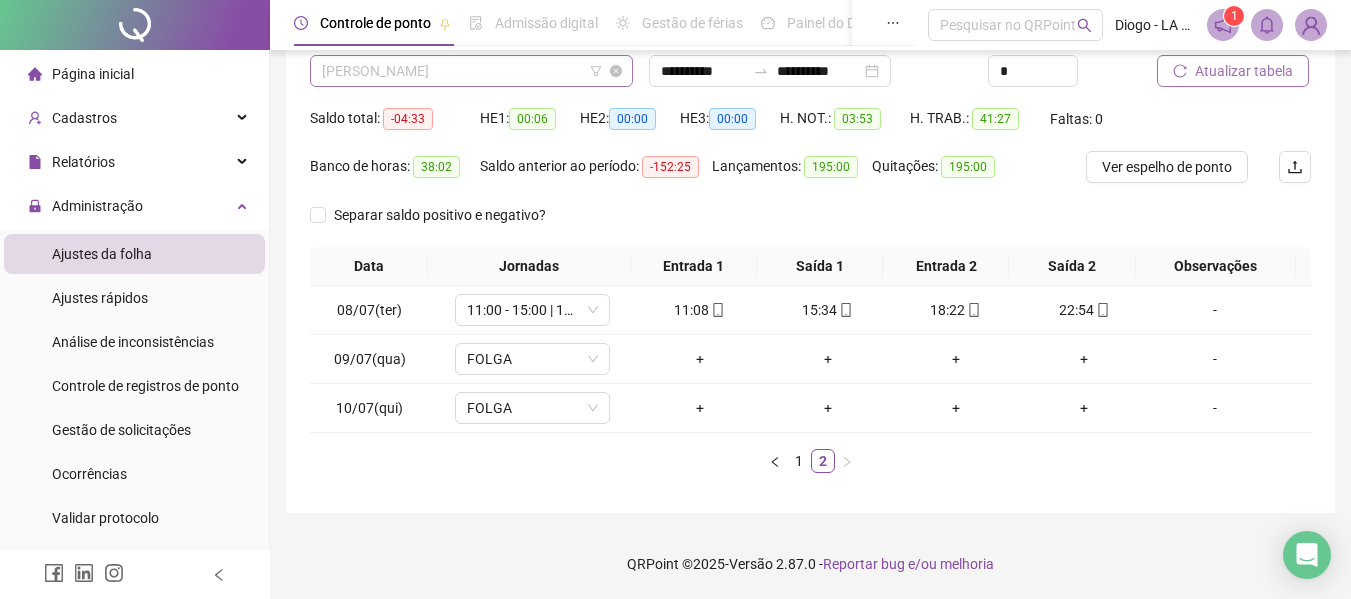 click on "[PERSON_NAME]" at bounding box center (471, 71) 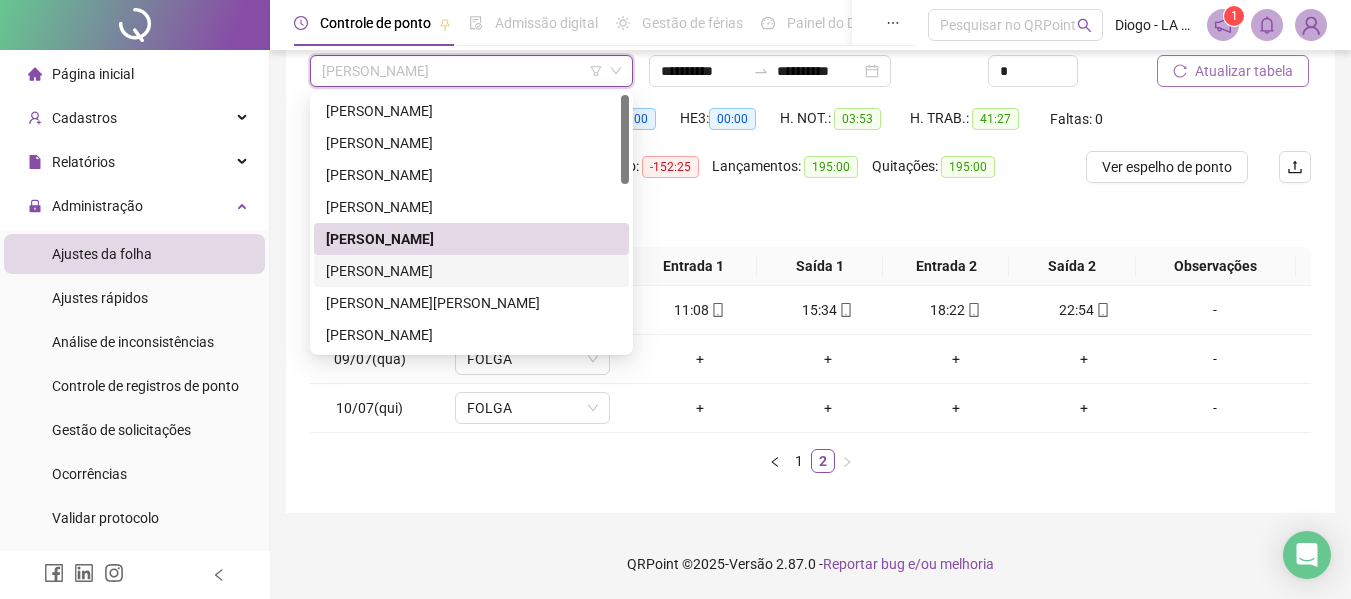 click on "[PERSON_NAME]" at bounding box center (471, 271) 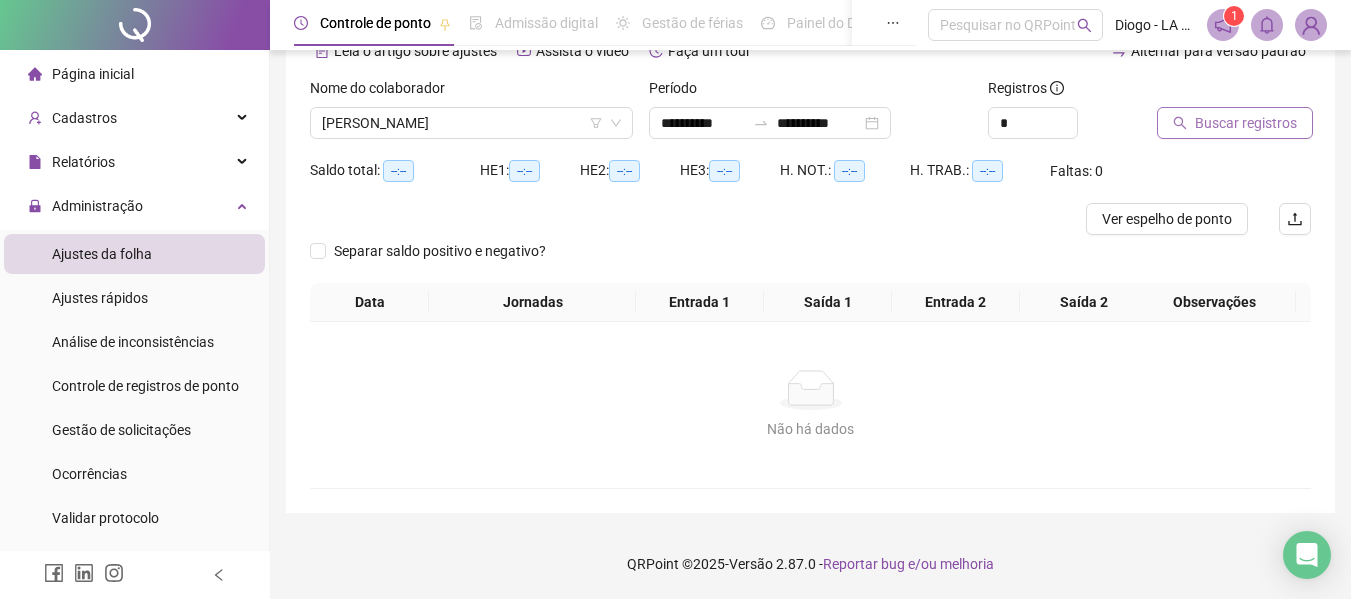 click on "Buscar registros" at bounding box center (1235, 123) 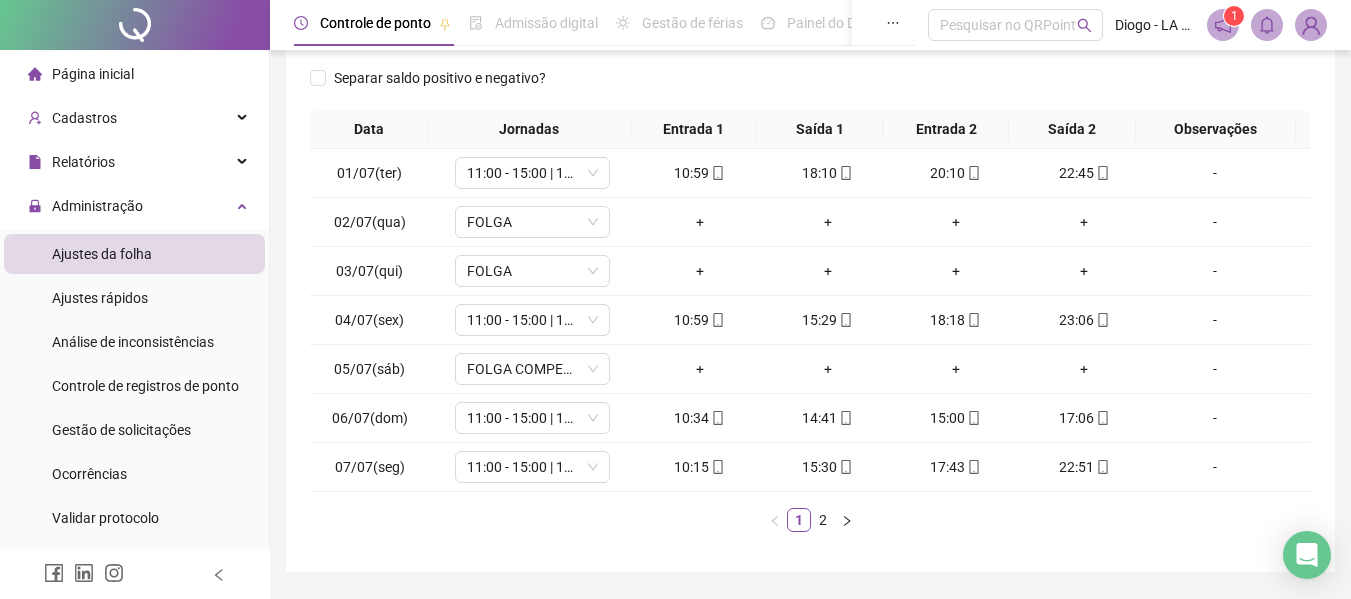 scroll, scrollTop: 298, scrollLeft: 0, axis: vertical 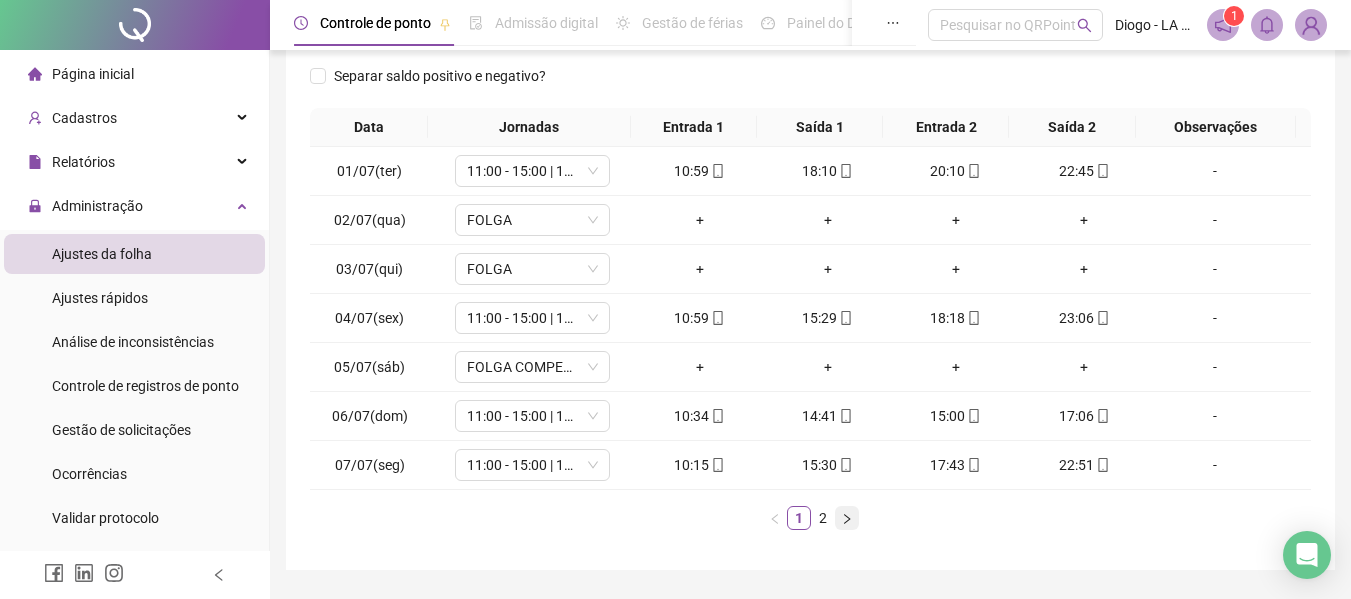click 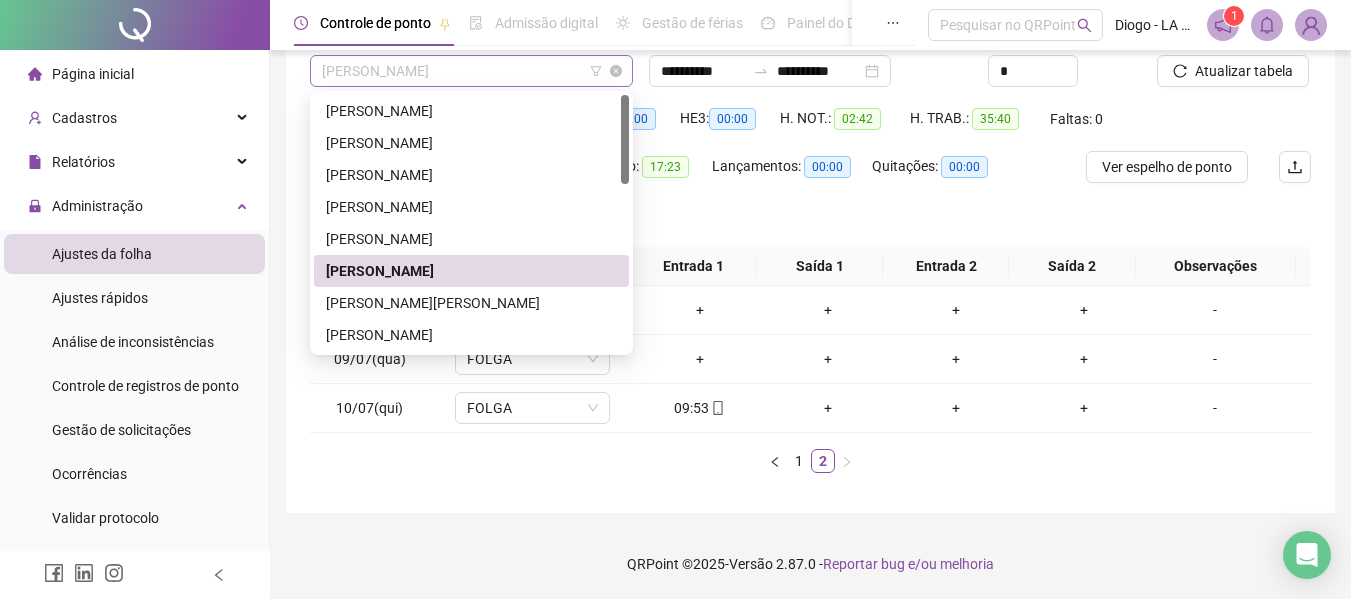 click on "[PERSON_NAME]" at bounding box center (471, 71) 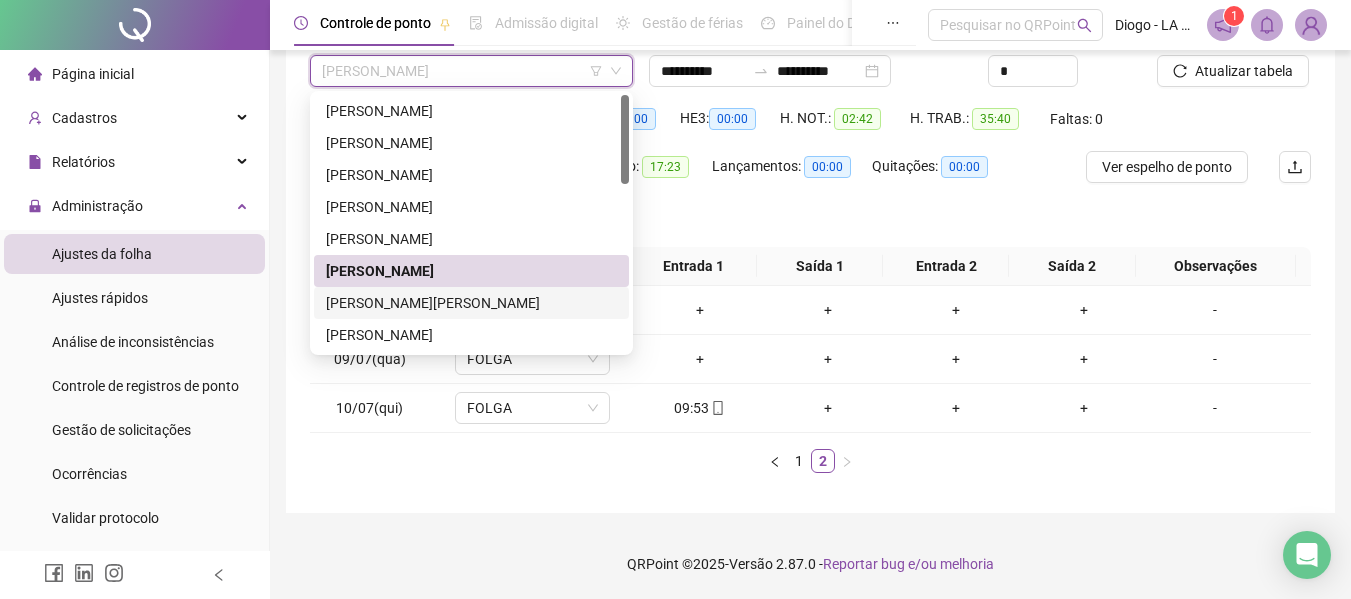 click on "[PERSON_NAME][PERSON_NAME]" at bounding box center [471, 303] 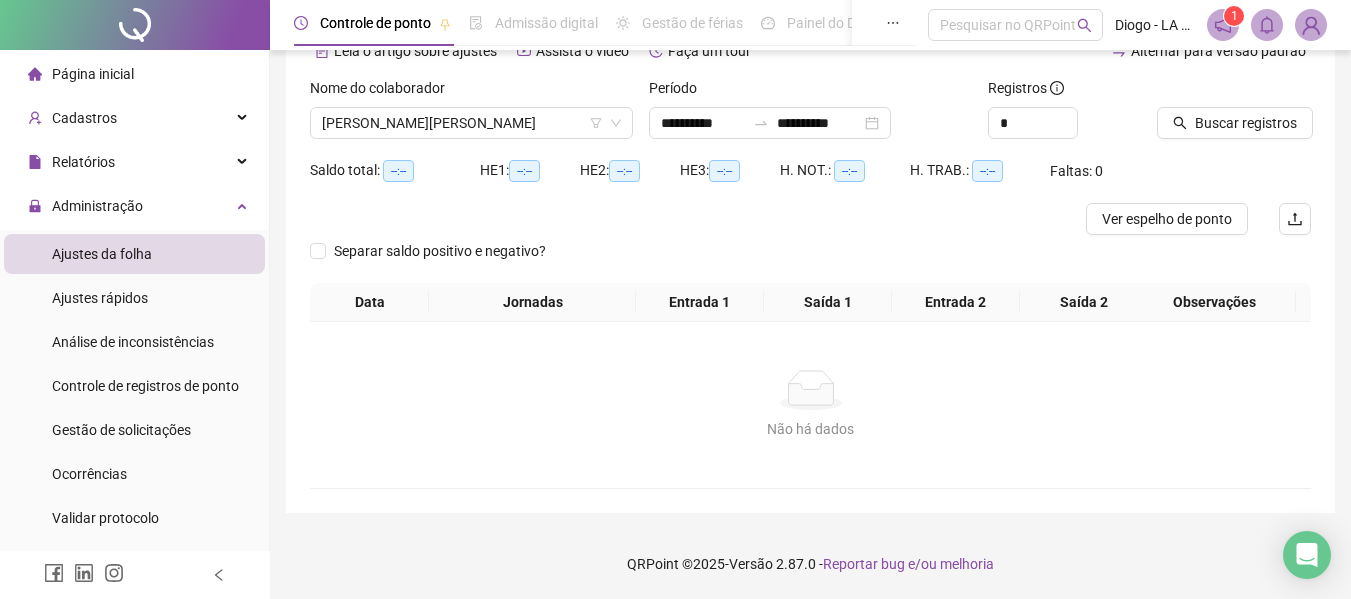 click 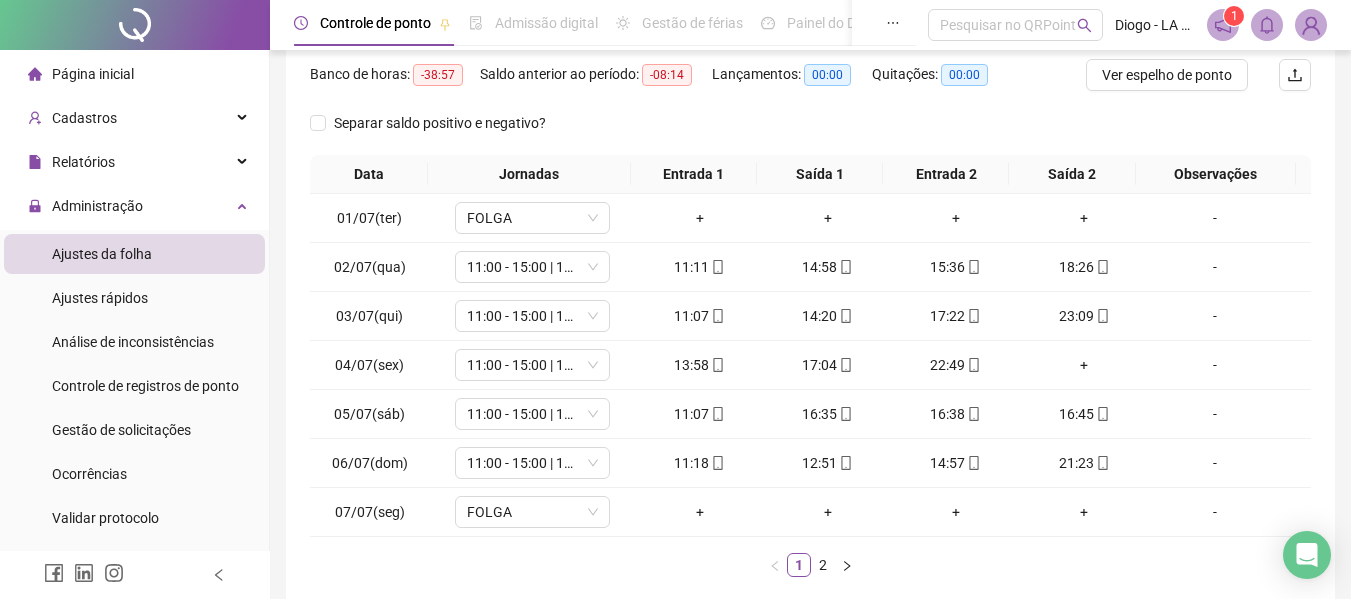 scroll, scrollTop: 259, scrollLeft: 0, axis: vertical 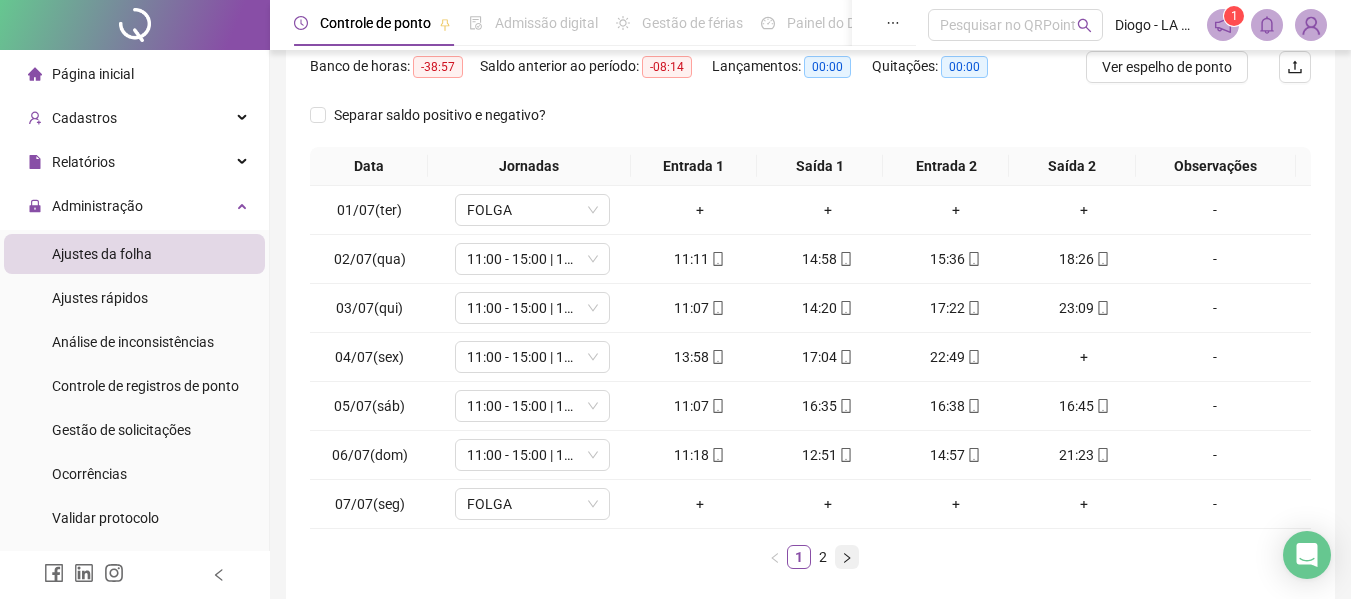 click 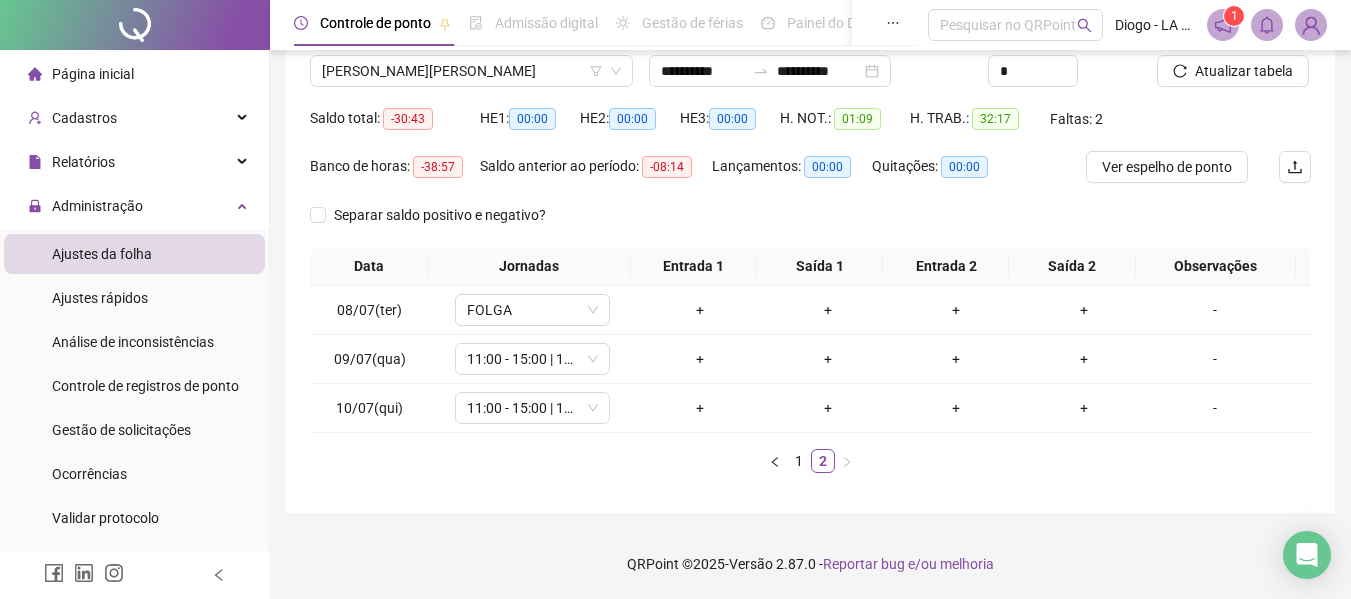 scroll, scrollTop: 159, scrollLeft: 0, axis: vertical 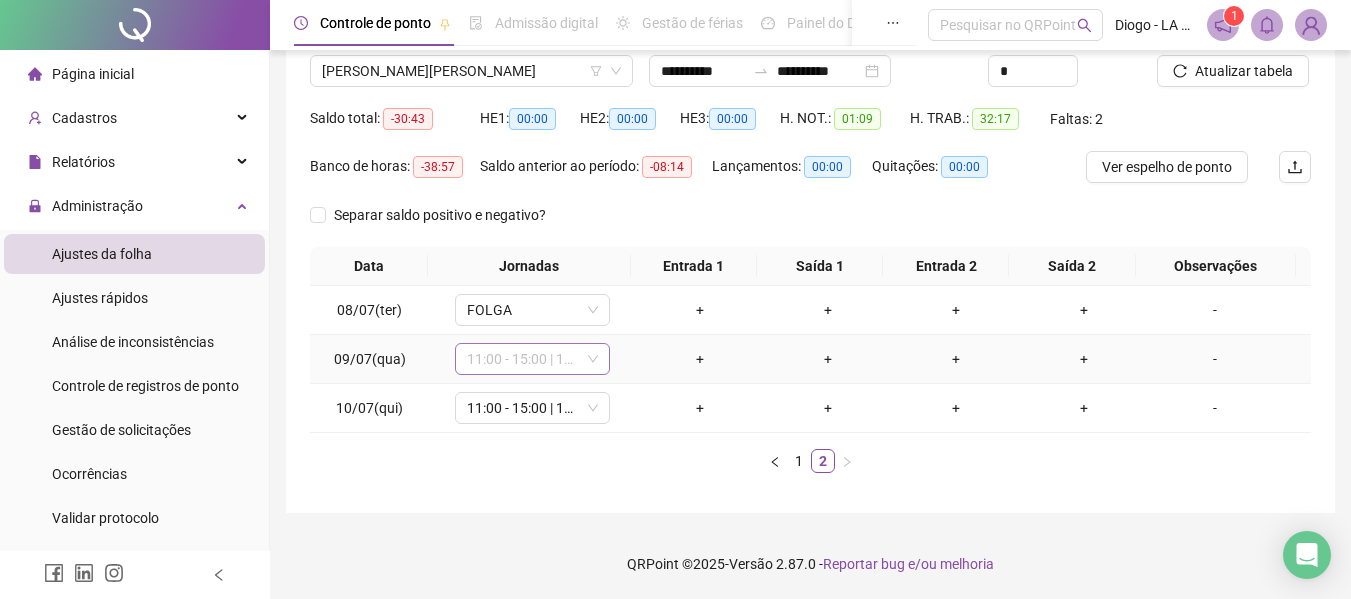 click on "11:00 - 15:00 | 18:00 - 23:00" at bounding box center (532, 359) 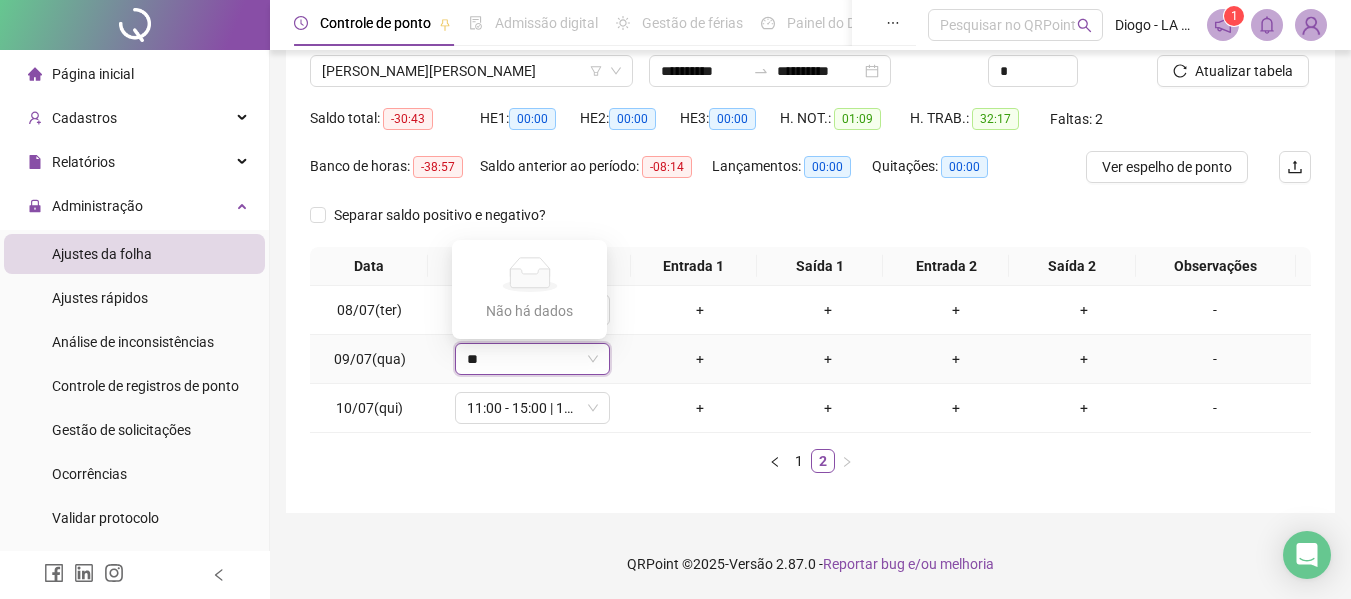 type on "*" 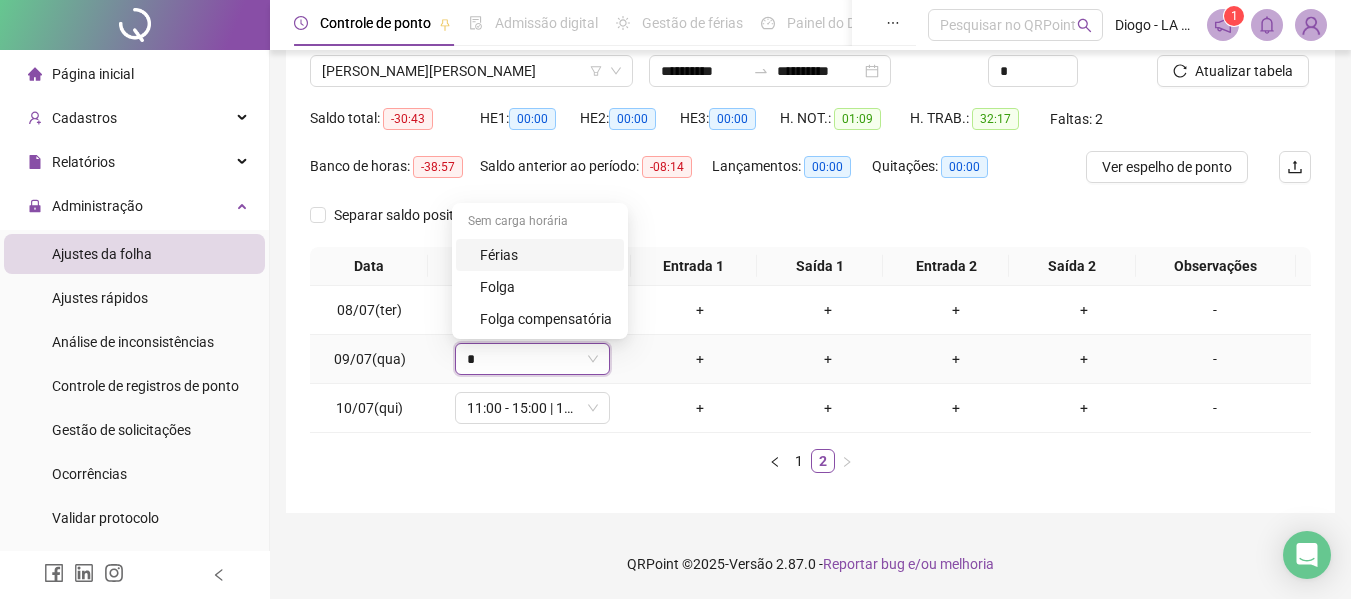 click on "Férias" at bounding box center [546, 255] 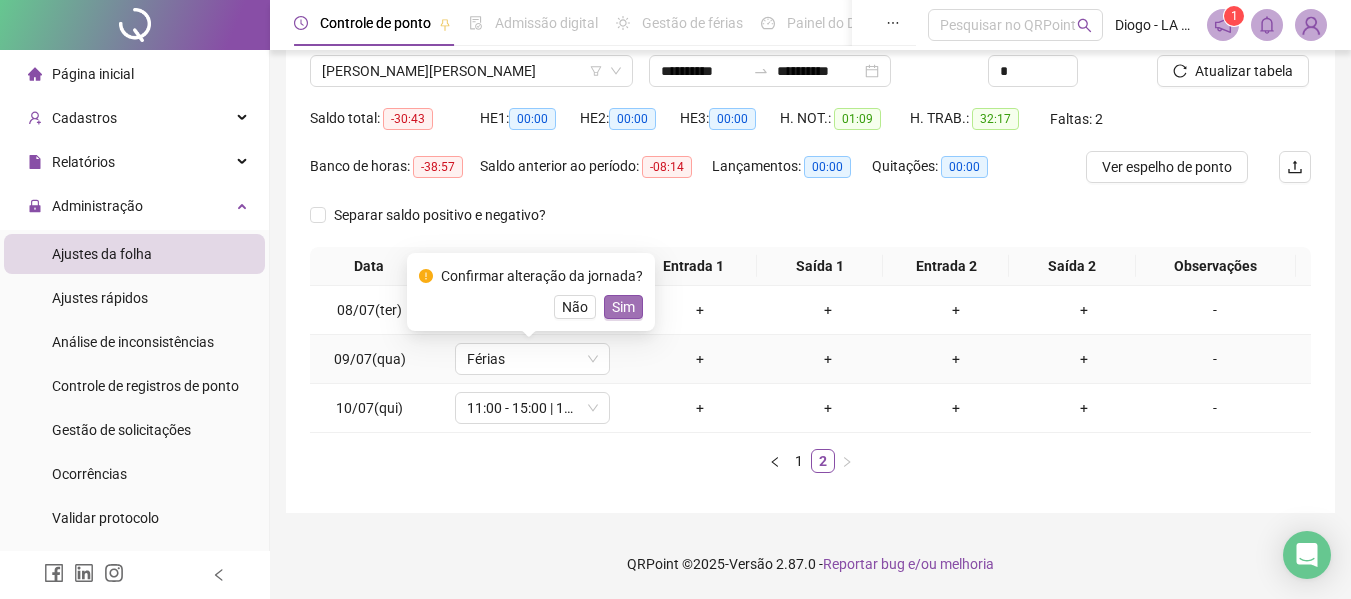 click on "Sim" at bounding box center (623, 307) 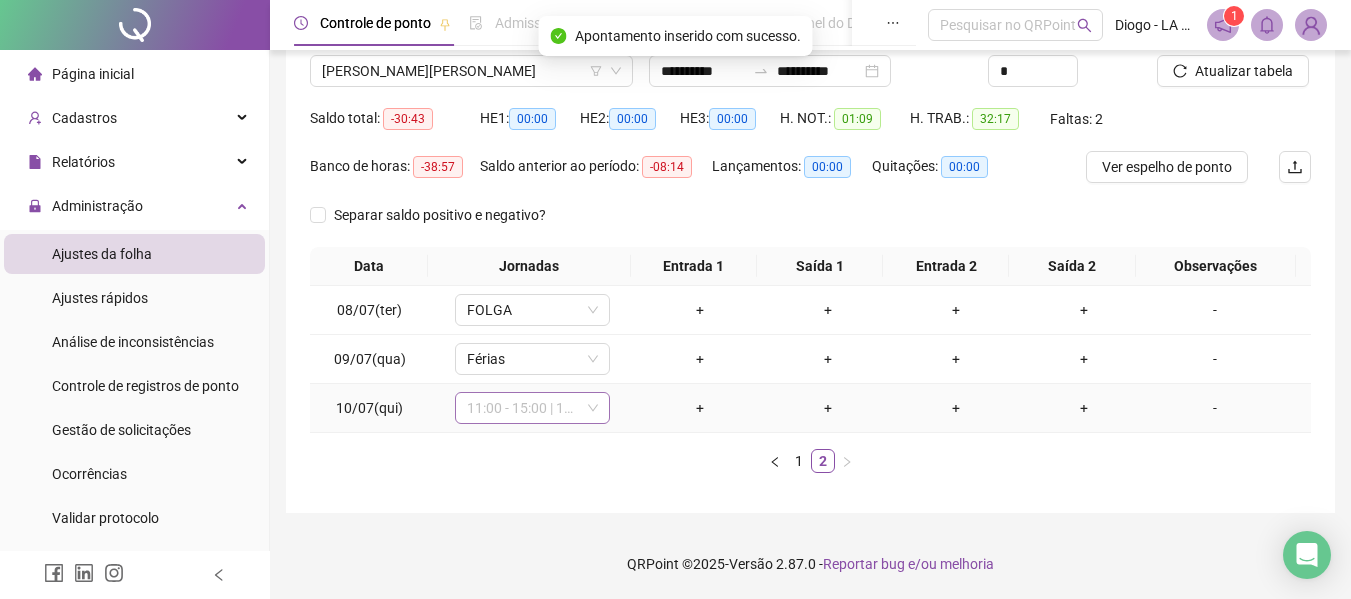 click on "11:00 - 15:00 | 18:00 - 23:00" at bounding box center [532, 408] 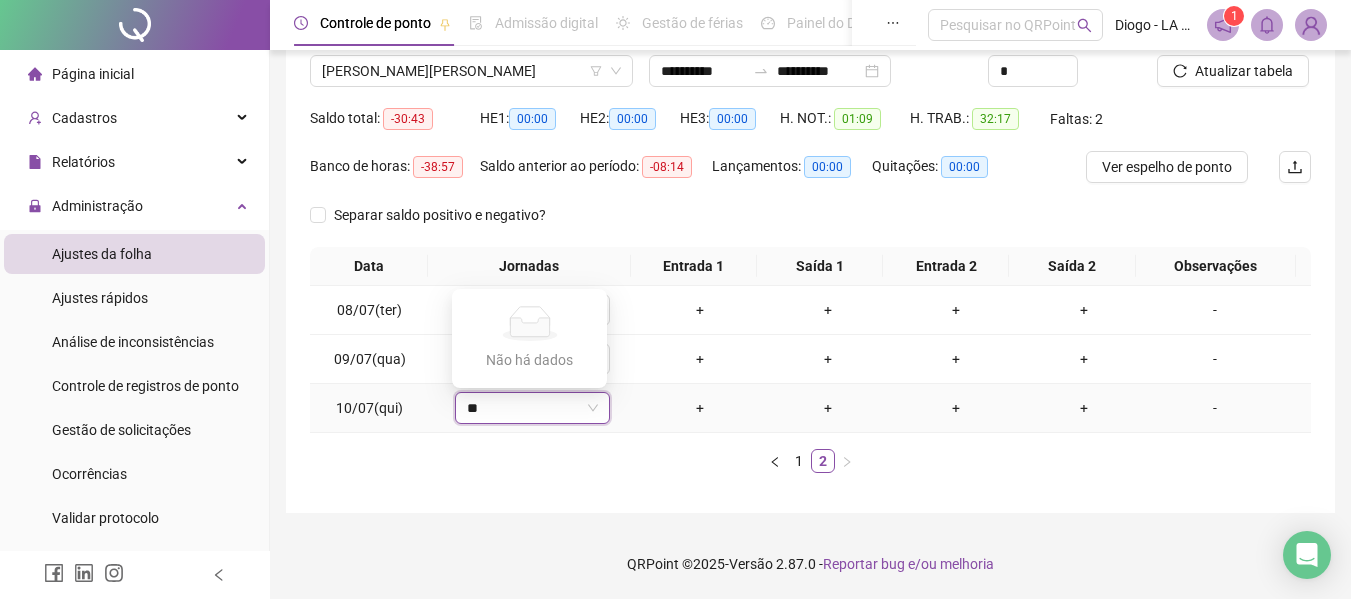 type on "*" 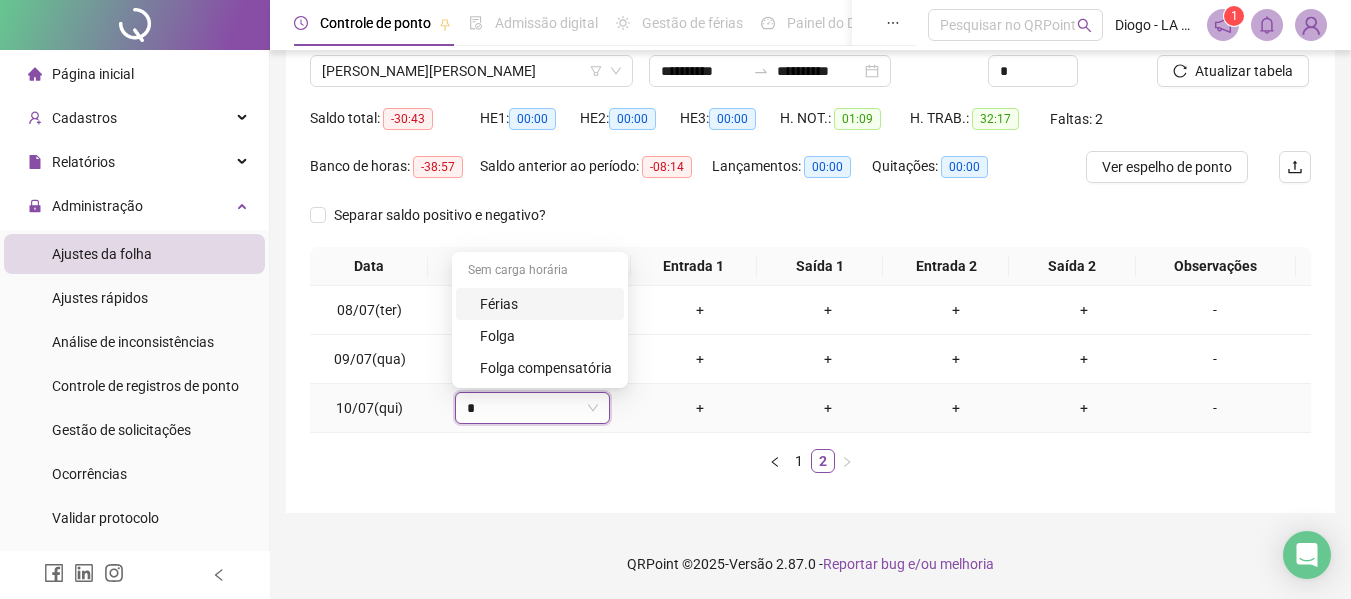 click on "Férias" at bounding box center [546, 304] 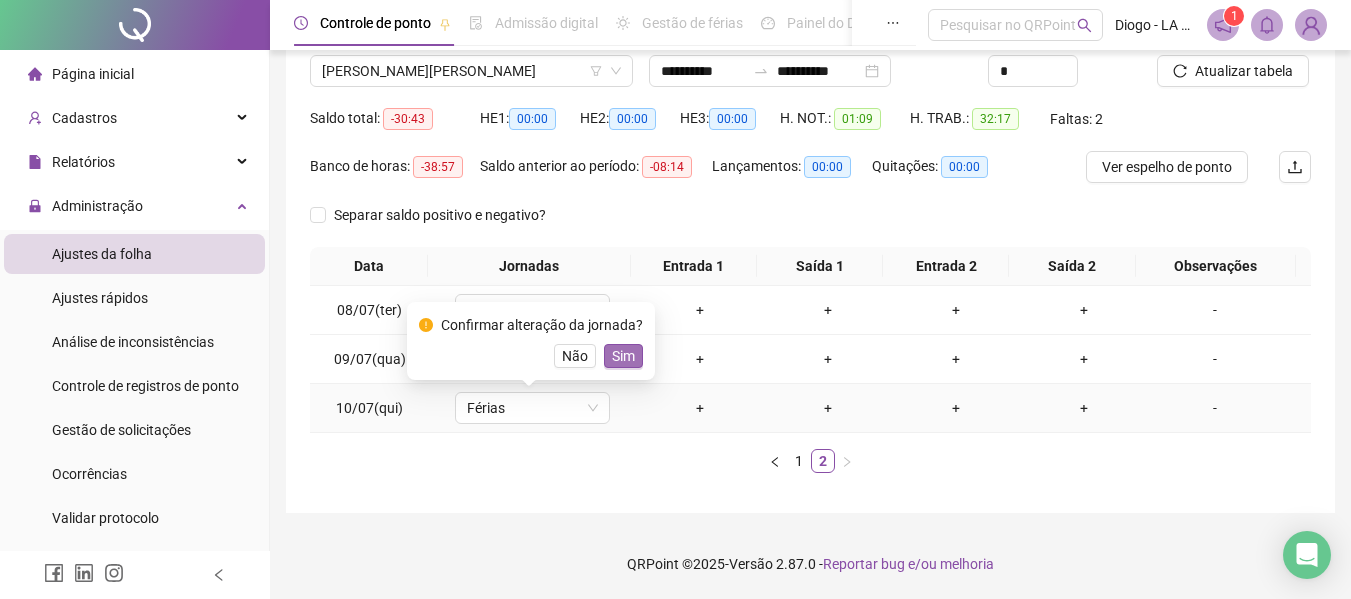 click on "Sim" at bounding box center (623, 356) 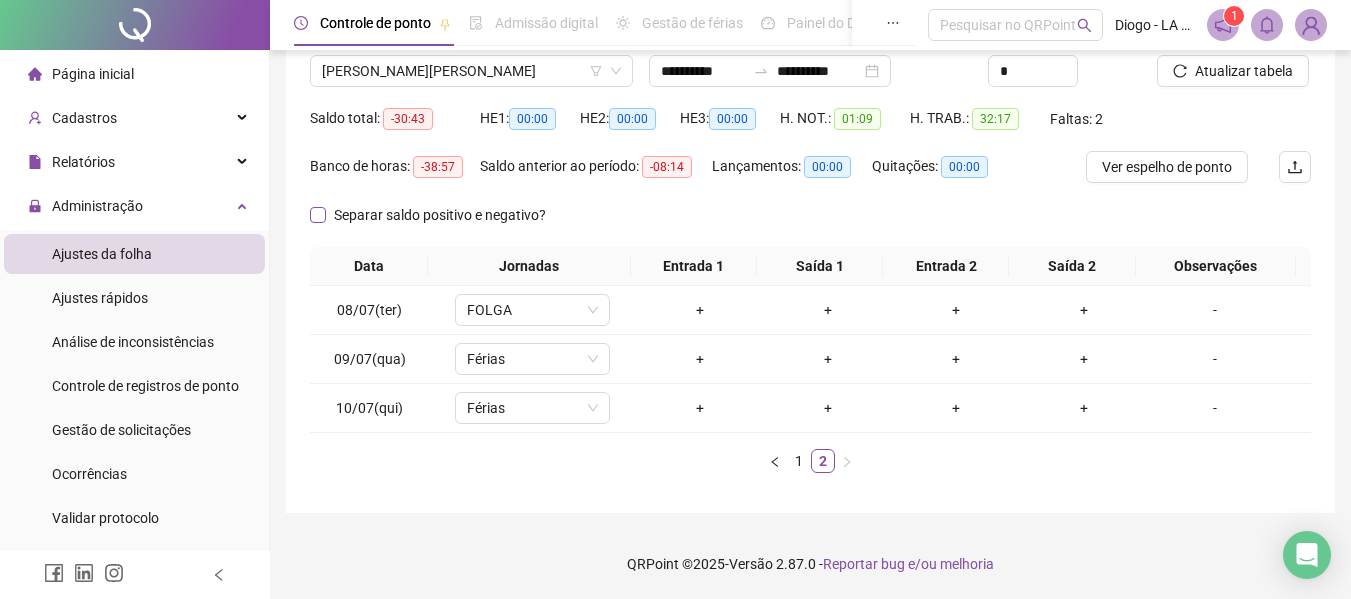 click on "Separar saldo positivo e negativo?" at bounding box center (440, 215) 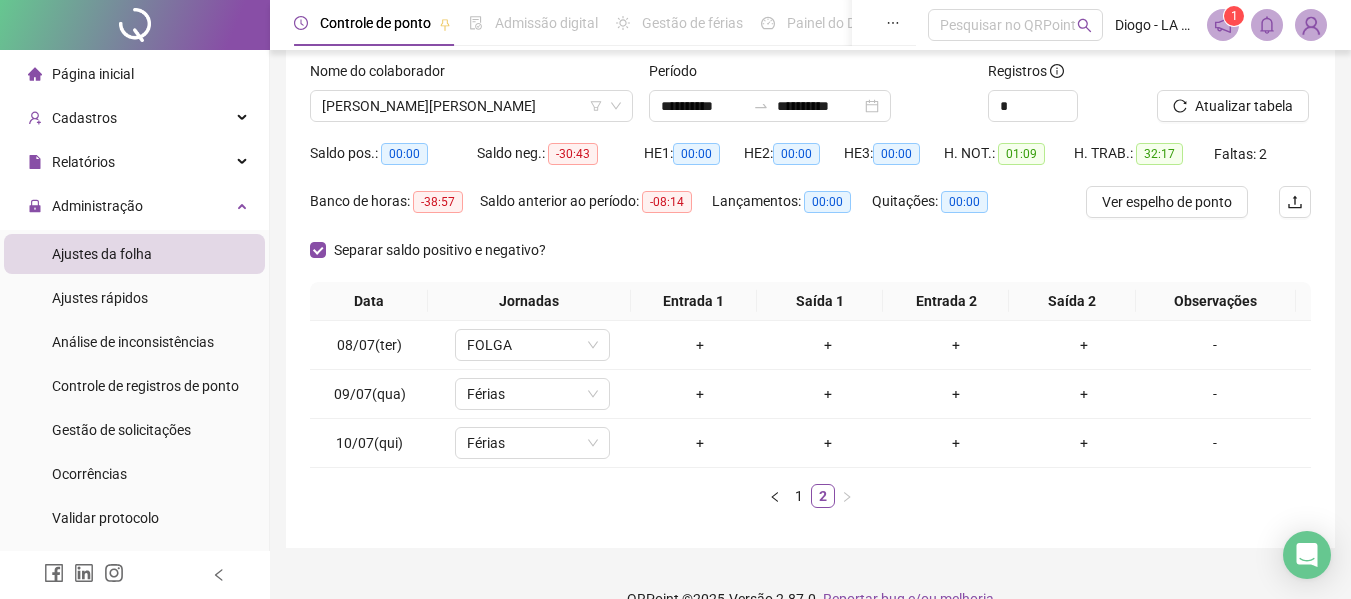 scroll, scrollTop: 158, scrollLeft: 0, axis: vertical 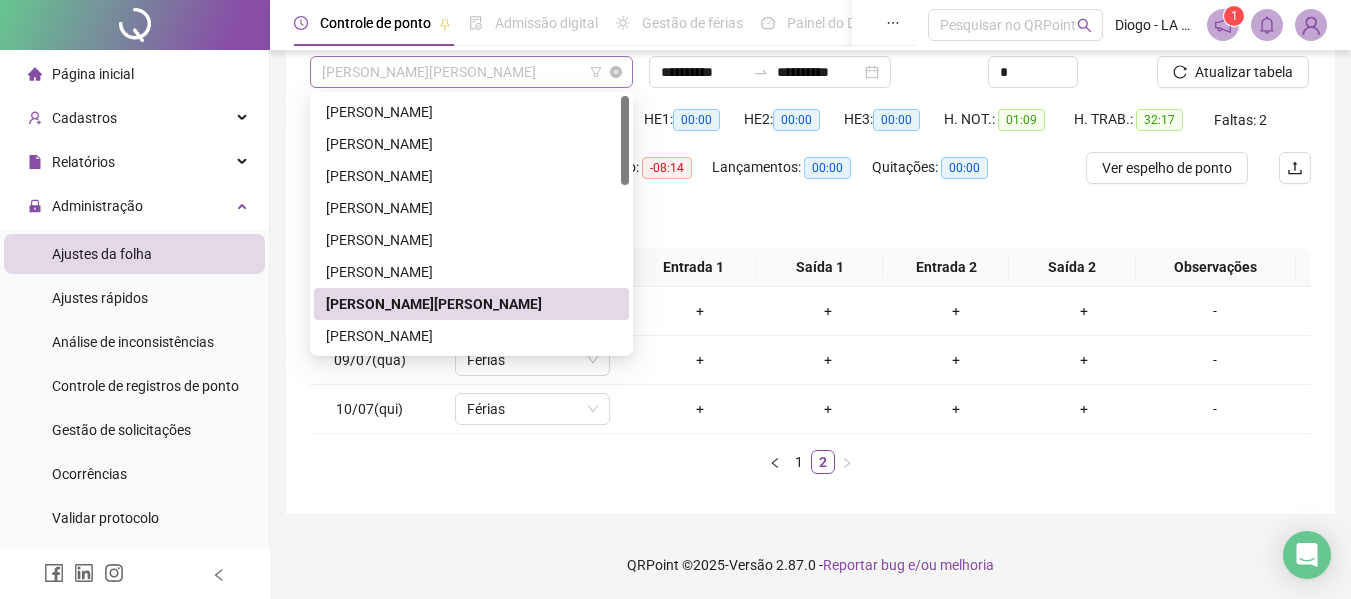 click on "[PERSON_NAME][PERSON_NAME]" at bounding box center (471, 72) 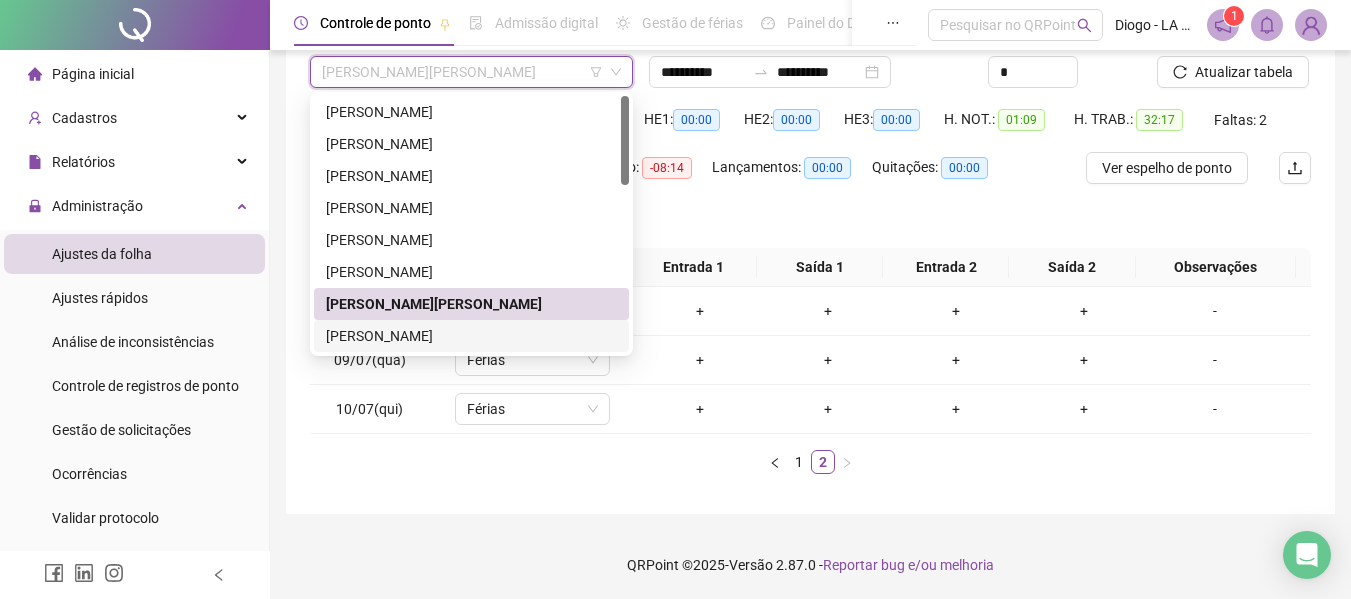 click on "[PERSON_NAME]" at bounding box center (471, 336) 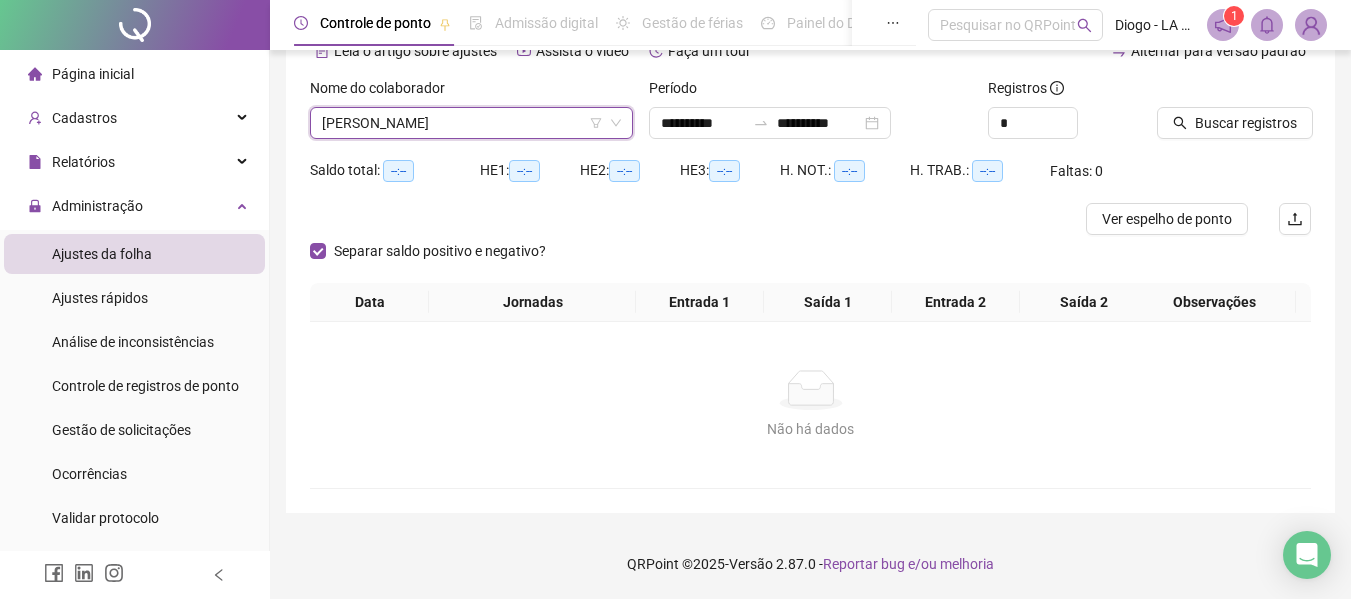 scroll, scrollTop: 107, scrollLeft: 0, axis: vertical 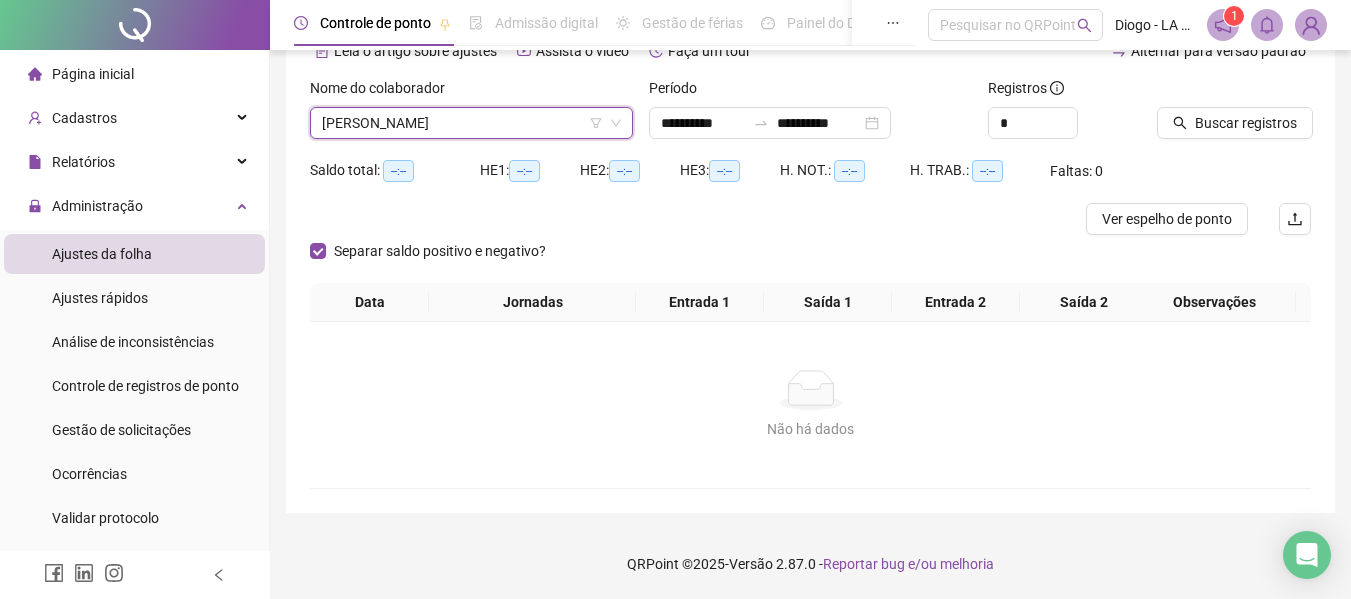 click 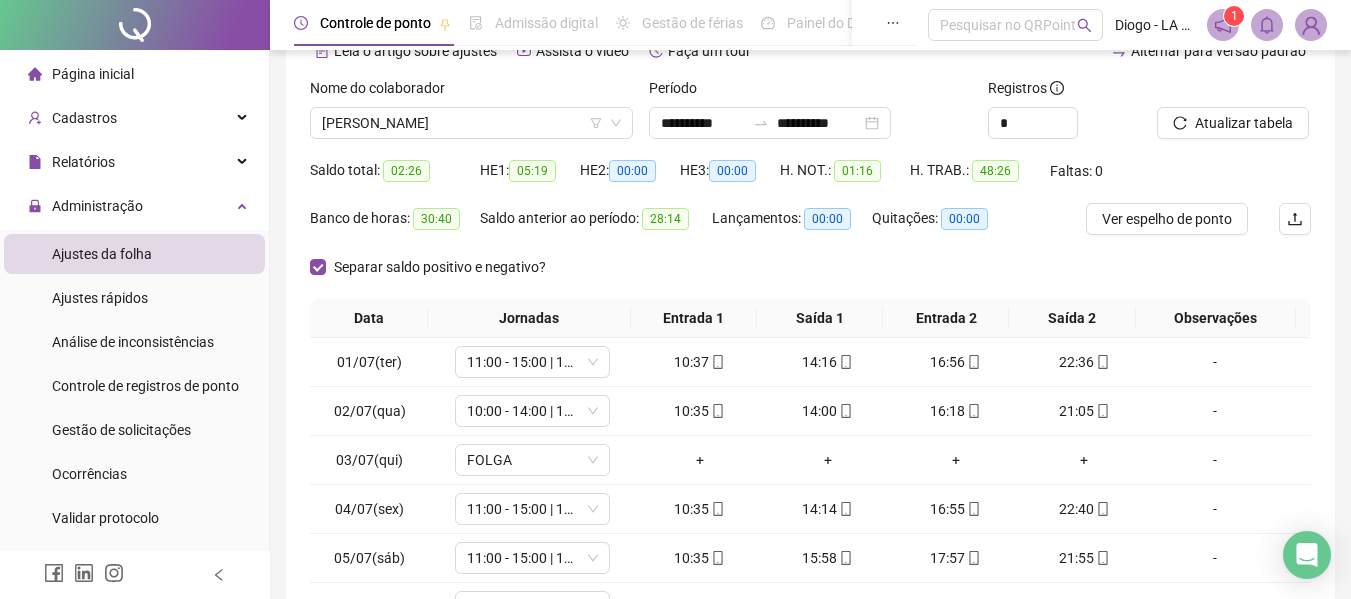 scroll, scrollTop: 355, scrollLeft: 0, axis: vertical 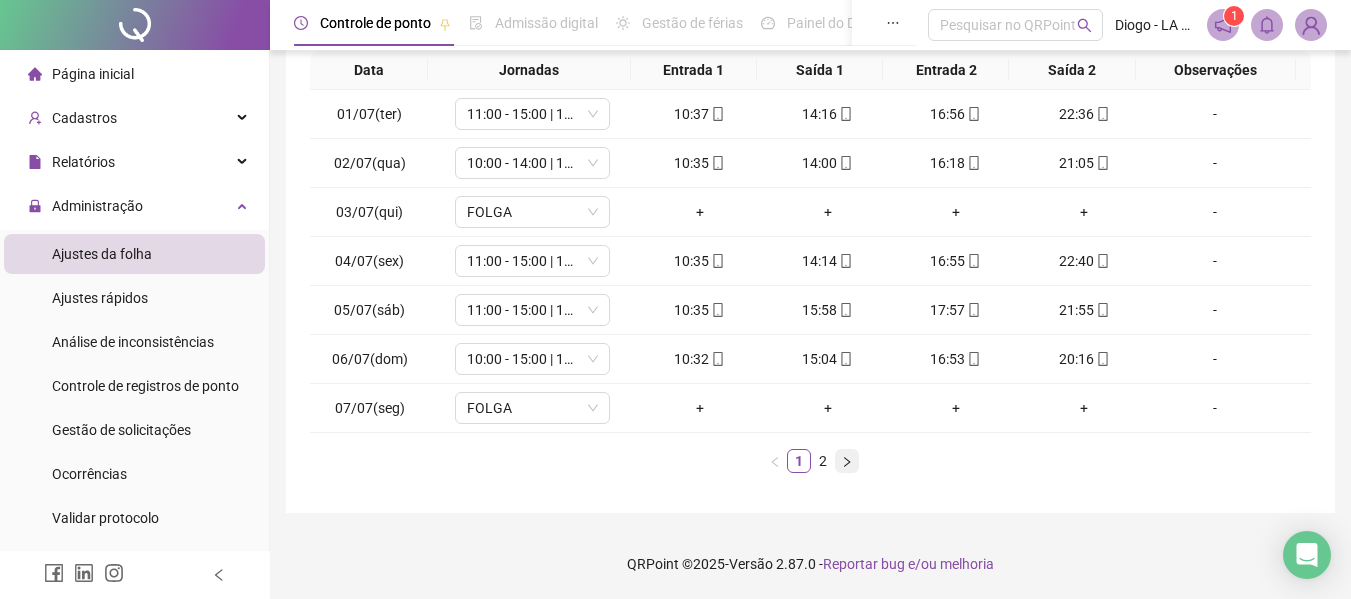 click 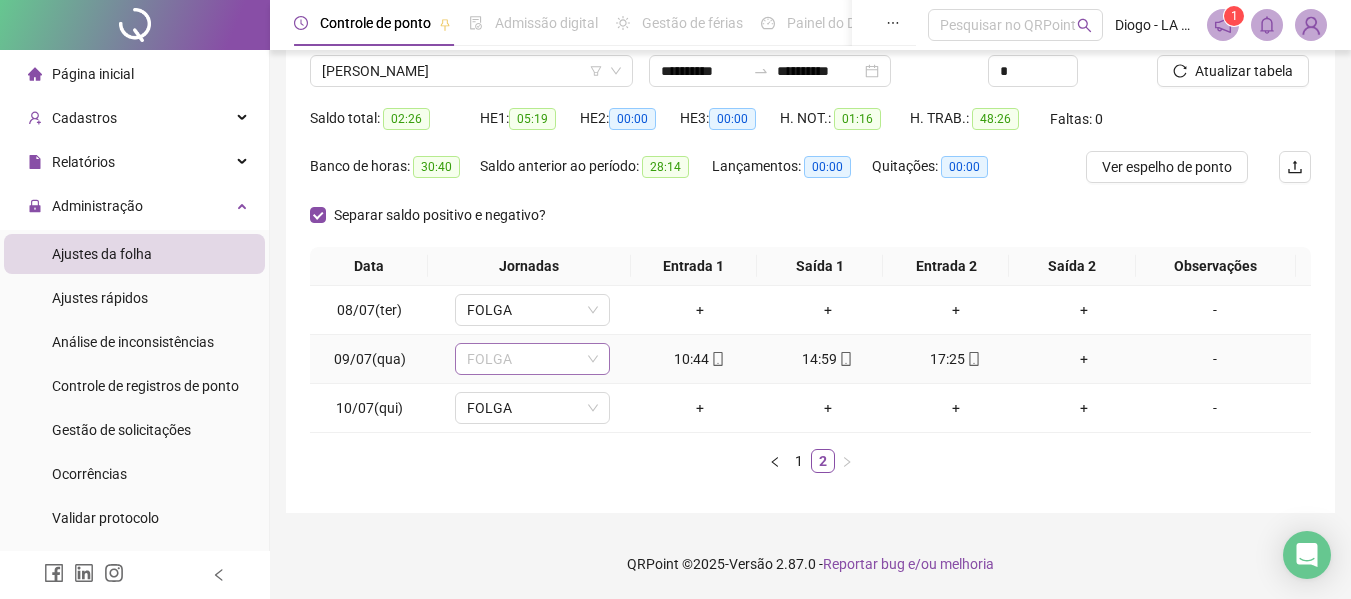click on "FOLGA" at bounding box center (532, 359) 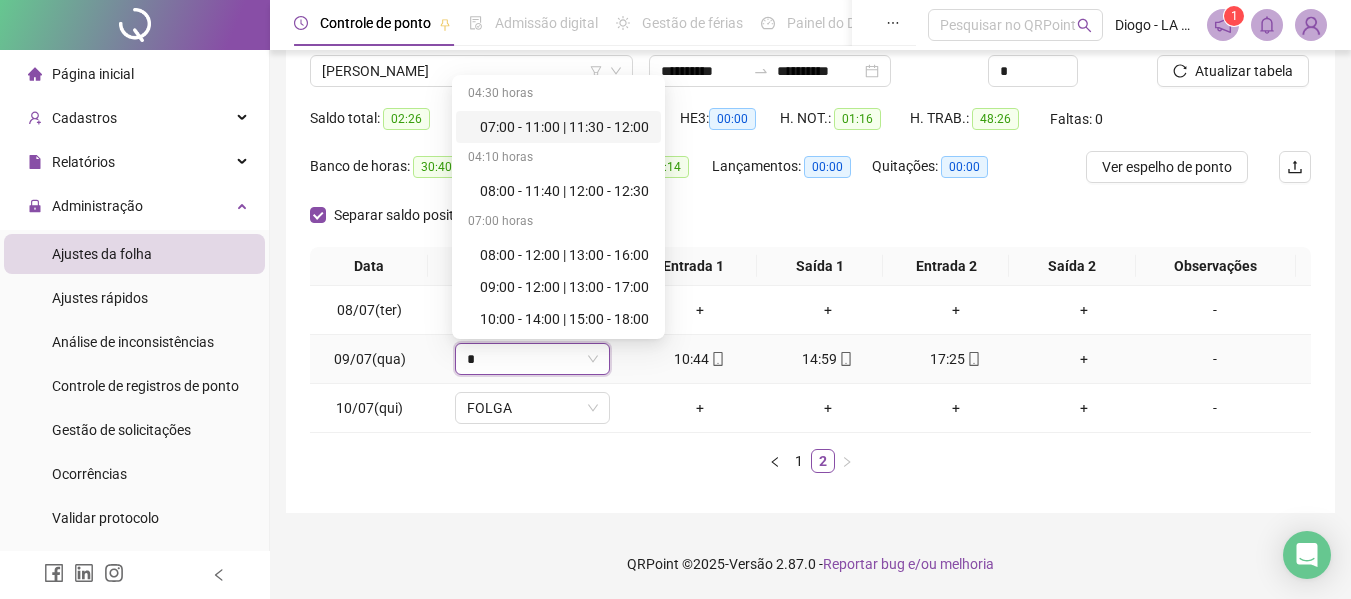 type on "**" 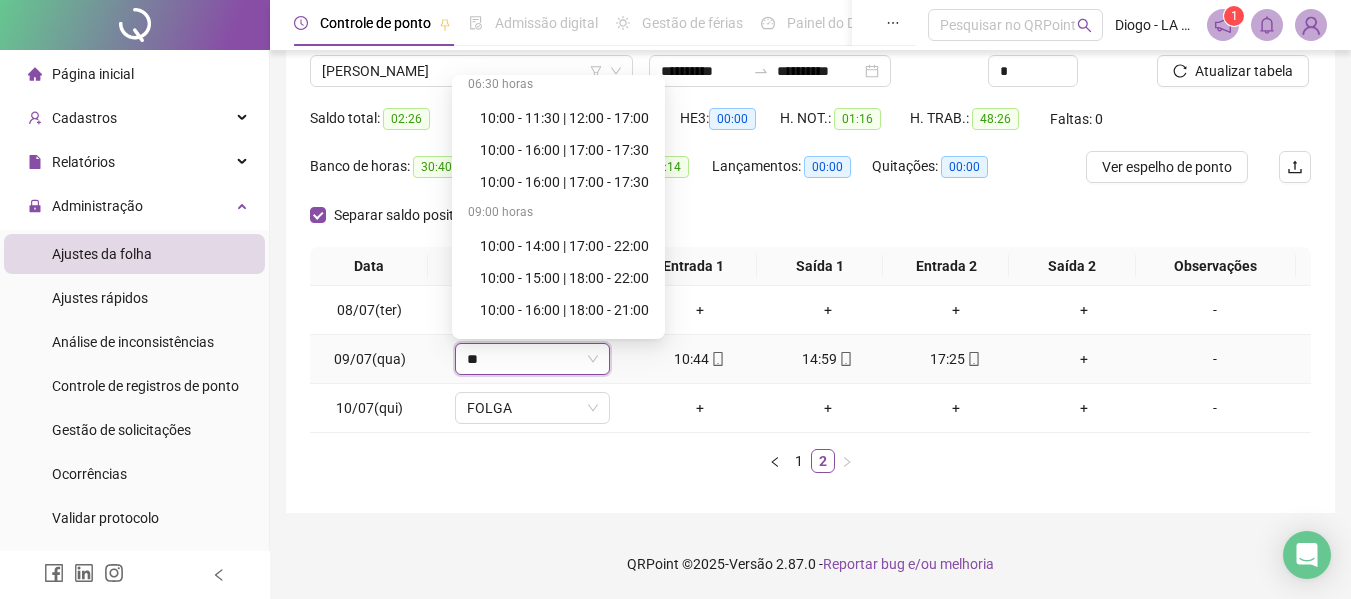 scroll, scrollTop: 560, scrollLeft: 0, axis: vertical 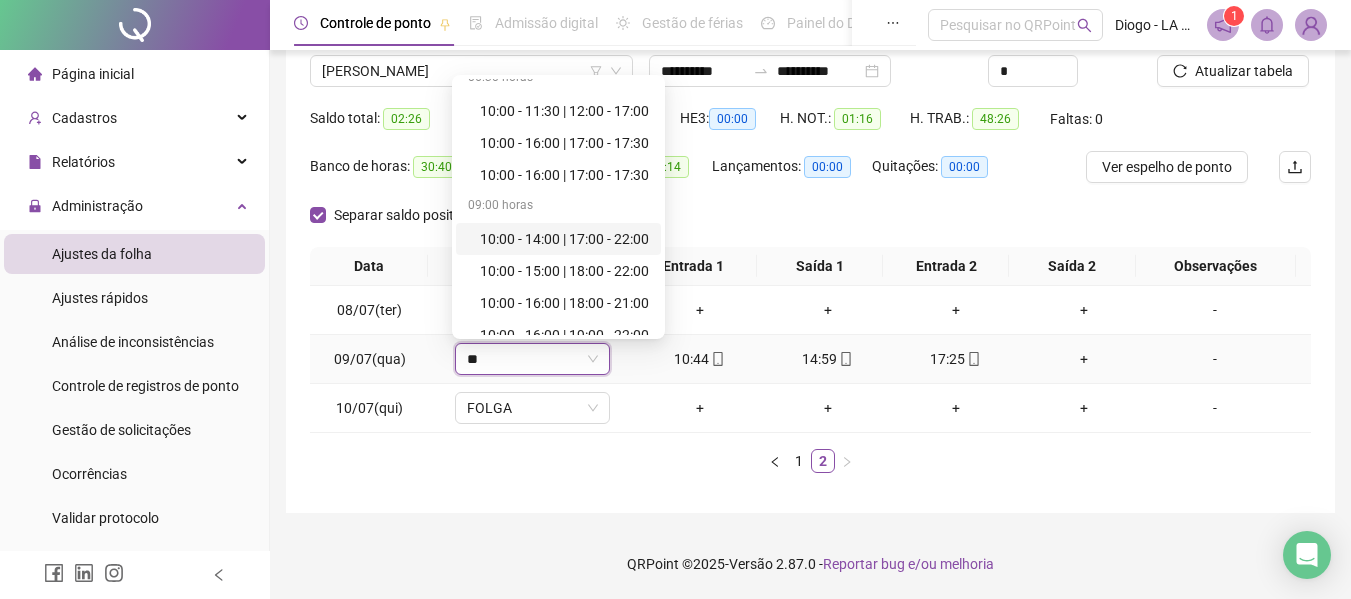 click on "10:00 - 14:00 | 17:00 - 22:00" at bounding box center [564, 239] 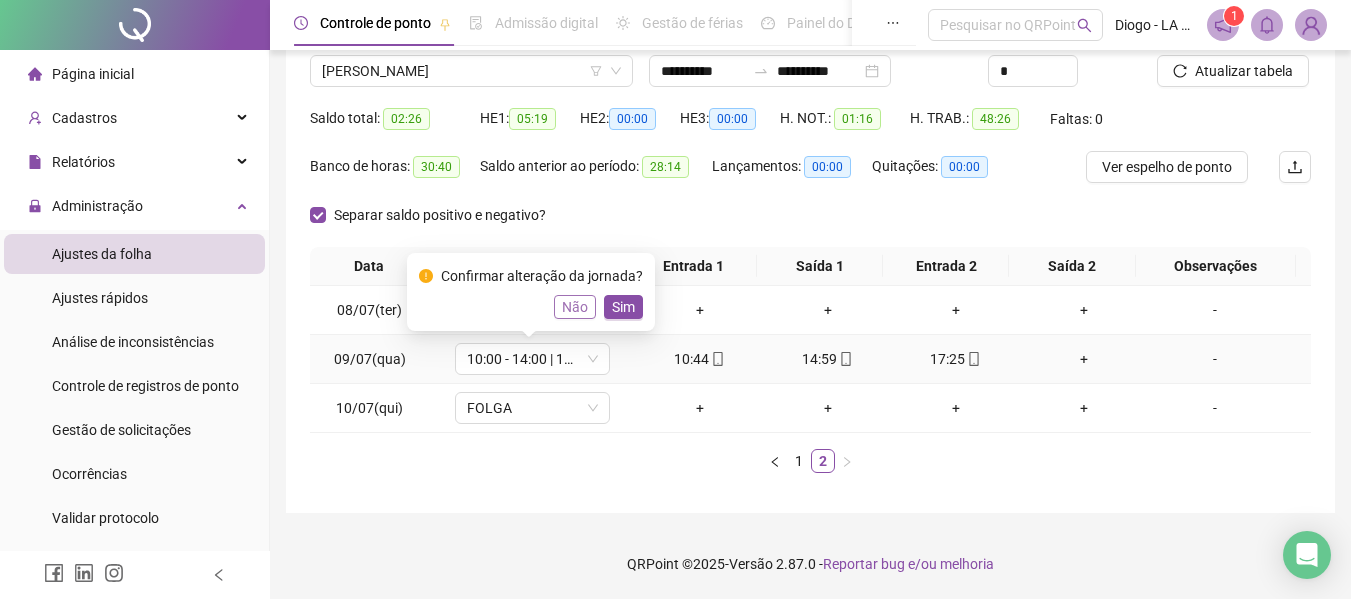 click on "Não" at bounding box center [575, 307] 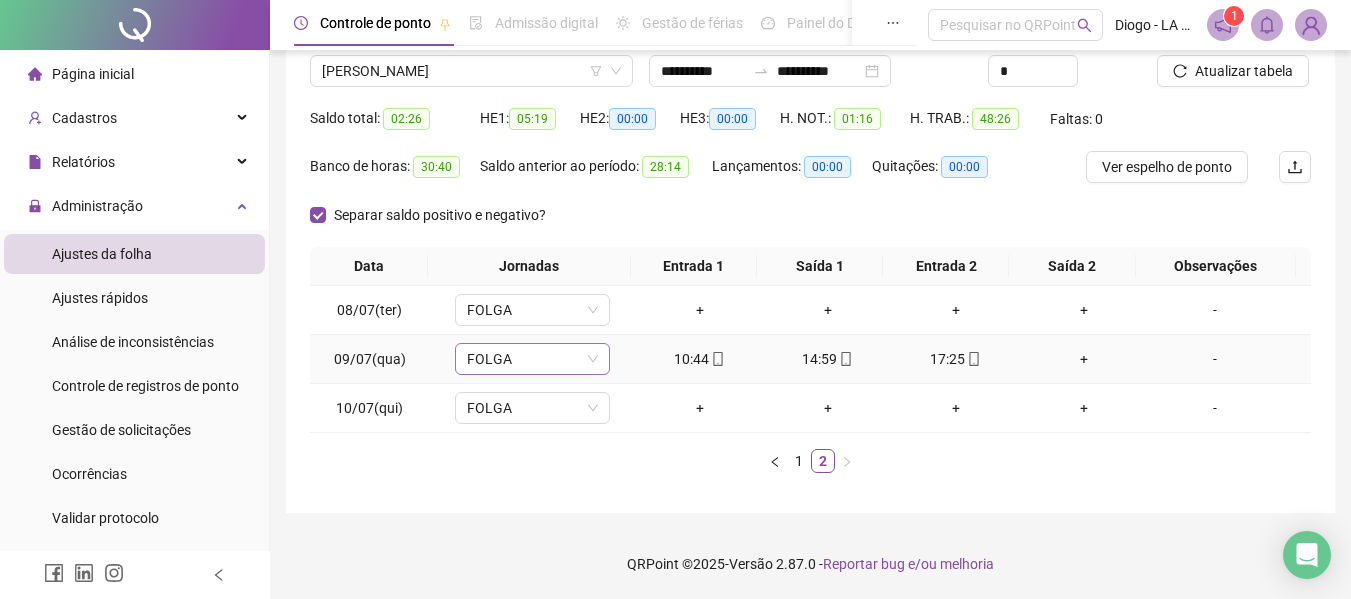 click on "FOLGA" at bounding box center (532, 359) 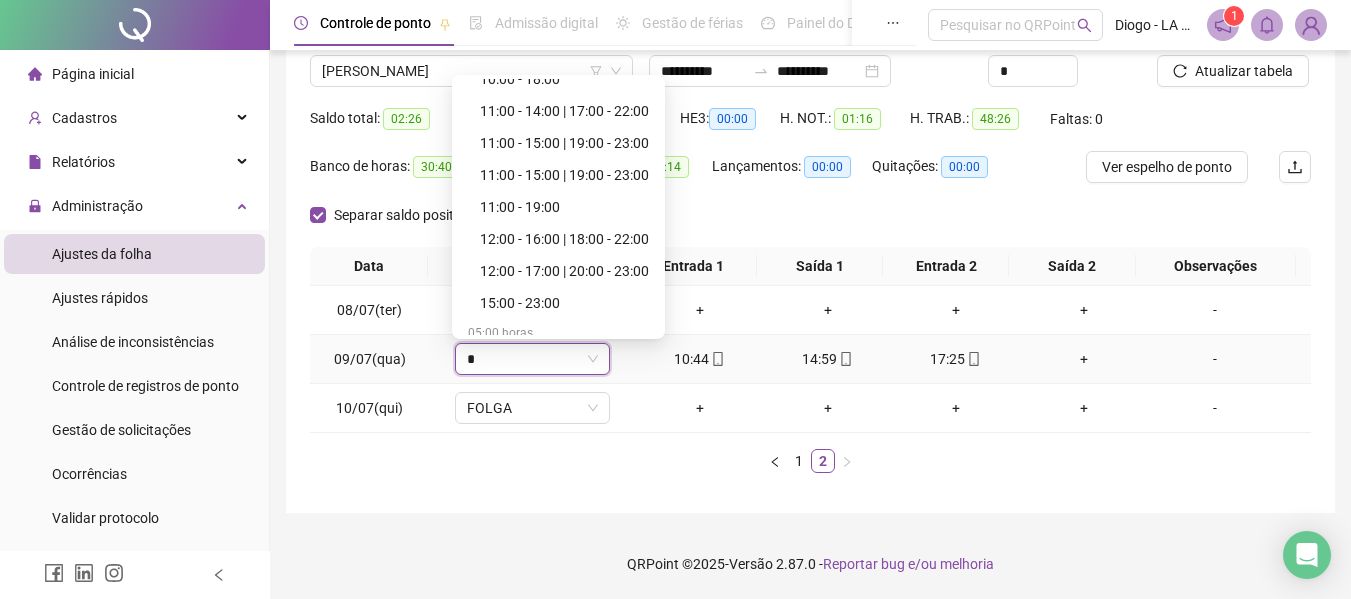 type on "**" 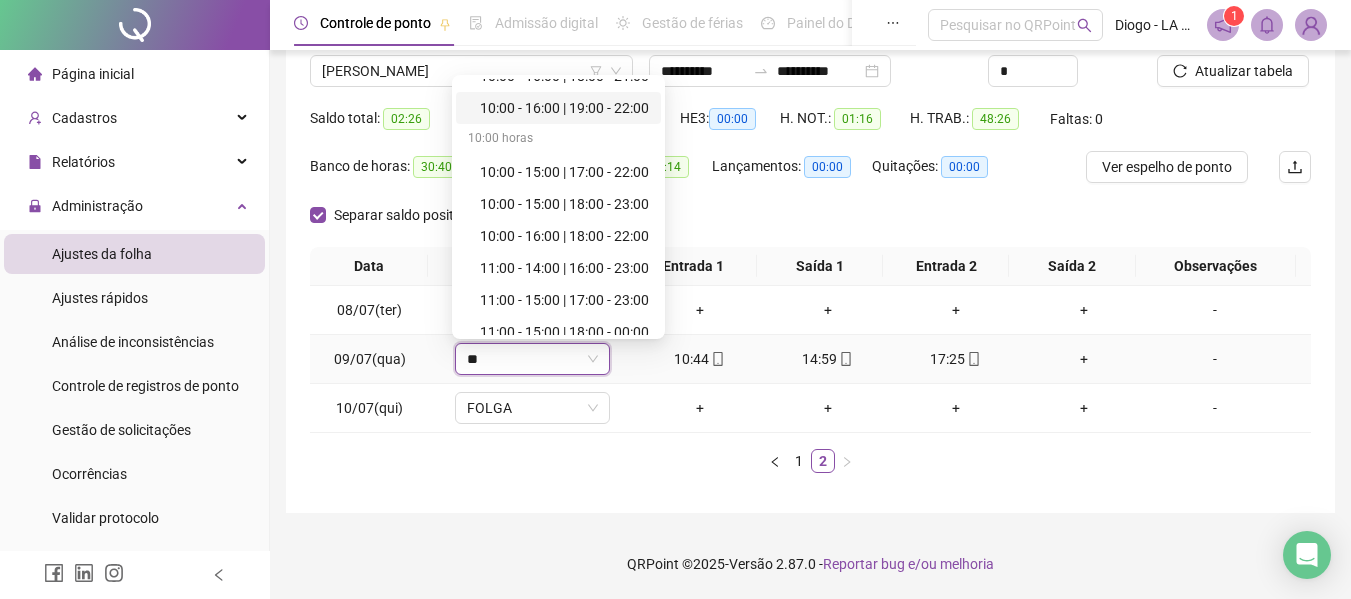 scroll, scrollTop: 907, scrollLeft: 0, axis: vertical 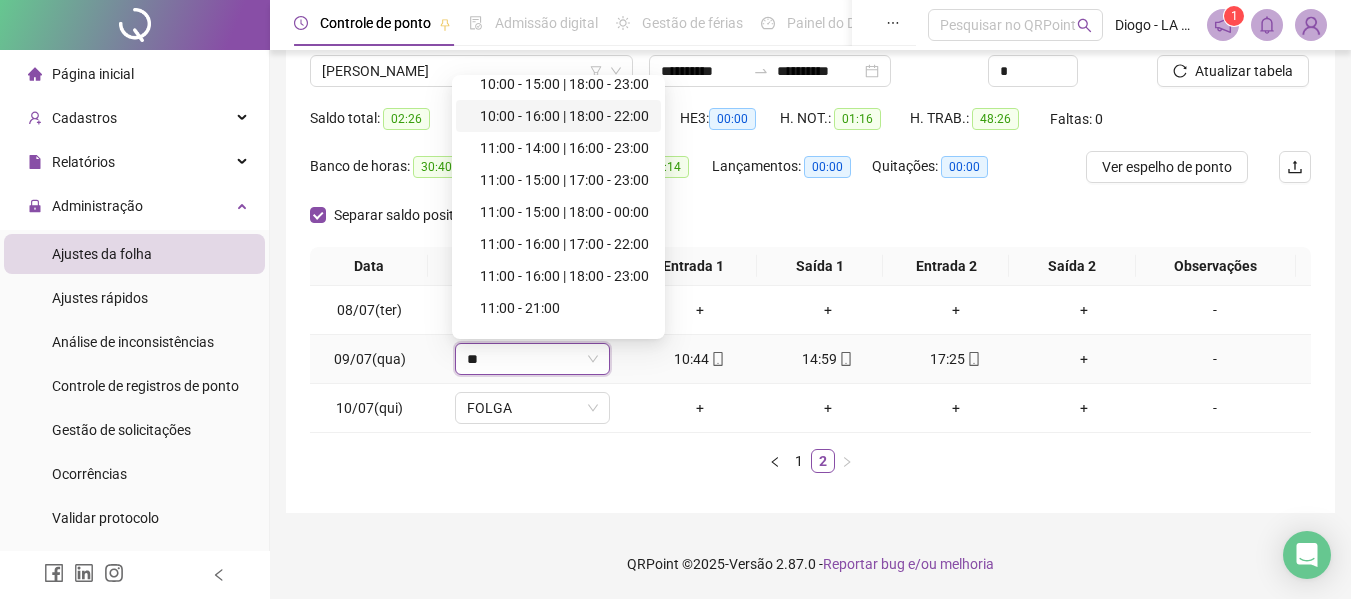 click on "10:00 - 16:00 | 18:00 - 22:00" at bounding box center (564, 116) 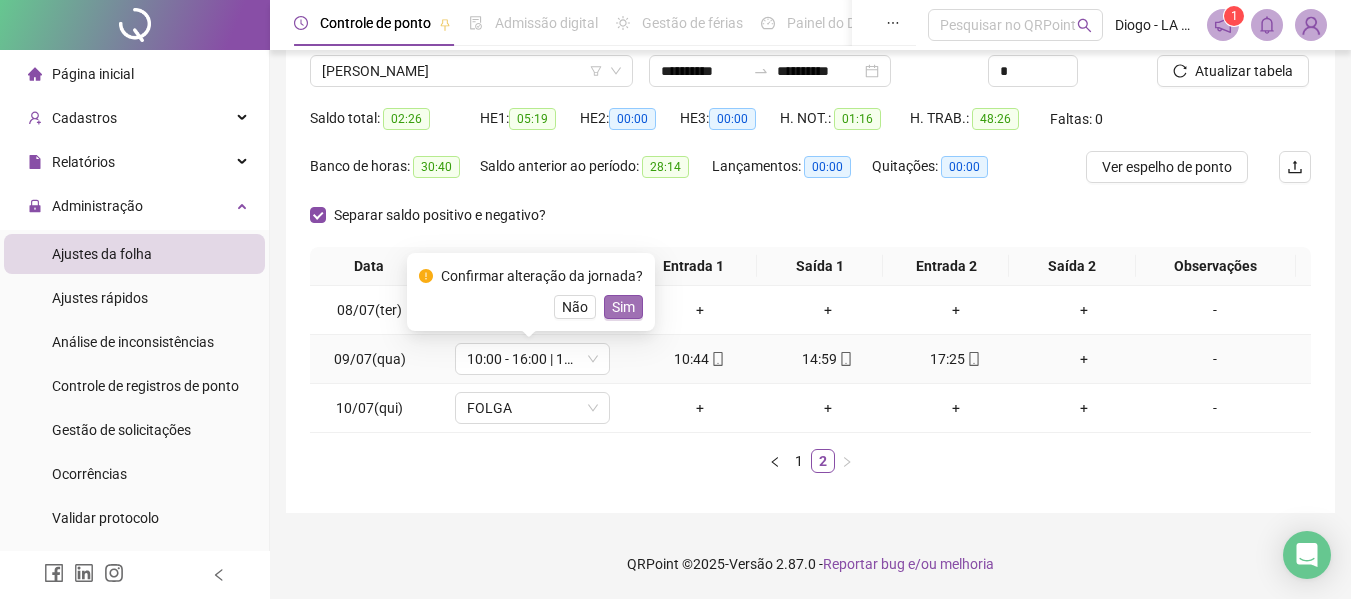 click on "Sim" at bounding box center (623, 307) 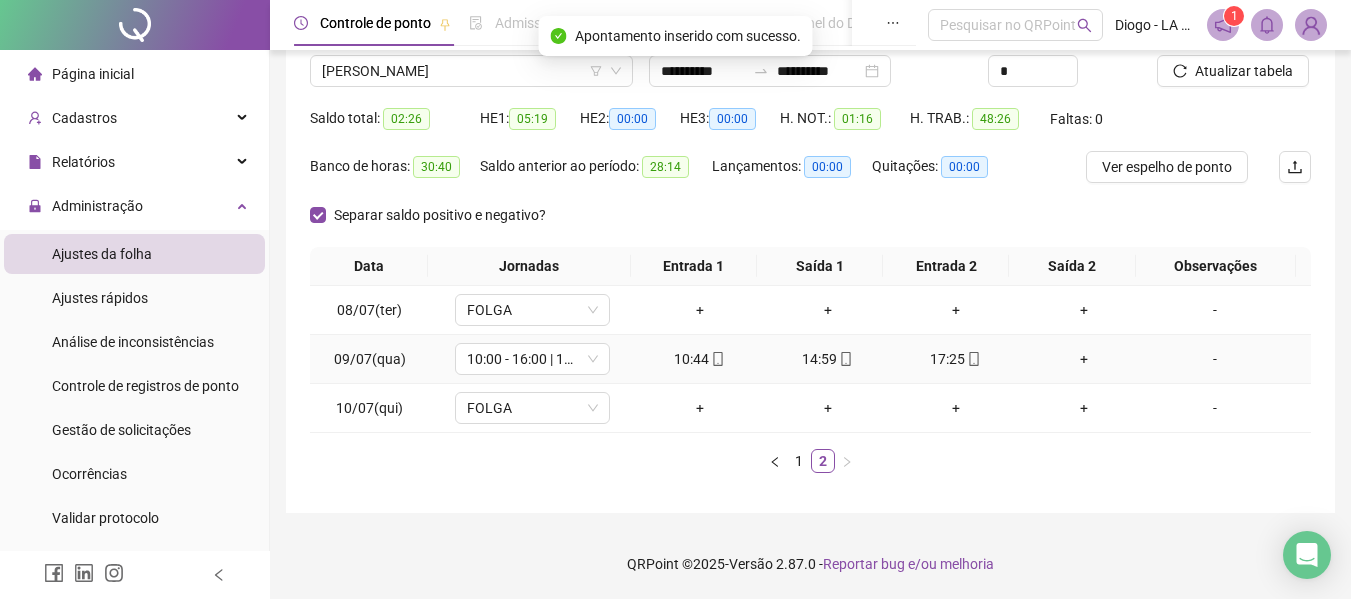 click on "+" at bounding box center (1084, 359) 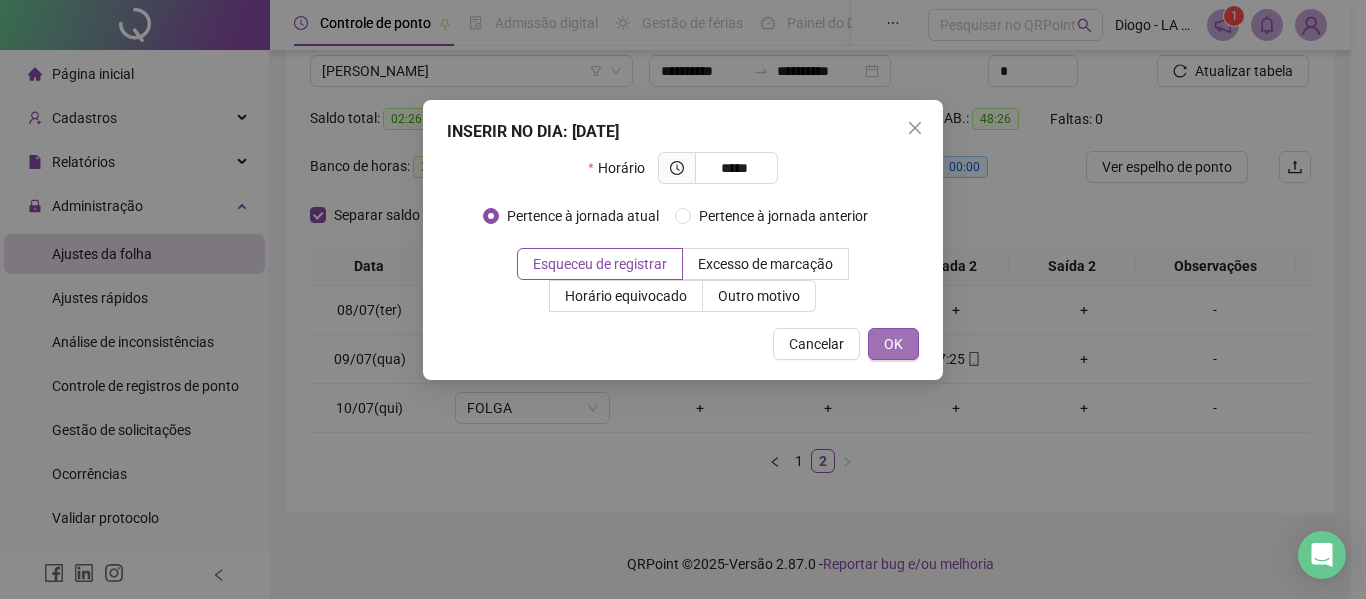 type on "*****" 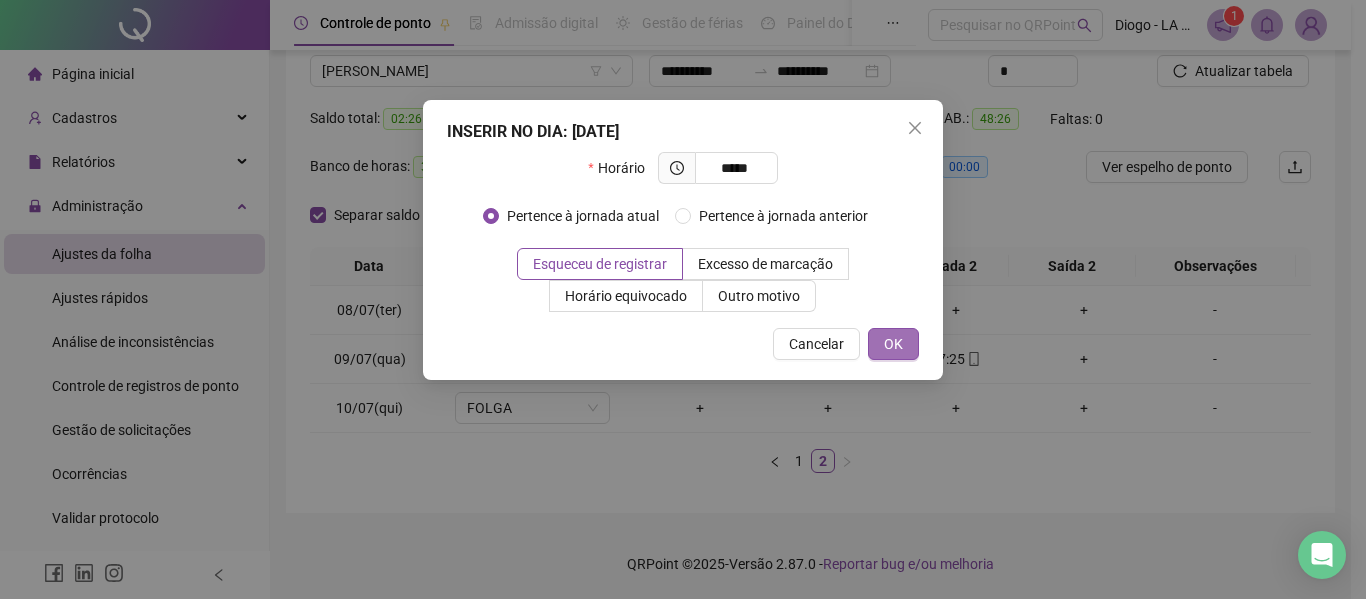 click on "OK" at bounding box center (893, 344) 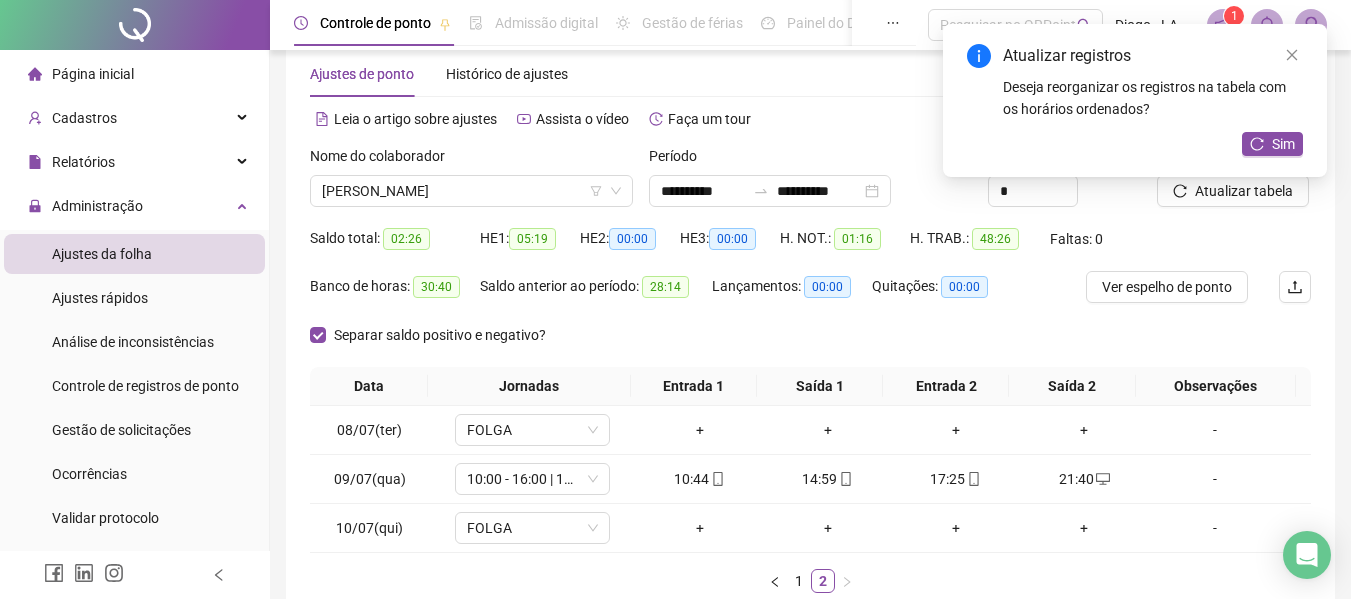 scroll, scrollTop: 35, scrollLeft: 0, axis: vertical 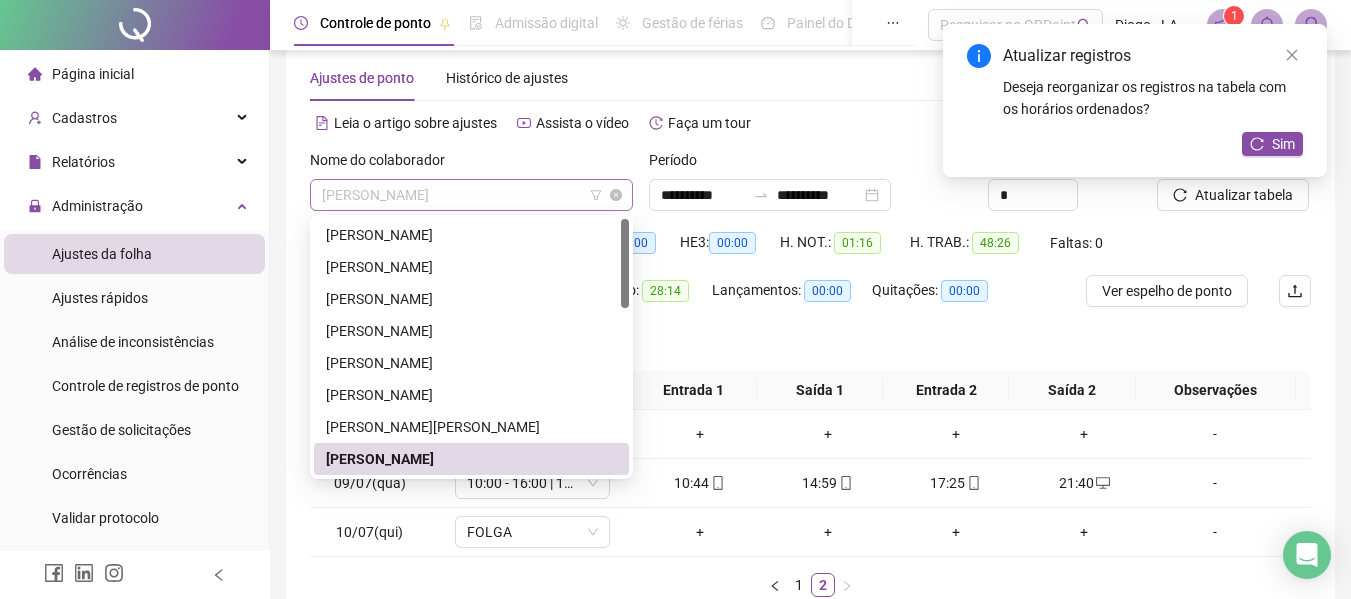 click on "[PERSON_NAME]" at bounding box center [471, 195] 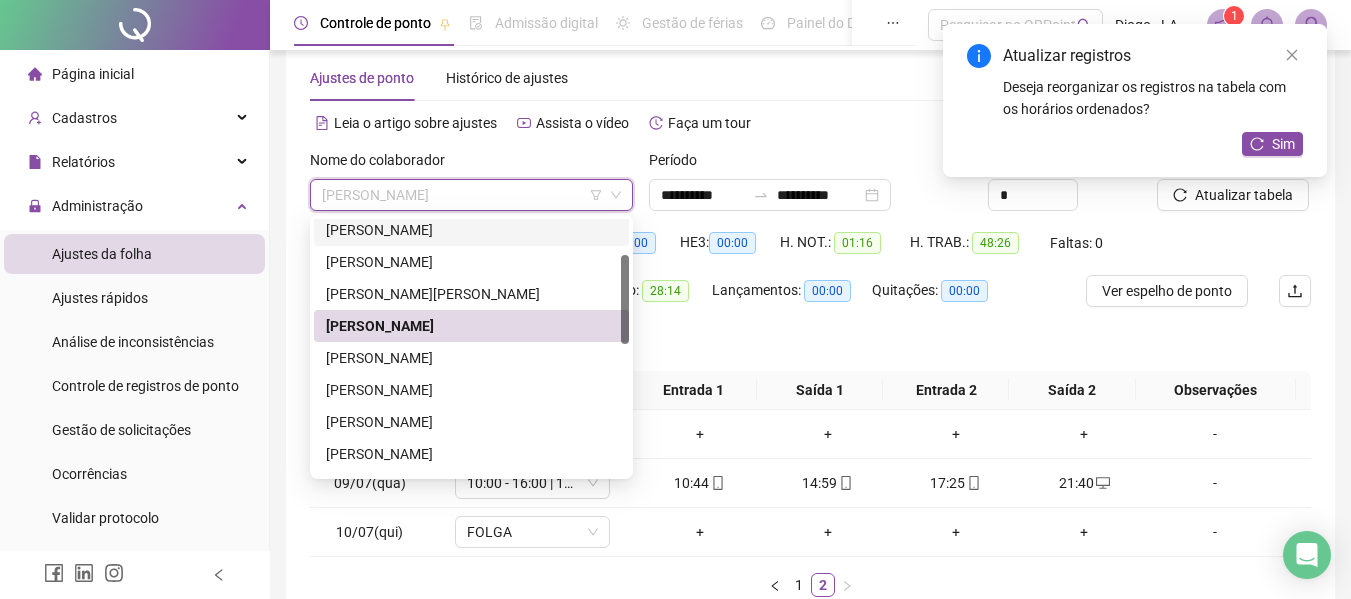 drag, startPoint x: 622, startPoint y: 289, endPoint x: 635, endPoint y: 339, distance: 51.662365 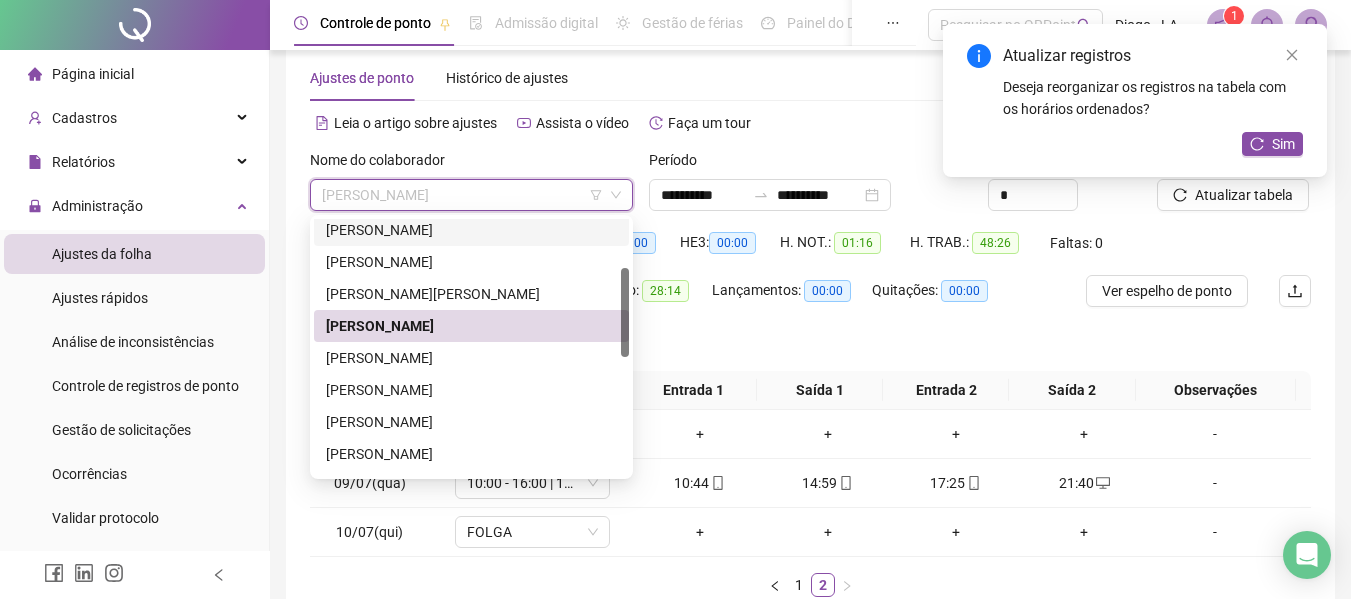 scroll, scrollTop: 141, scrollLeft: 0, axis: vertical 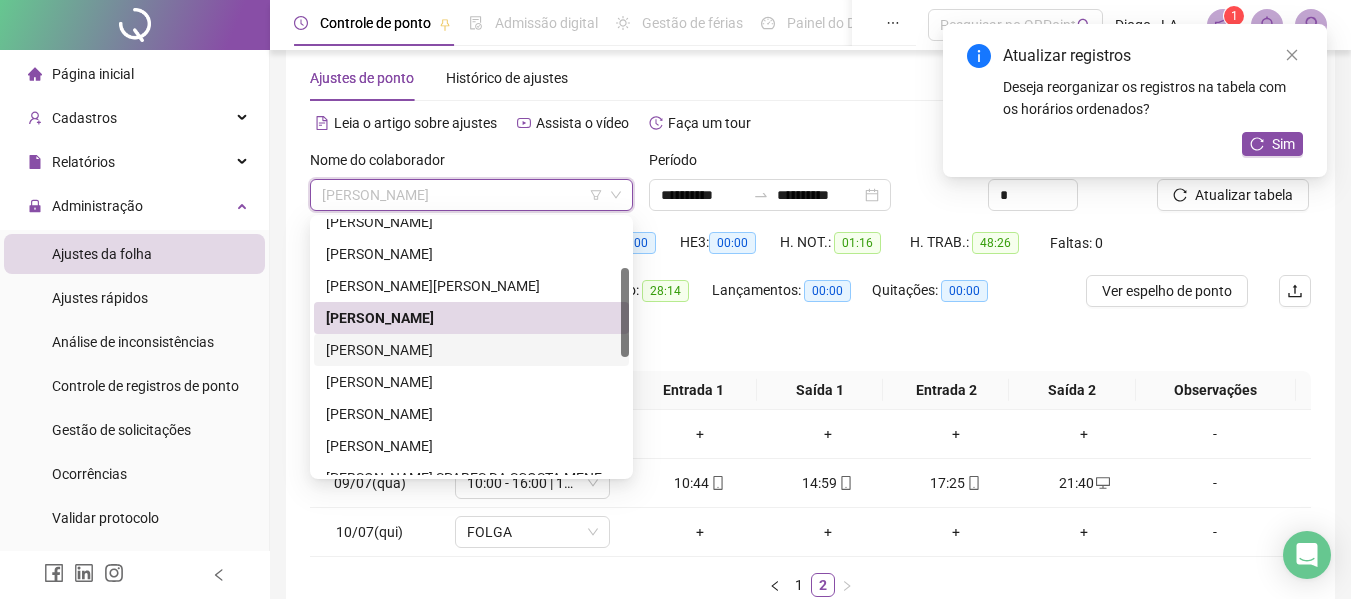 click on "[PERSON_NAME]" at bounding box center (471, 350) 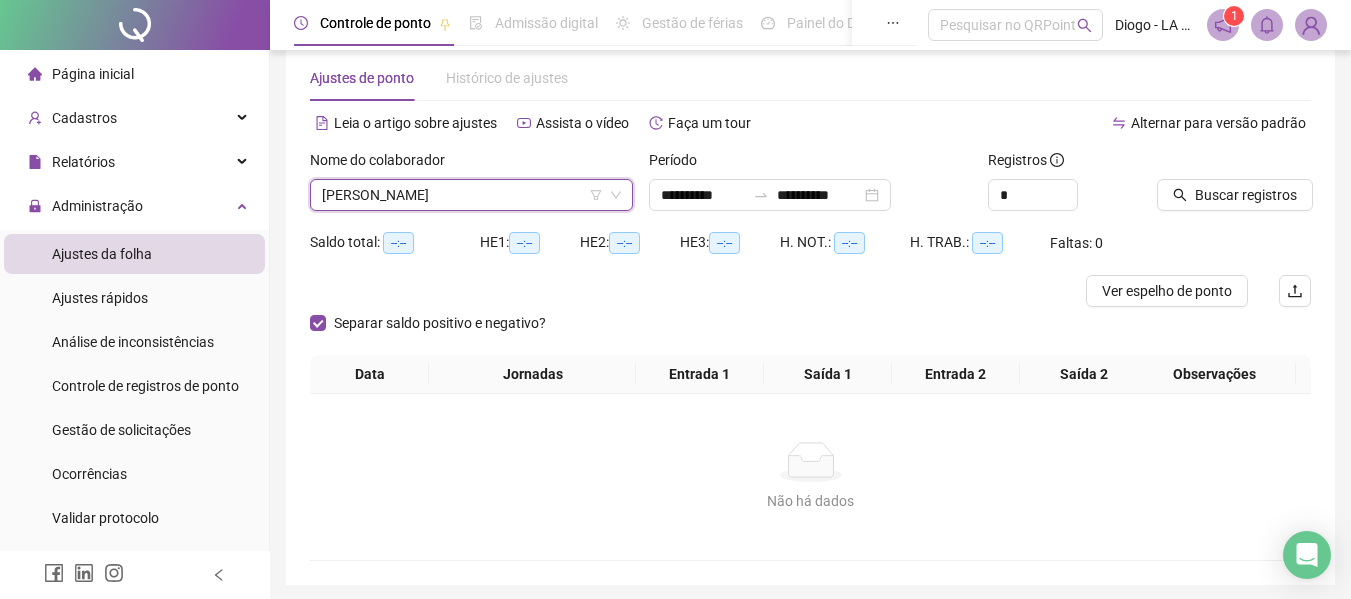 click 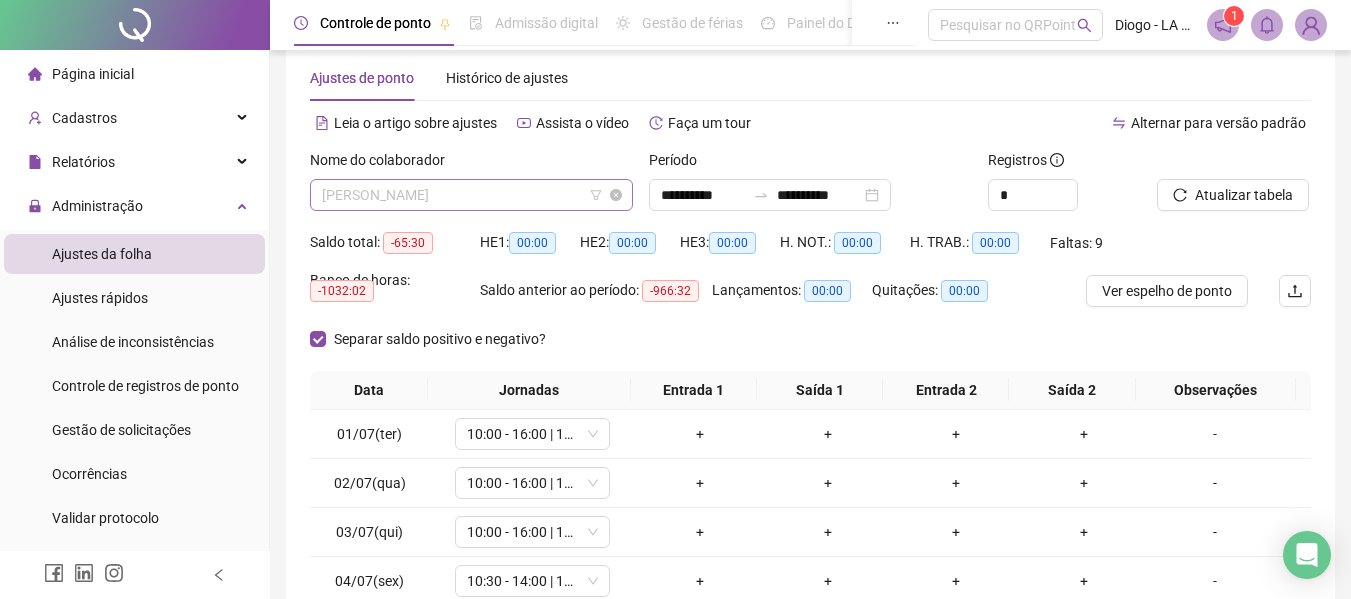 click on "[PERSON_NAME]" at bounding box center [471, 195] 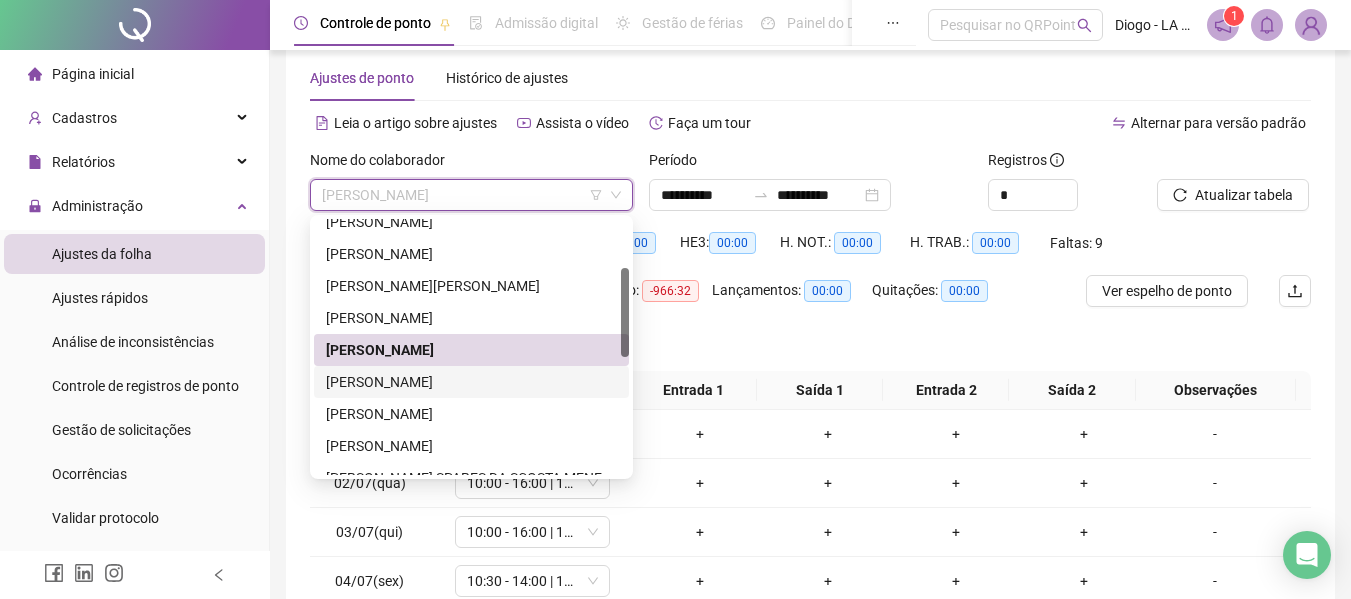 click on "[PERSON_NAME]" at bounding box center [471, 382] 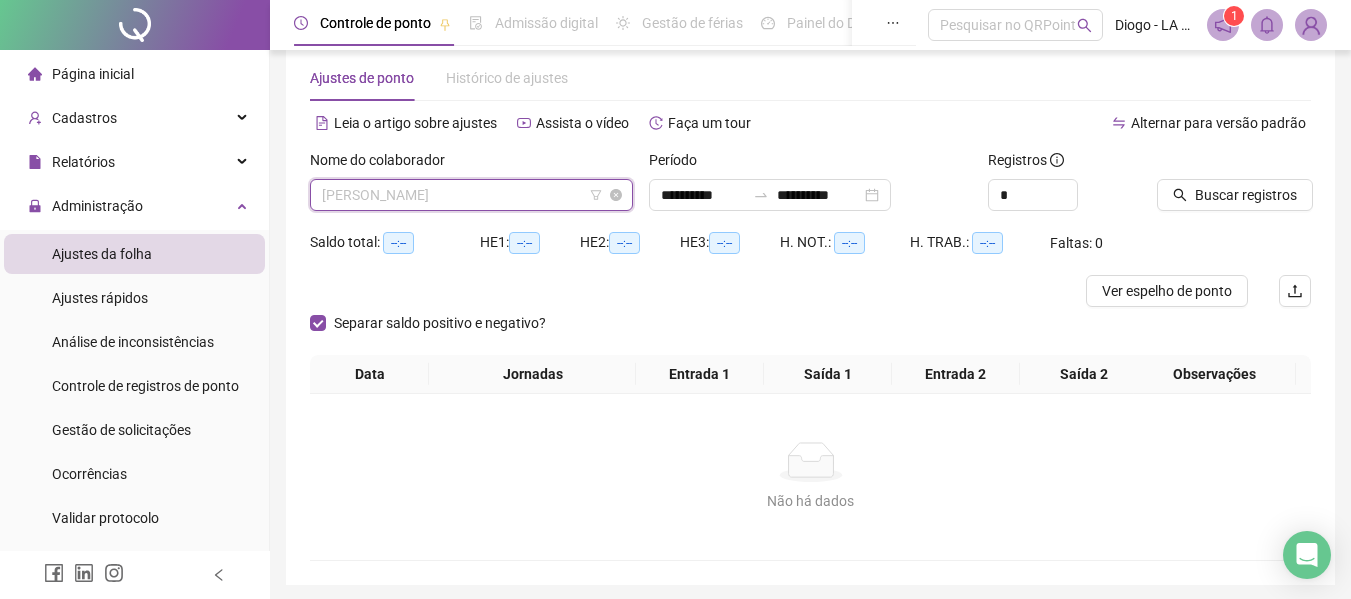 click on "[PERSON_NAME]" at bounding box center (471, 195) 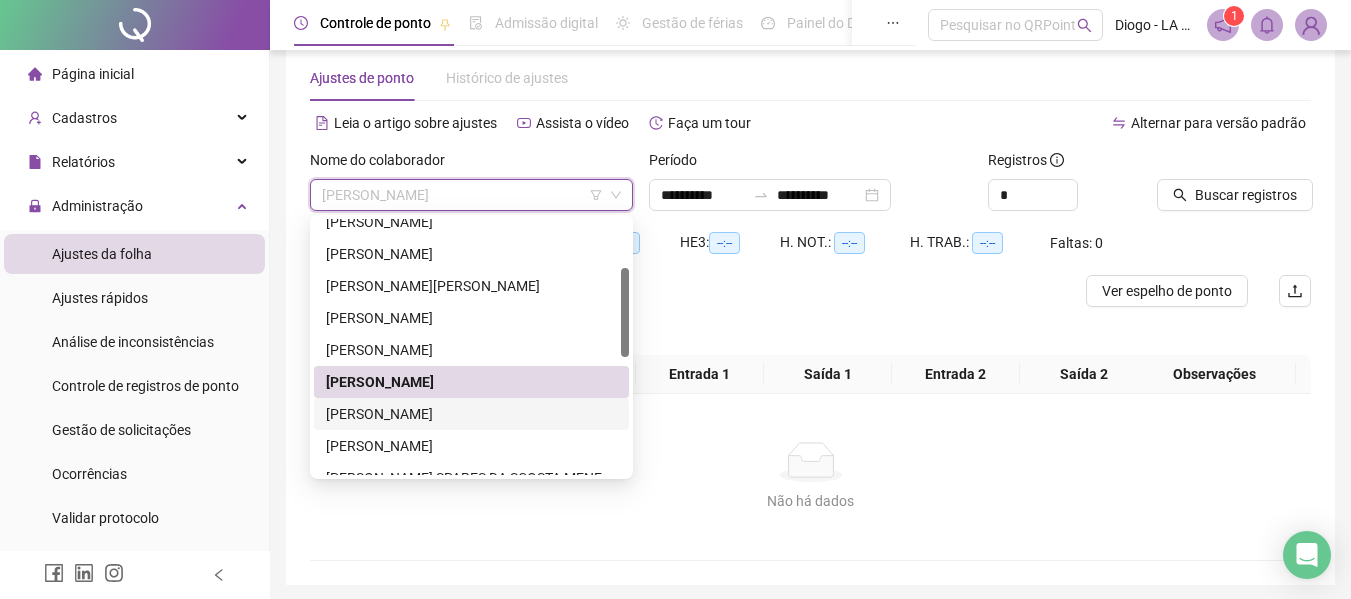 click on "[PERSON_NAME]" at bounding box center [471, 414] 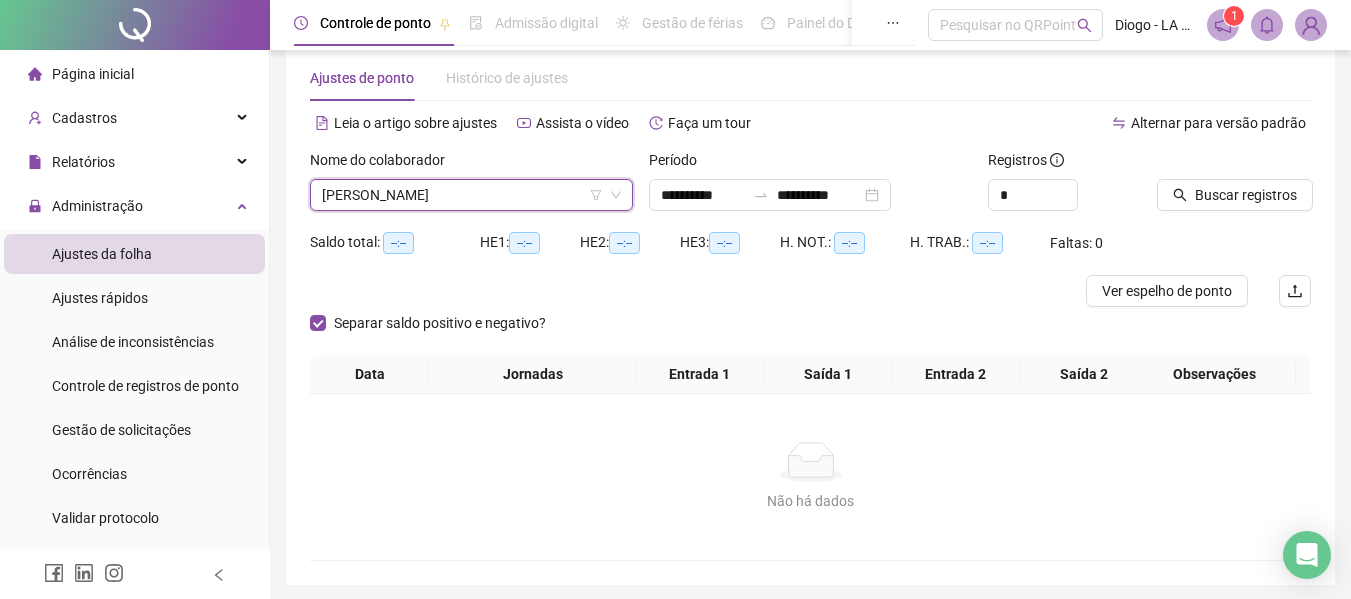 click 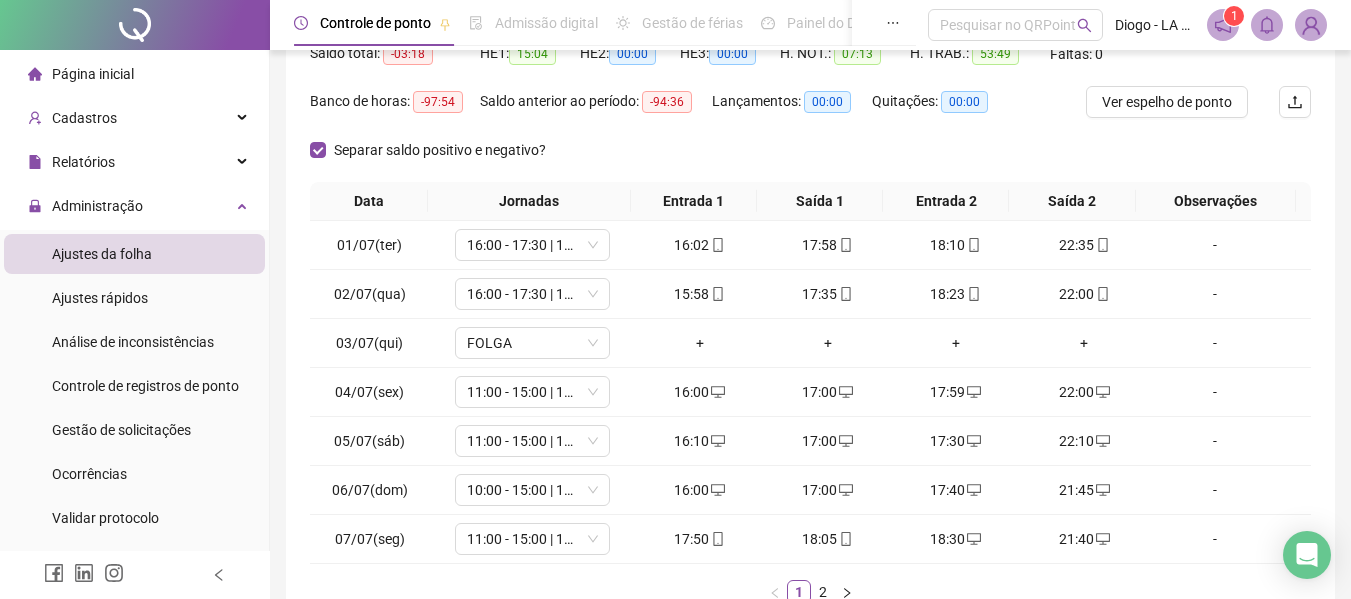 scroll, scrollTop: 355, scrollLeft: 0, axis: vertical 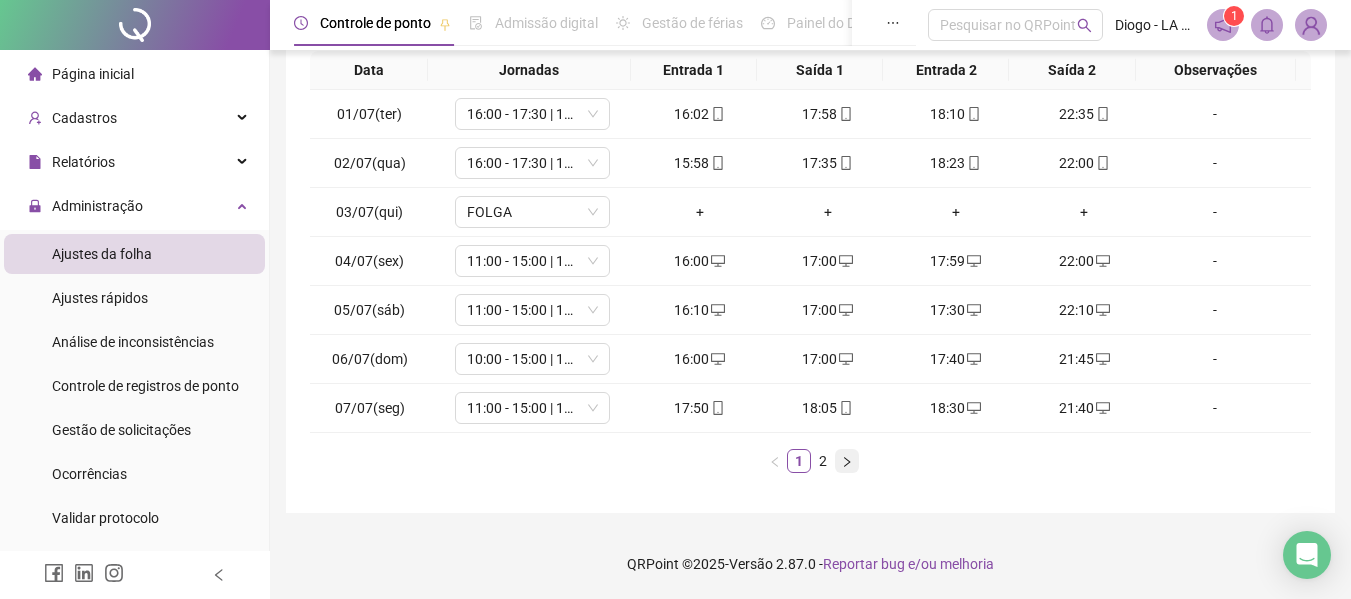 click 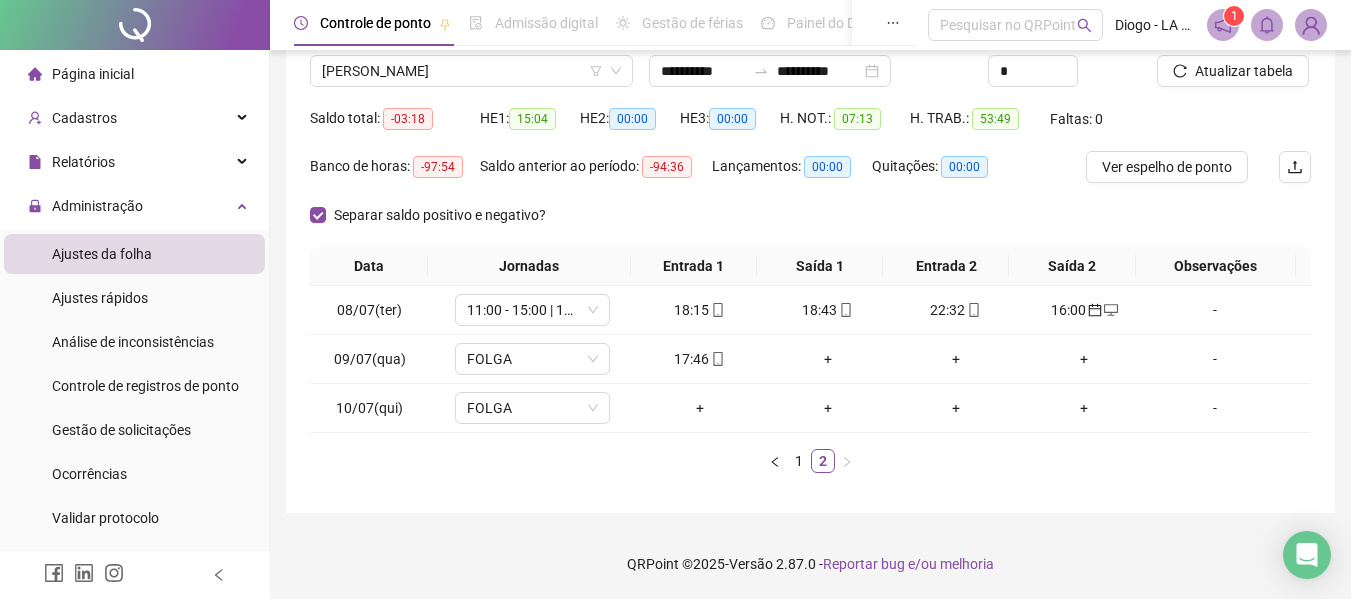 scroll, scrollTop: 159, scrollLeft: 0, axis: vertical 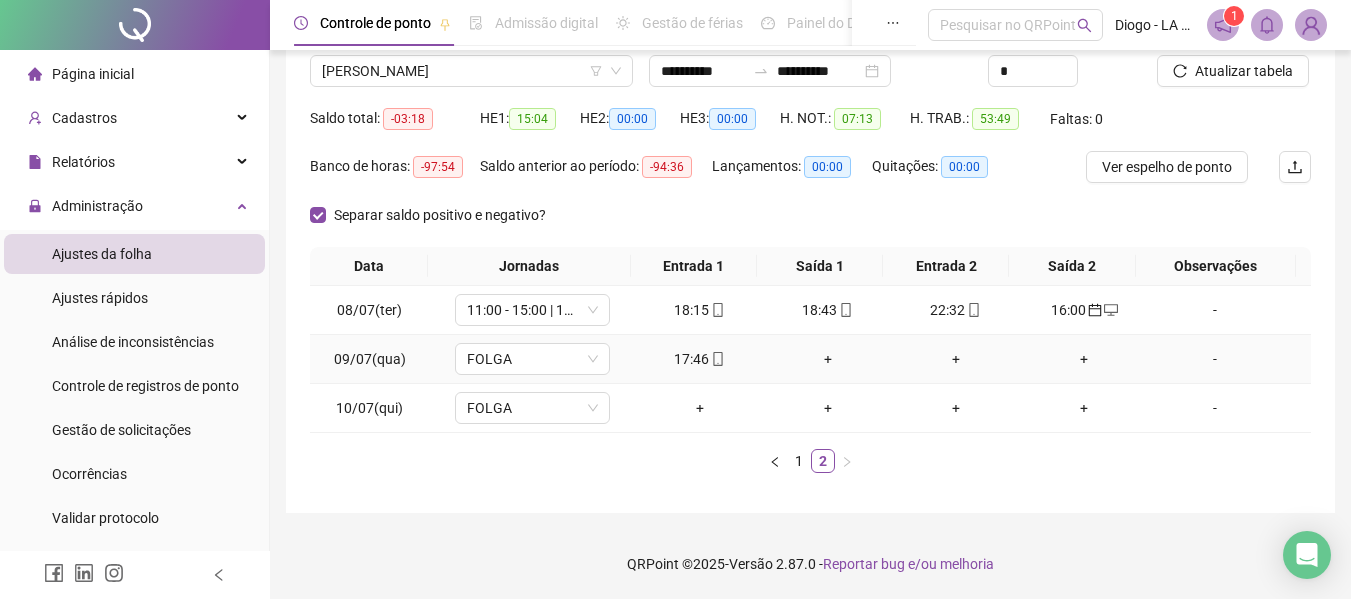 click on "+" at bounding box center (828, 359) 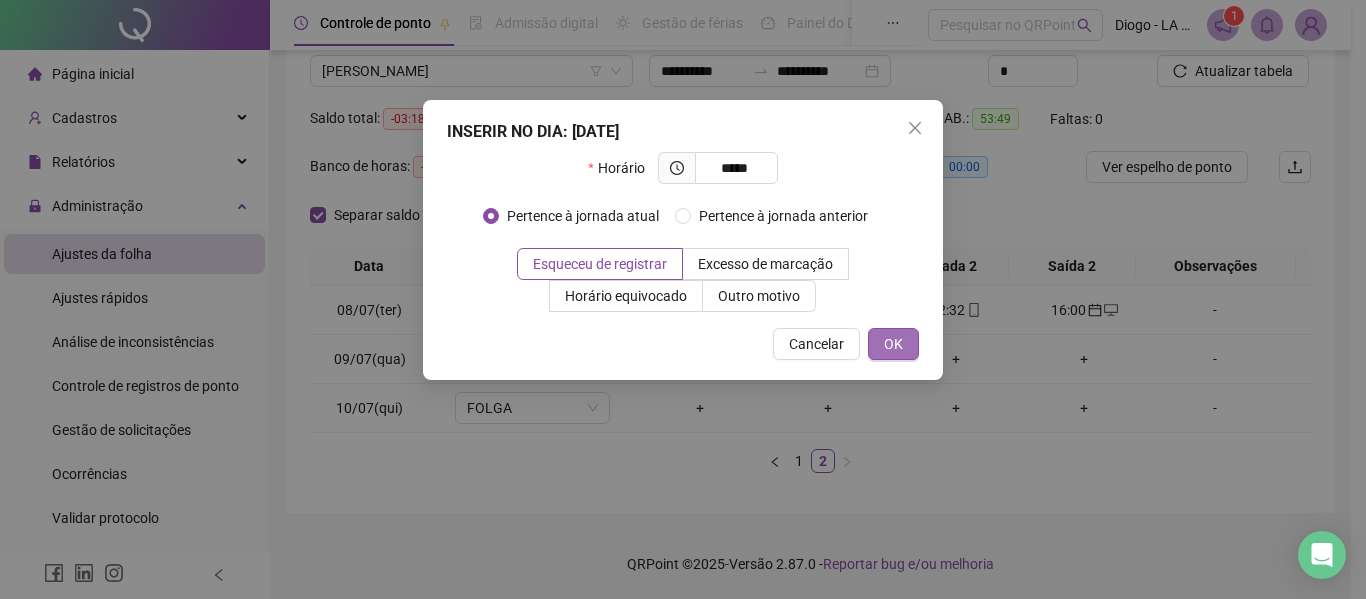 type on "*****" 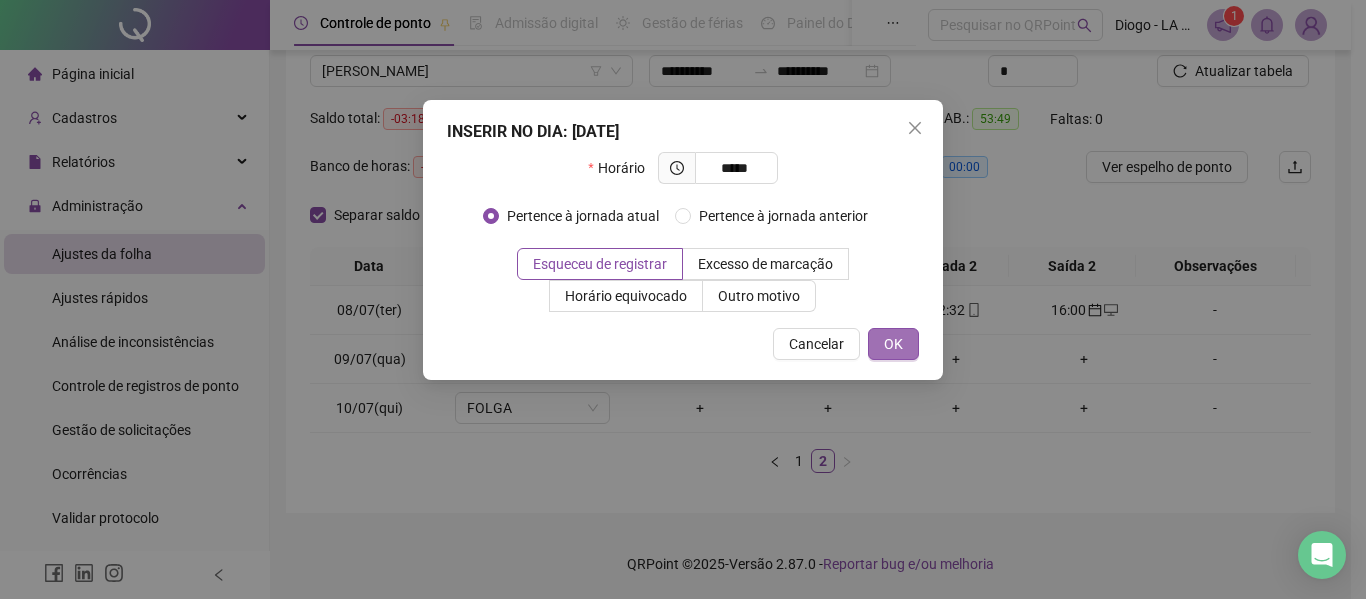 click on "OK" at bounding box center [893, 344] 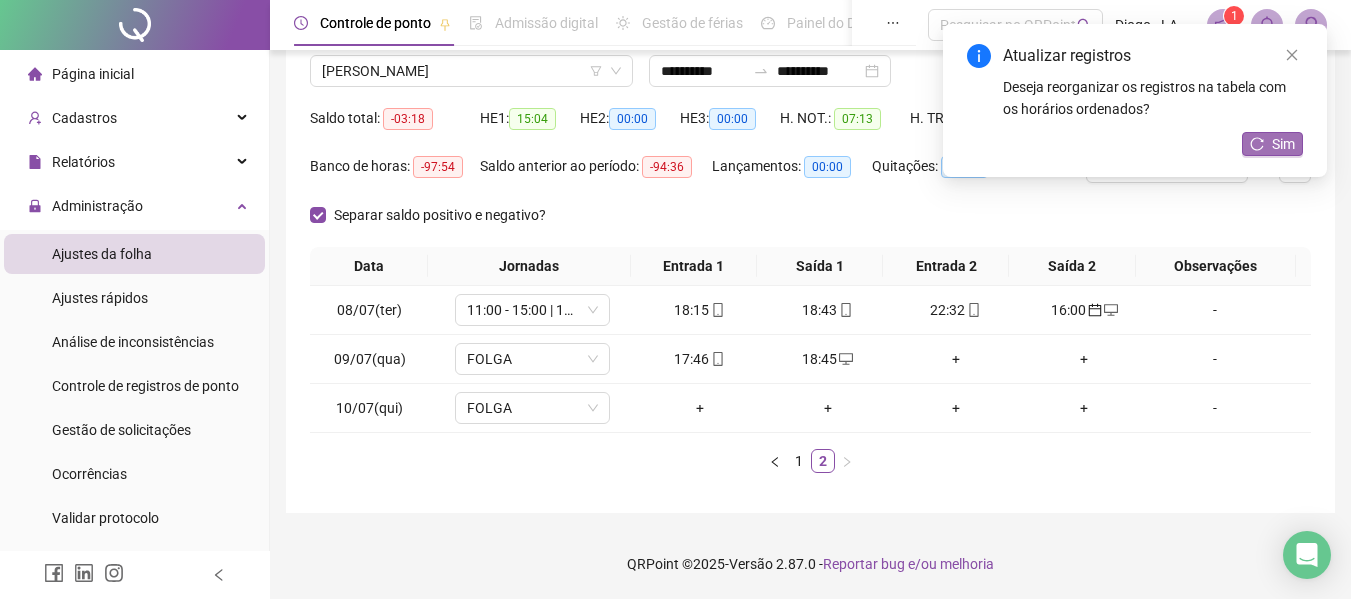 click on "Sim" at bounding box center [1283, 144] 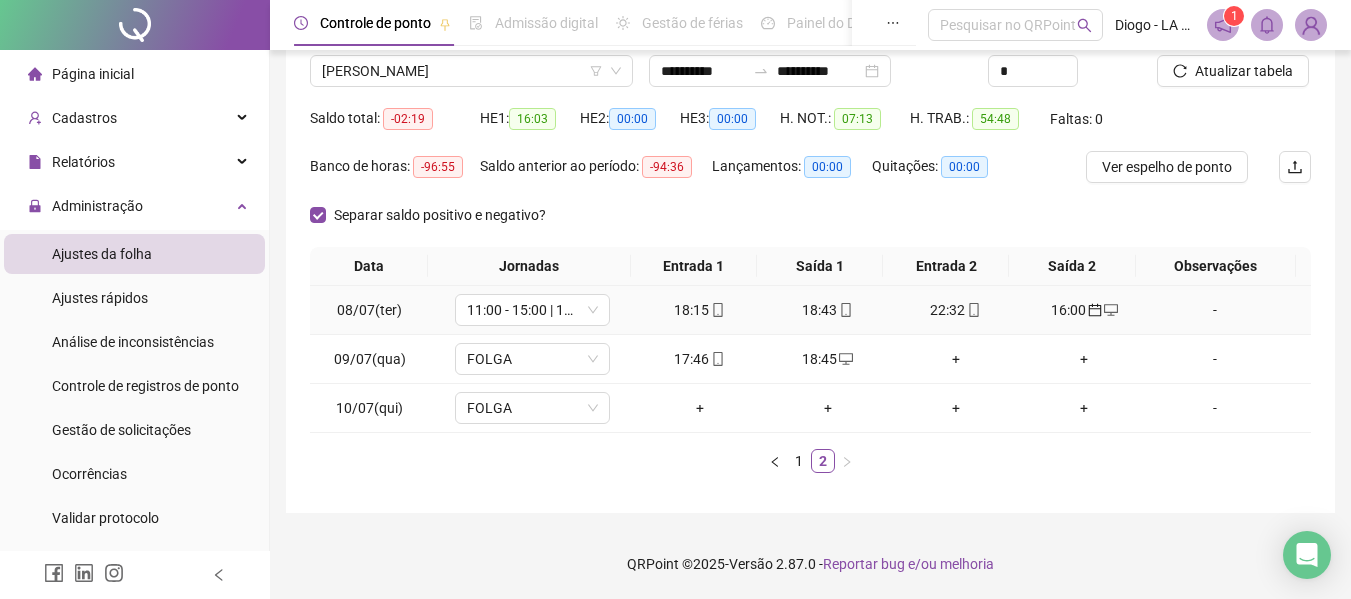 click on "18:15" at bounding box center [700, 310] 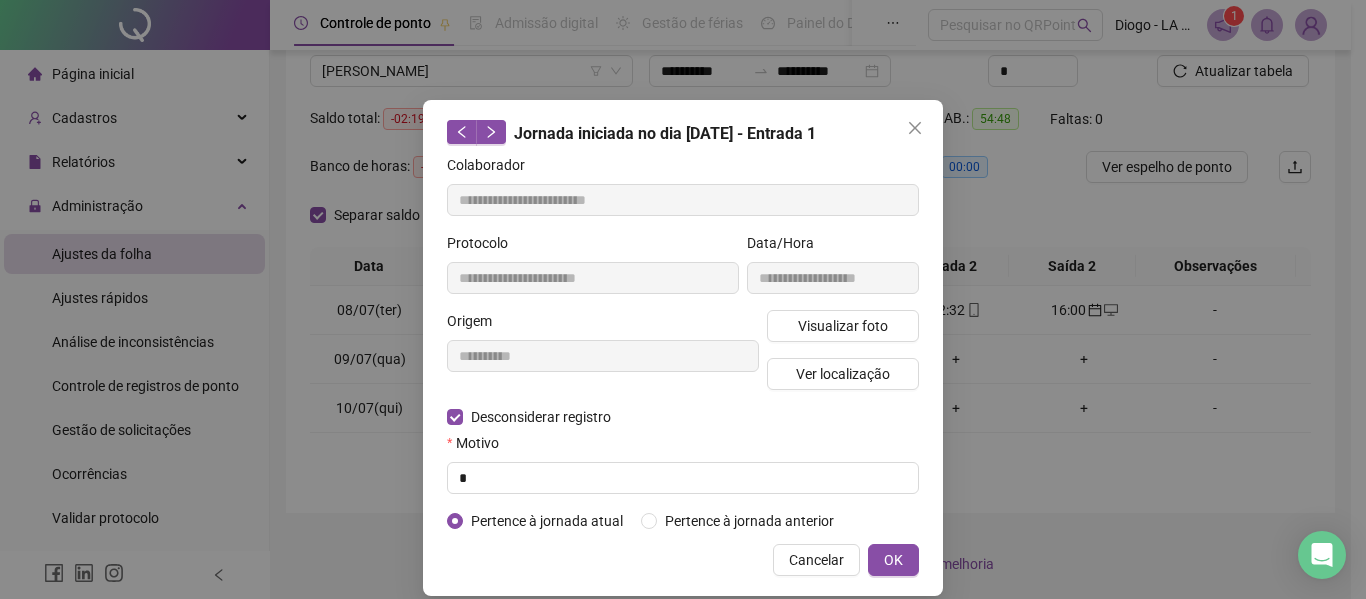 type on "**********" 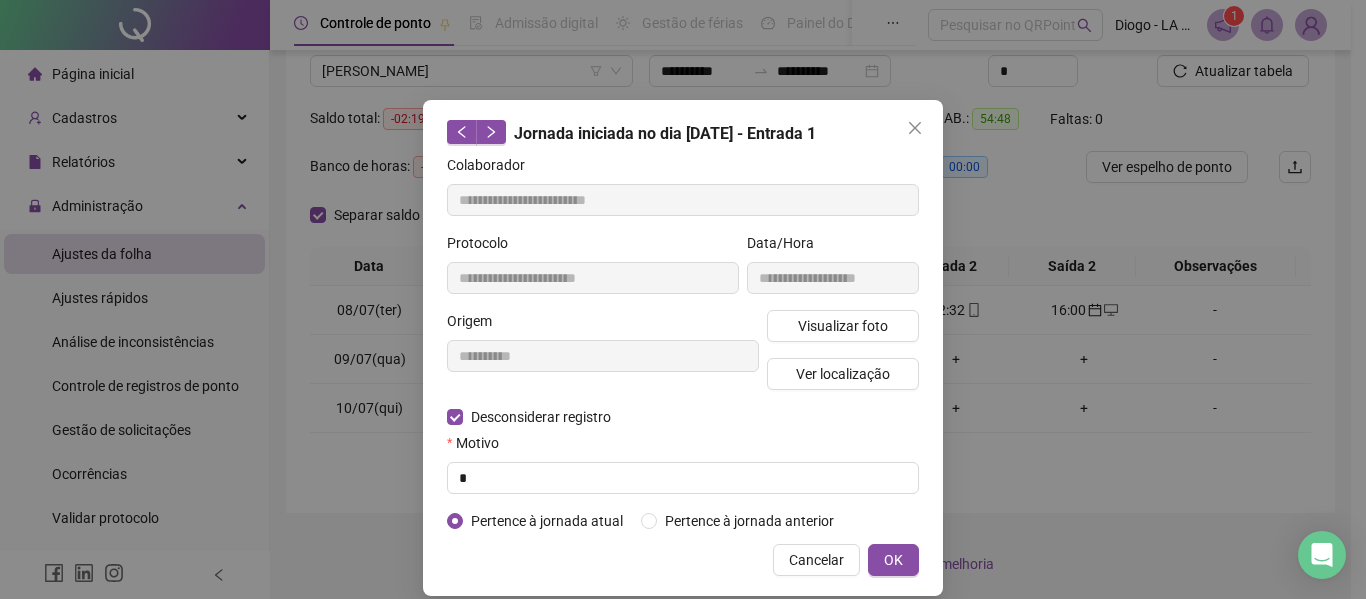 type on "**********" 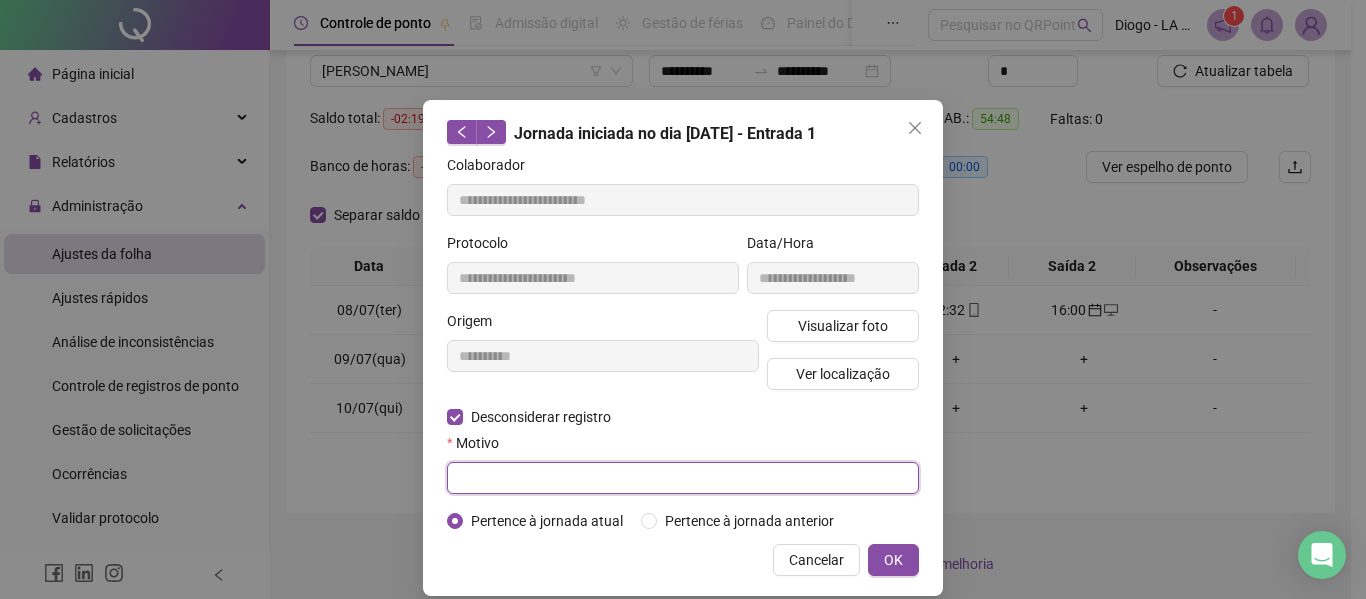 click at bounding box center [683, 478] 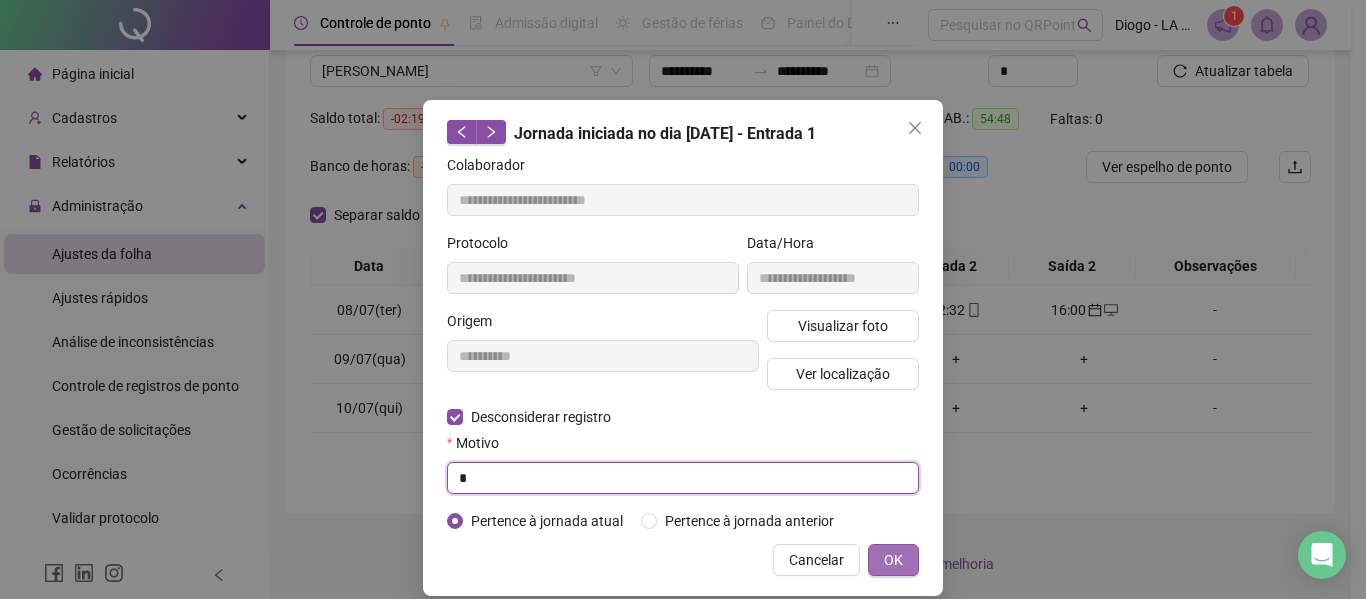 type on "*" 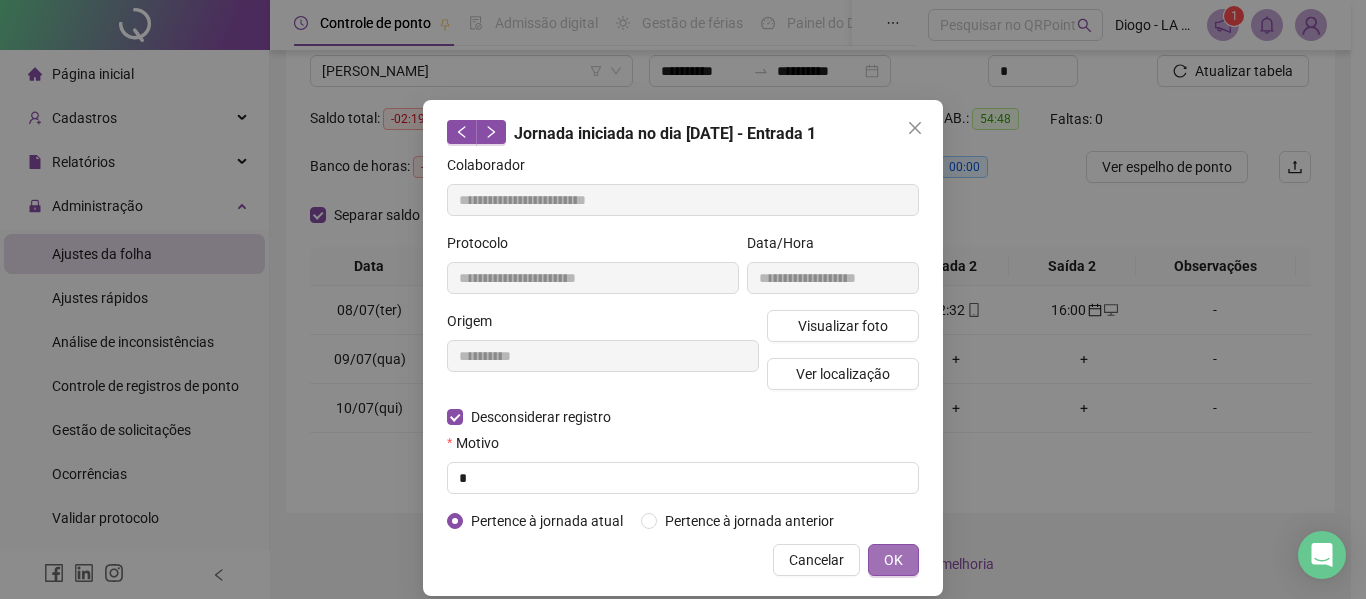 click on "OK" at bounding box center [893, 560] 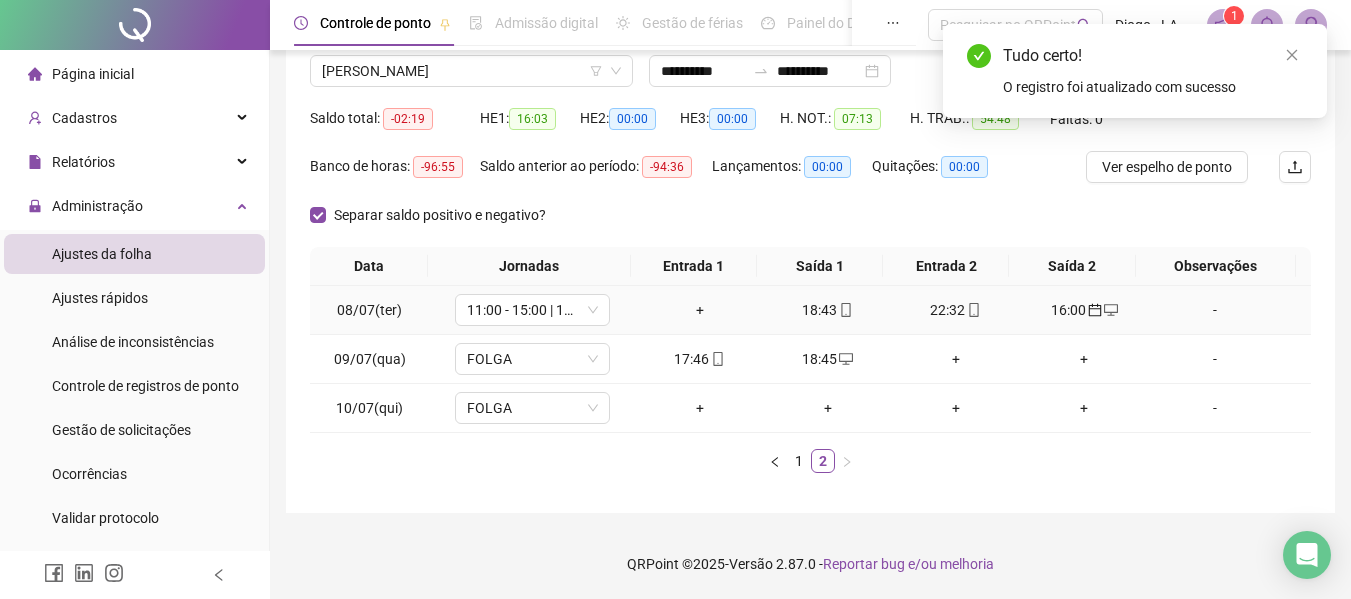 click on "+" at bounding box center [700, 310] 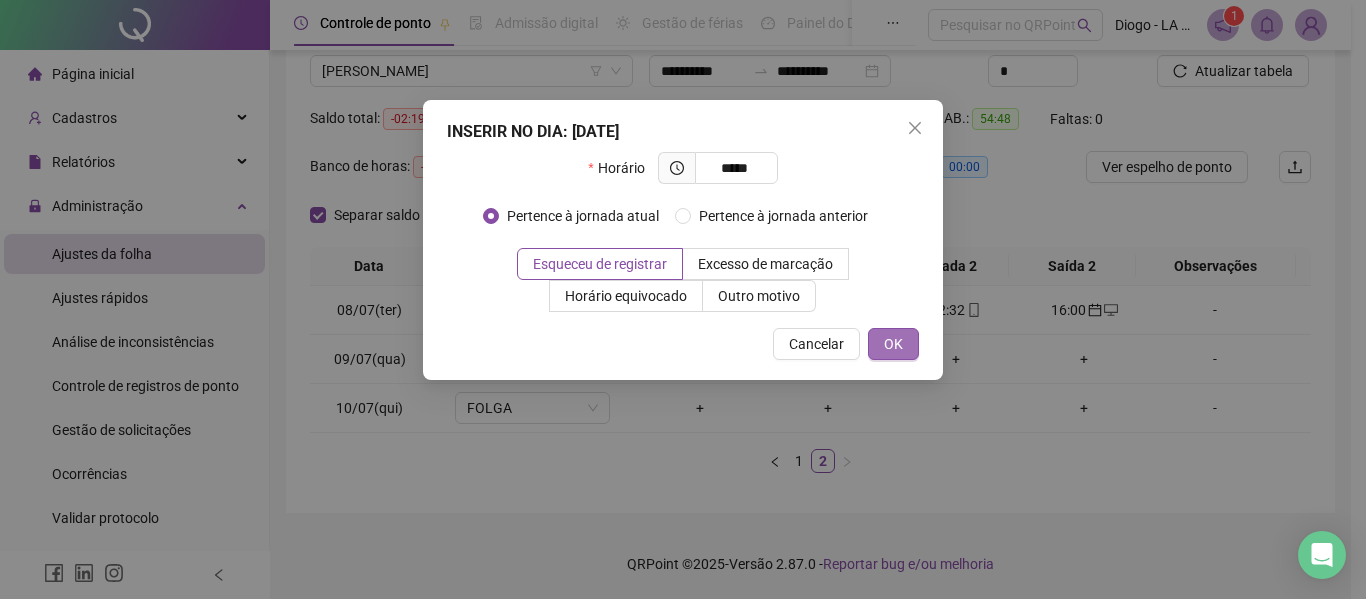 type on "*****" 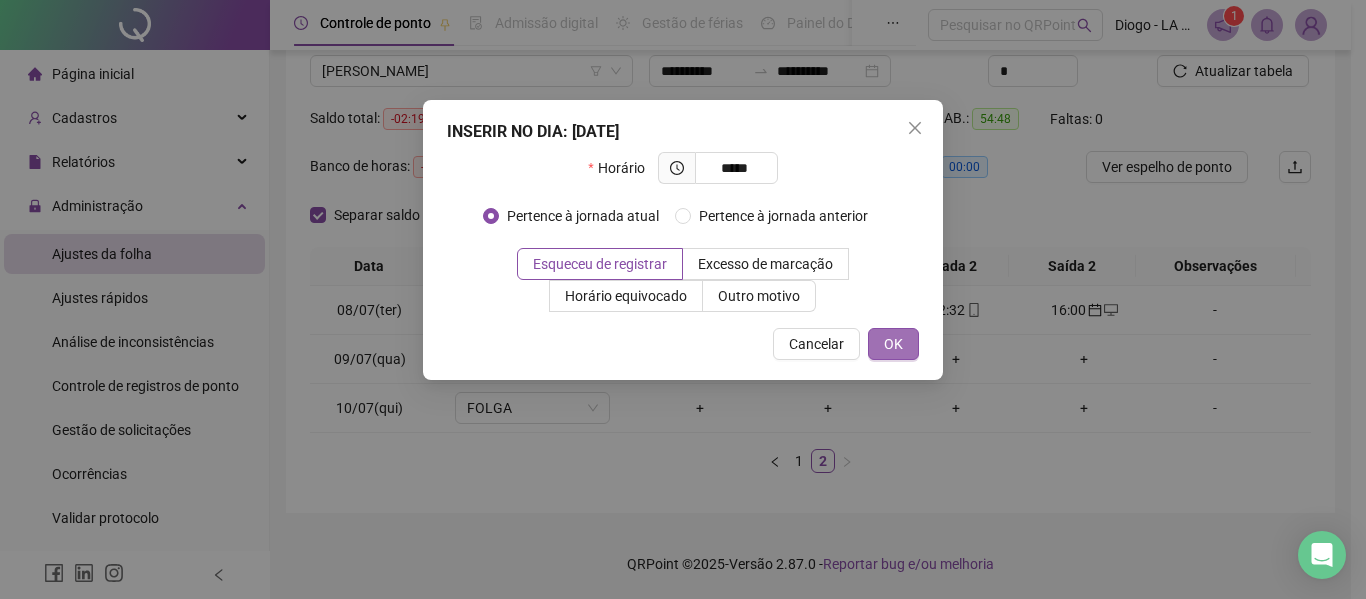 click on "OK" at bounding box center [893, 344] 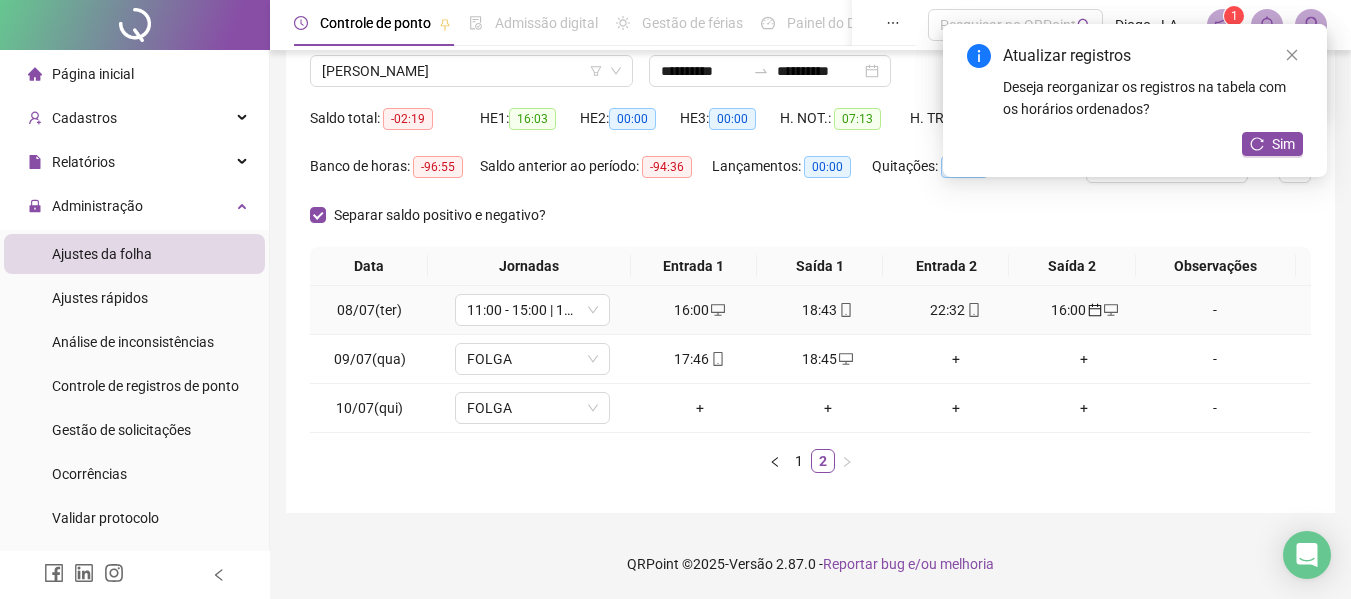click on "22:32" at bounding box center [956, 310] 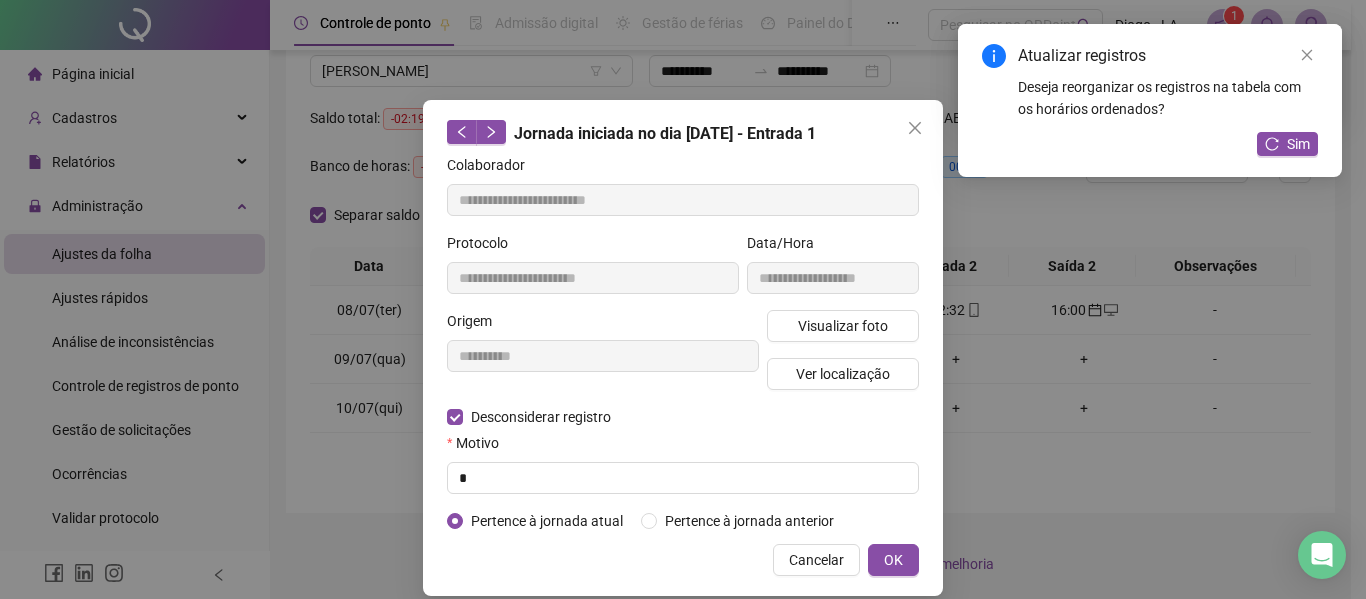 type on "**********" 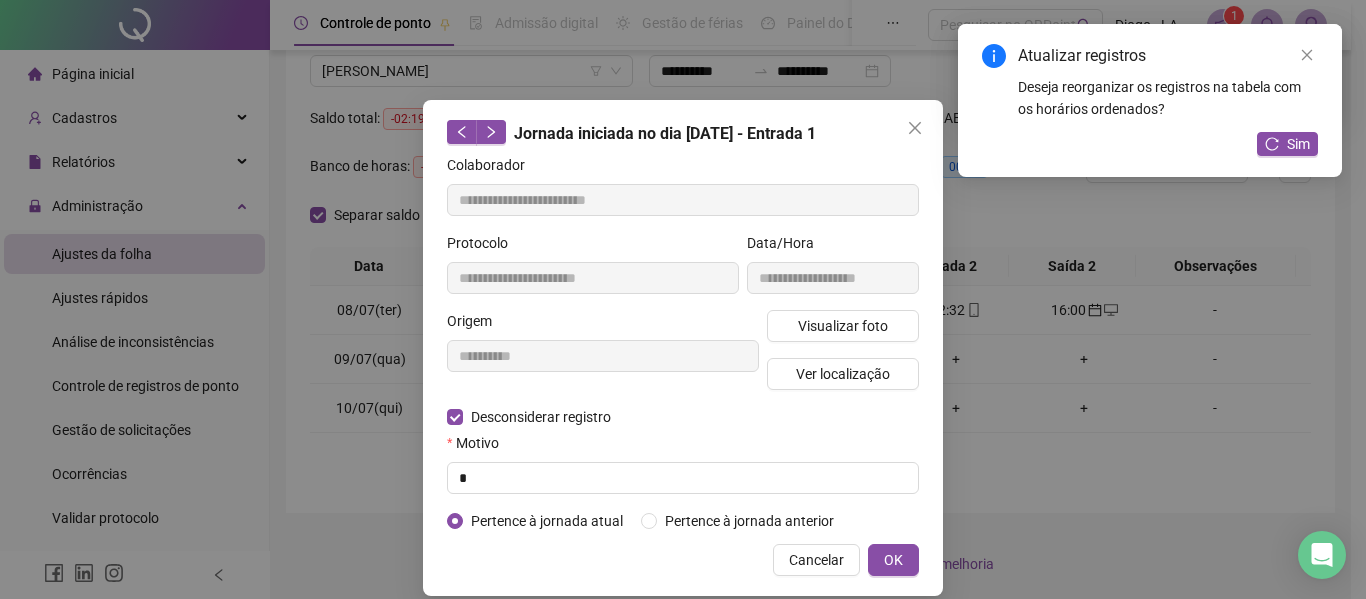 type on "**********" 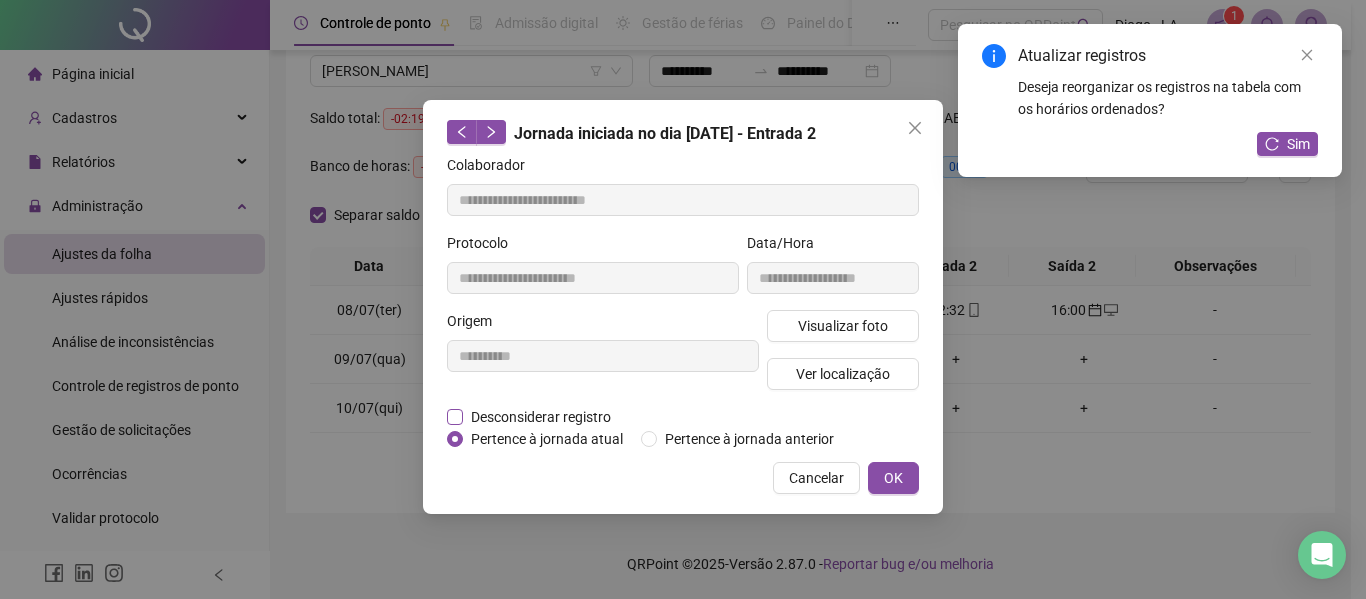click on "Desconsiderar registro" at bounding box center (541, 417) 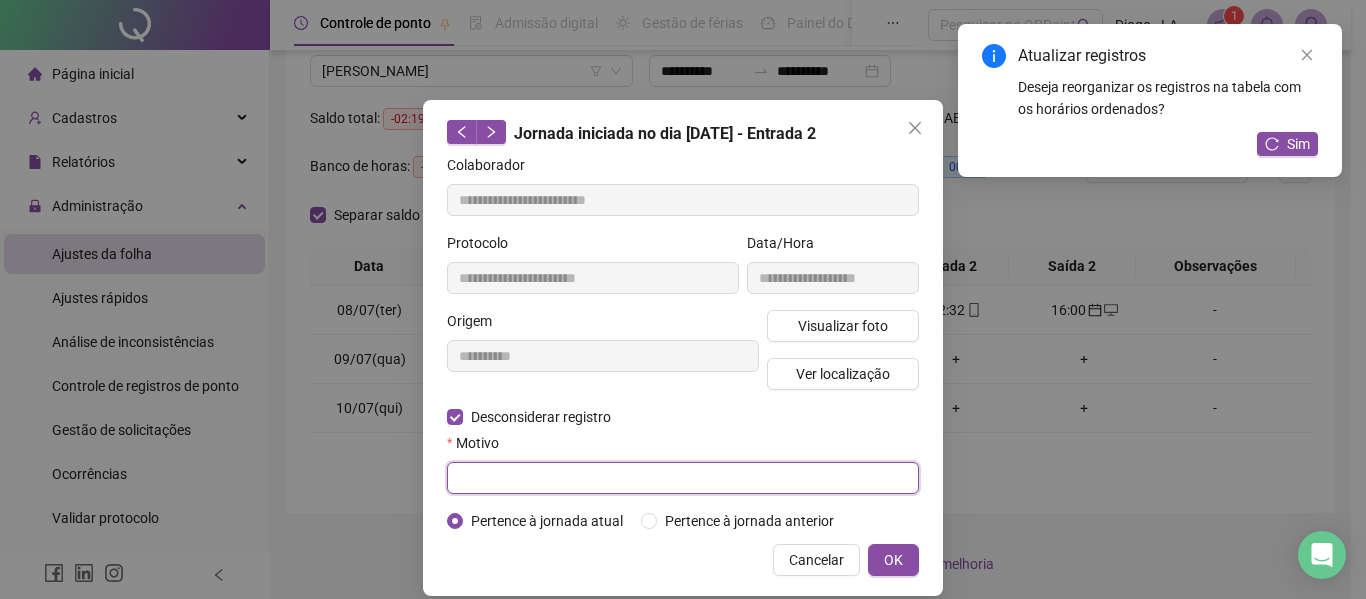 click at bounding box center (683, 478) 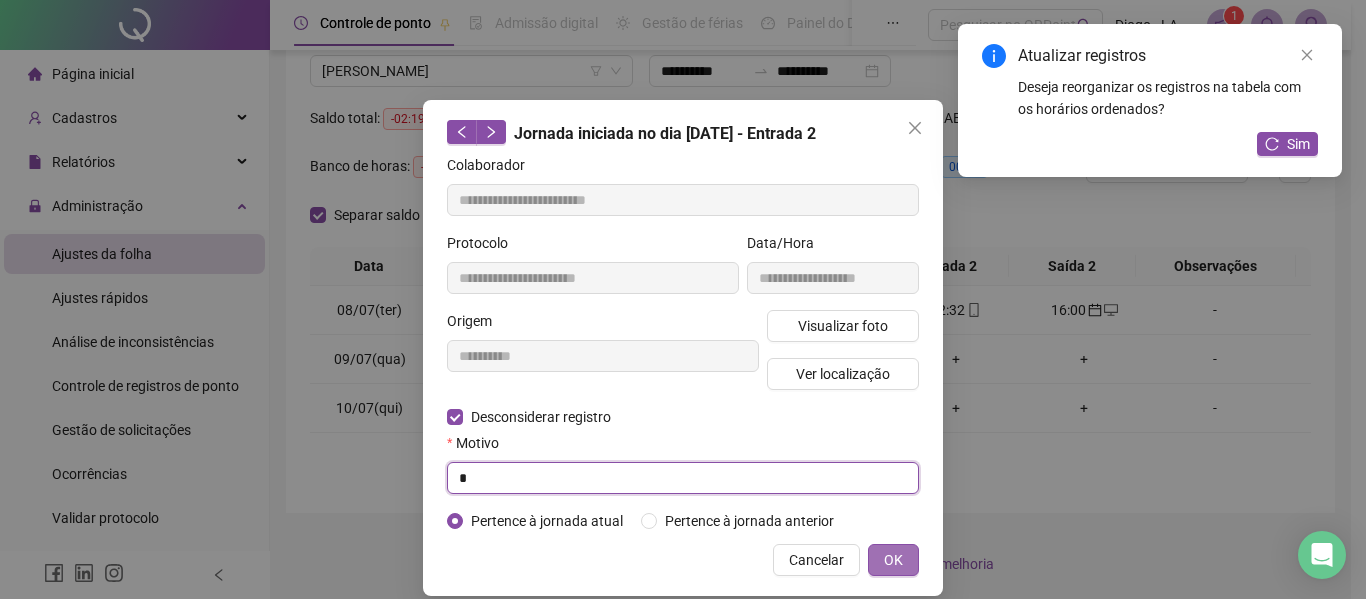 type on "*" 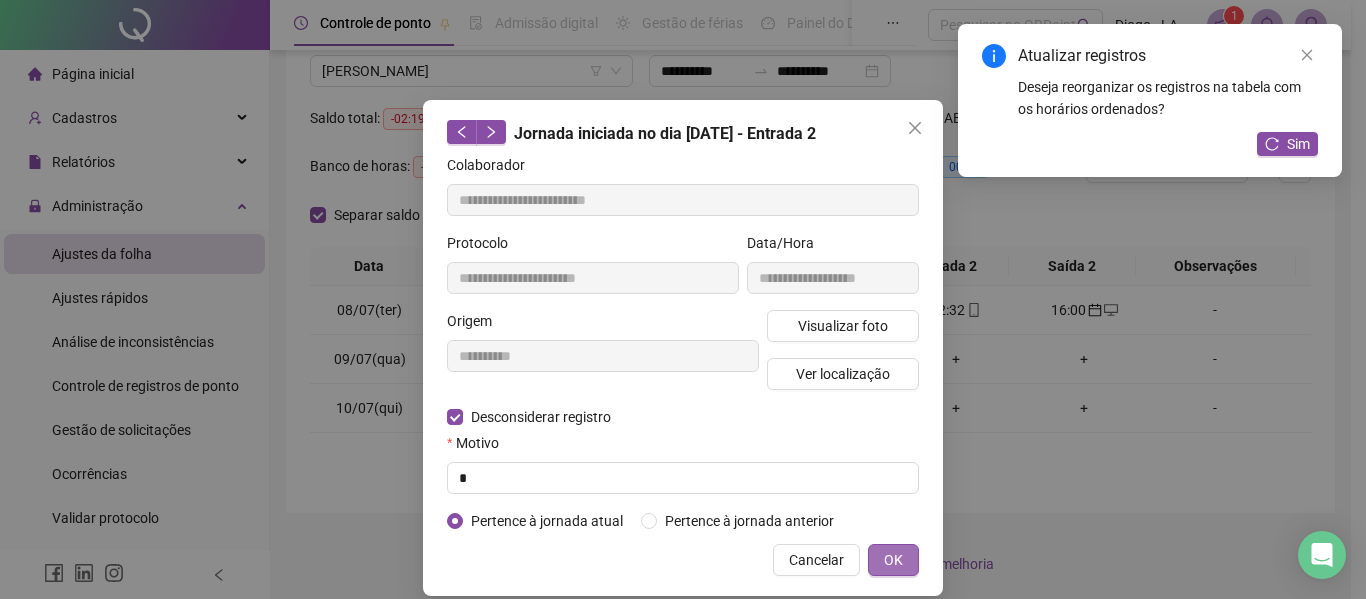 click on "OK" at bounding box center [893, 560] 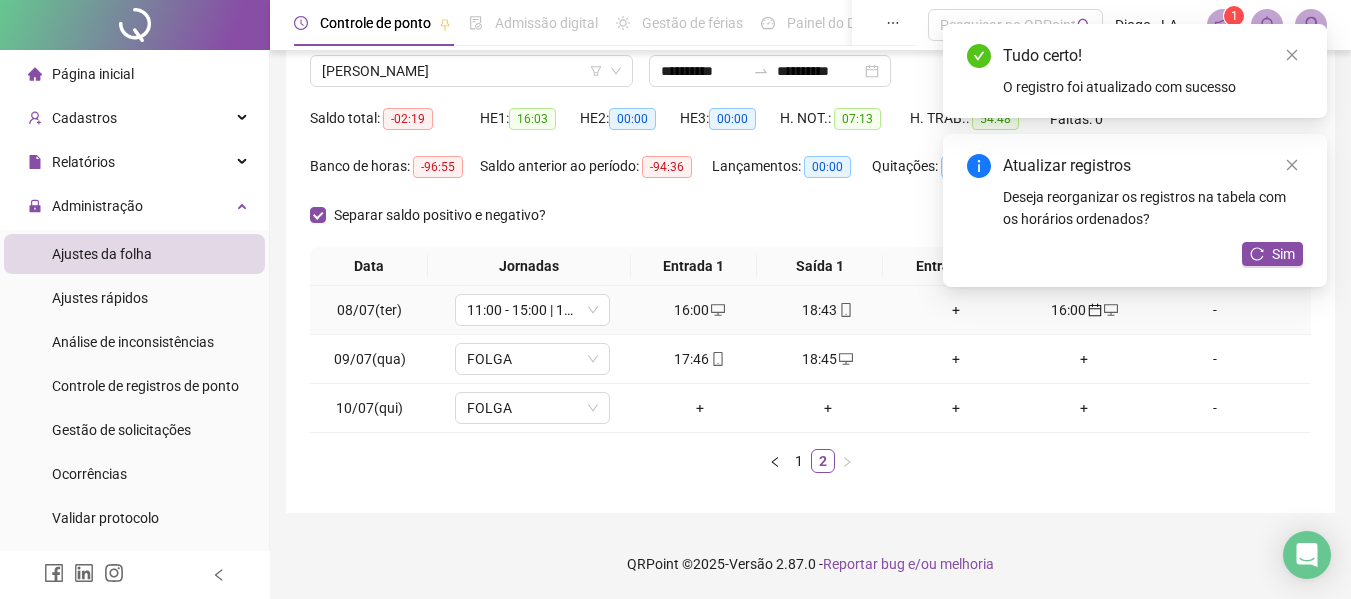 click on "+" at bounding box center [956, 310] 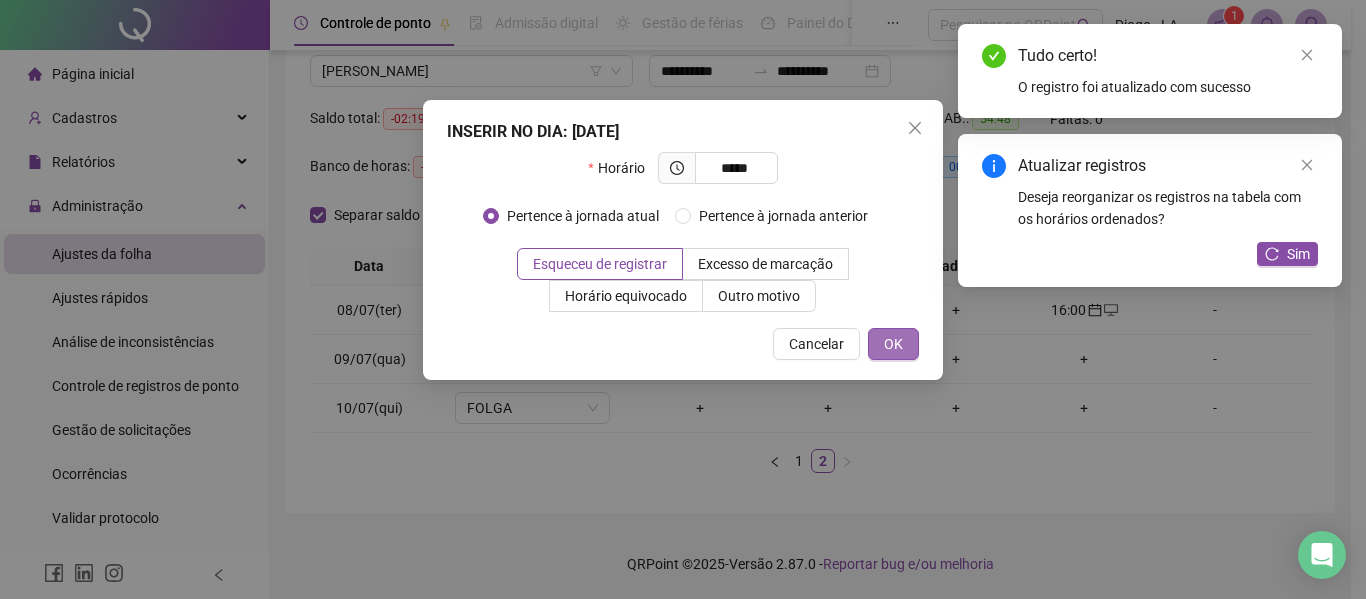 type on "*****" 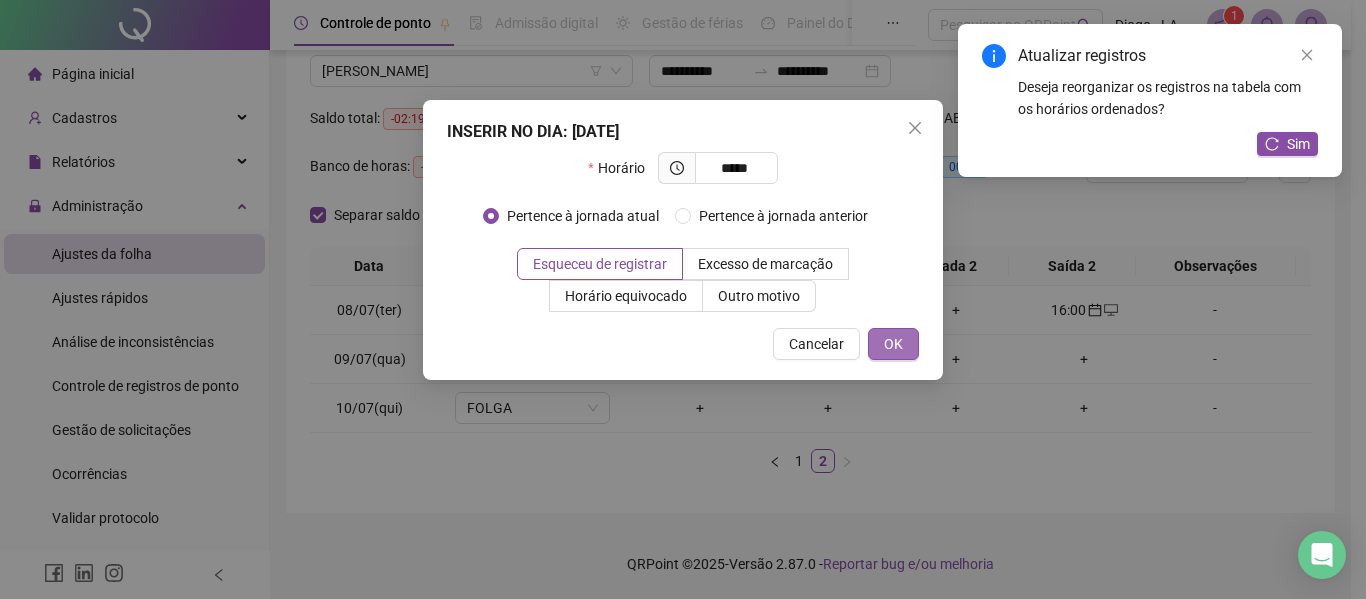 click on "OK" at bounding box center (893, 344) 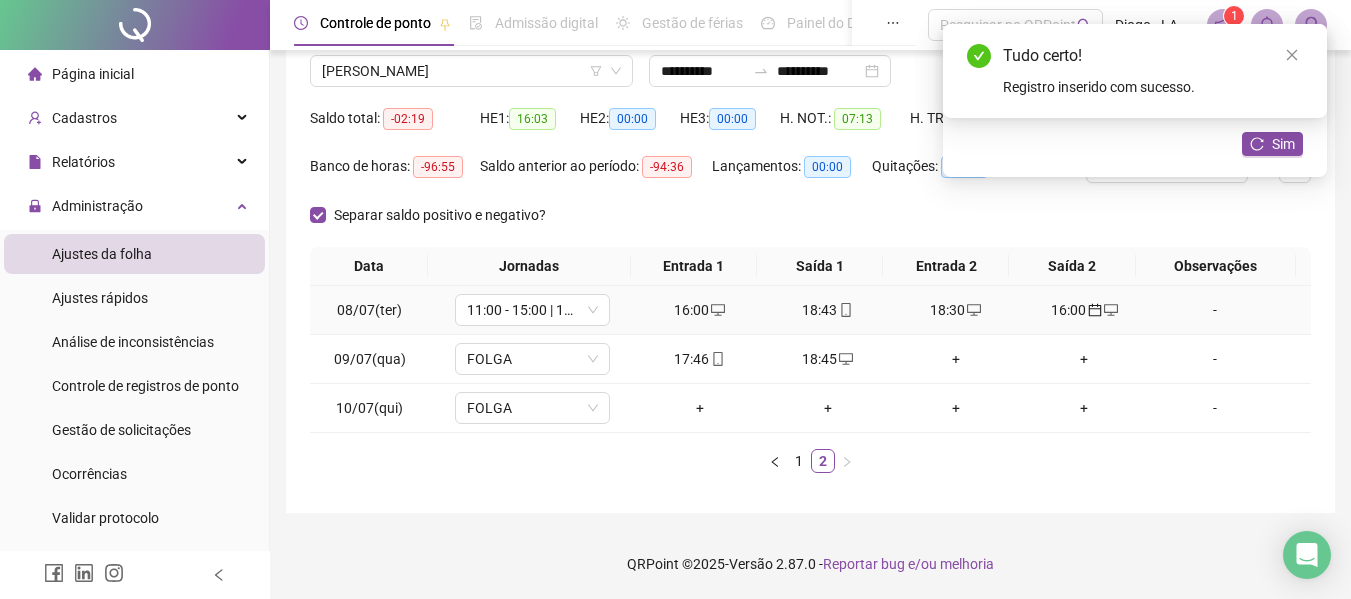 click on "18:30" at bounding box center [956, 310] 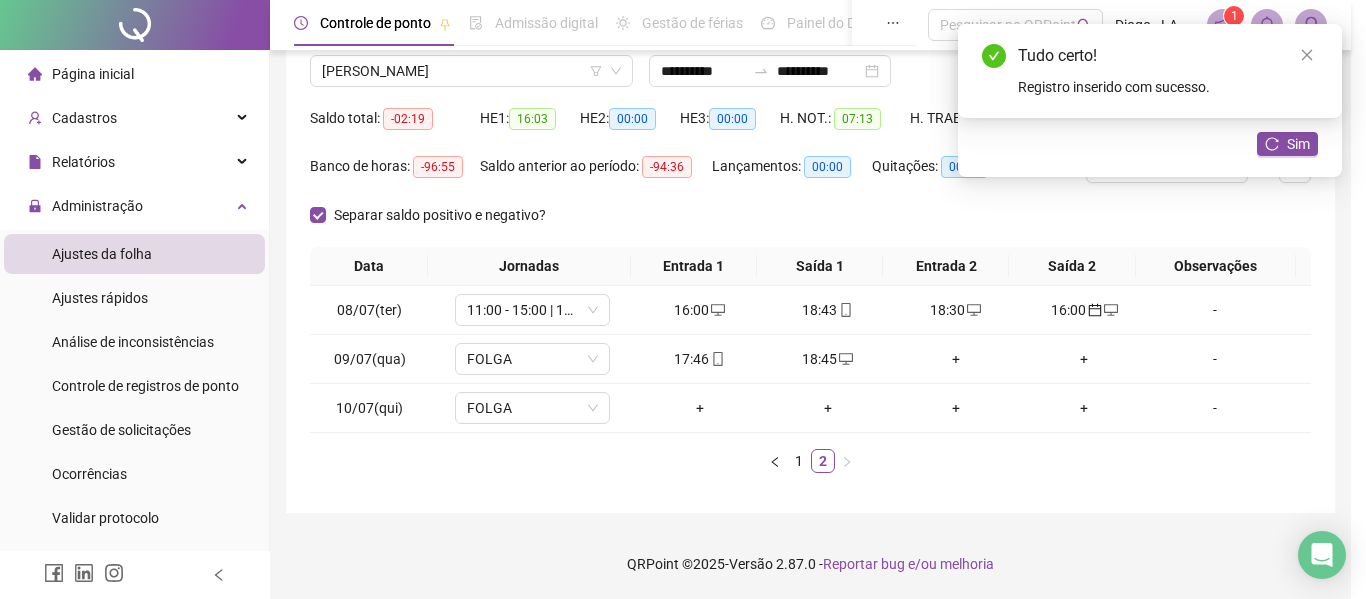 type on "**********" 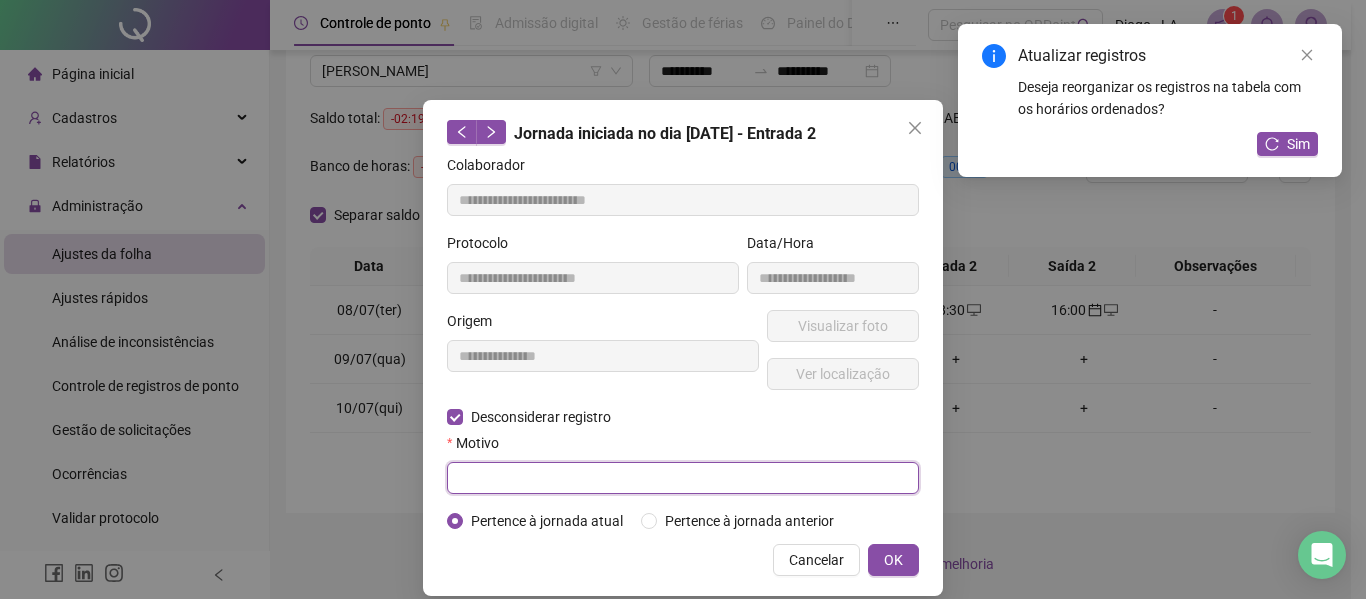 click at bounding box center [683, 478] 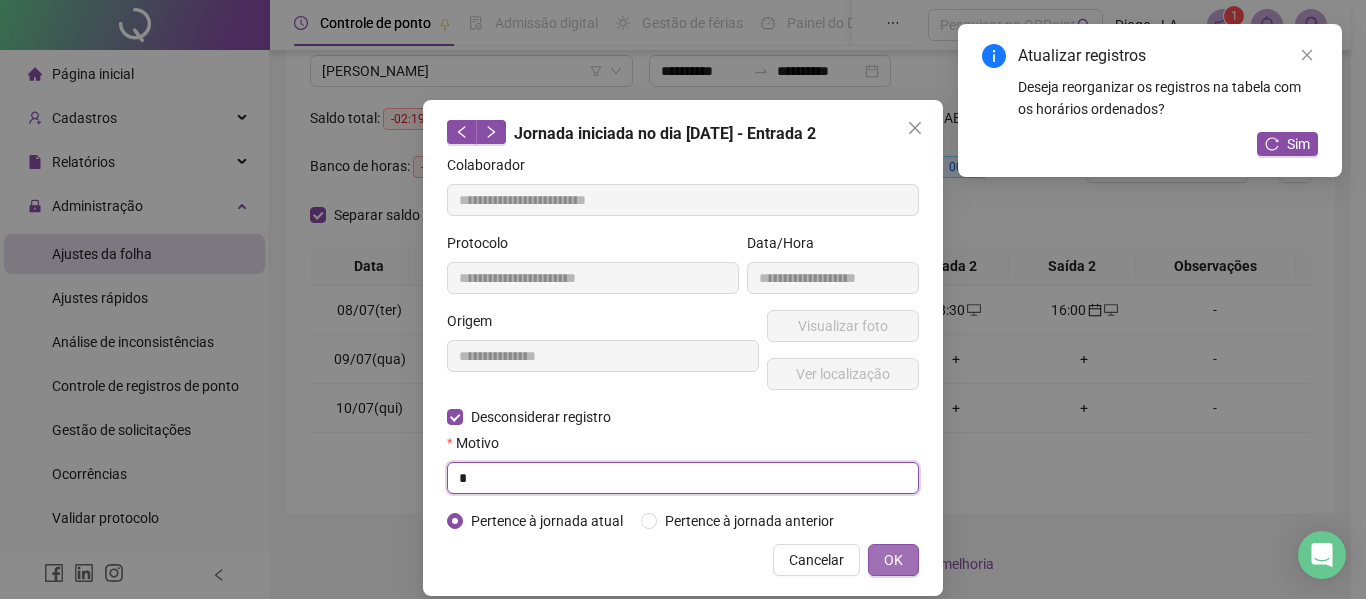 type on "*" 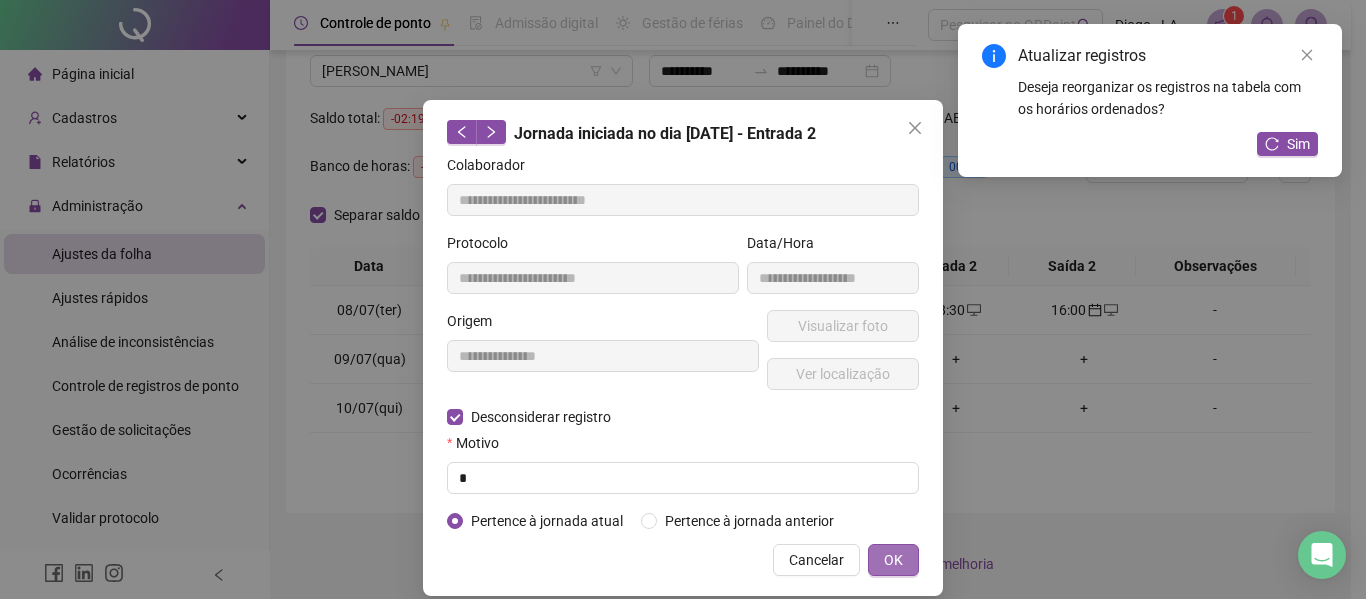 click on "OK" at bounding box center [893, 560] 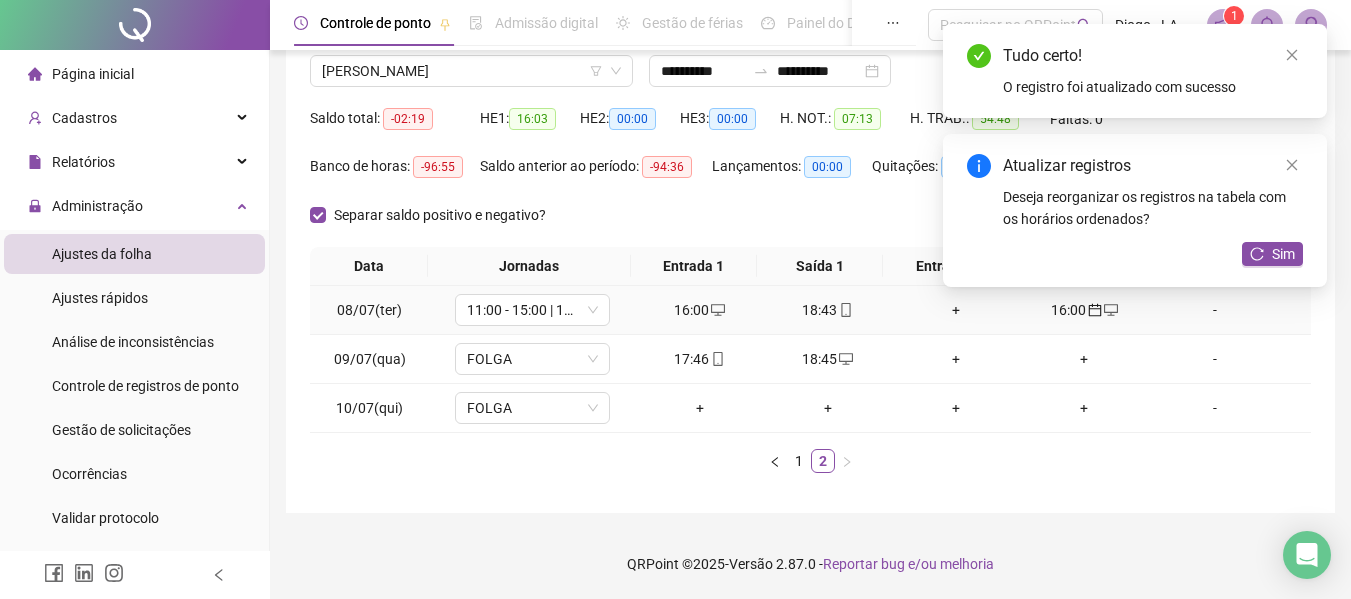 click on "+" at bounding box center [956, 310] 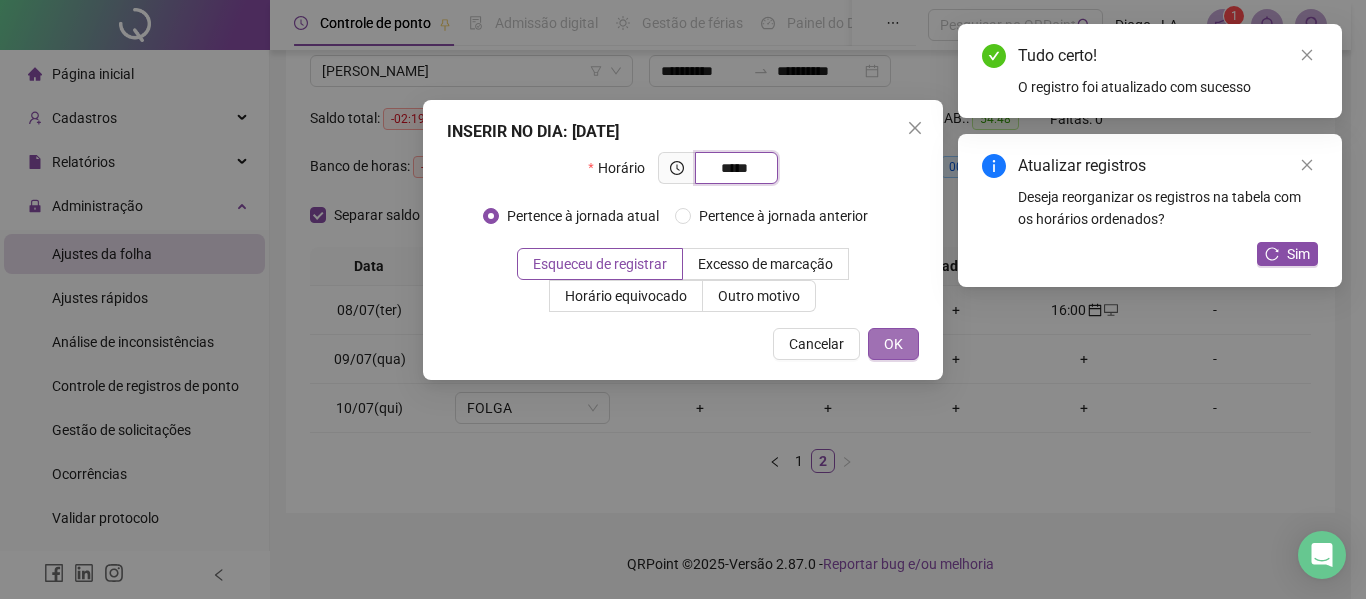 type on "*****" 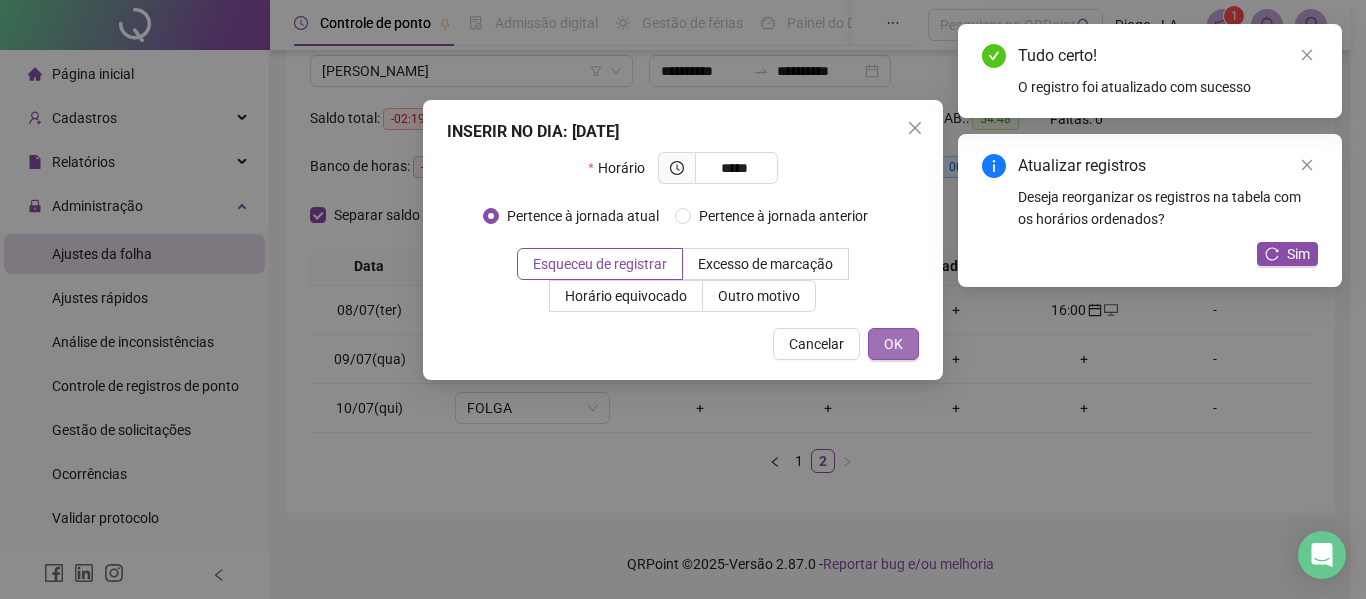 click on "OK" at bounding box center [893, 344] 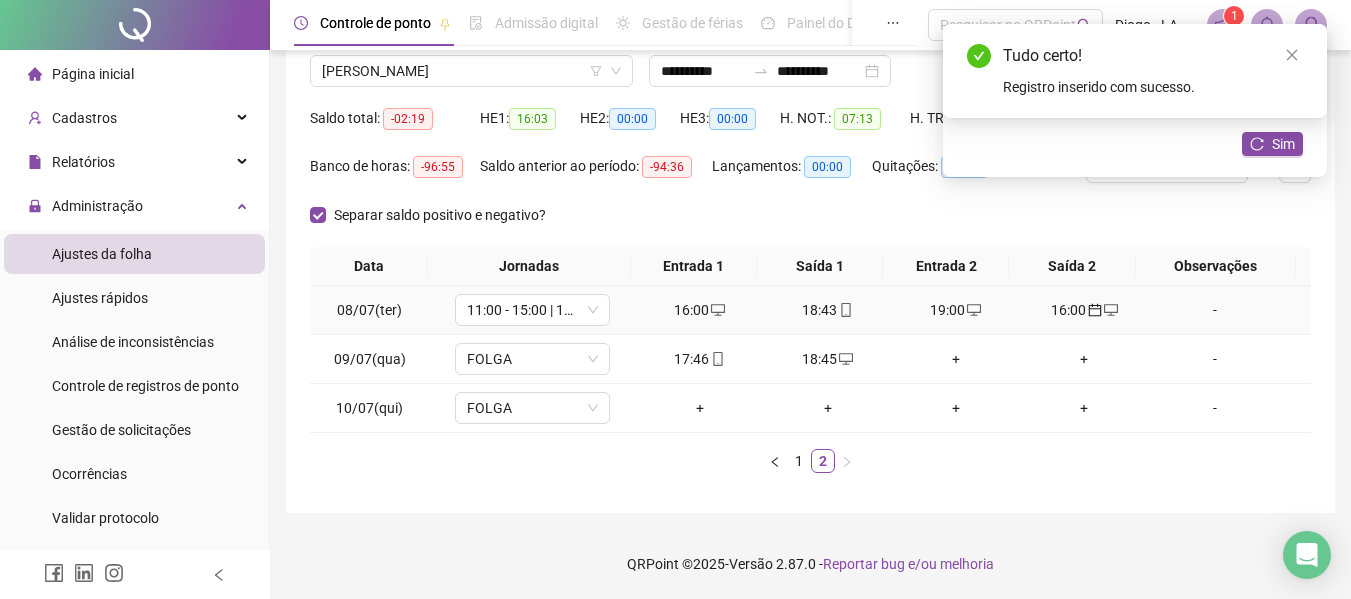 click on "16:00" at bounding box center [1084, 310] 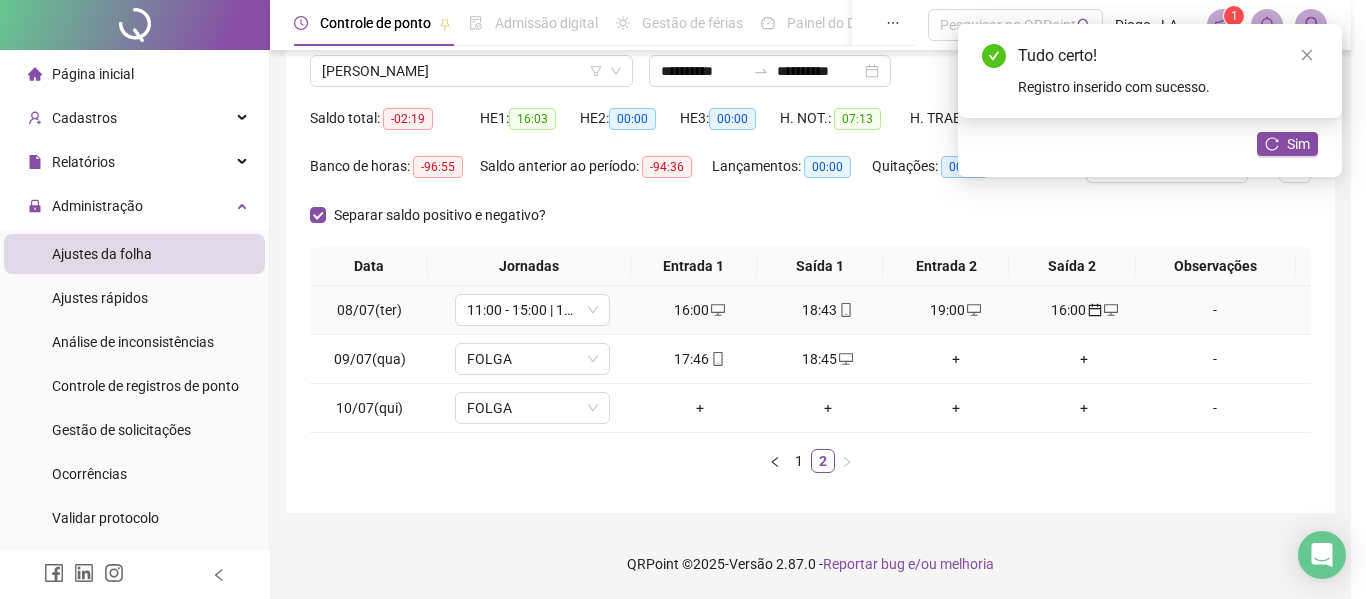 type on "**********" 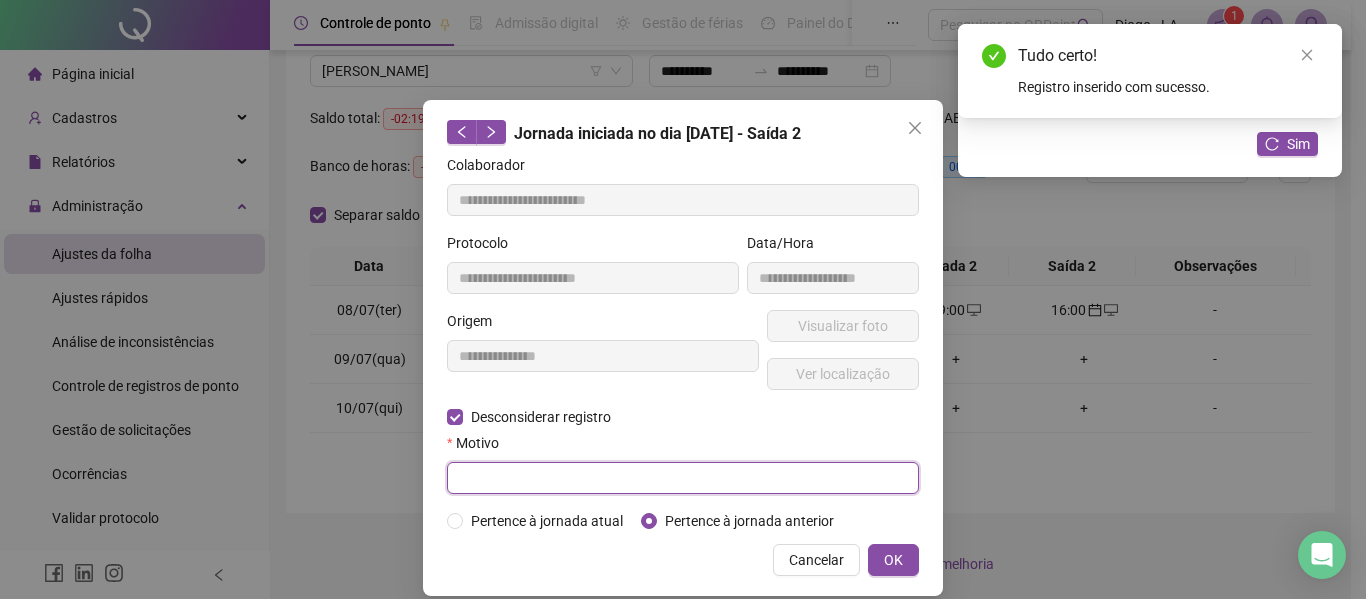 click at bounding box center (683, 478) 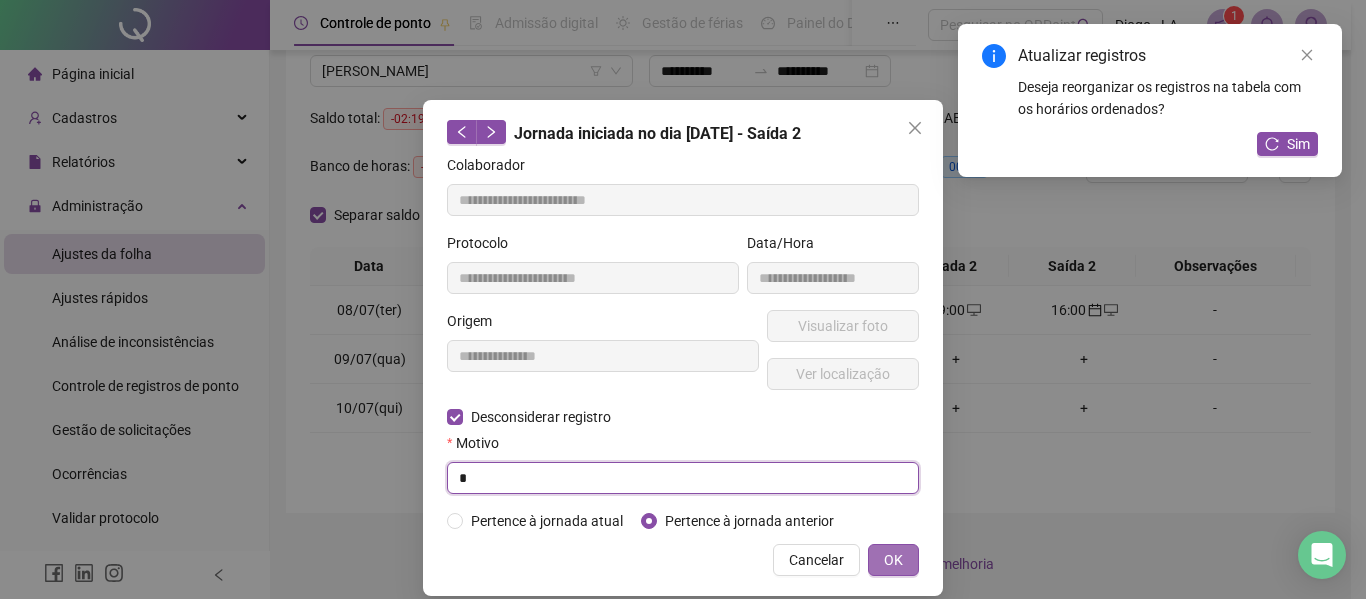 type on "*" 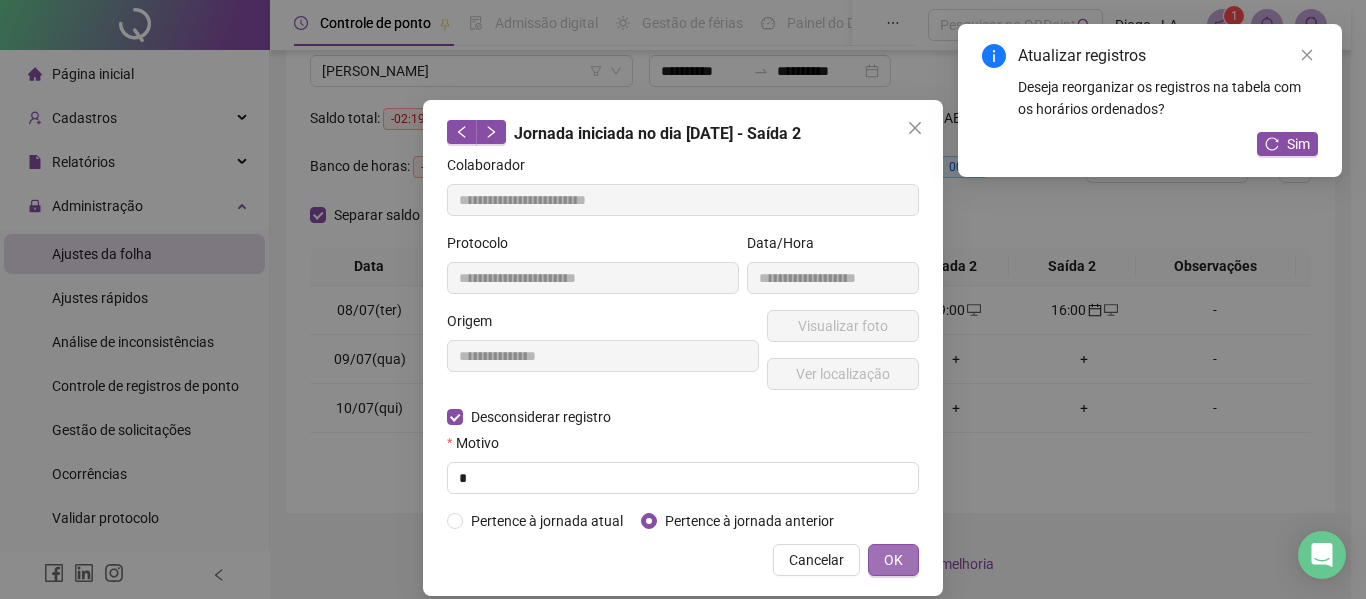 click on "OK" at bounding box center (893, 560) 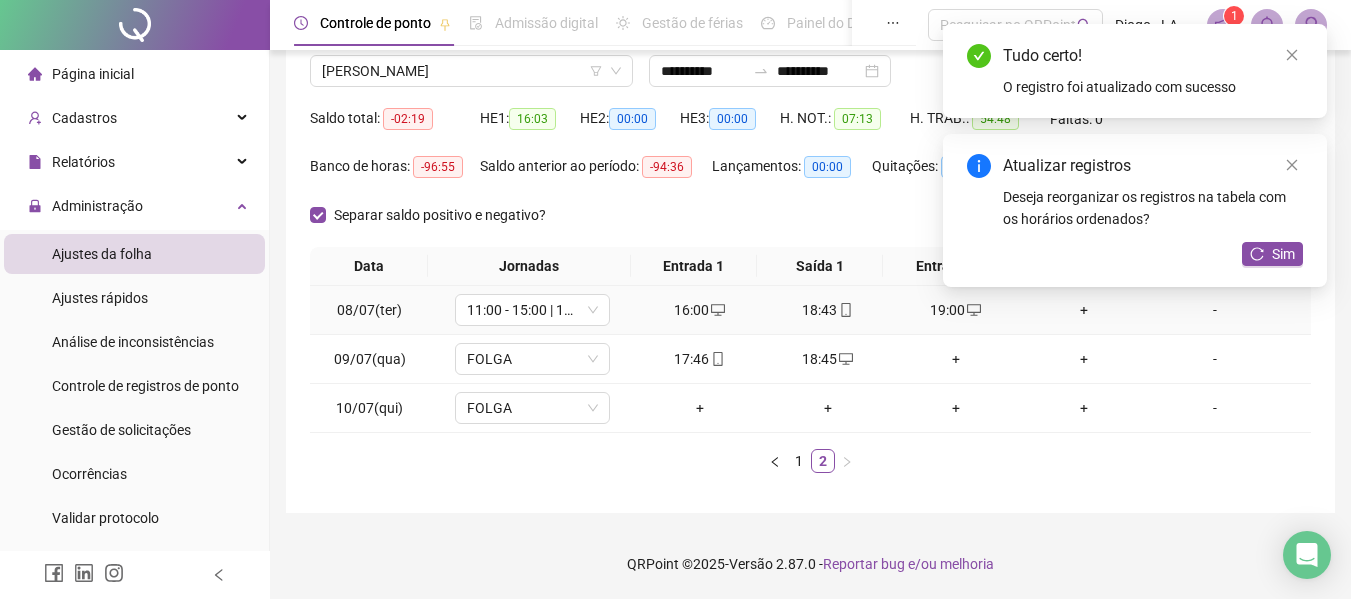 click on "+" at bounding box center (1084, 310) 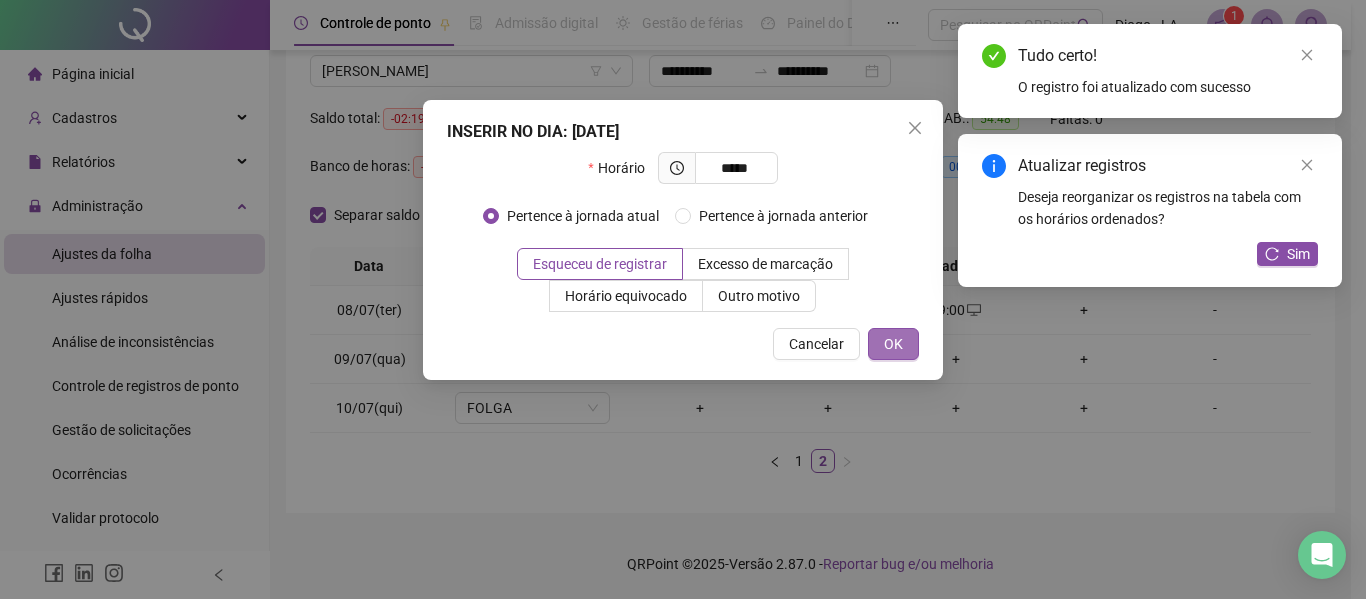 type on "*****" 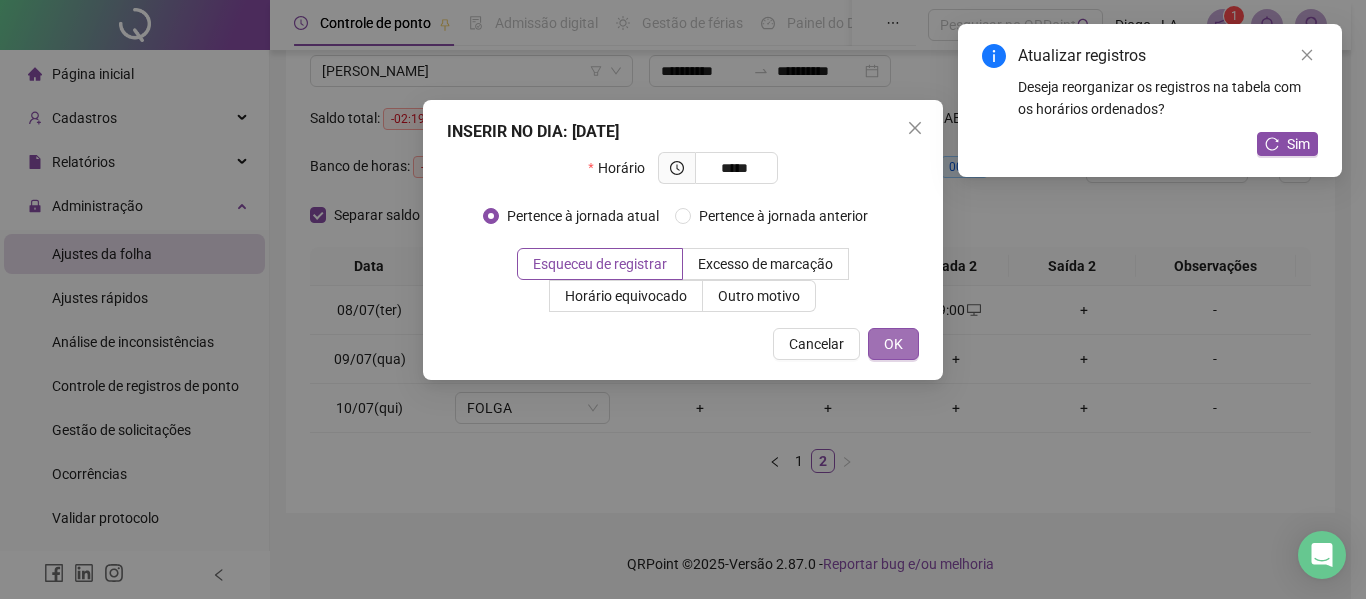 click on "OK" at bounding box center (893, 344) 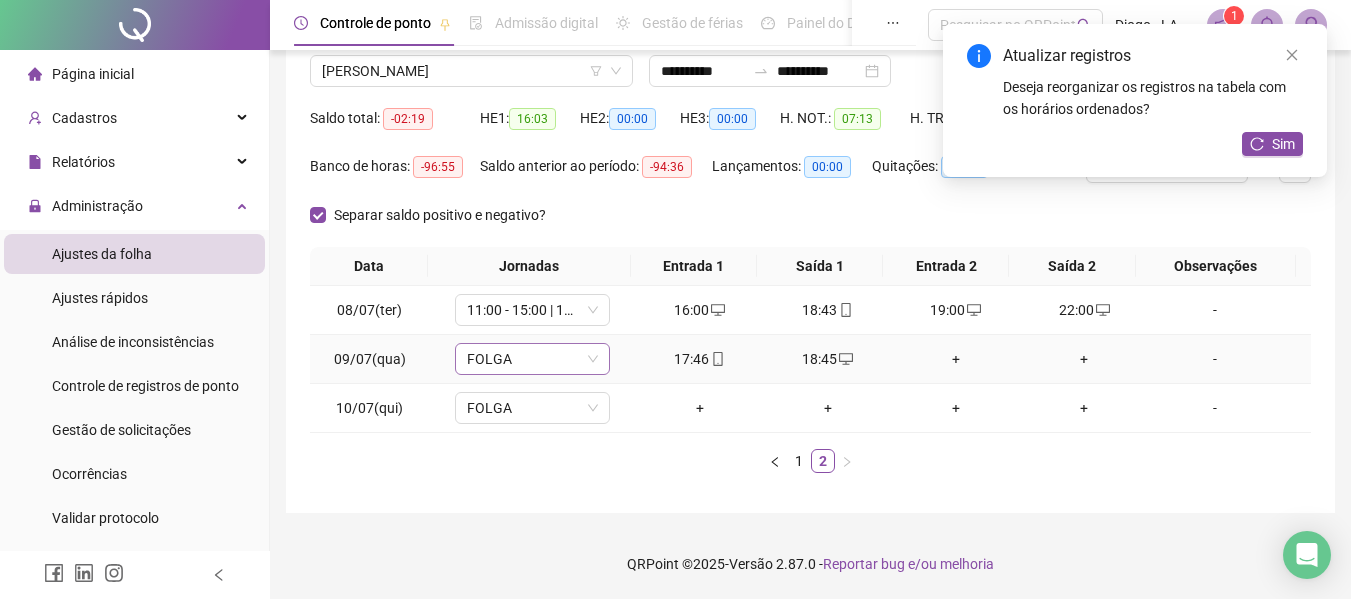 drag, startPoint x: 506, startPoint y: 379, endPoint x: 495, endPoint y: 364, distance: 18.601076 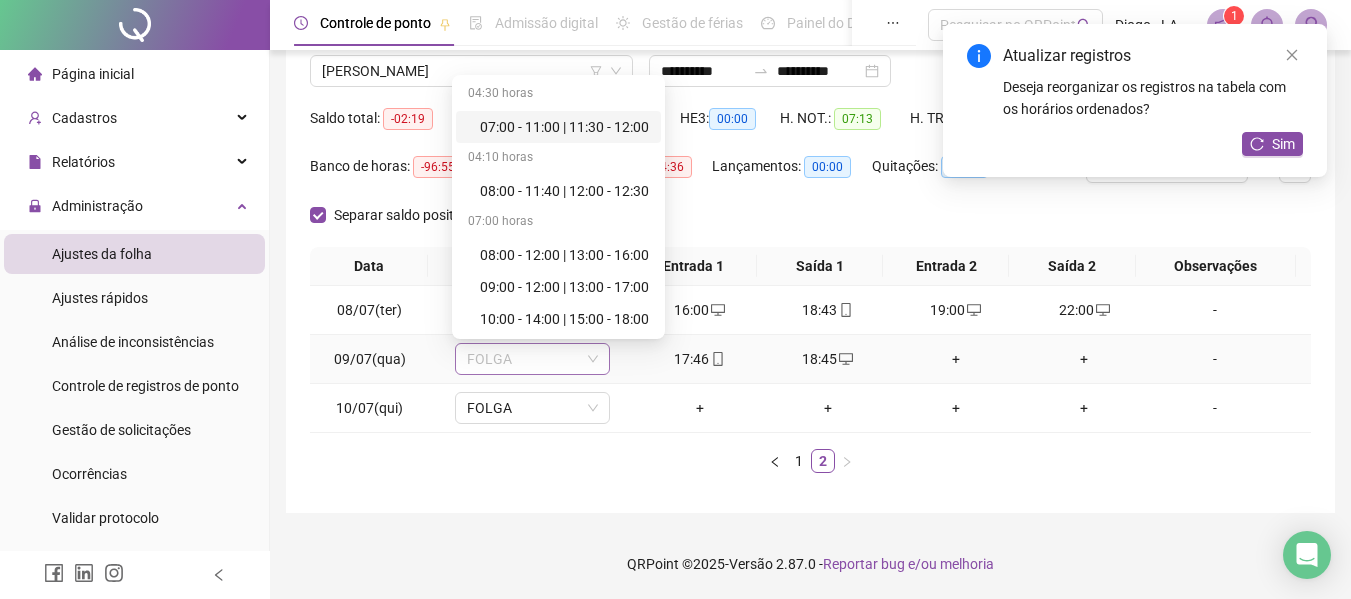 click on "FOLGA" at bounding box center [532, 359] 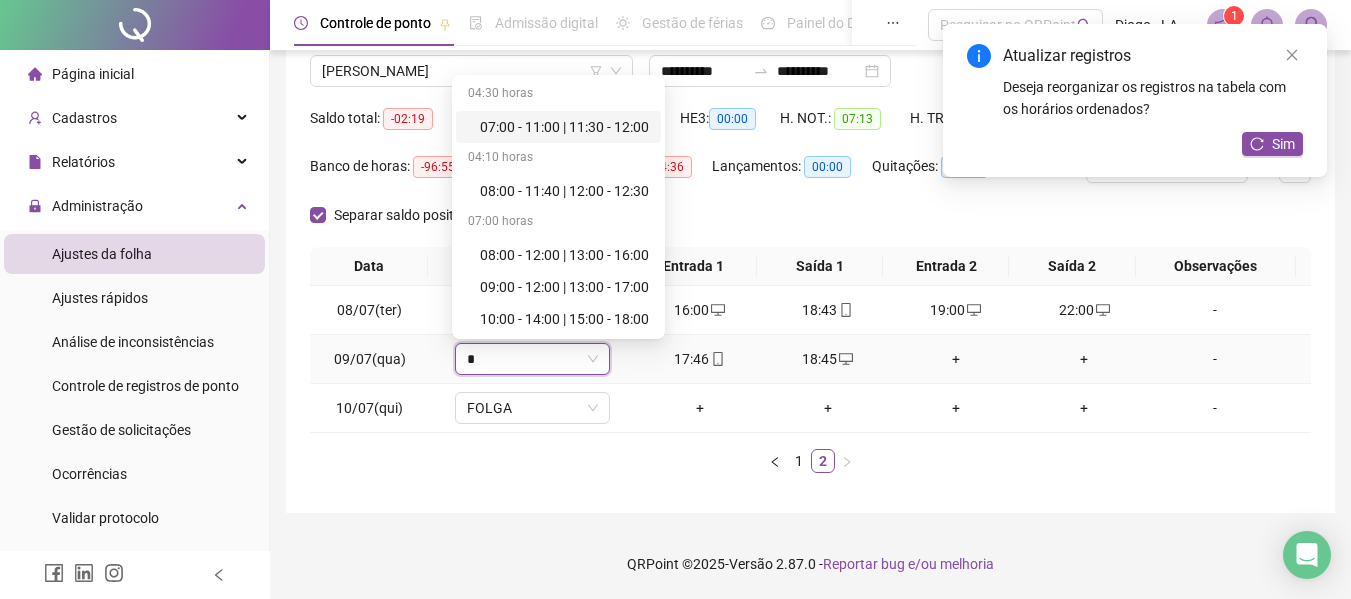 type on "**" 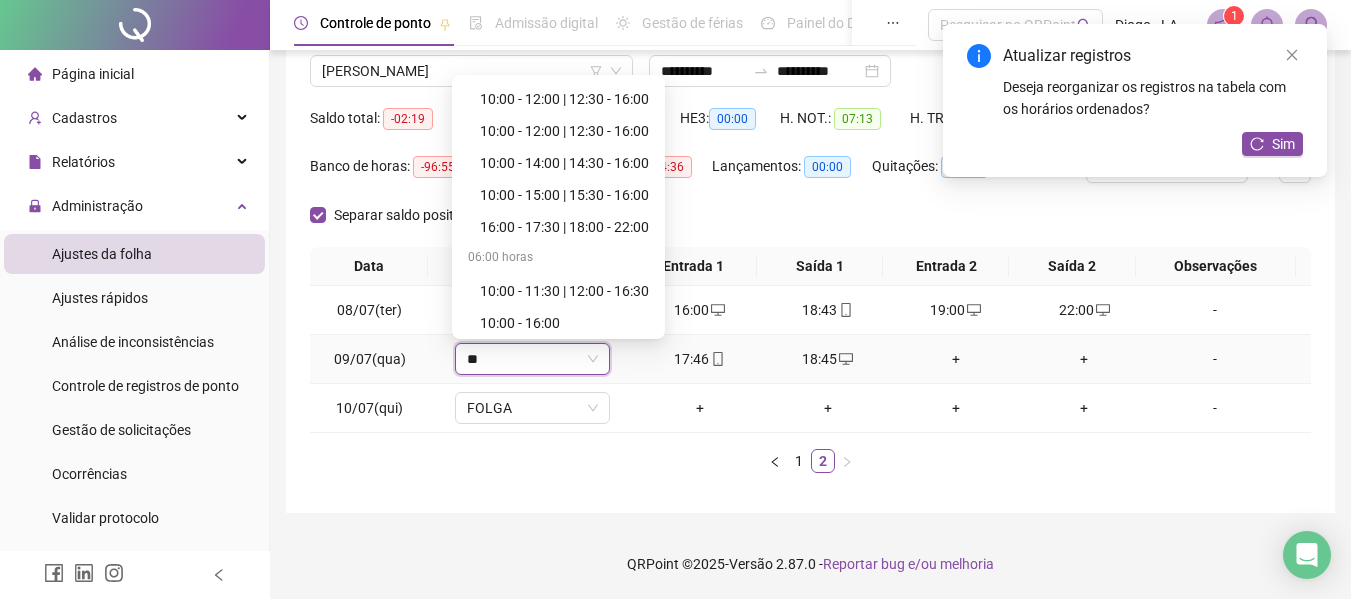 scroll, scrollTop: 360, scrollLeft: 0, axis: vertical 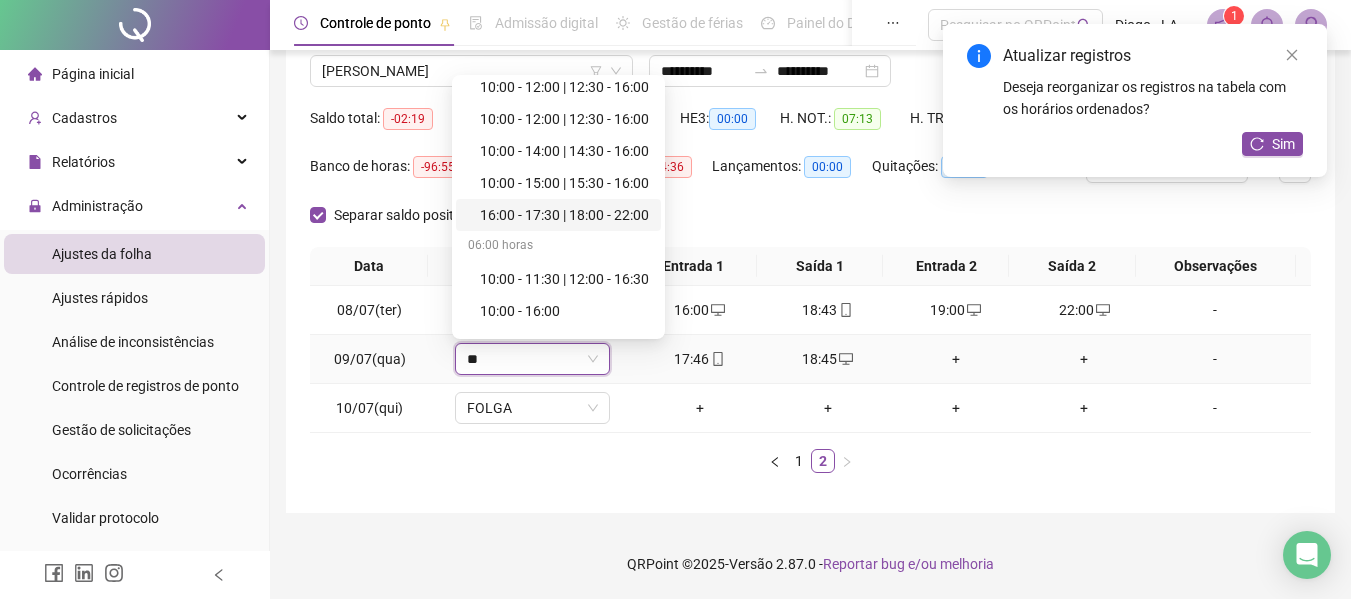 click on "16:00 - 17:30 | 18:00 - 22:00" at bounding box center [564, 215] 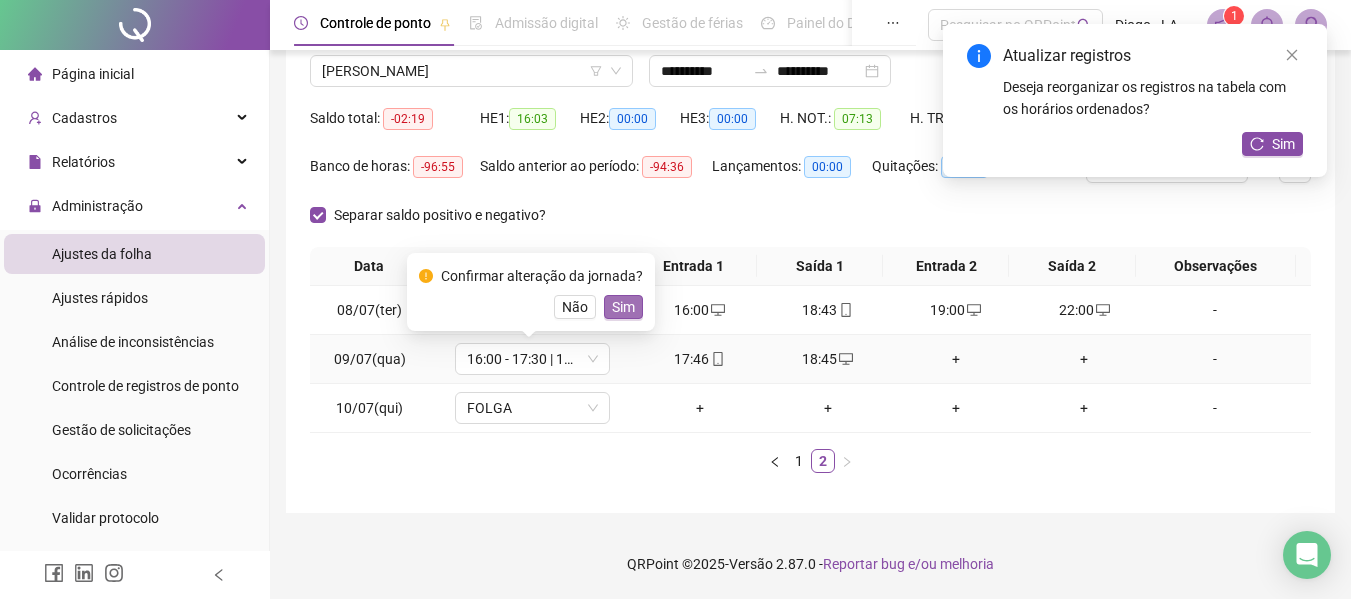click on "Sim" at bounding box center [623, 307] 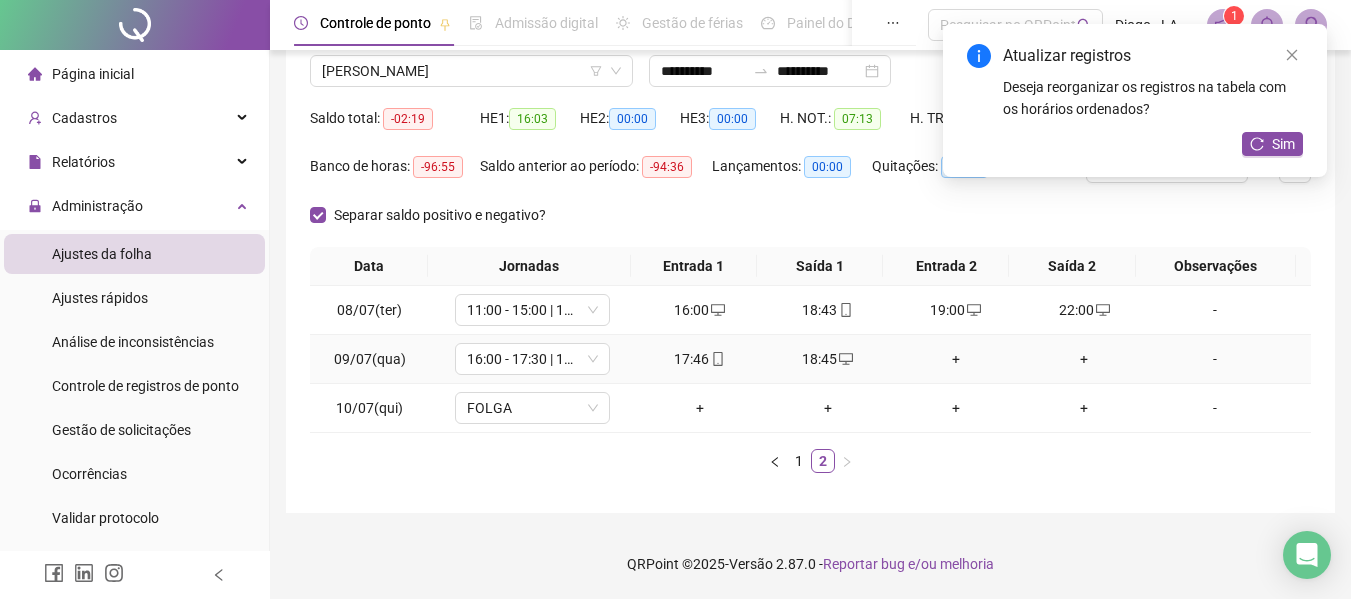 click on "+" at bounding box center [956, 359] 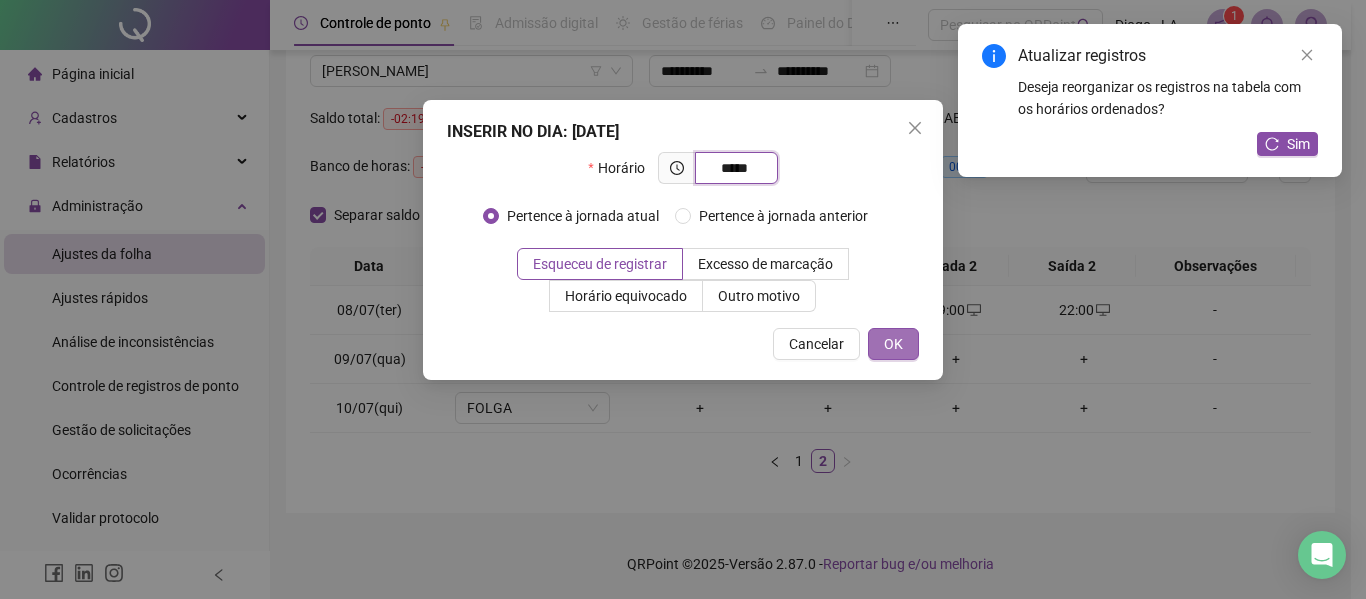 type on "*****" 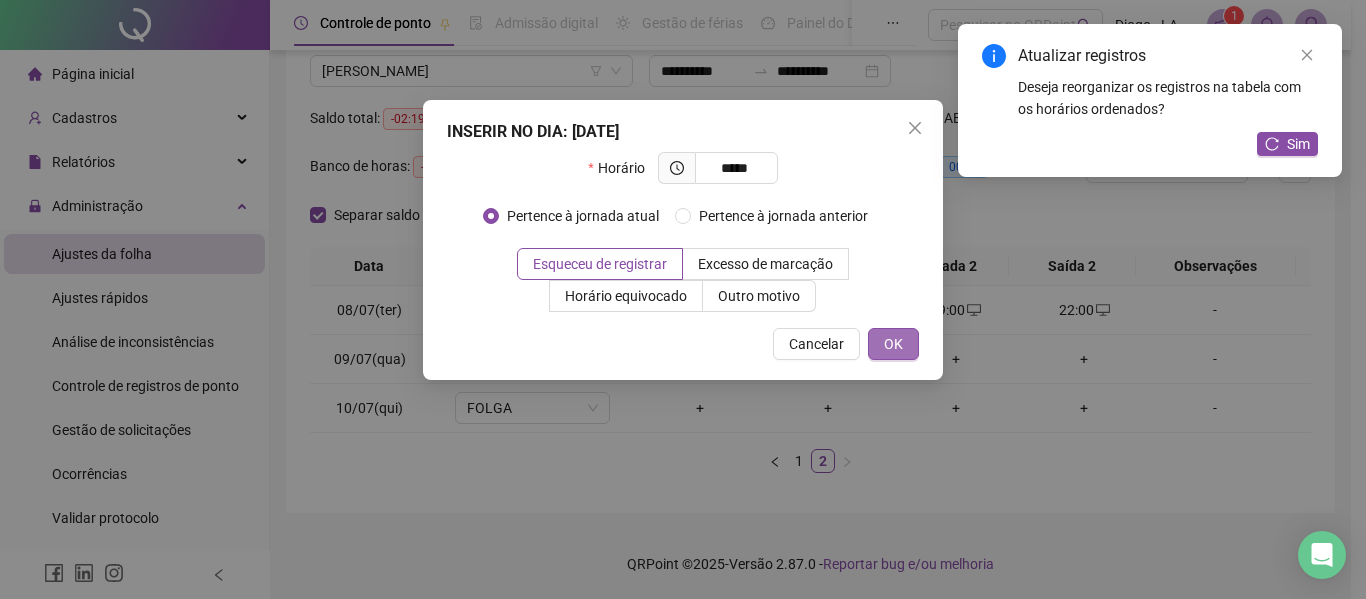 click on "OK" at bounding box center (893, 344) 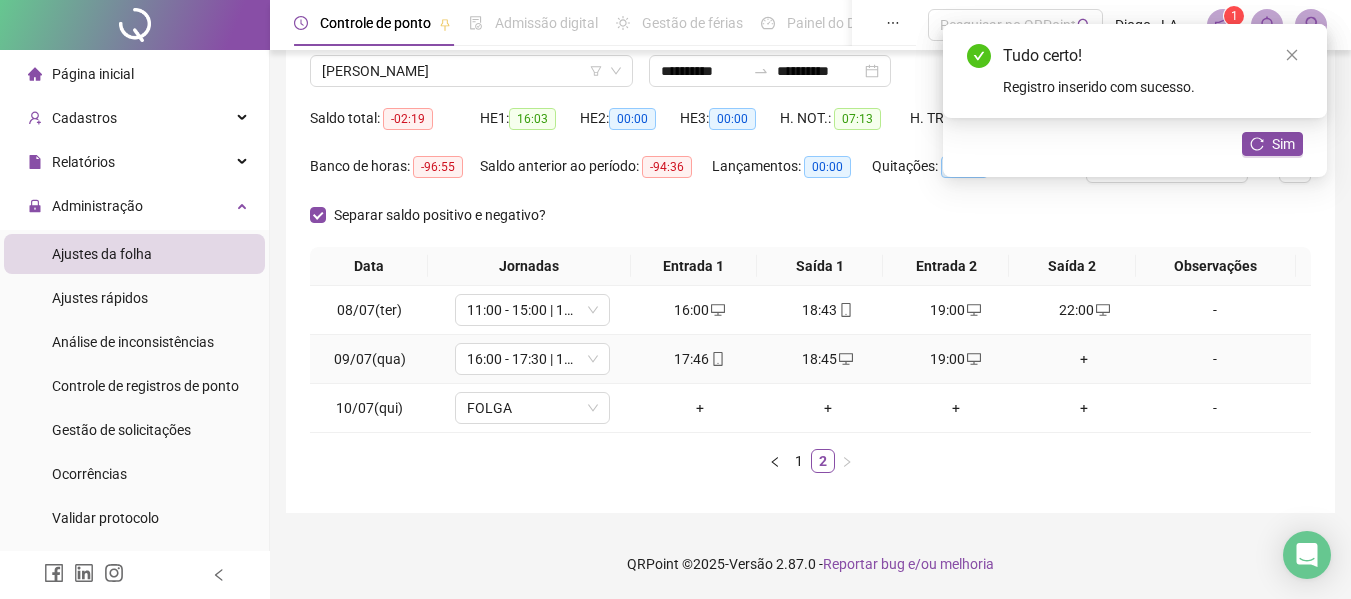 click on "+" at bounding box center [1084, 359] 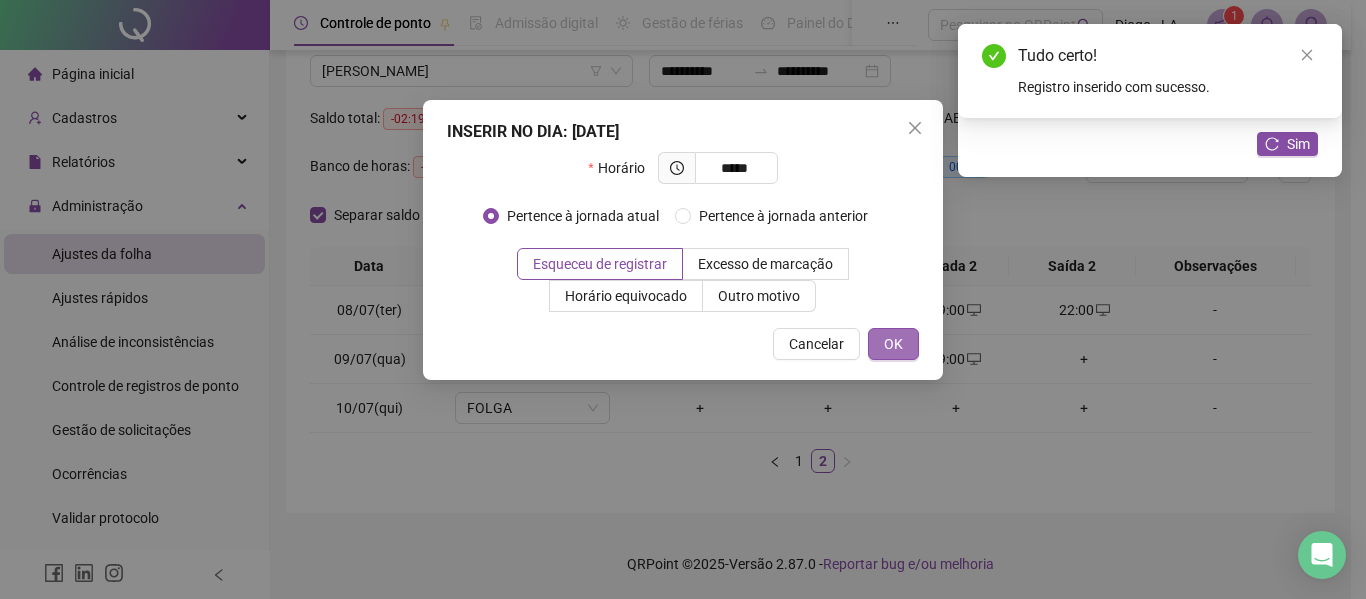 type on "*****" 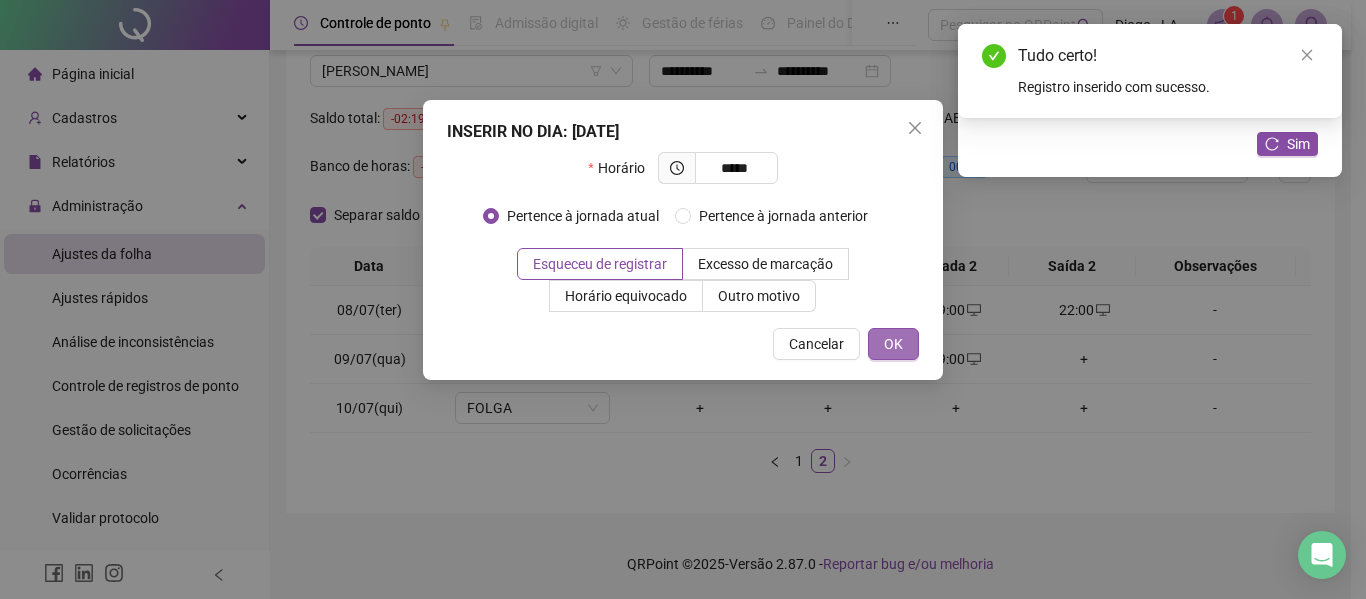 click on "OK" at bounding box center (893, 344) 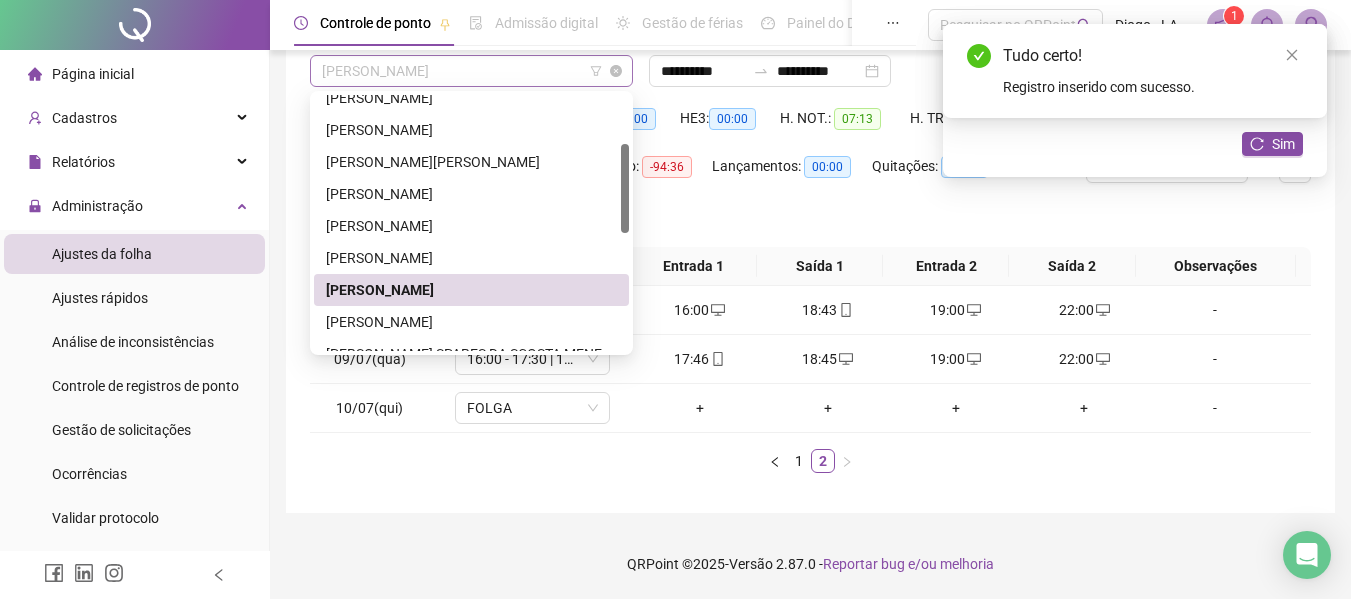 click on "[PERSON_NAME]" at bounding box center [471, 71] 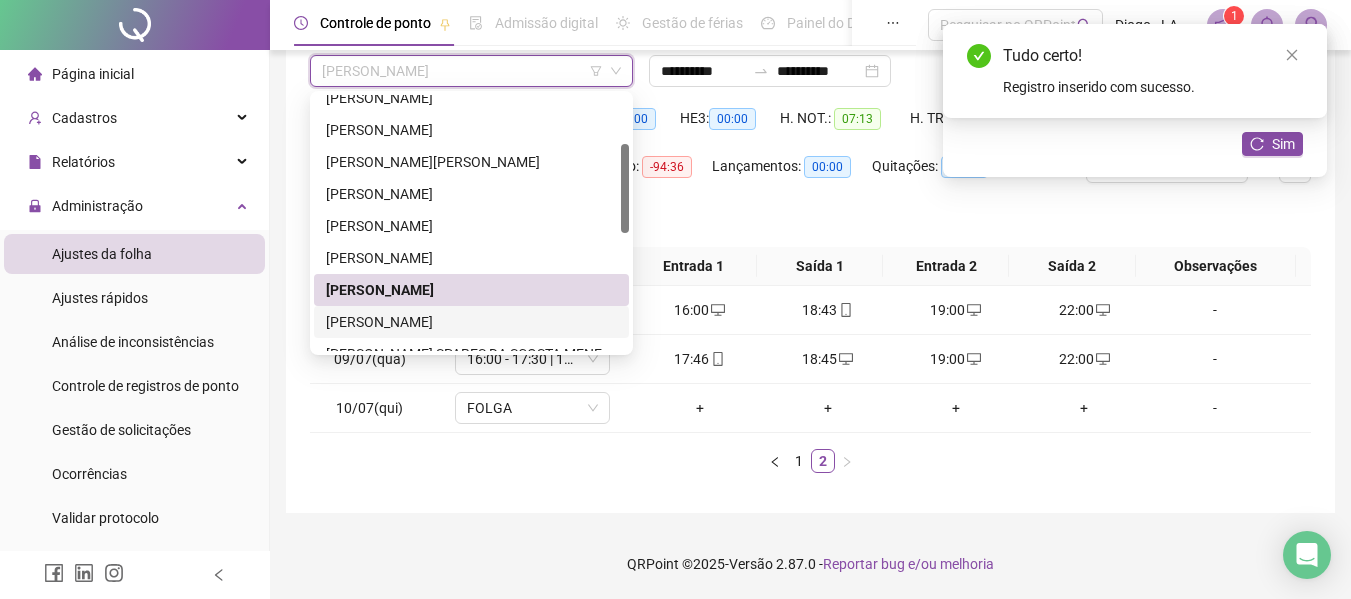 click on "[PERSON_NAME]" at bounding box center [471, 322] 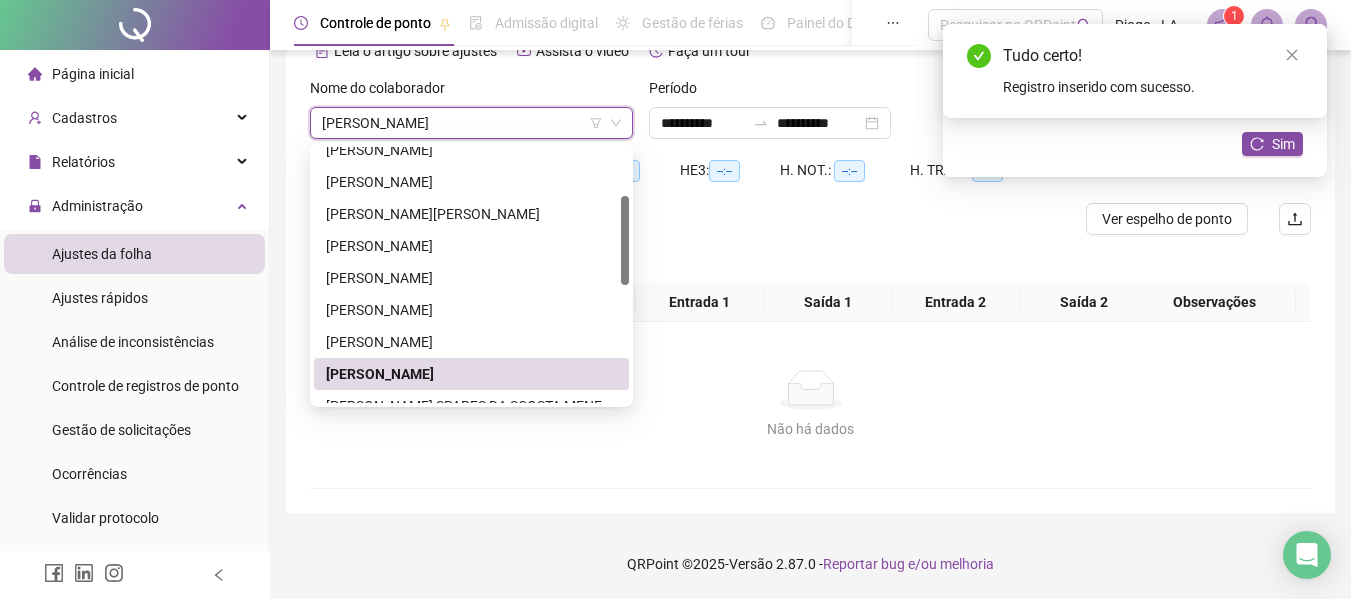 scroll, scrollTop: 107, scrollLeft: 0, axis: vertical 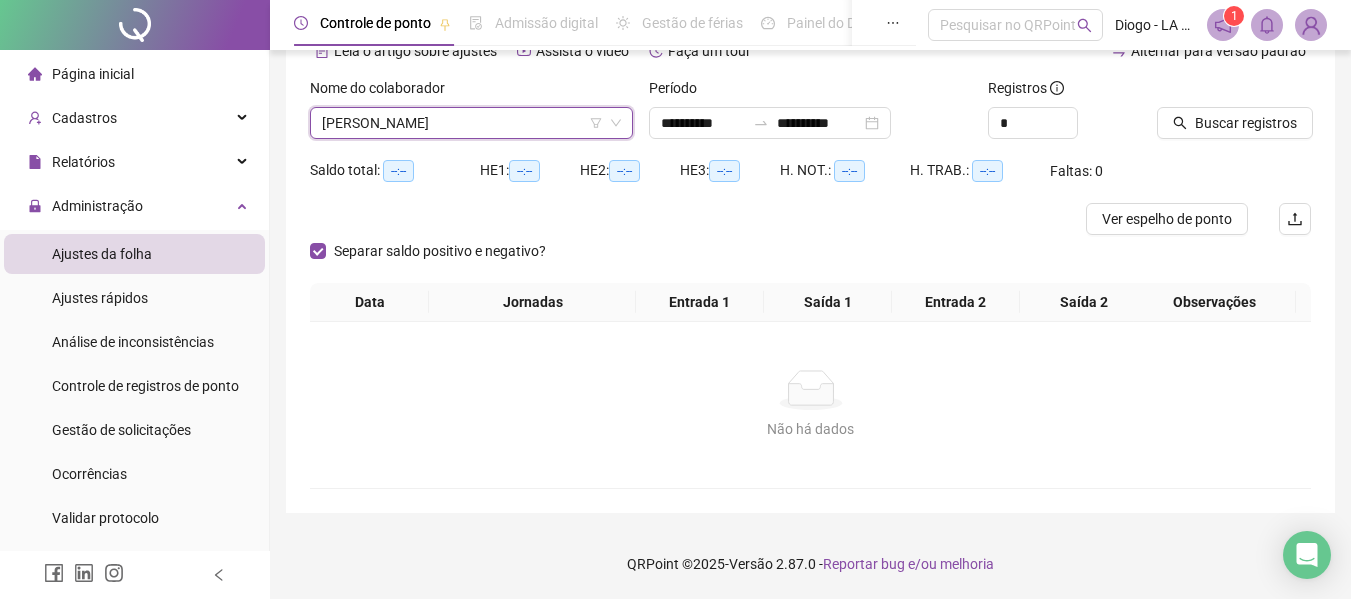 click 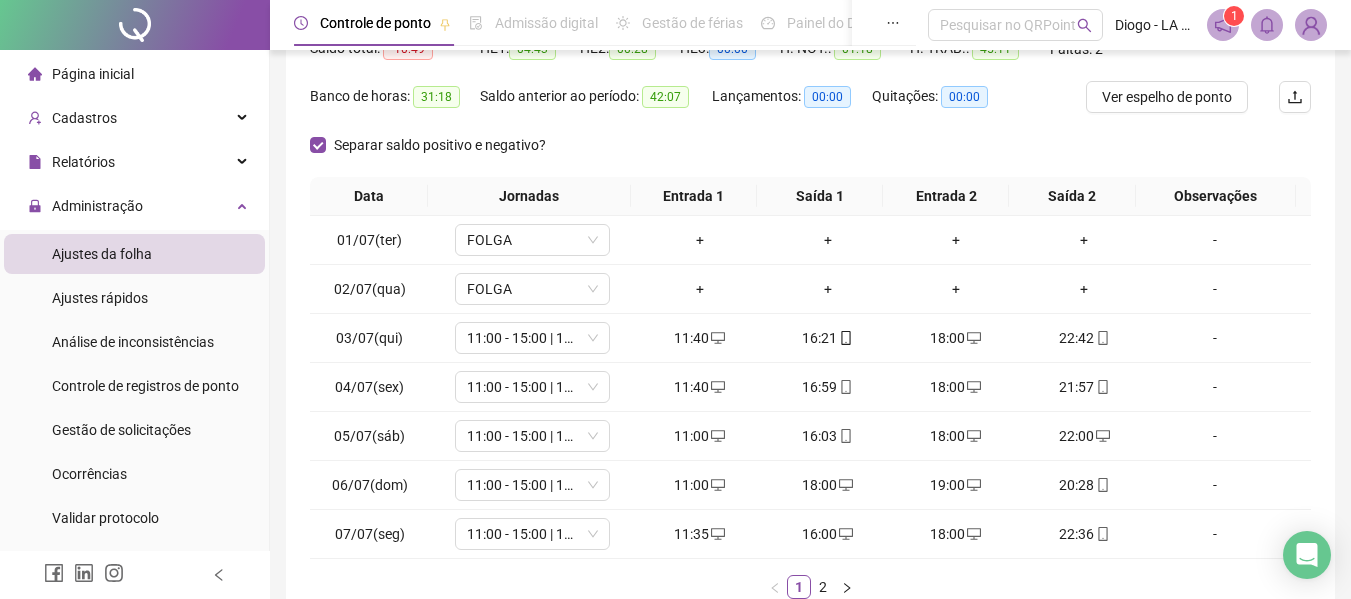 scroll, scrollTop: 355, scrollLeft: 0, axis: vertical 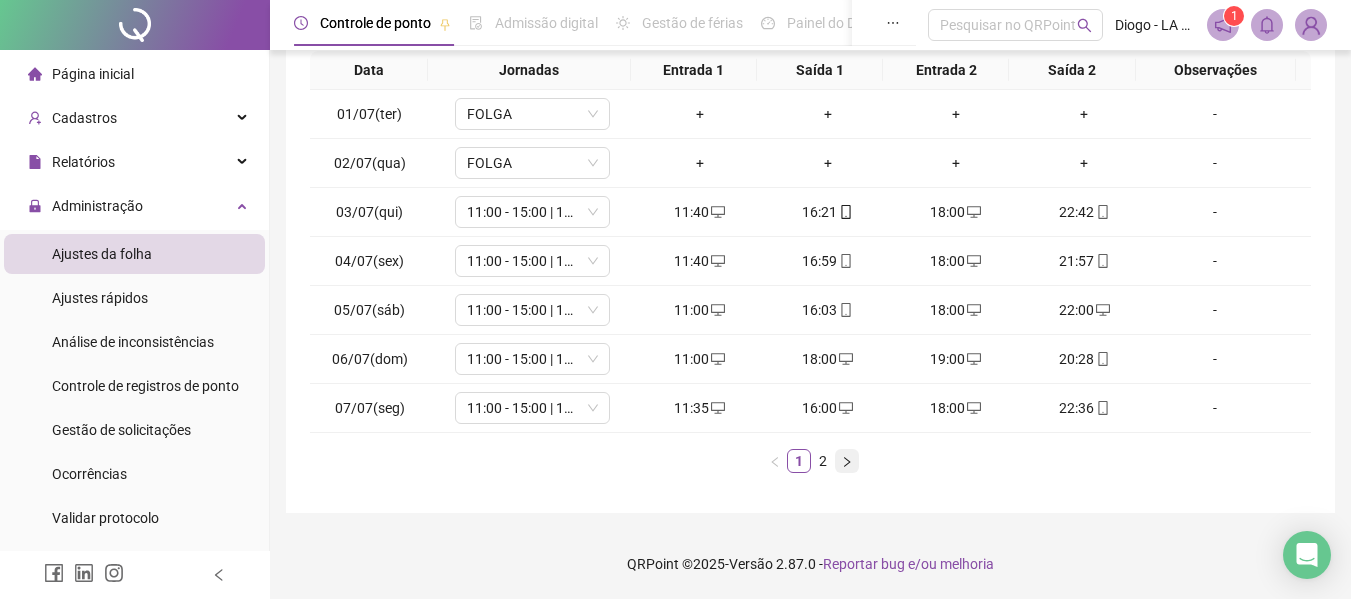 click at bounding box center [847, 461] 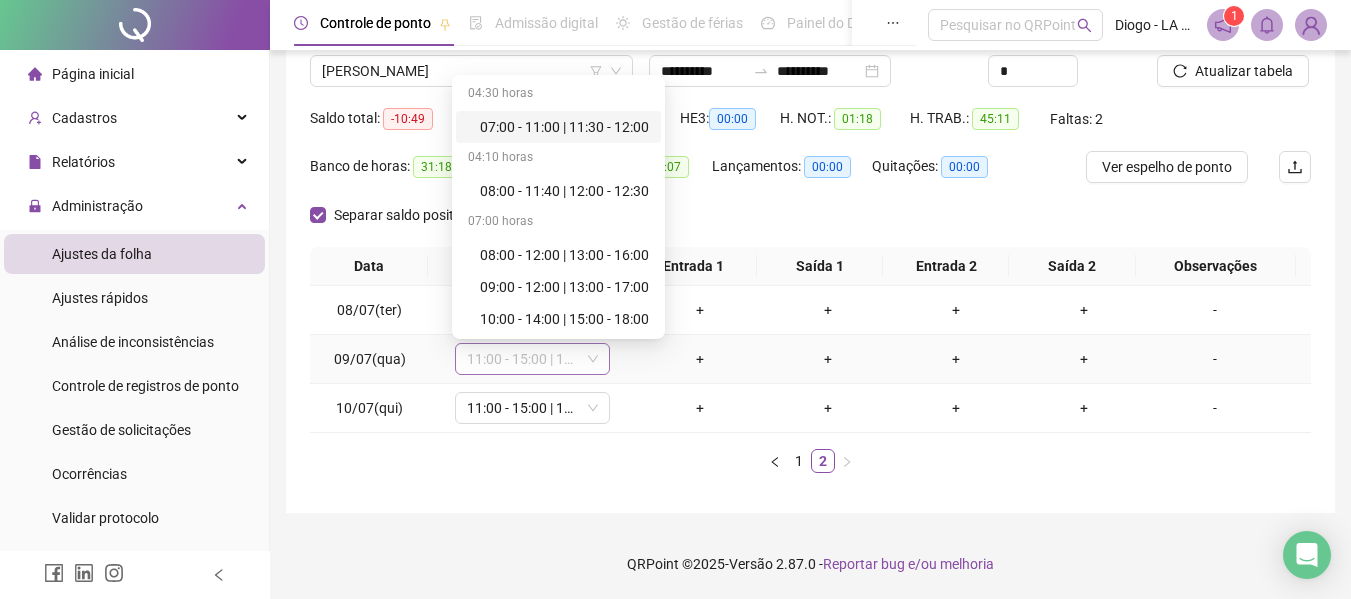 click on "11:00 - 15:00 | 19:00 - 23:00" at bounding box center (532, 359) 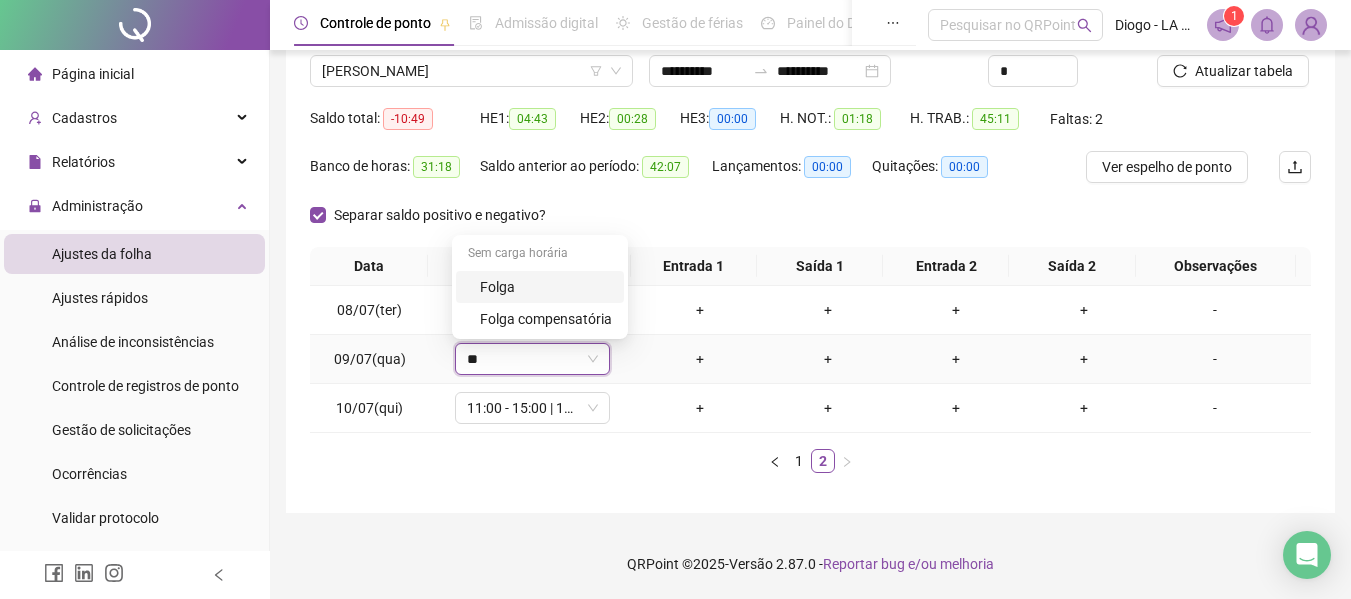 type on "***" 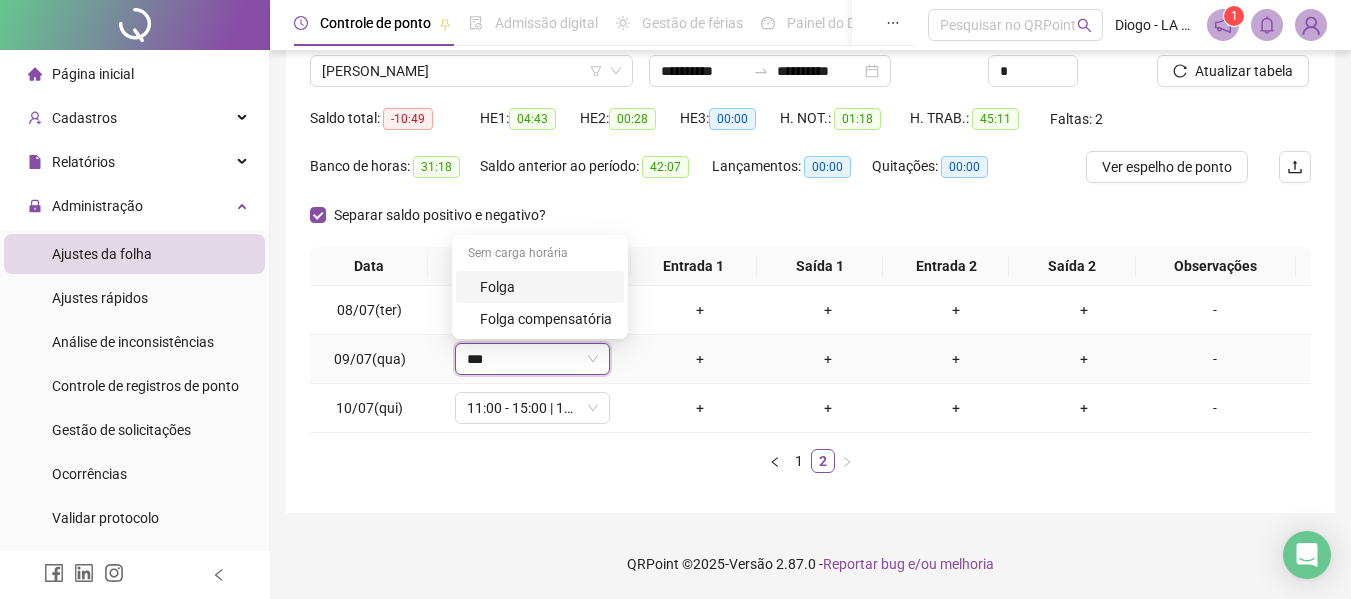 click on "Folga" at bounding box center [546, 287] 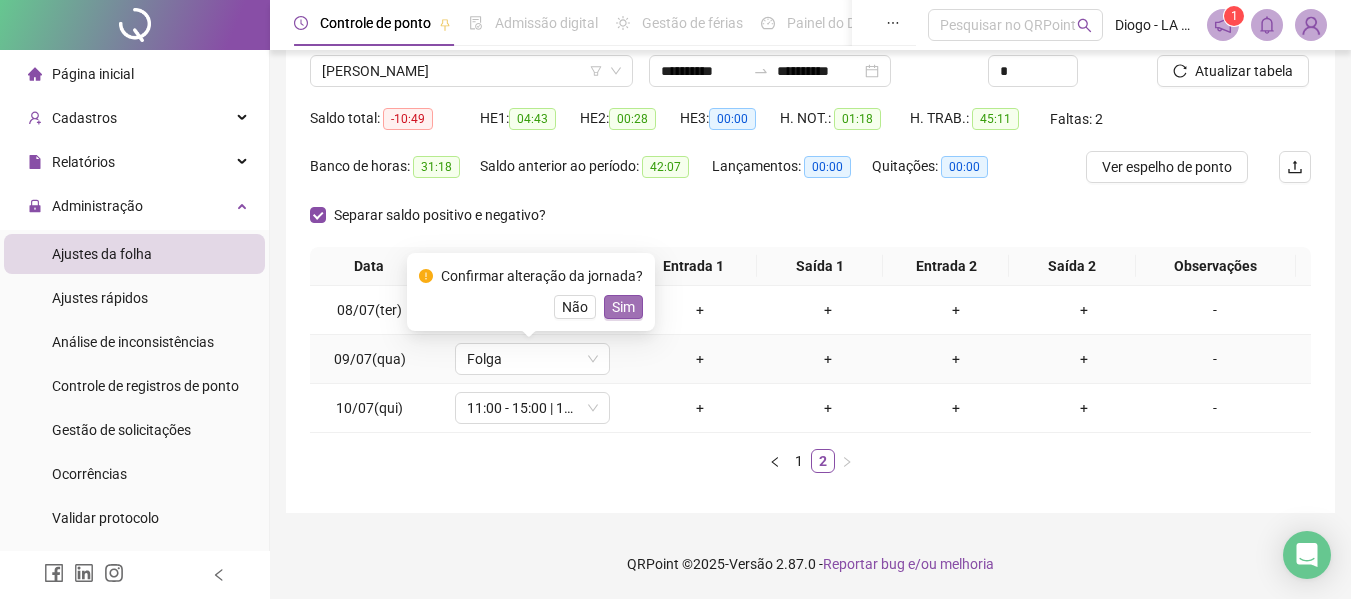 click on "Sim" at bounding box center (623, 307) 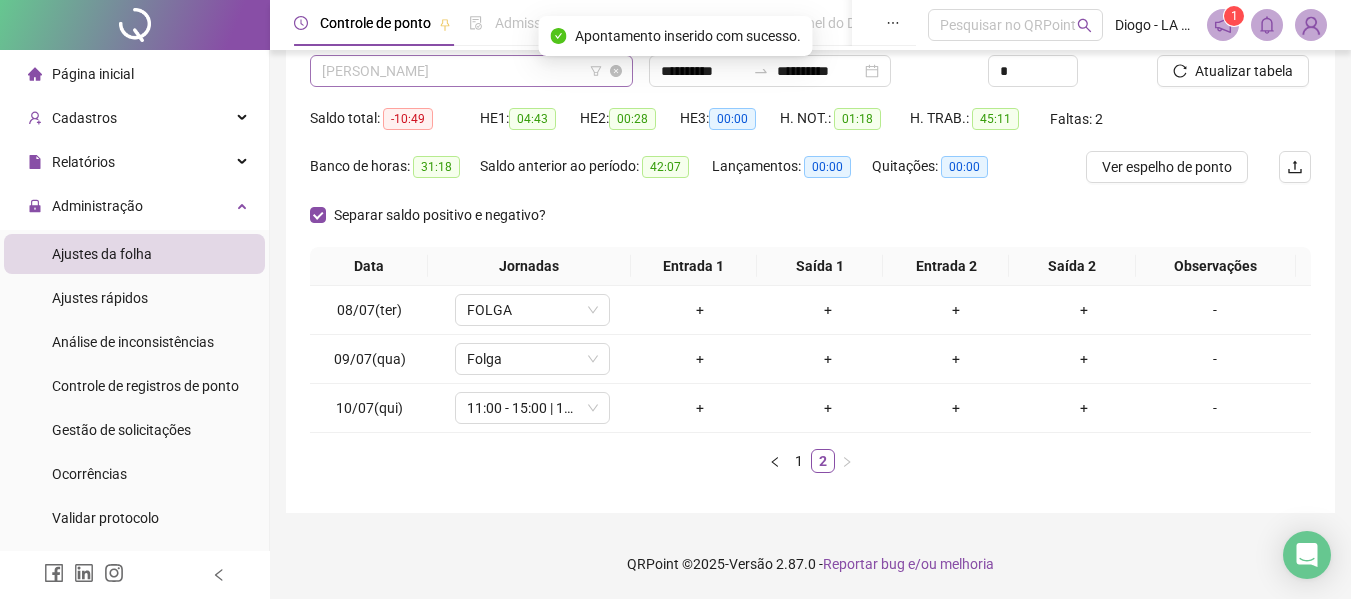 click on "[PERSON_NAME]" at bounding box center (471, 71) 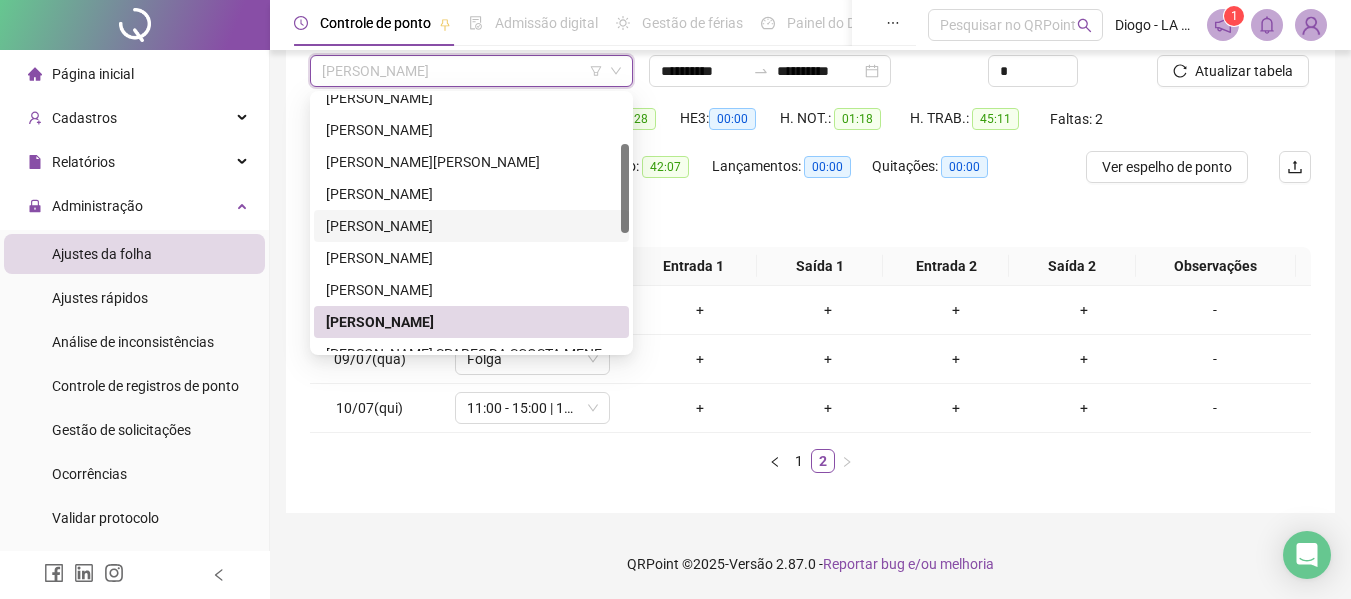 drag, startPoint x: 629, startPoint y: 222, endPoint x: 621, endPoint y: 215, distance: 10.630146 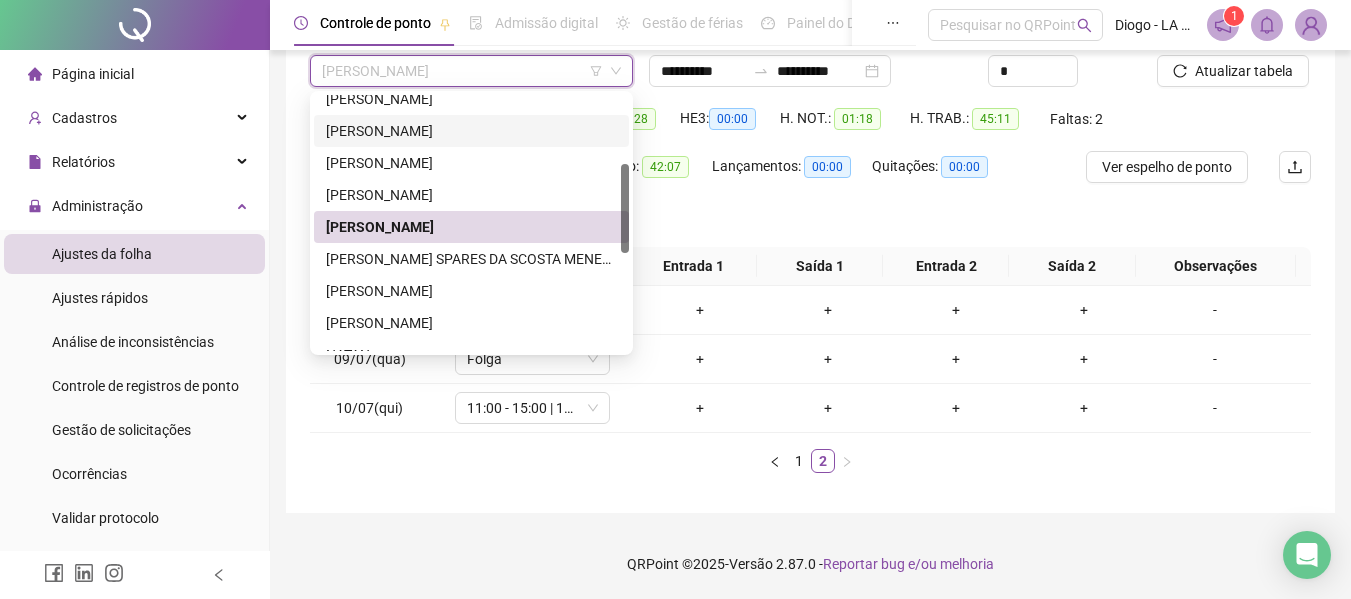 drag, startPoint x: 621, startPoint y: 215, endPoint x: 624, endPoint y: 251, distance: 36.124783 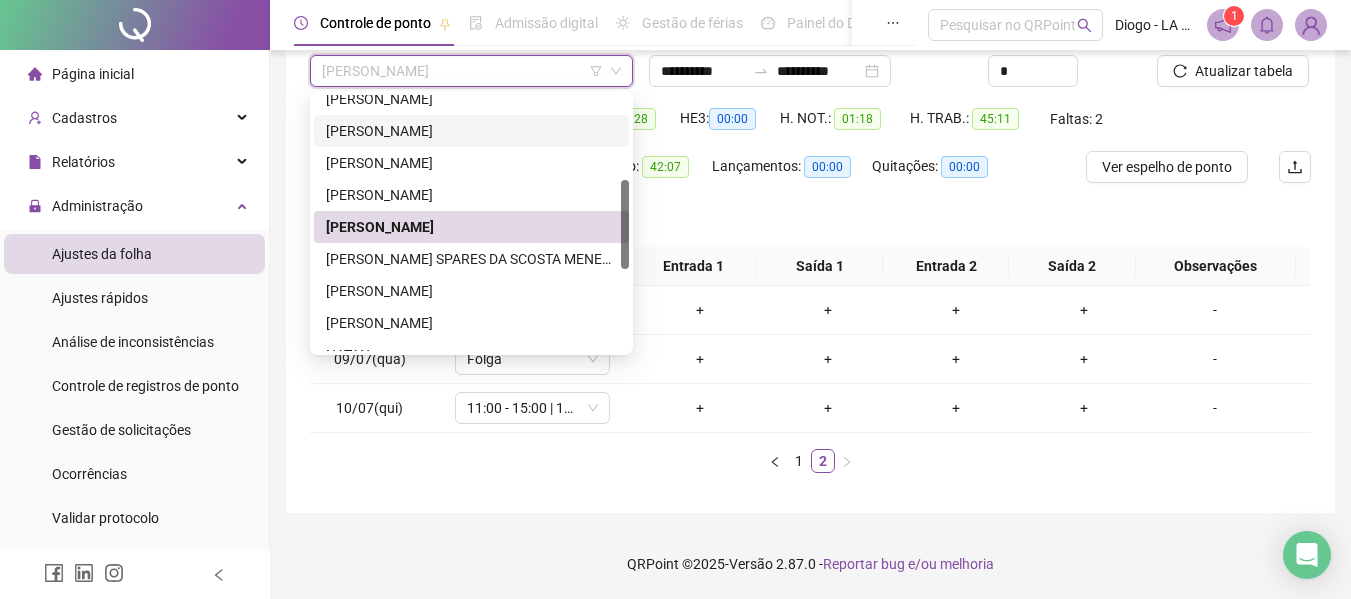 scroll, scrollTop: 245, scrollLeft: 0, axis: vertical 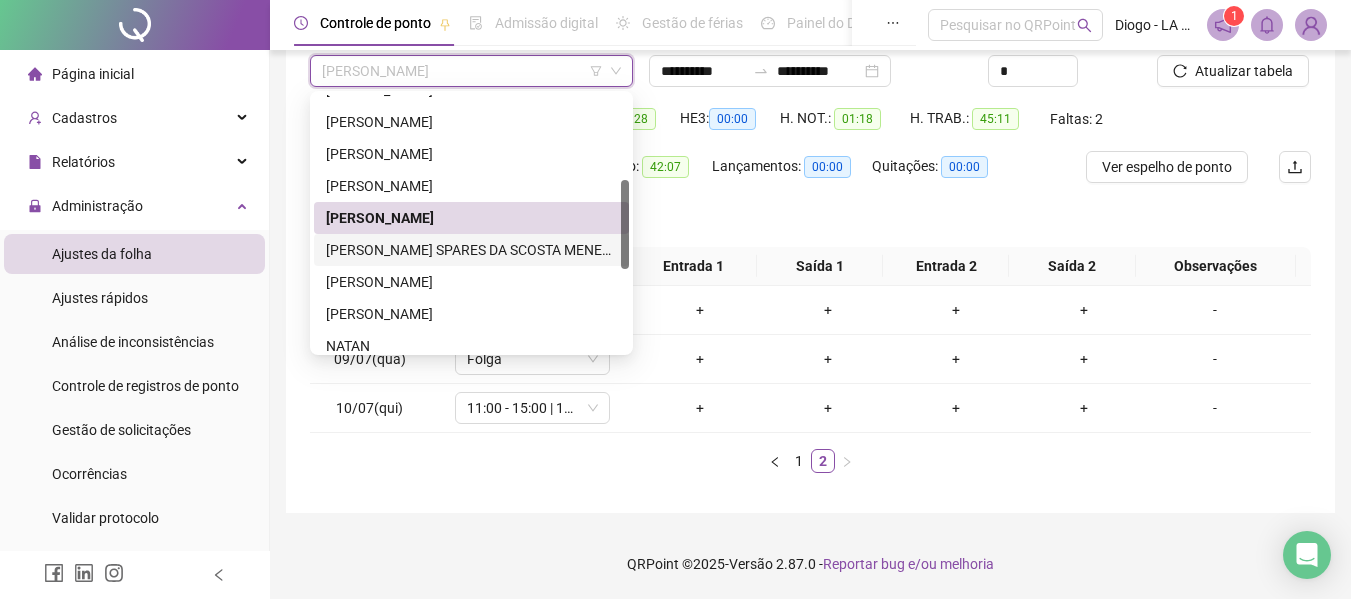 click on "[PERSON_NAME] SPARES DA SCOSTA MENESES" at bounding box center (471, 250) 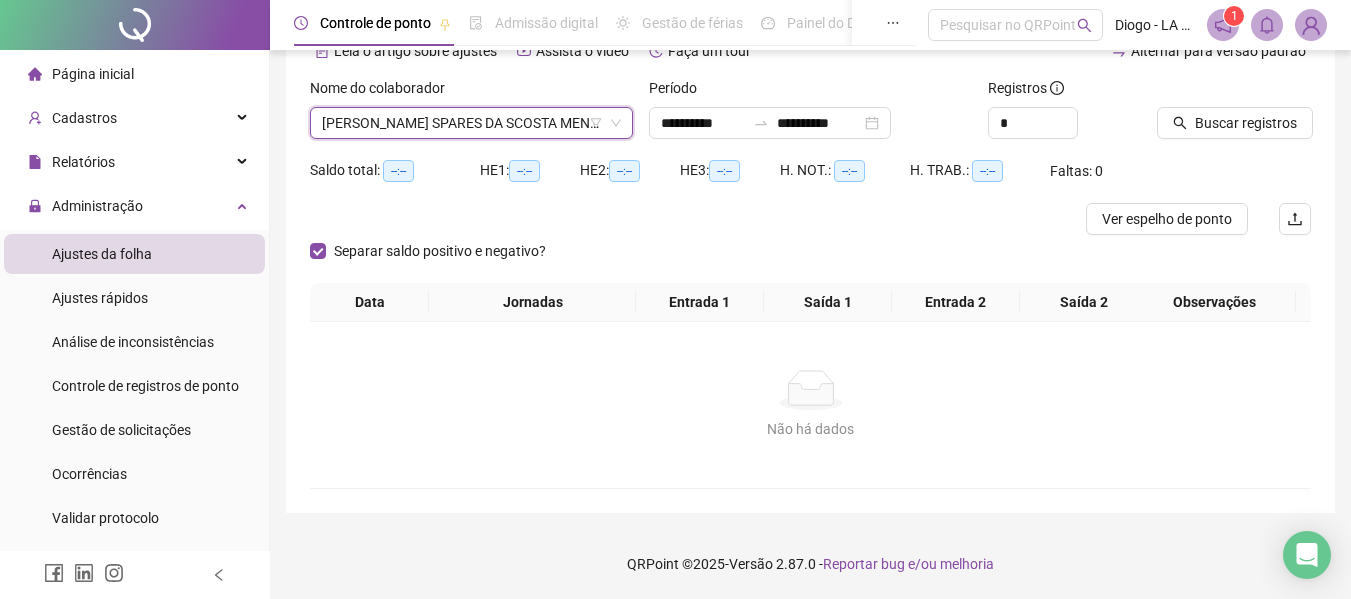 click 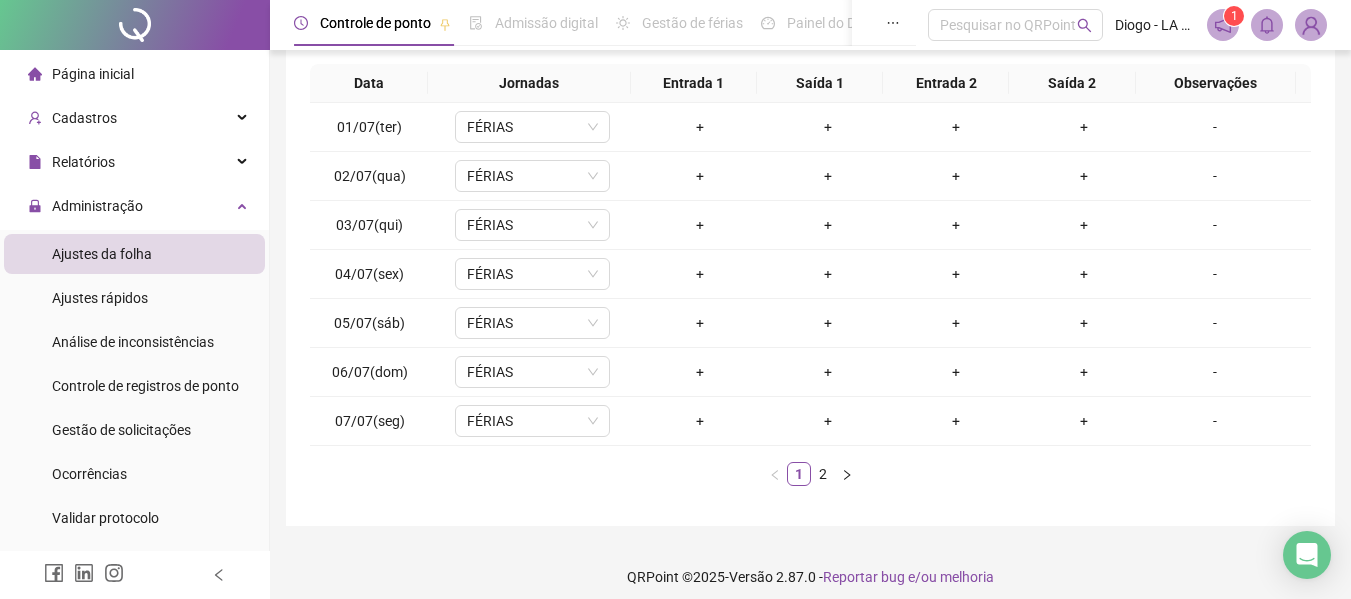 scroll, scrollTop: 344, scrollLeft: 0, axis: vertical 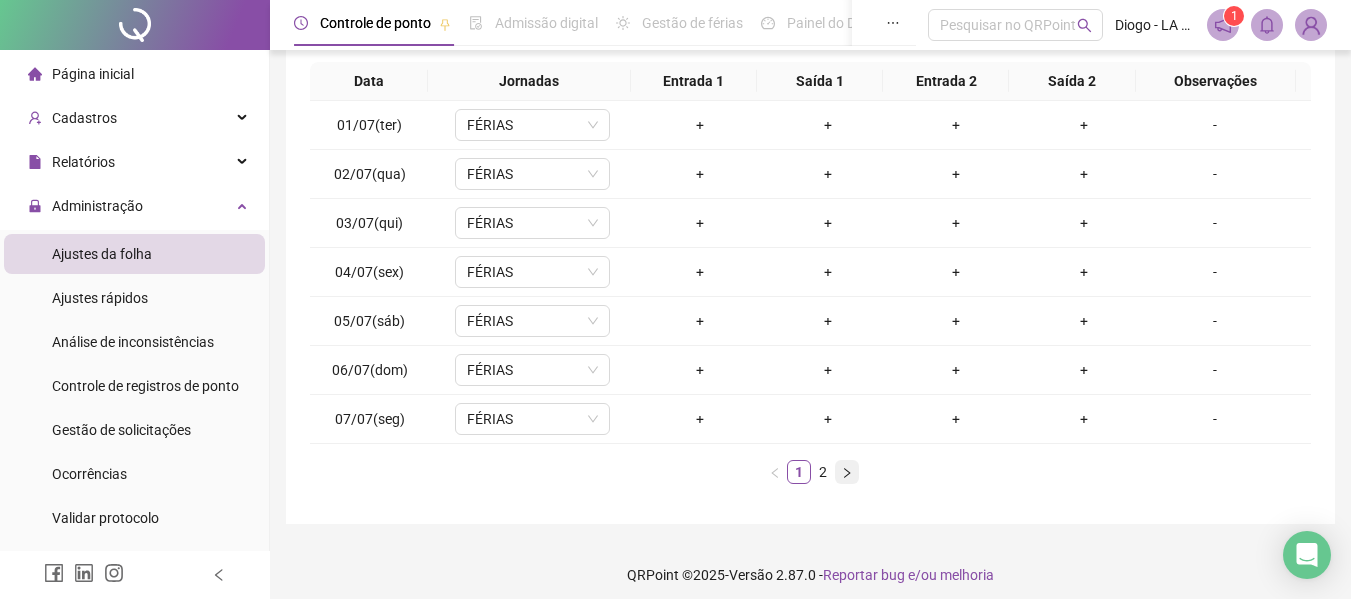 click 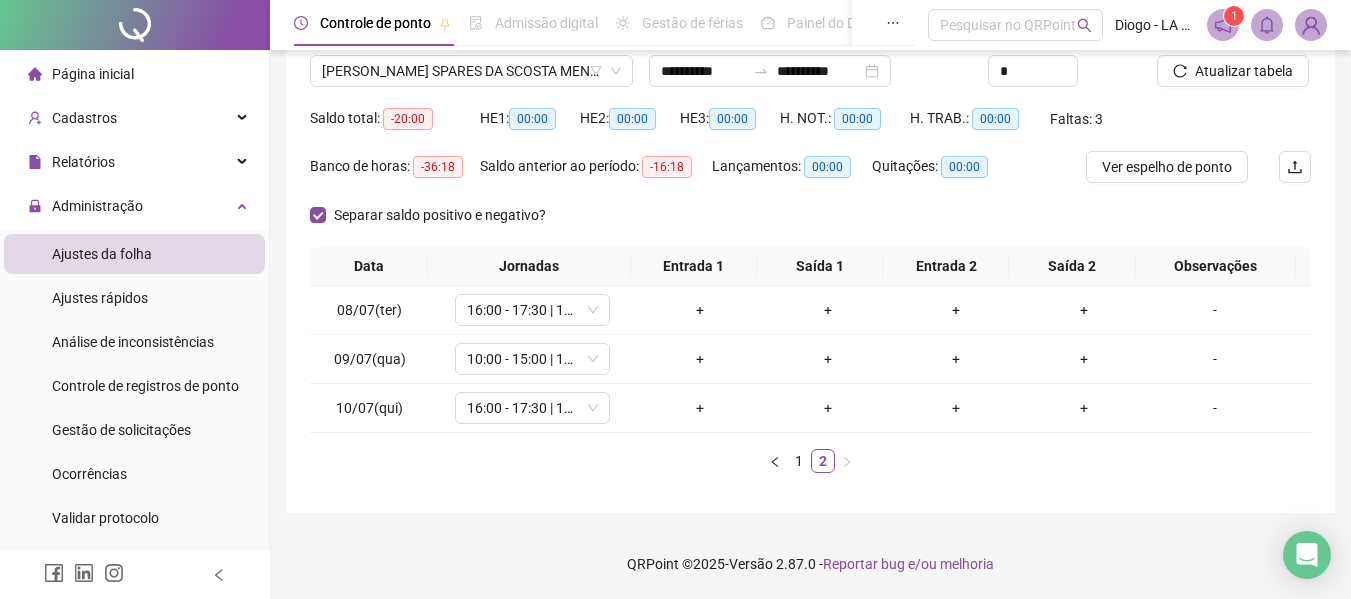 scroll, scrollTop: 159, scrollLeft: 0, axis: vertical 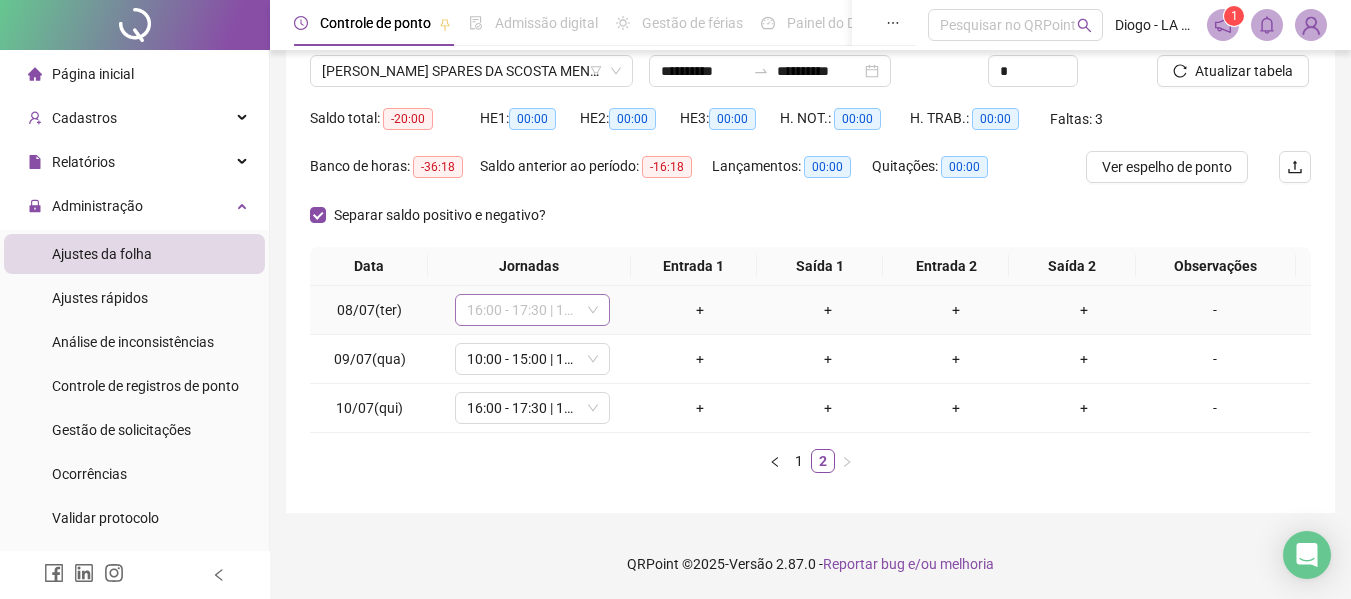 click on "16:00 - 17:30 | 18:00 - 22:00" at bounding box center (532, 310) 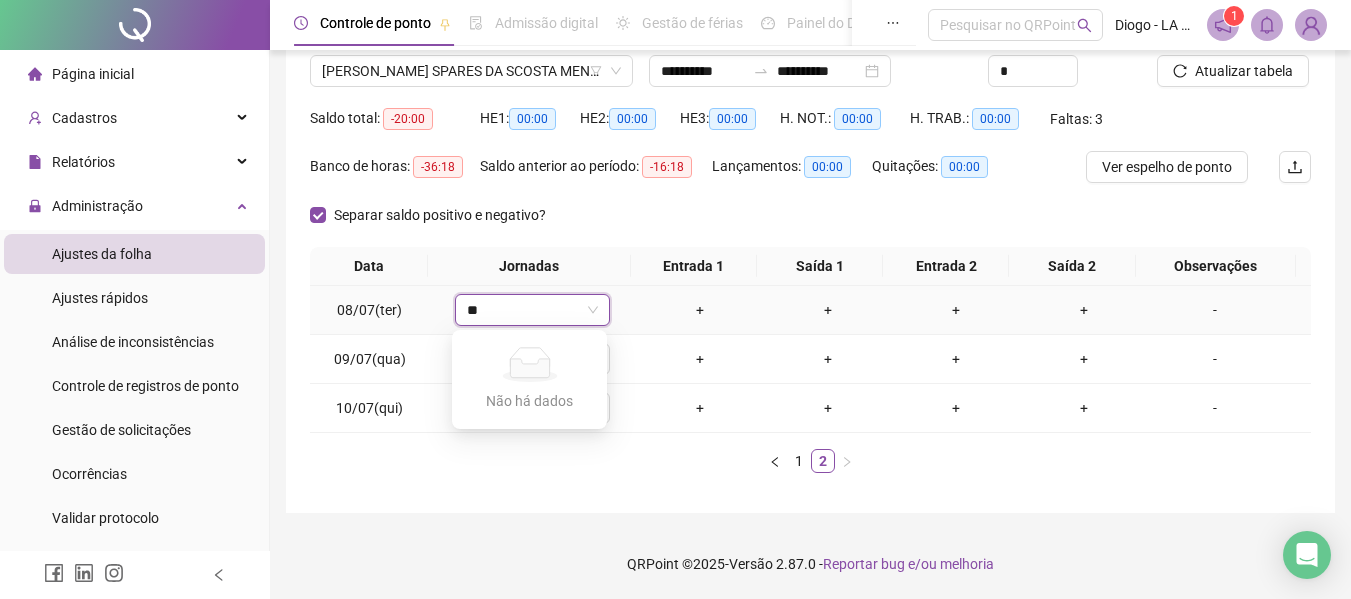 type on "*" 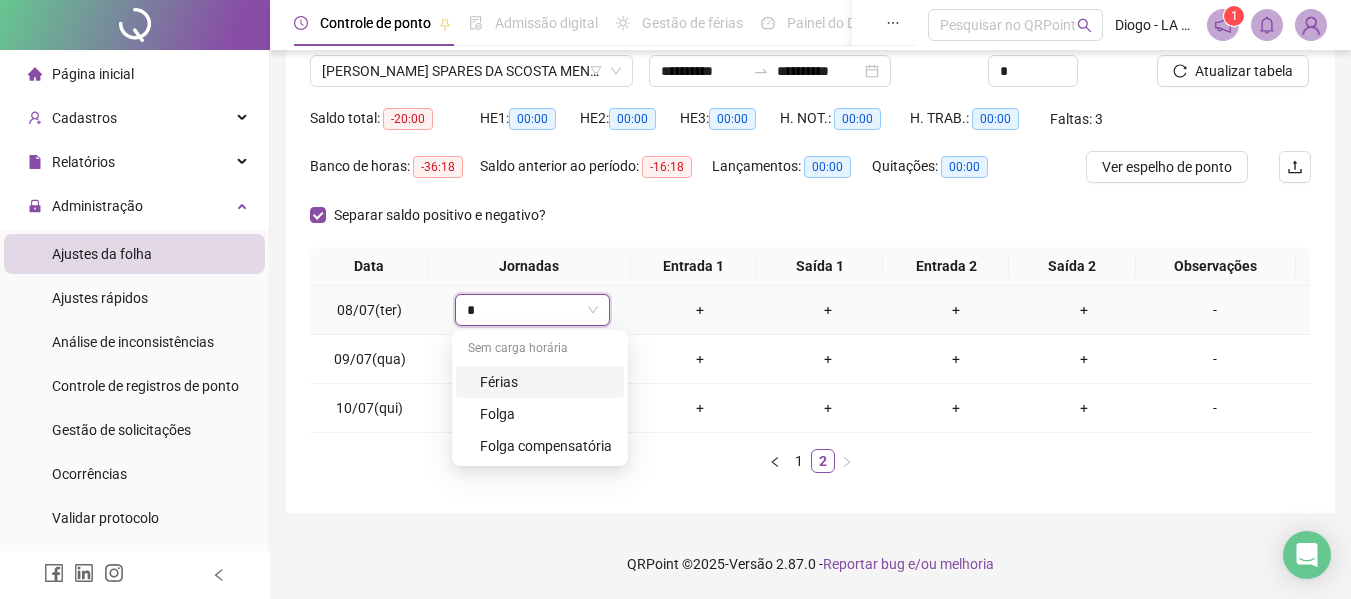 click on "Férias" at bounding box center (546, 382) 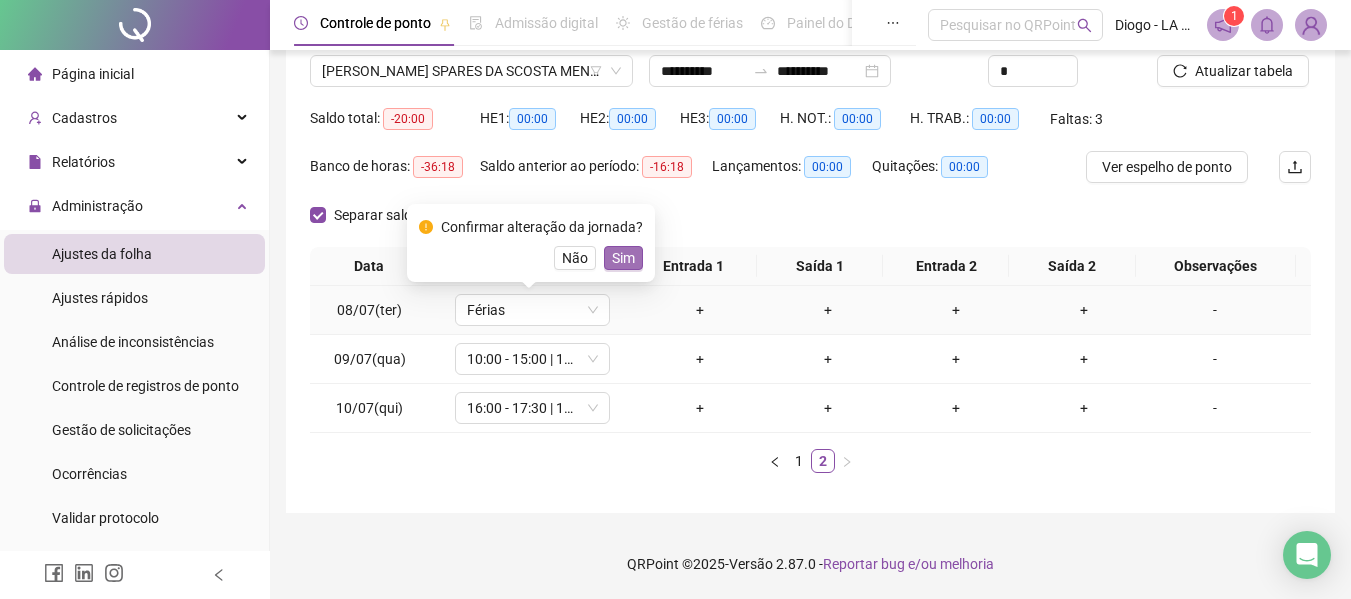 click on "Sim" at bounding box center [623, 258] 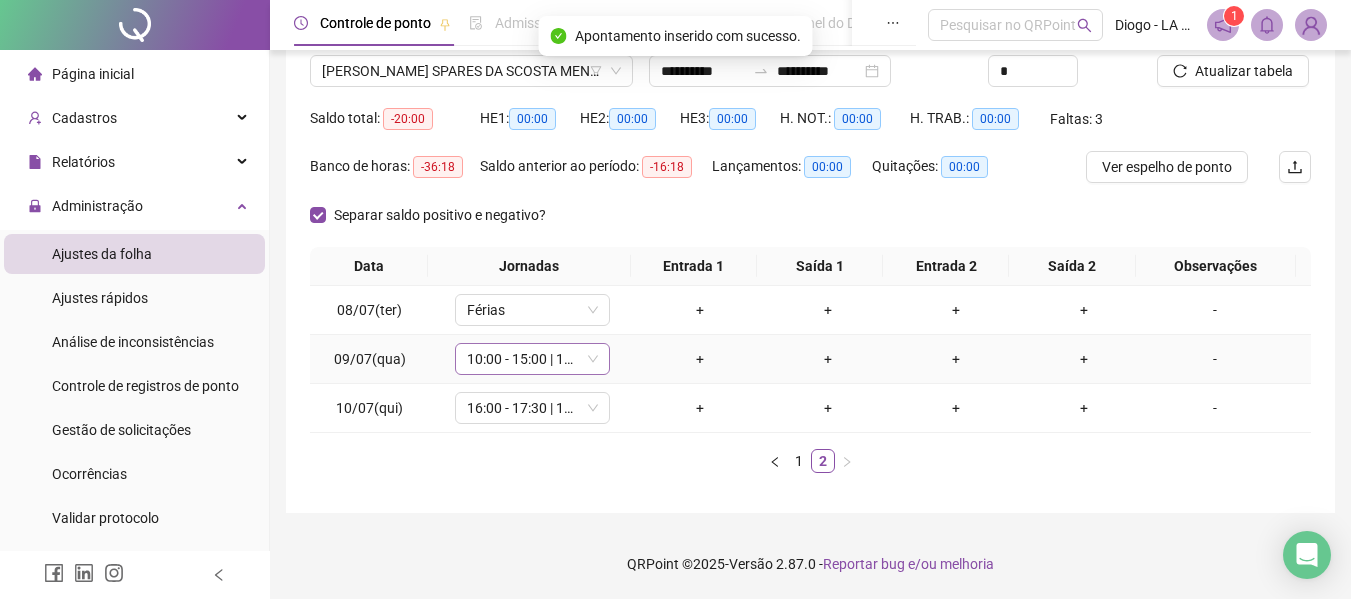 click on "10:00 - 15:00 | 18:00 - 22:00" at bounding box center [532, 359] 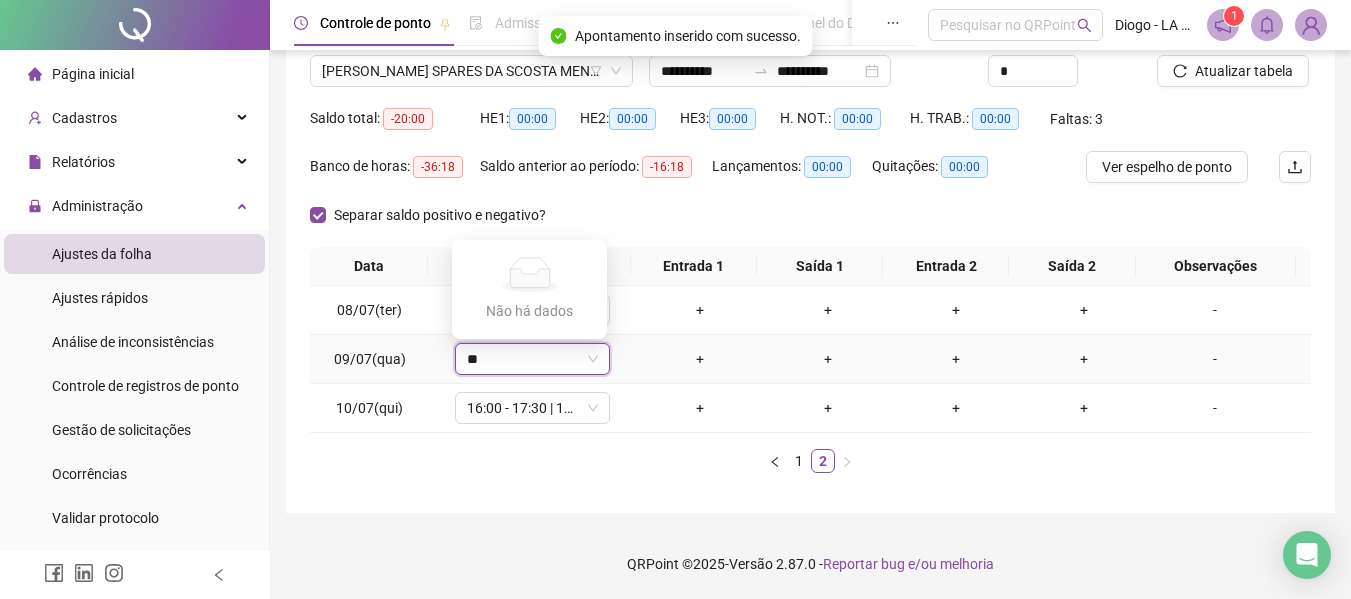 type on "*" 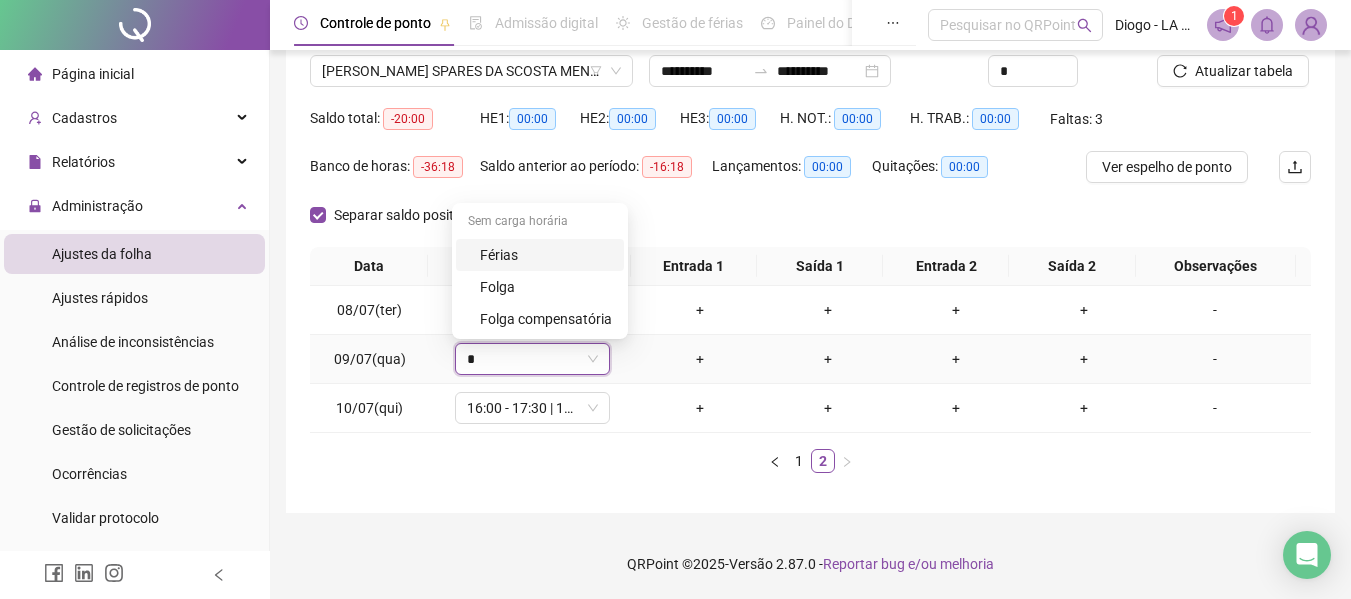 click on "Férias" at bounding box center [546, 255] 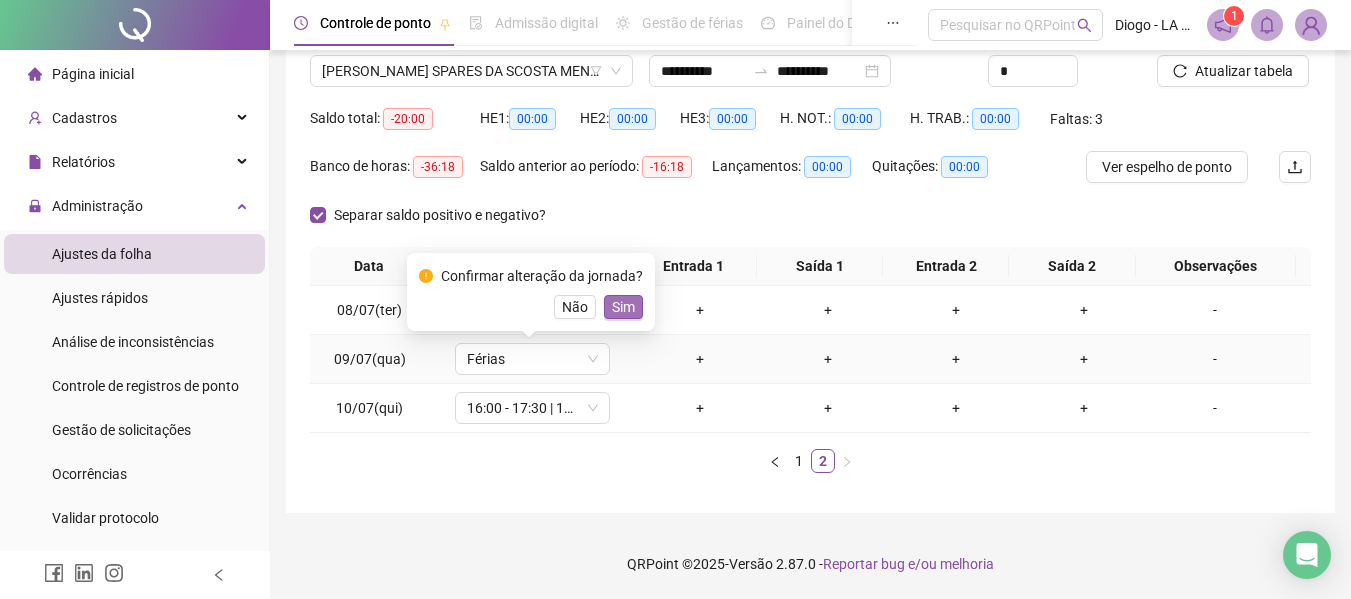 click on "Sim" at bounding box center [623, 307] 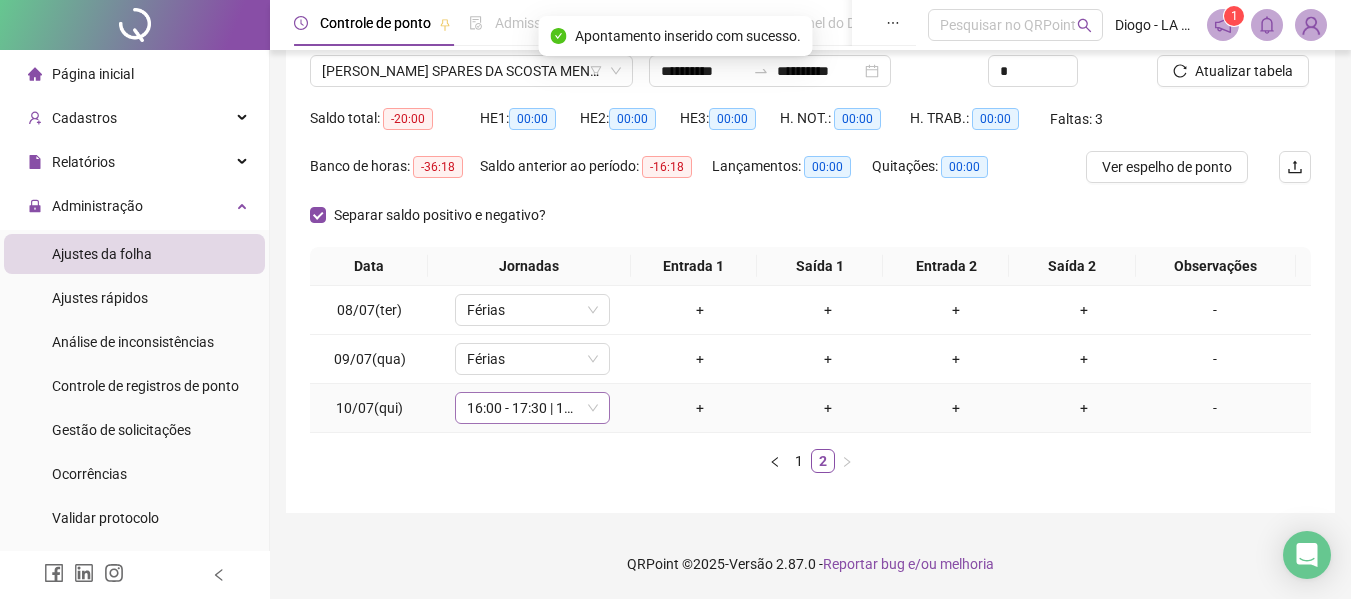 drag, startPoint x: 530, startPoint y: 424, endPoint x: 519, endPoint y: 412, distance: 16.27882 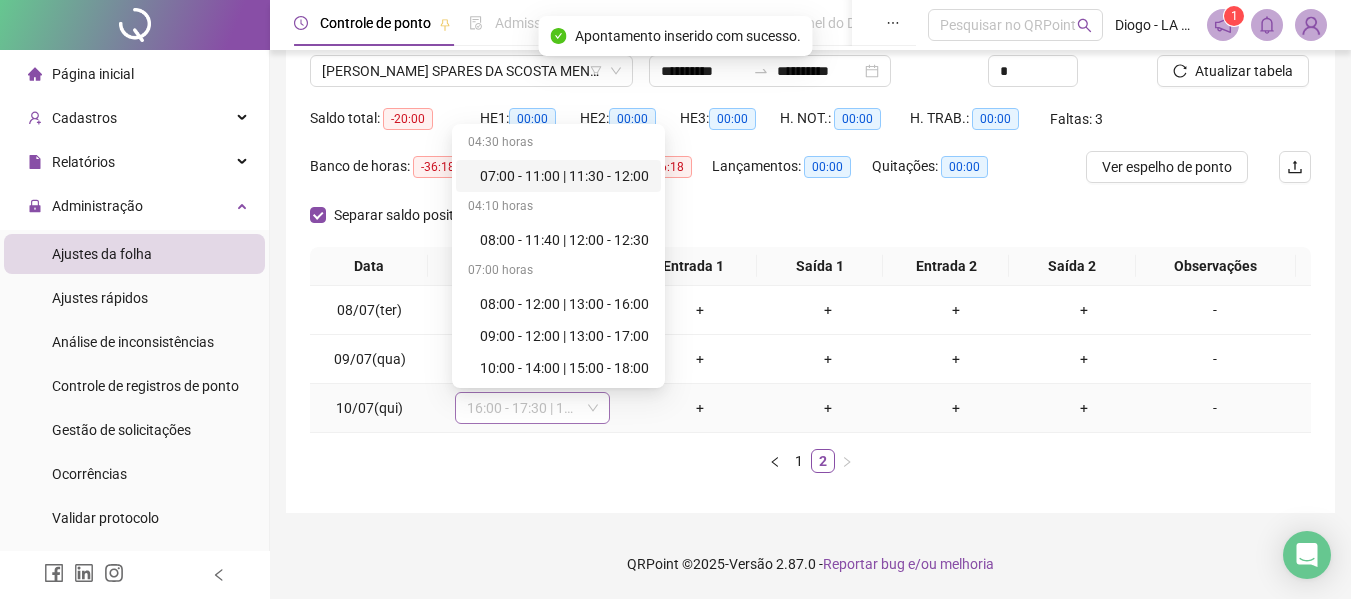 click on "16:00 - 17:30 | 18:00 - 22:00" at bounding box center [532, 408] 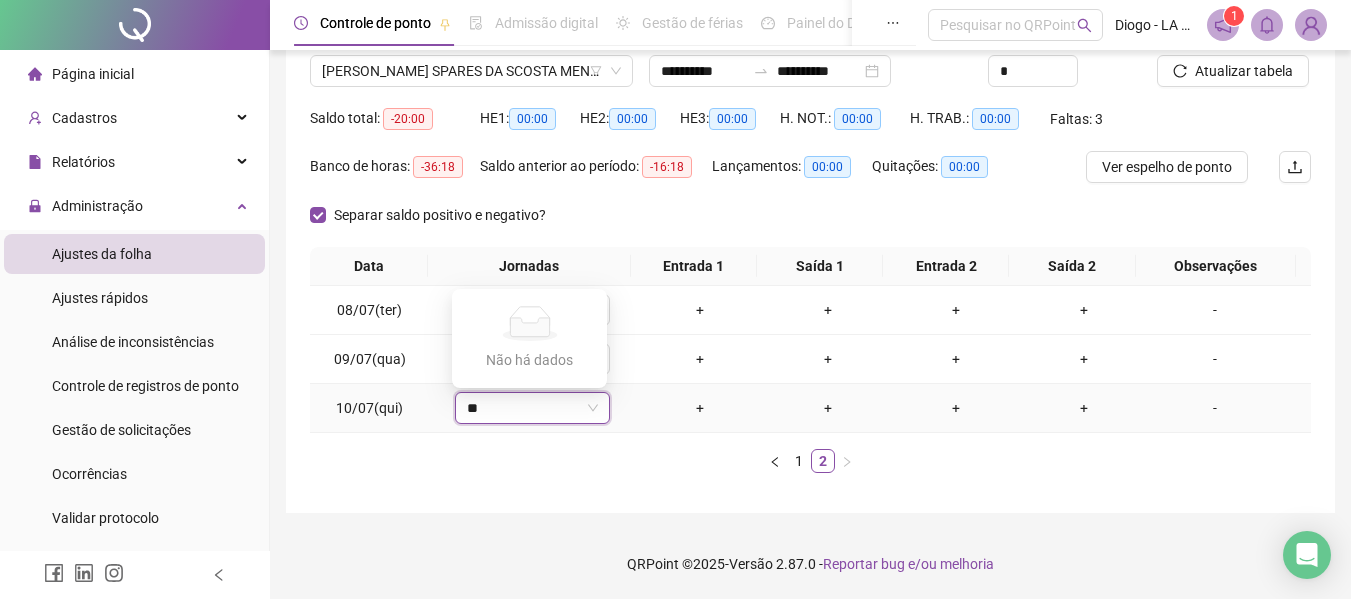 type on "*" 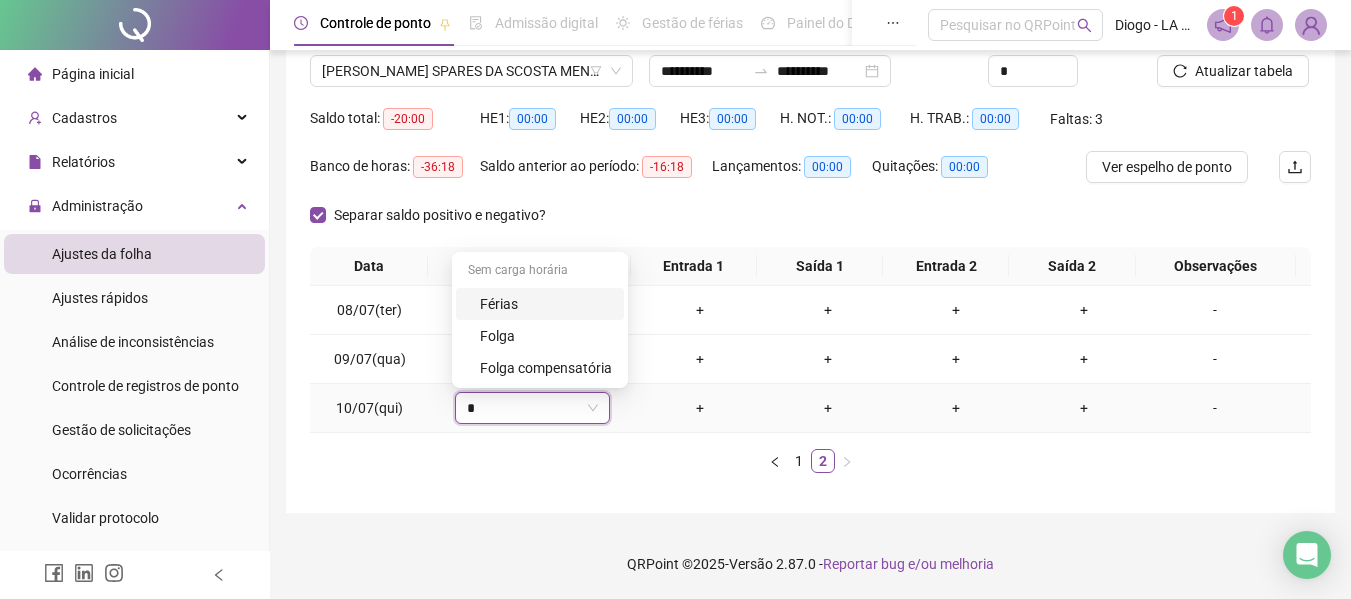 click on "Férias" at bounding box center (546, 304) 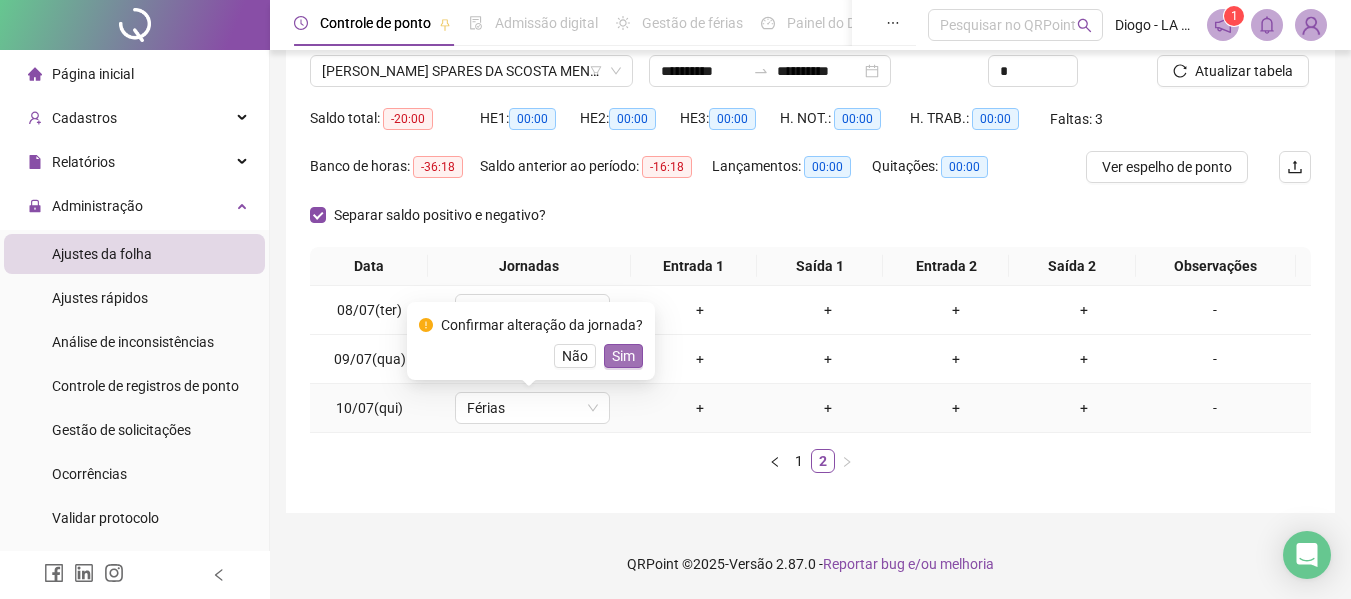 click on "Sim" at bounding box center (623, 356) 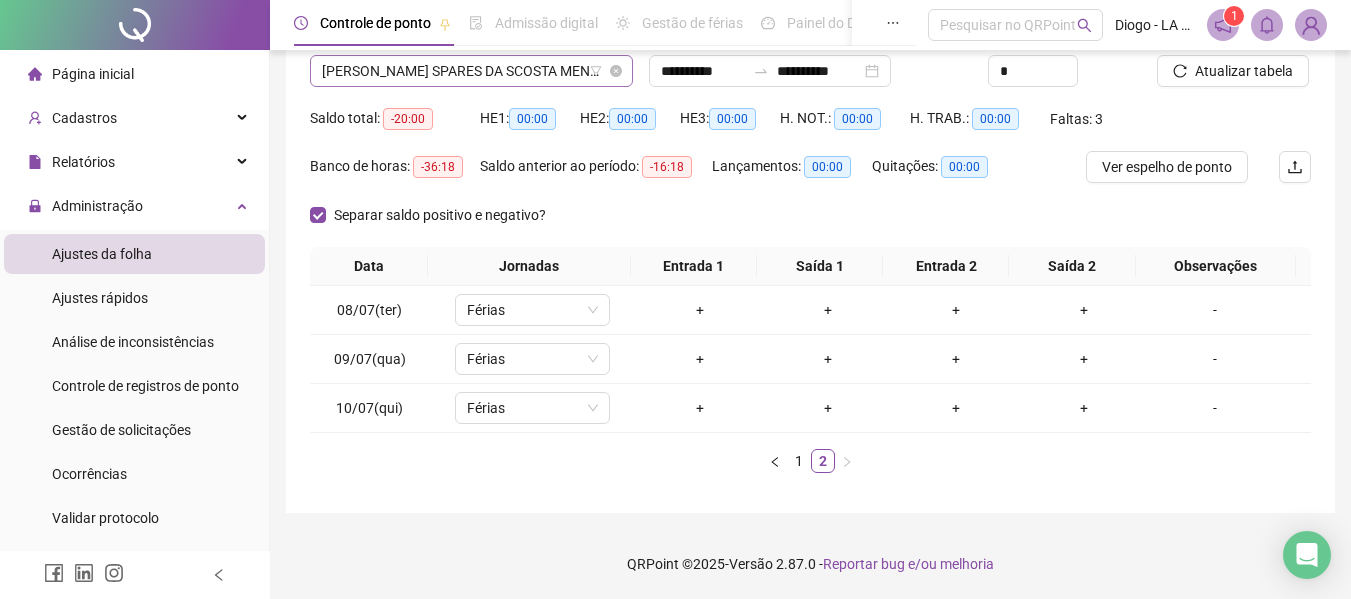 click on "[PERSON_NAME] SPARES DA SCOSTA MENESES" at bounding box center (471, 71) 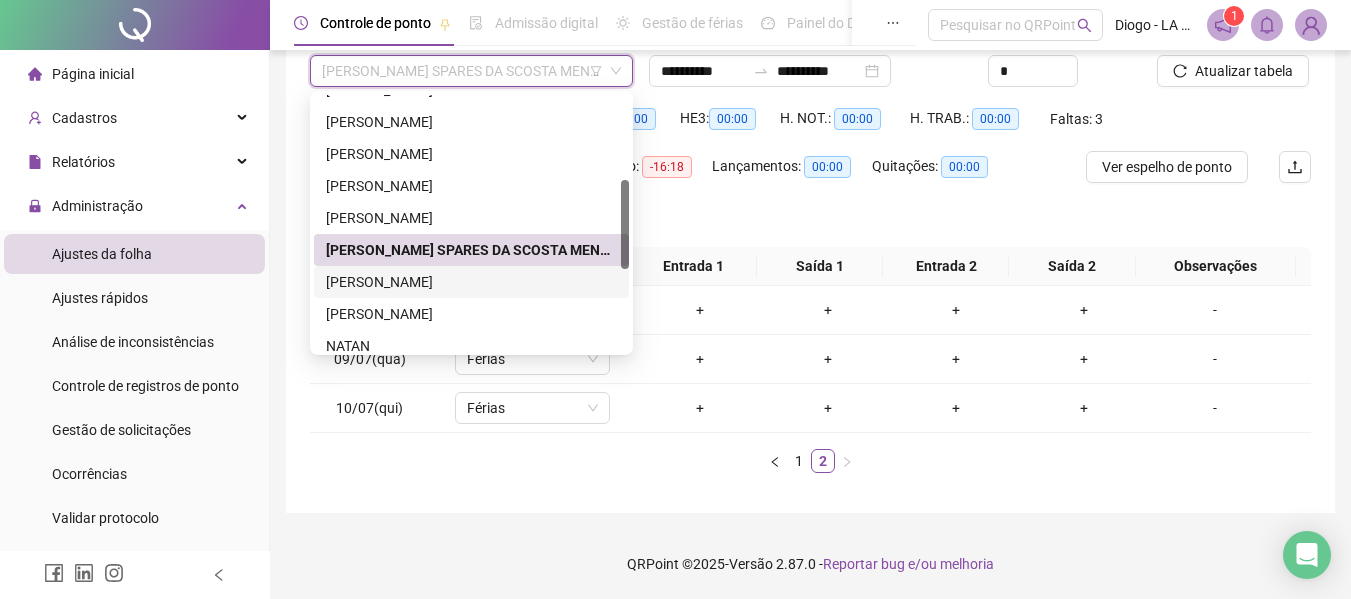 click on "[PERSON_NAME]" at bounding box center (471, 282) 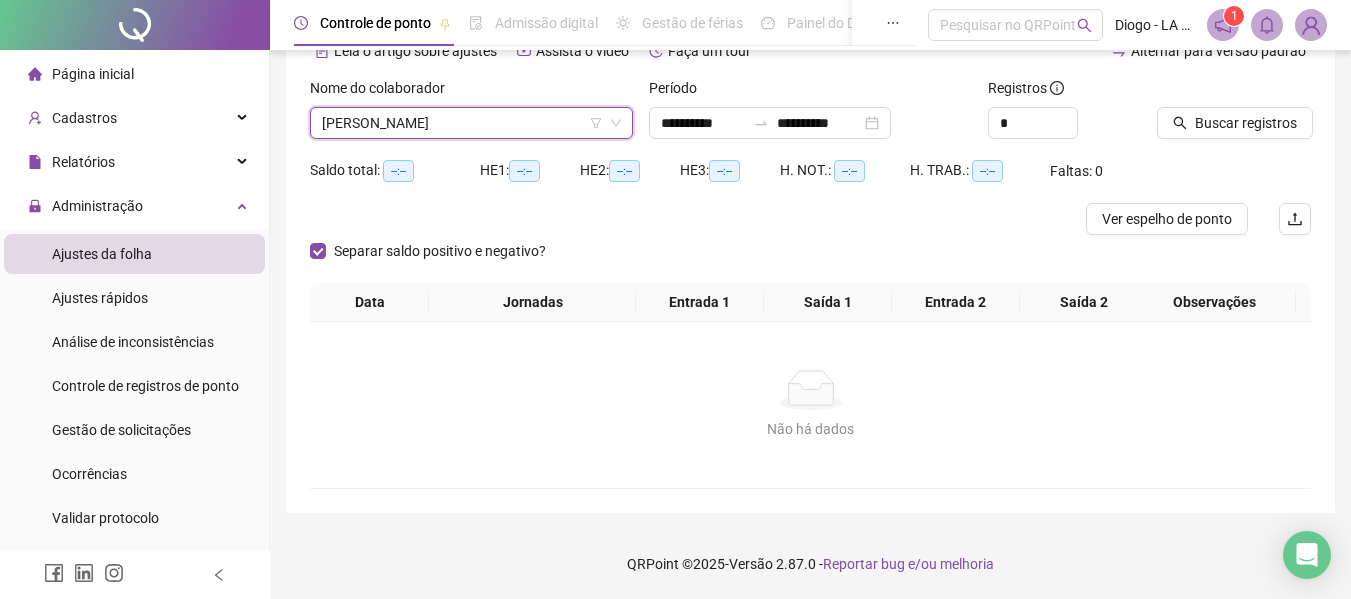 scroll, scrollTop: 107, scrollLeft: 0, axis: vertical 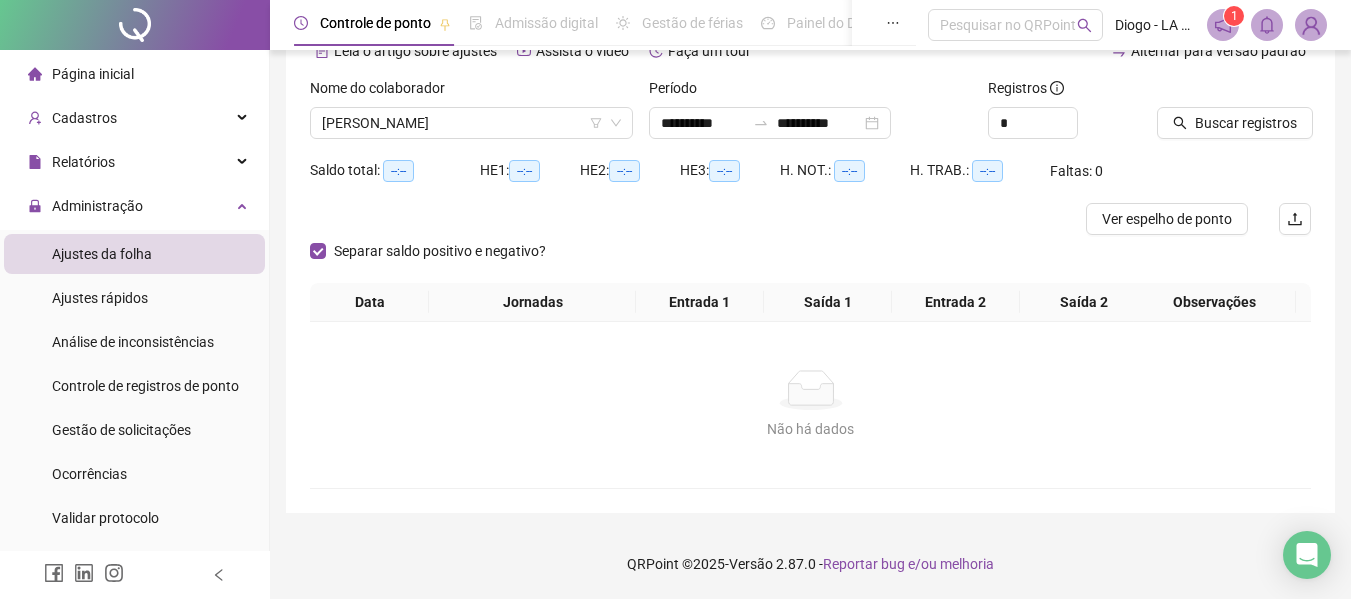 click 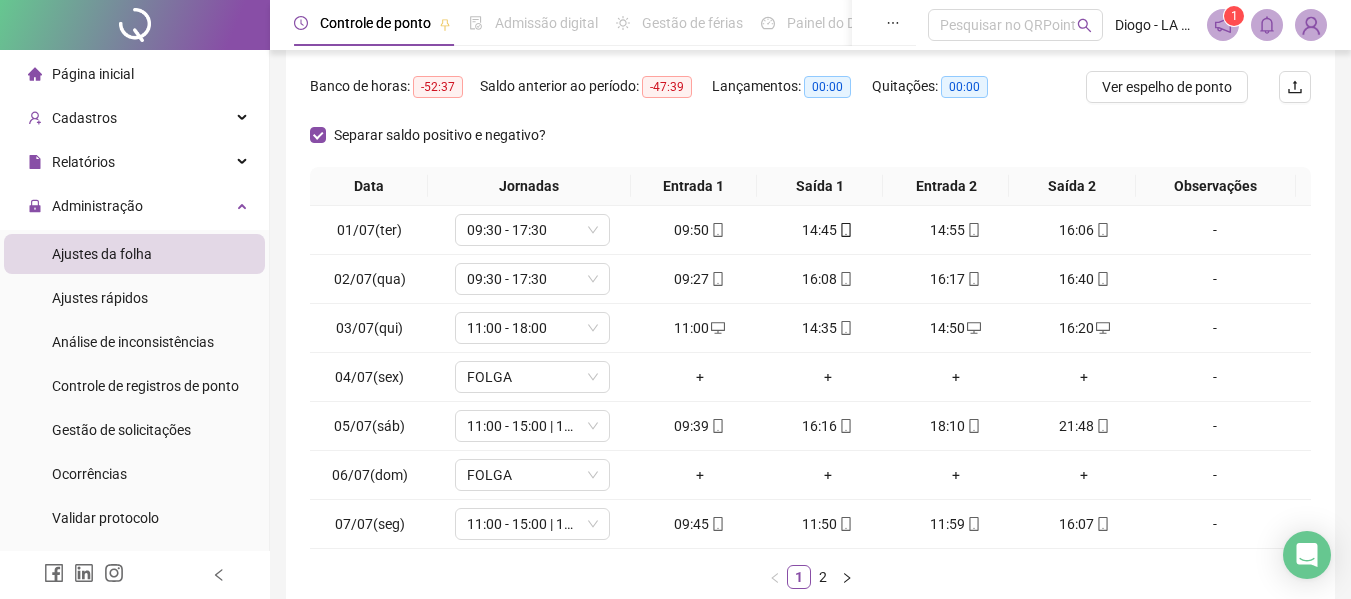 scroll, scrollTop: 301, scrollLeft: 0, axis: vertical 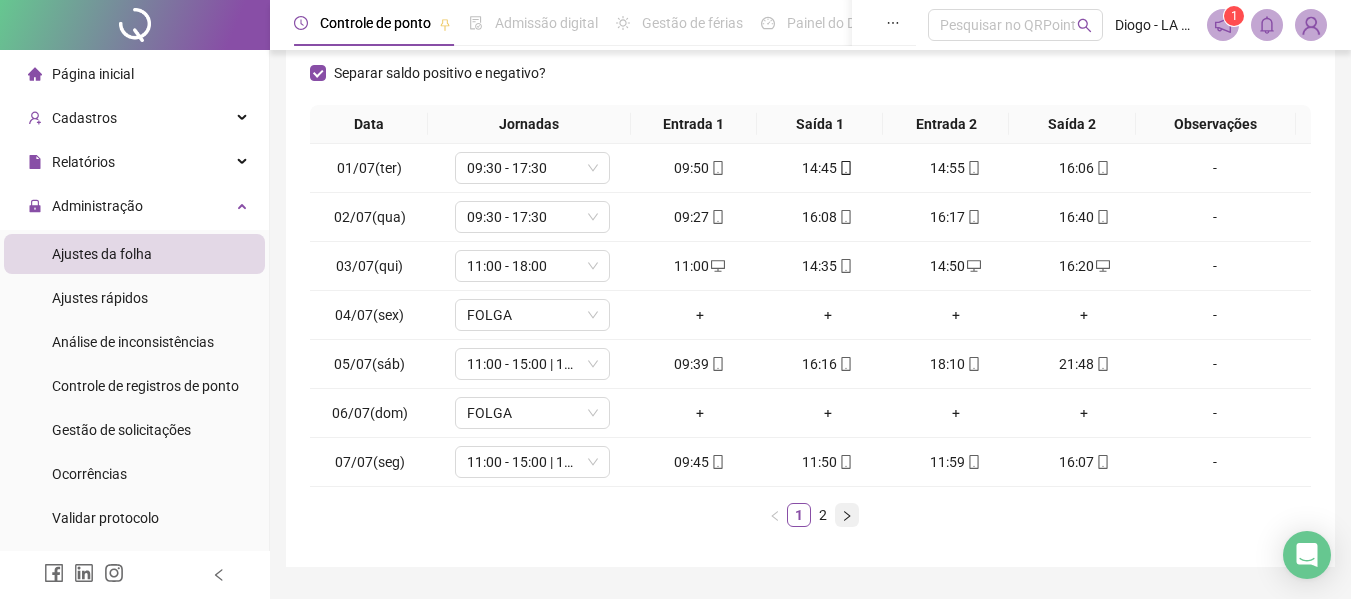 click 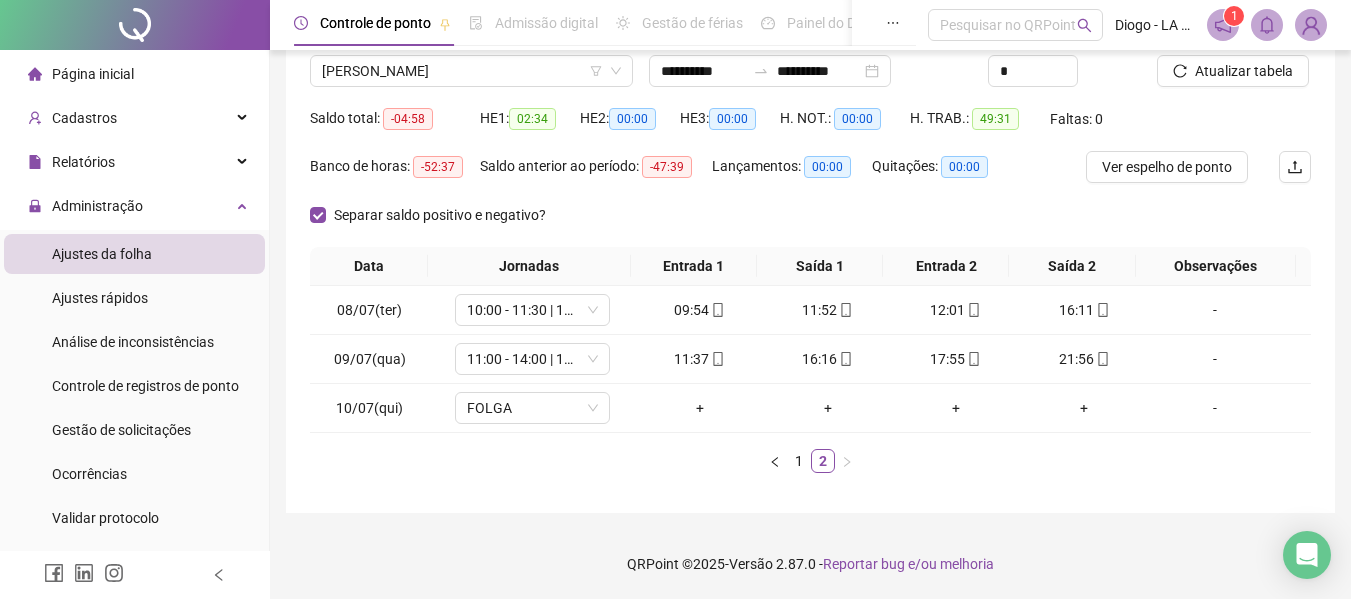 scroll, scrollTop: 159, scrollLeft: 0, axis: vertical 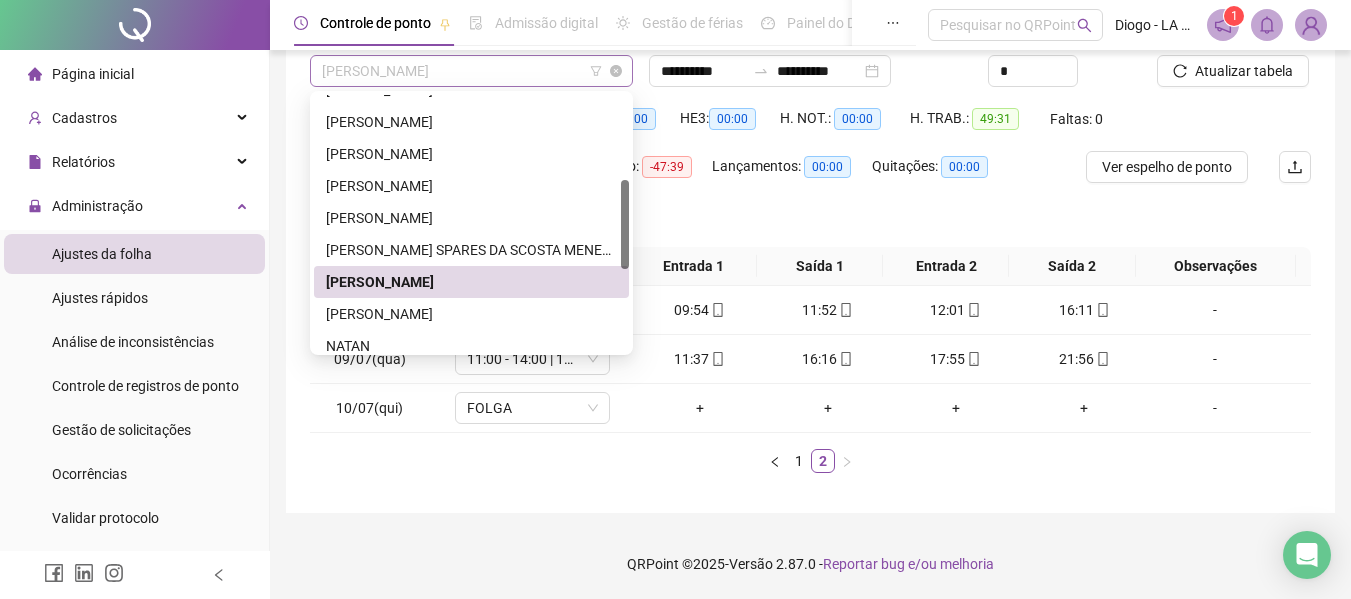 drag, startPoint x: 484, startPoint y: 83, endPoint x: 480, endPoint y: 70, distance: 13.601471 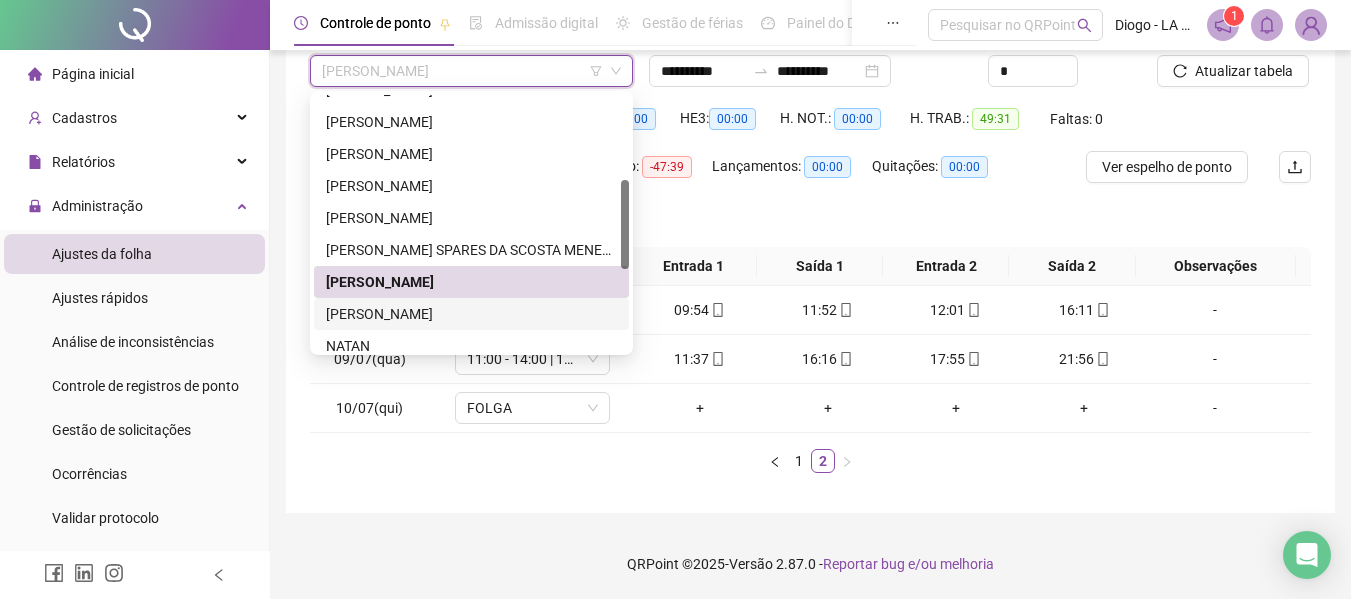 click on "[PERSON_NAME]" at bounding box center [471, 314] 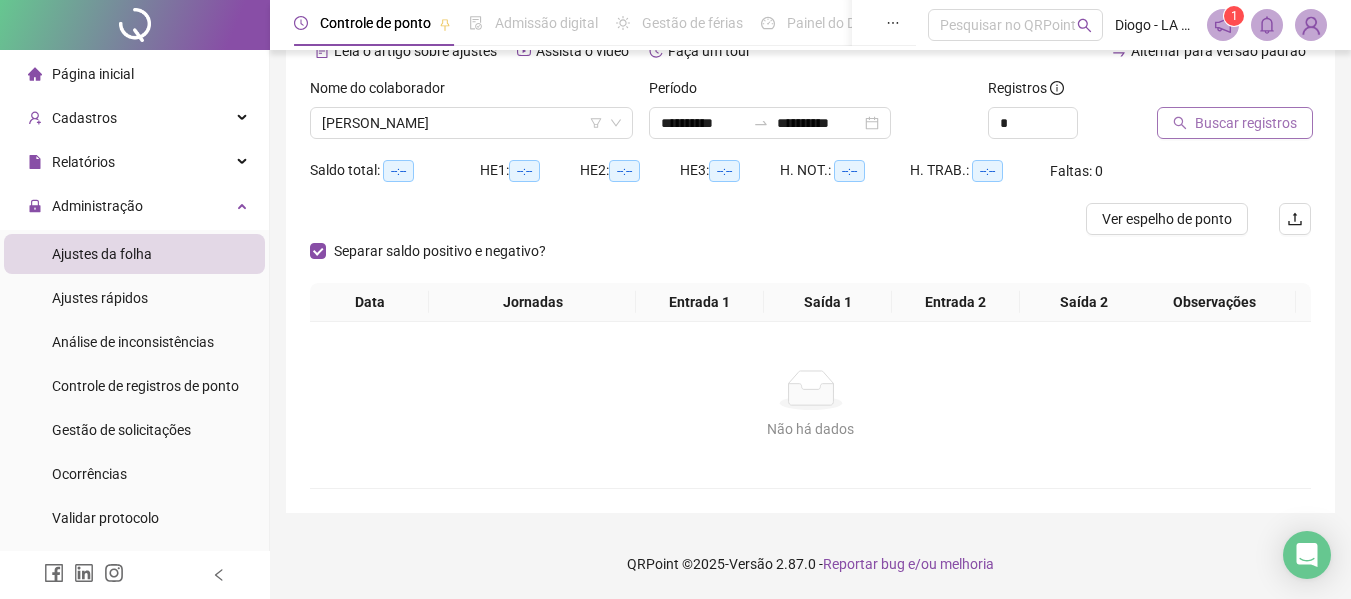 click on "Buscar registros" at bounding box center (1235, 123) 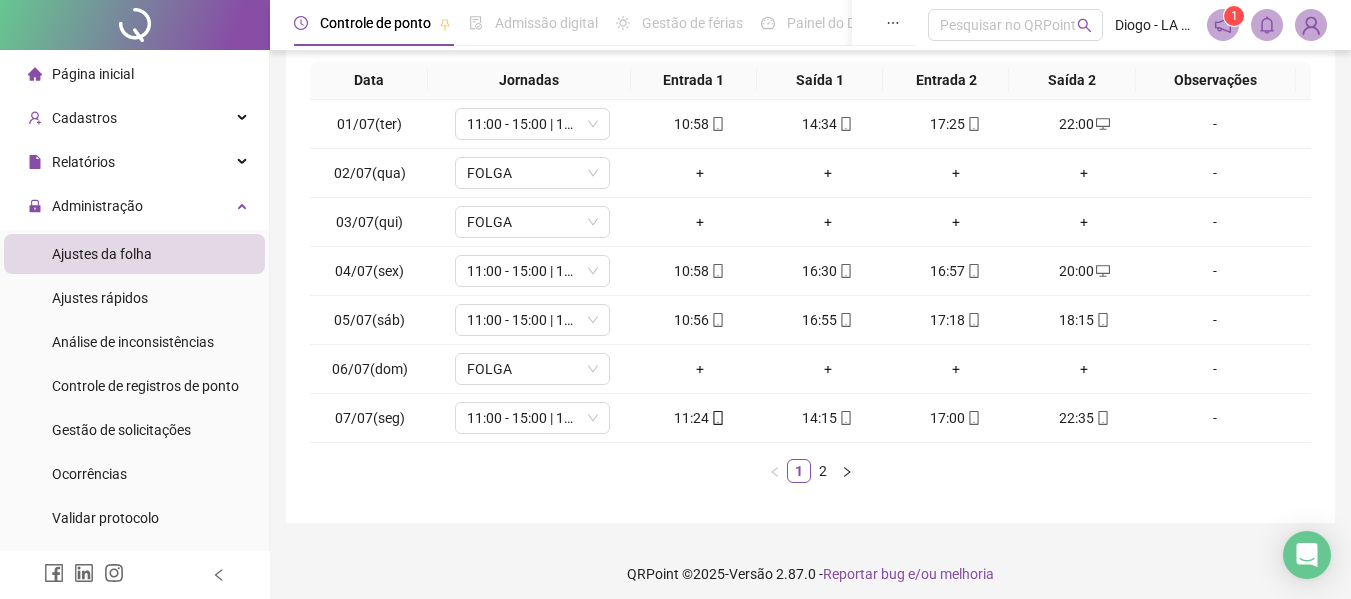 scroll, scrollTop: 355, scrollLeft: 0, axis: vertical 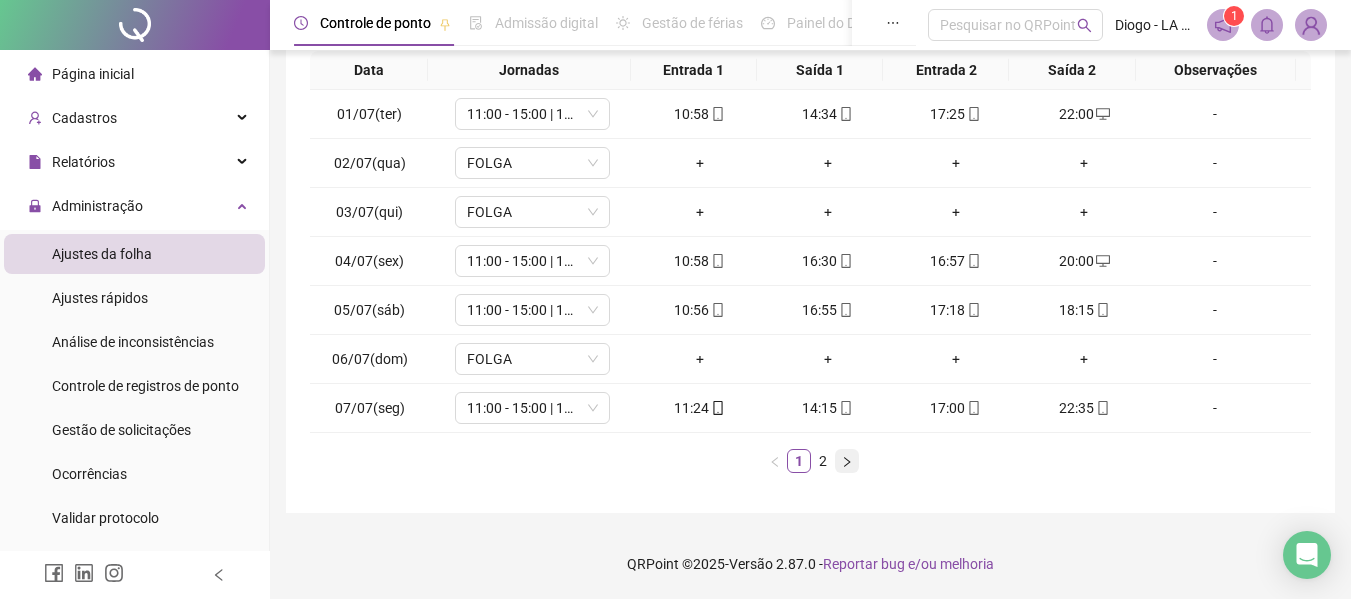 click 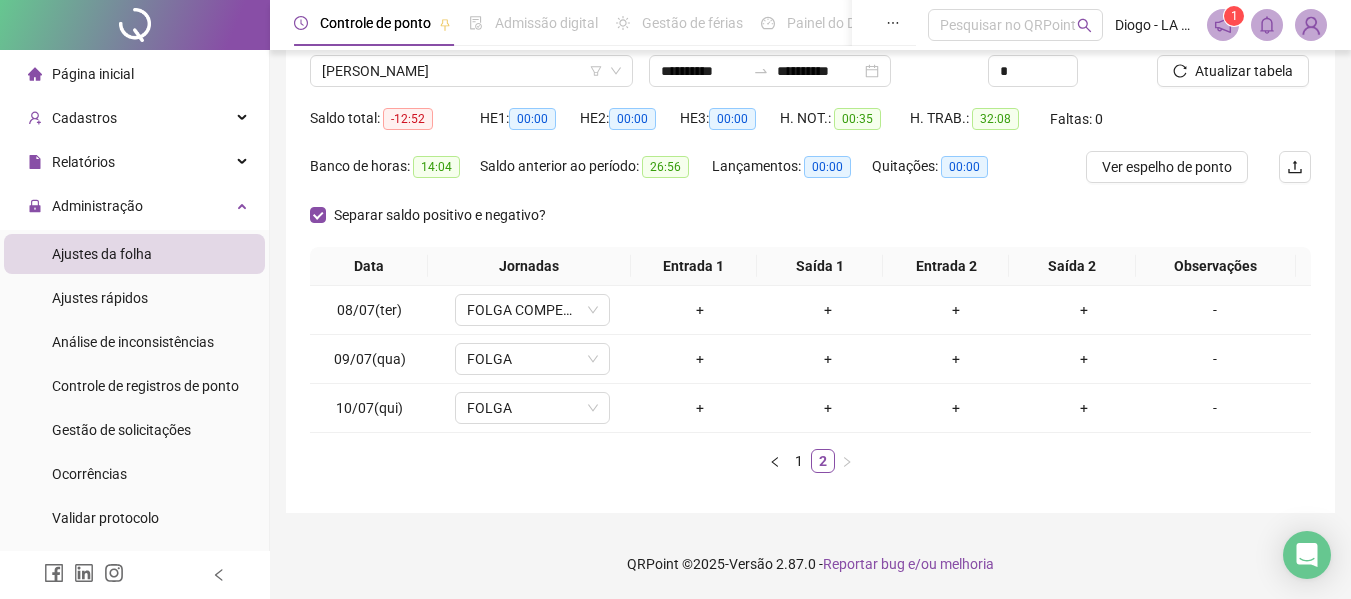scroll, scrollTop: 159, scrollLeft: 0, axis: vertical 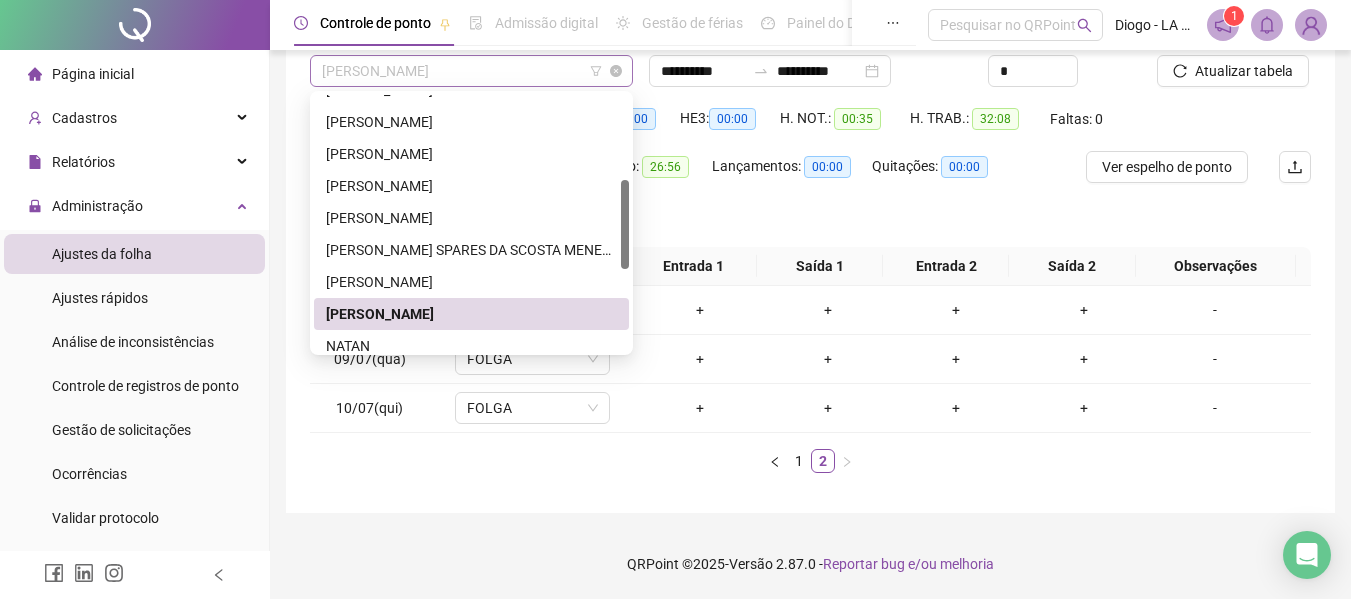 click on "[PERSON_NAME]" at bounding box center (471, 71) 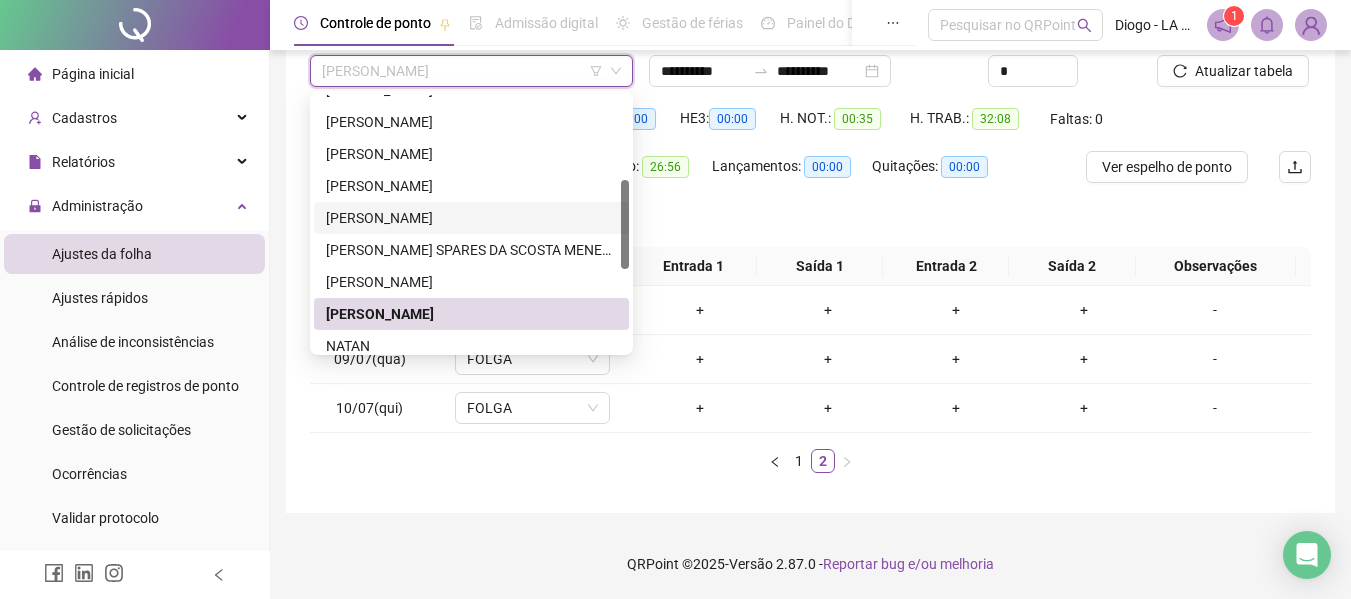 drag, startPoint x: 620, startPoint y: 222, endPoint x: 621, endPoint y: 248, distance: 26.019224 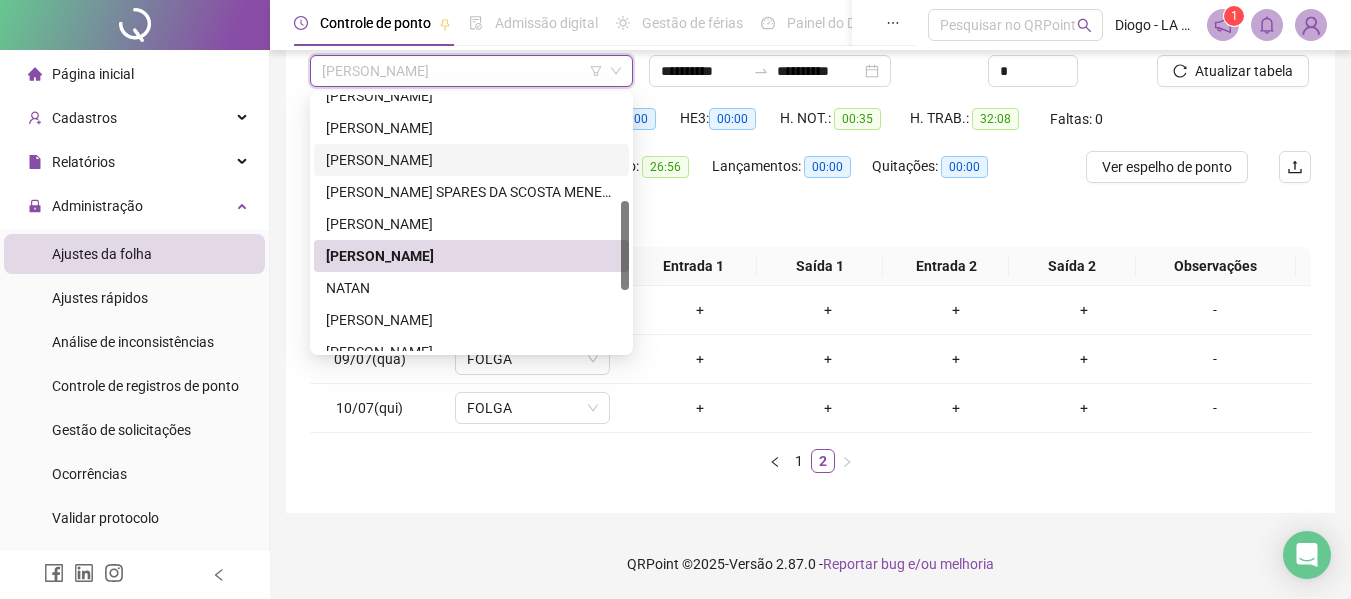 scroll, scrollTop: 346, scrollLeft: 0, axis: vertical 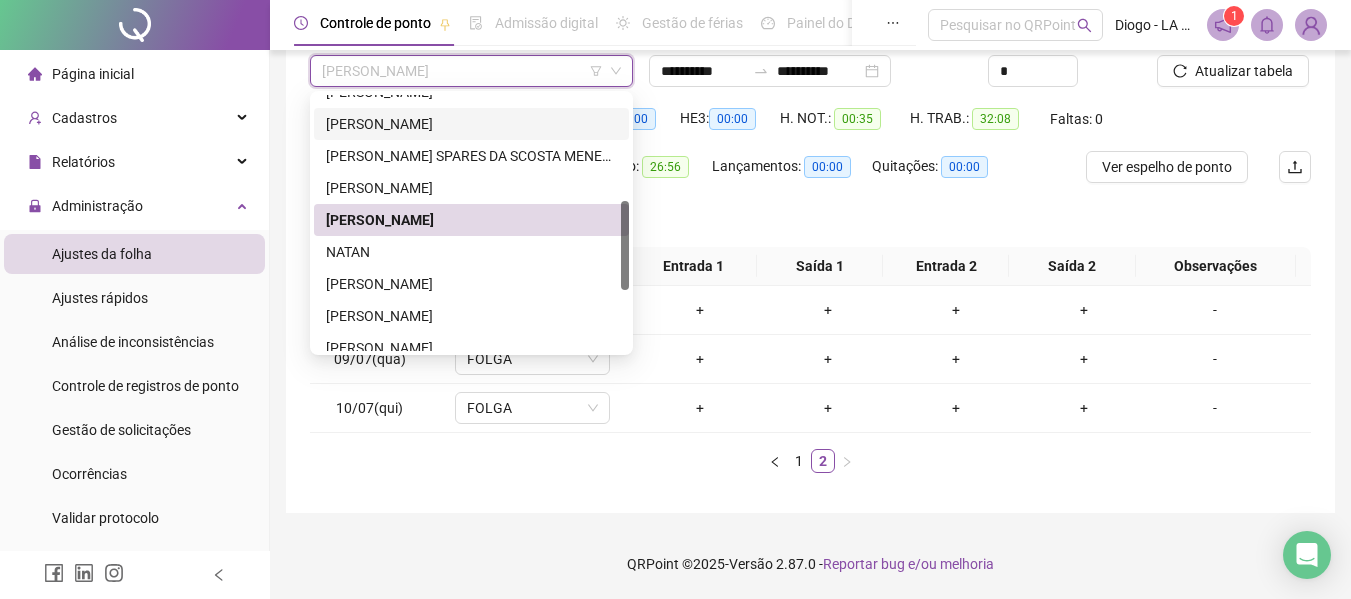 drag, startPoint x: 621, startPoint y: 248, endPoint x: 621, endPoint y: 283, distance: 35 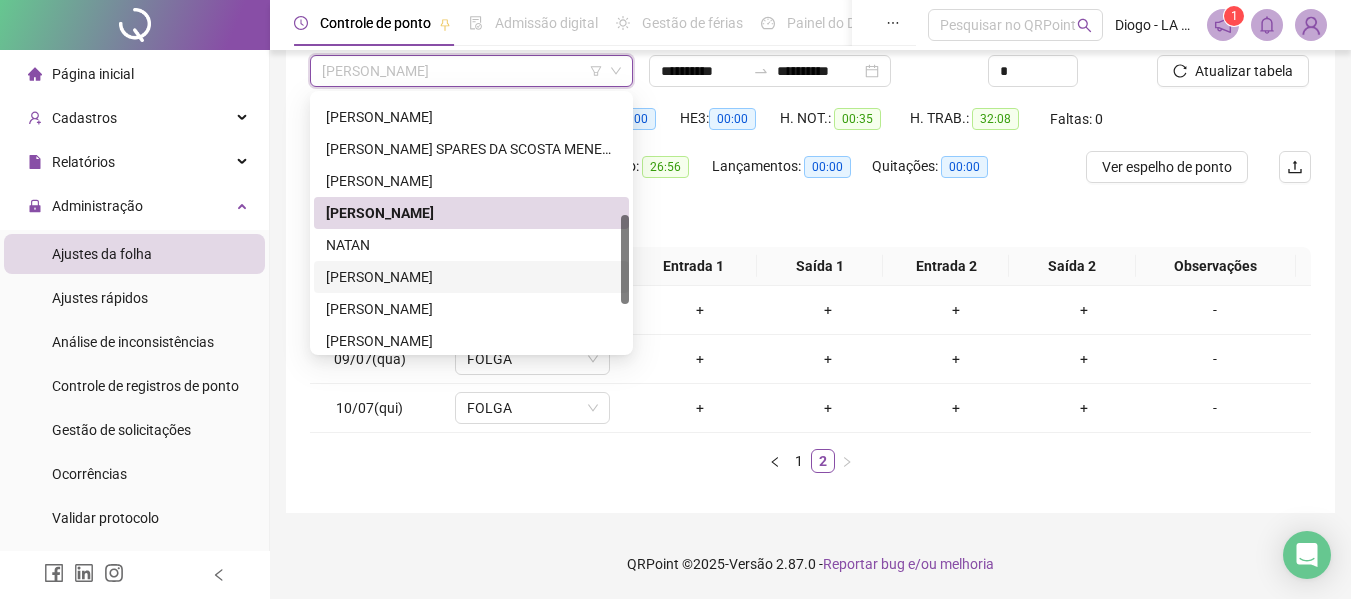 click on "[PERSON_NAME]" at bounding box center [471, 277] 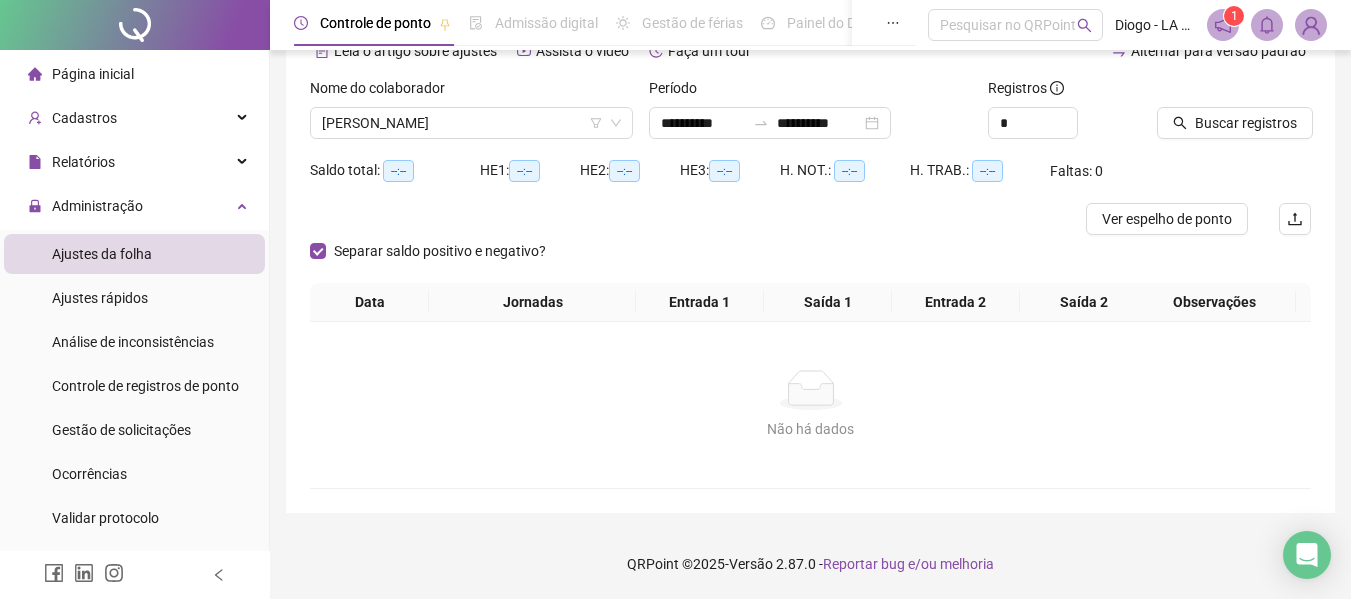 click 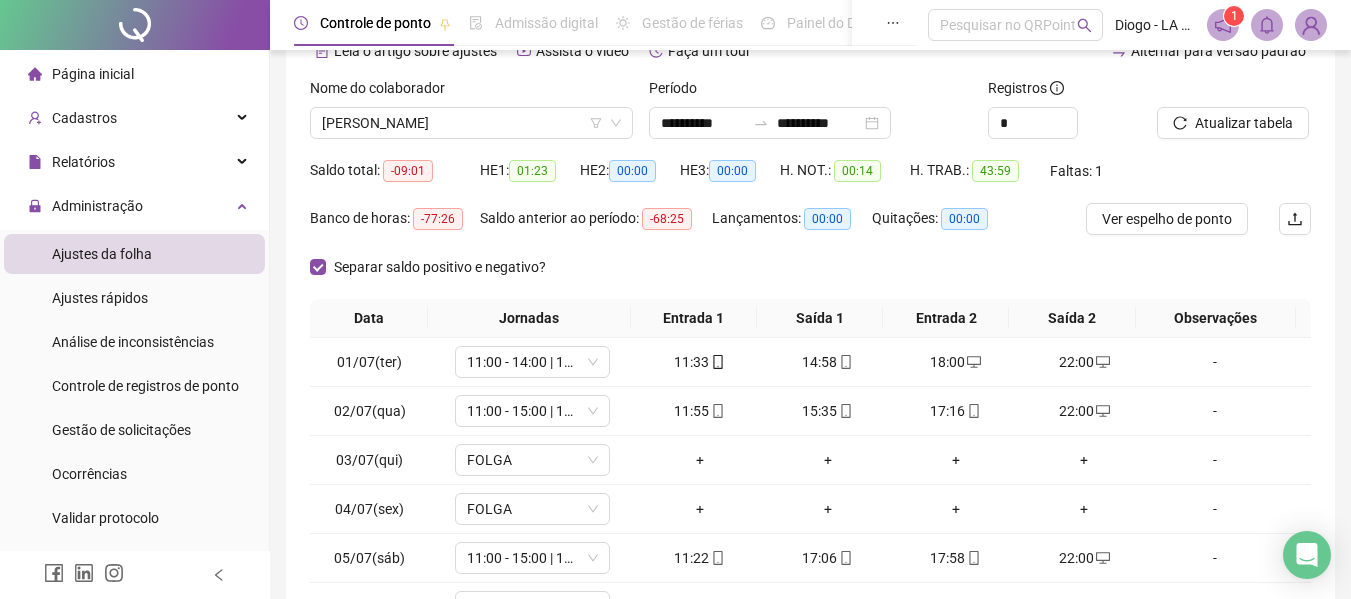 scroll, scrollTop: 355, scrollLeft: 0, axis: vertical 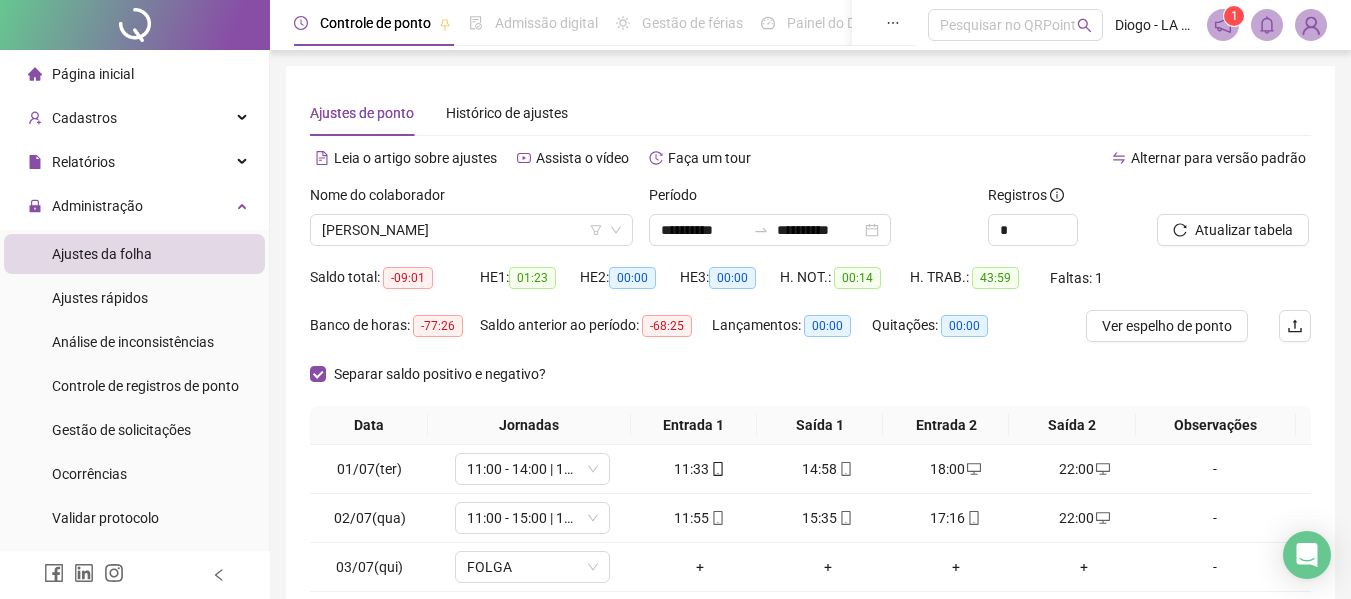 click on "Nome do colaborador" at bounding box center (471, 199) 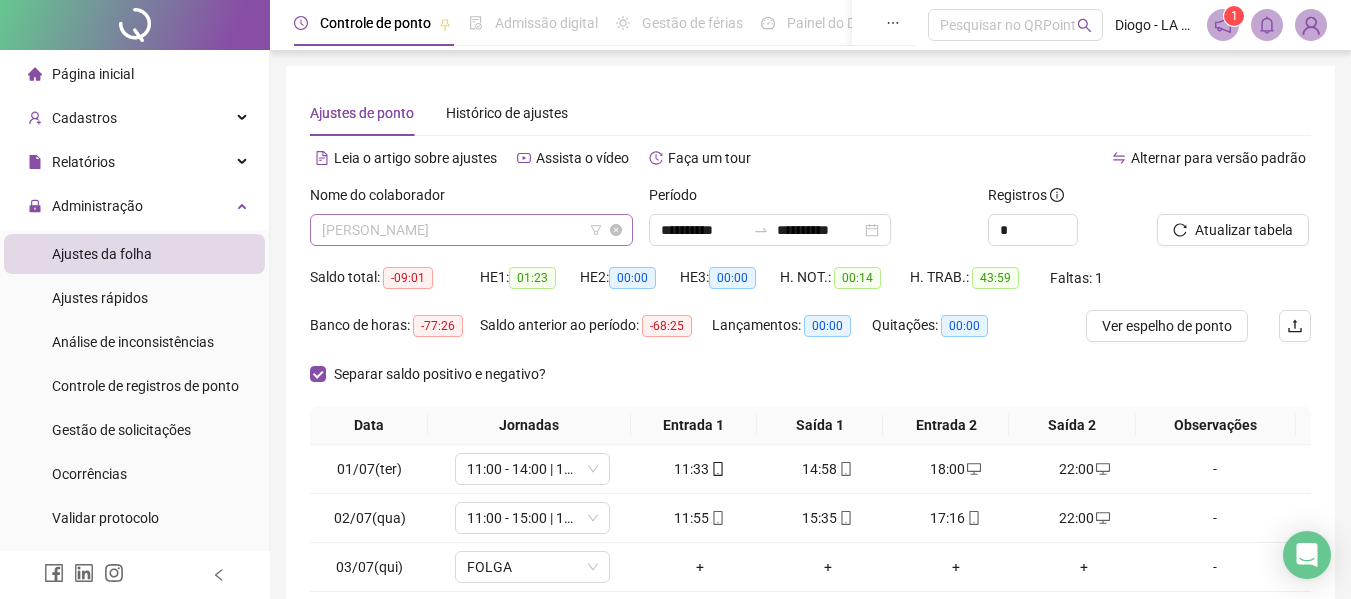 click on "[PERSON_NAME]" at bounding box center [471, 230] 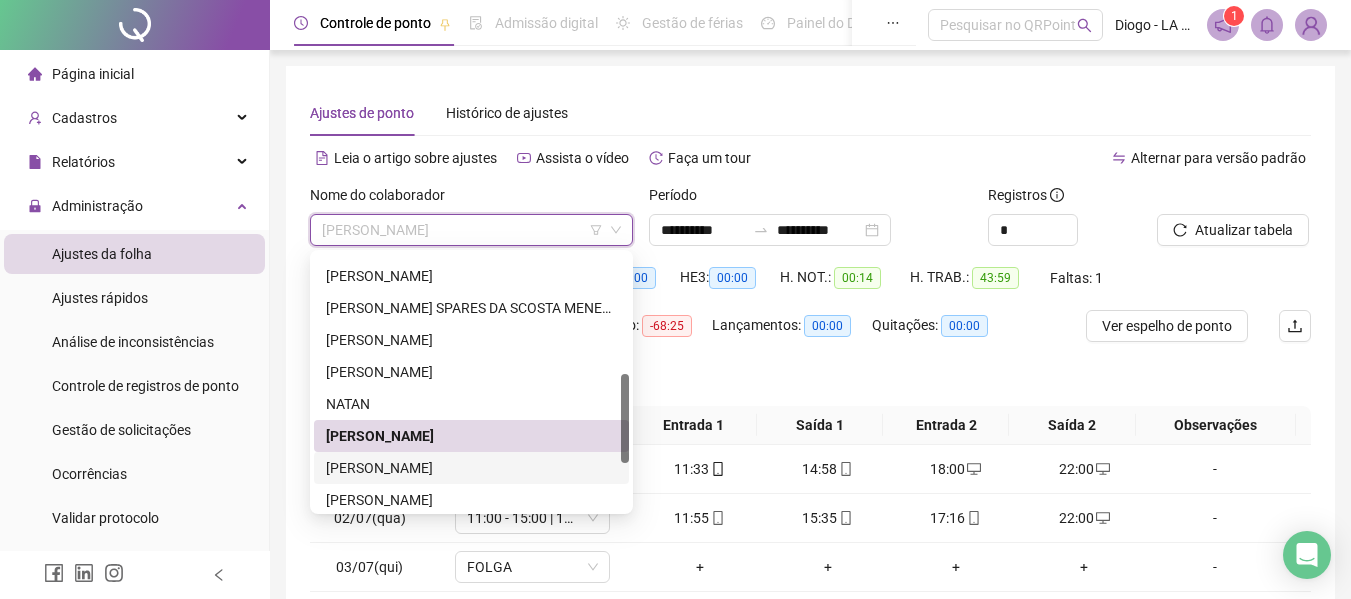 click on "[PERSON_NAME]" at bounding box center [471, 468] 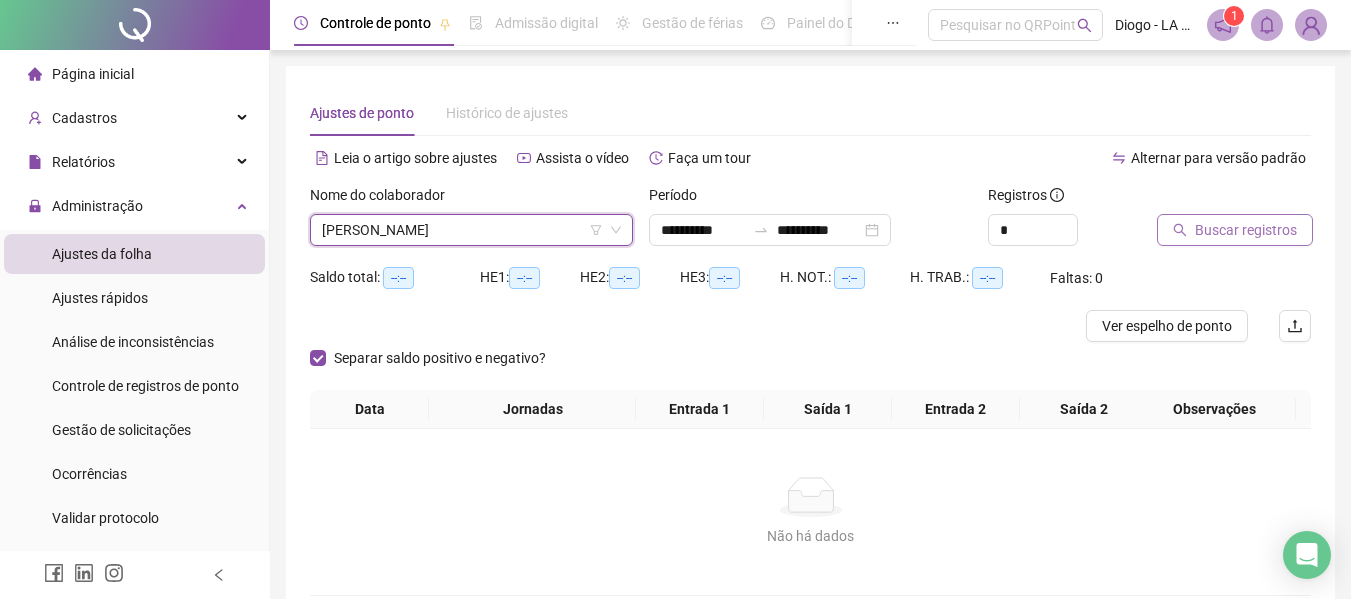click on "Buscar registros" at bounding box center (1235, 230) 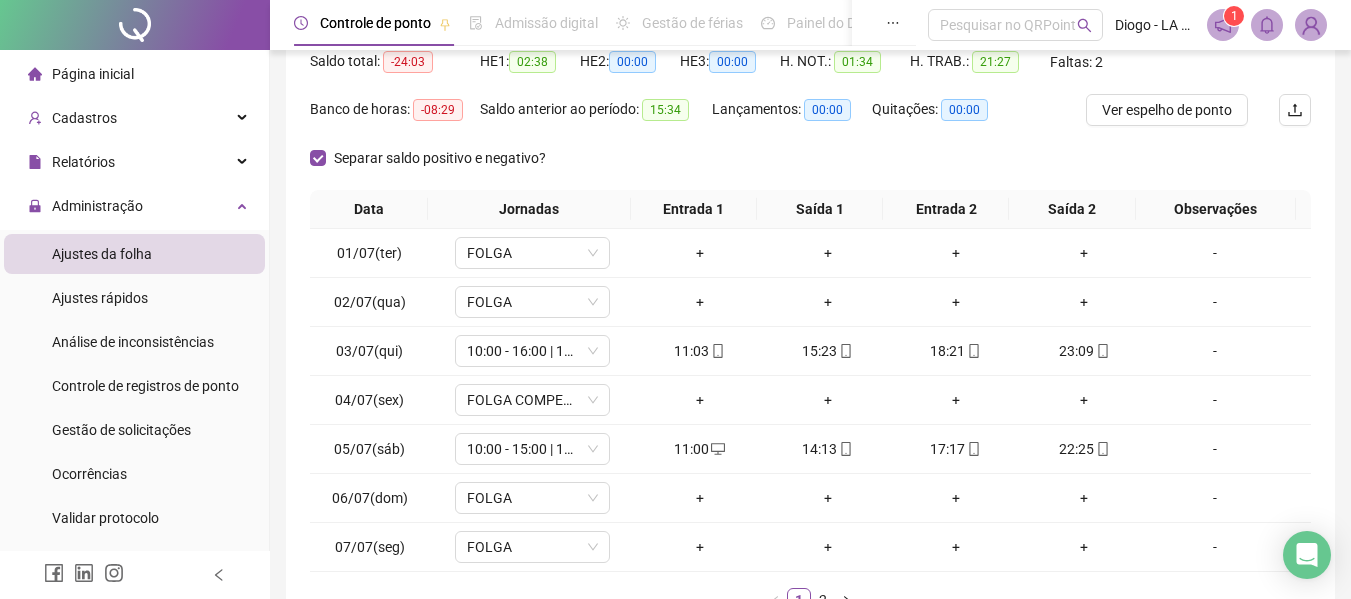 scroll, scrollTop: 225, scrollLeft: 0, axis: vertical 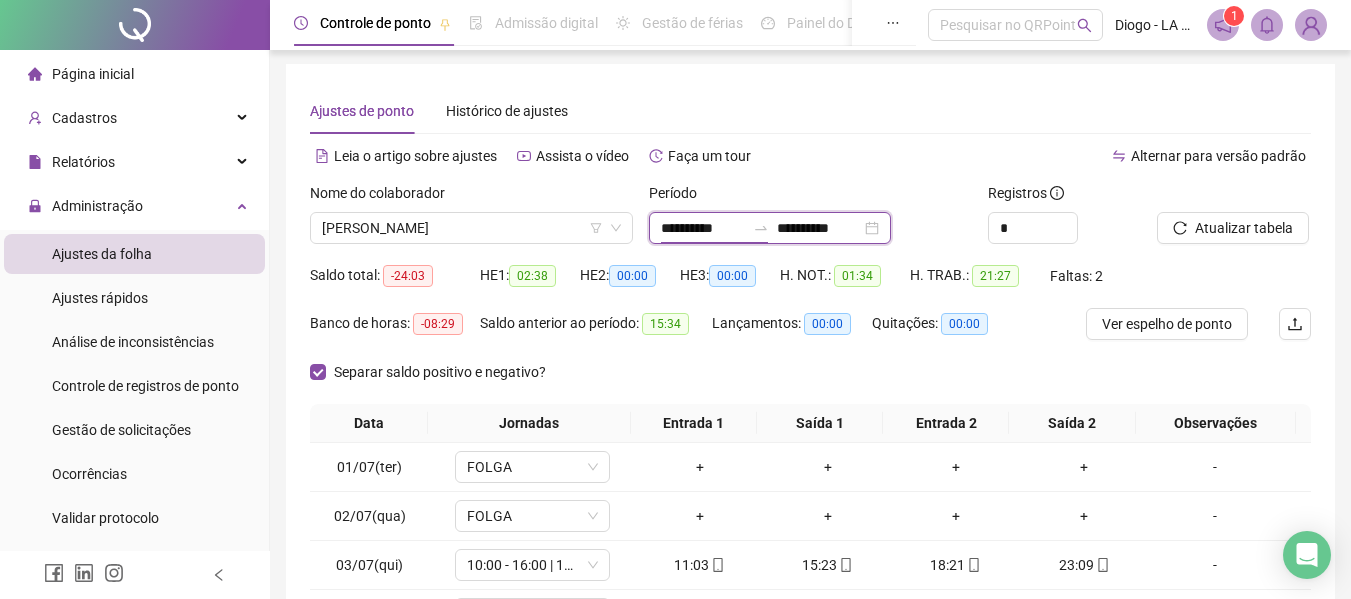 click on "**********" at bounding box center [703, 228] 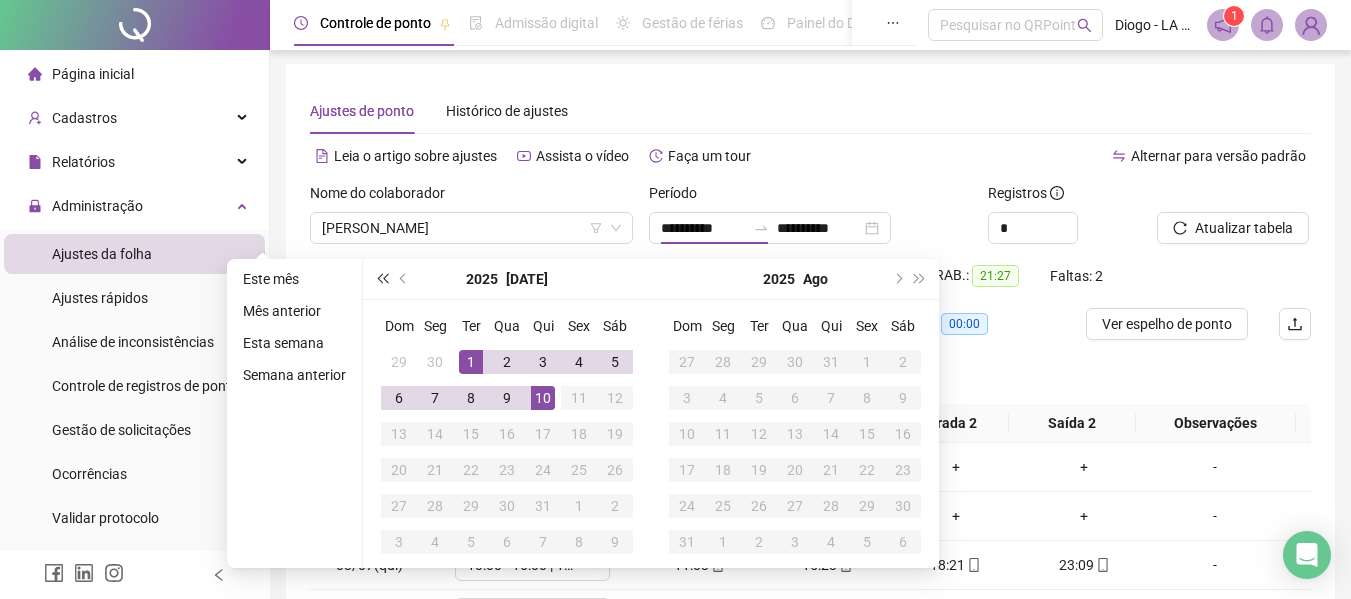 click at bounding box center [382, 279] 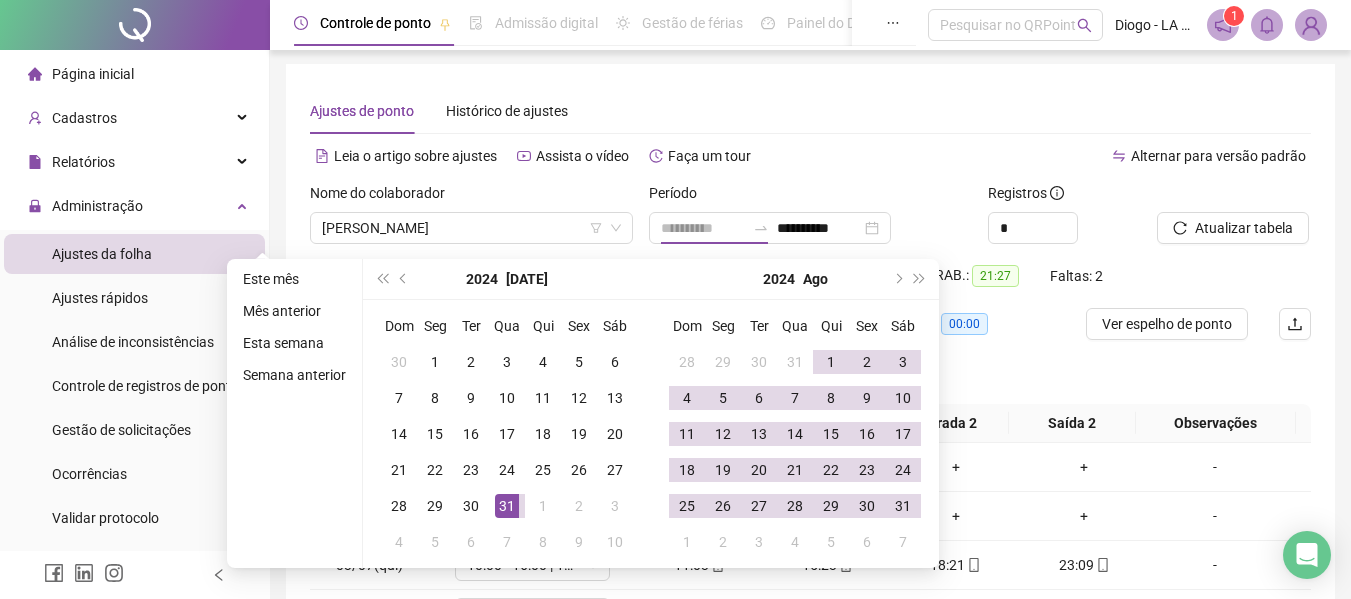 type on "**********" 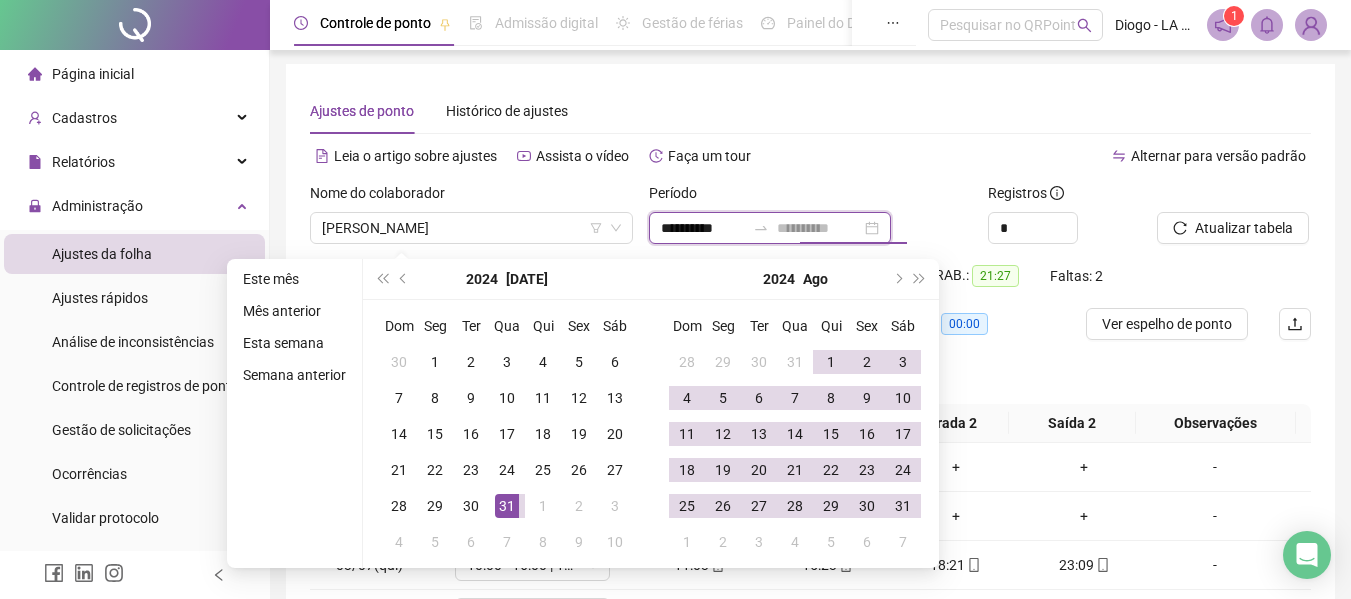 type on "**********" 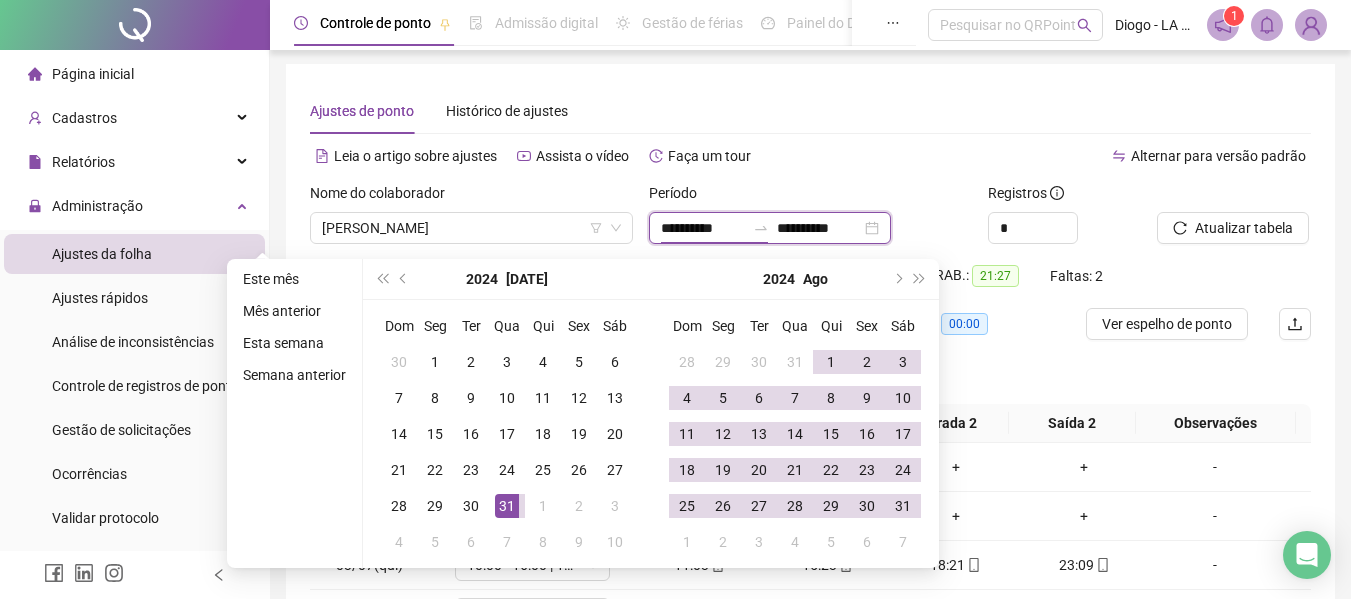 click on "**********" at bounding box center (703, 228) 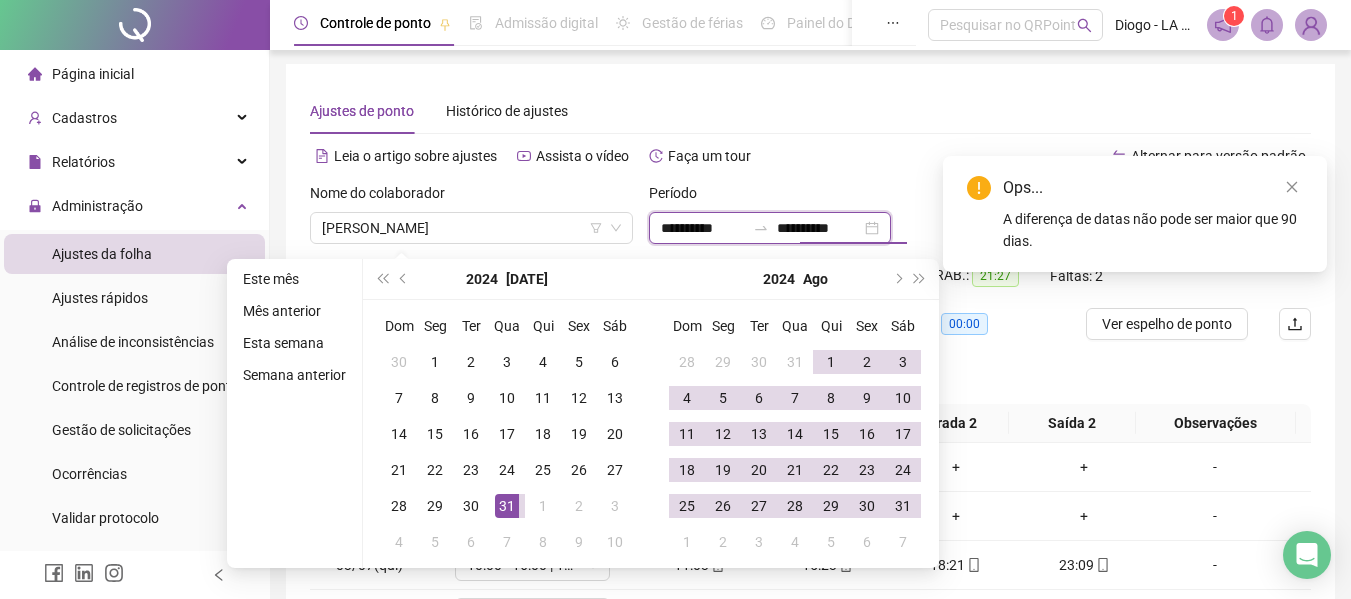 click on "**********" at bounding box center [819, 228] 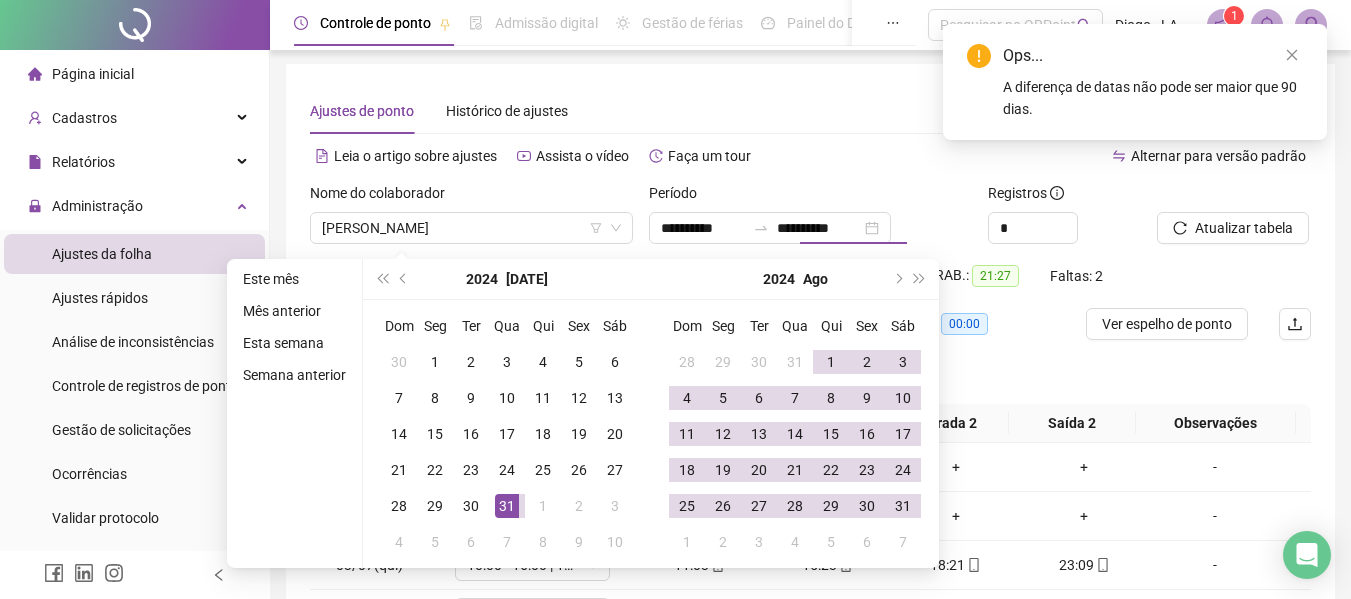 type on "**********" 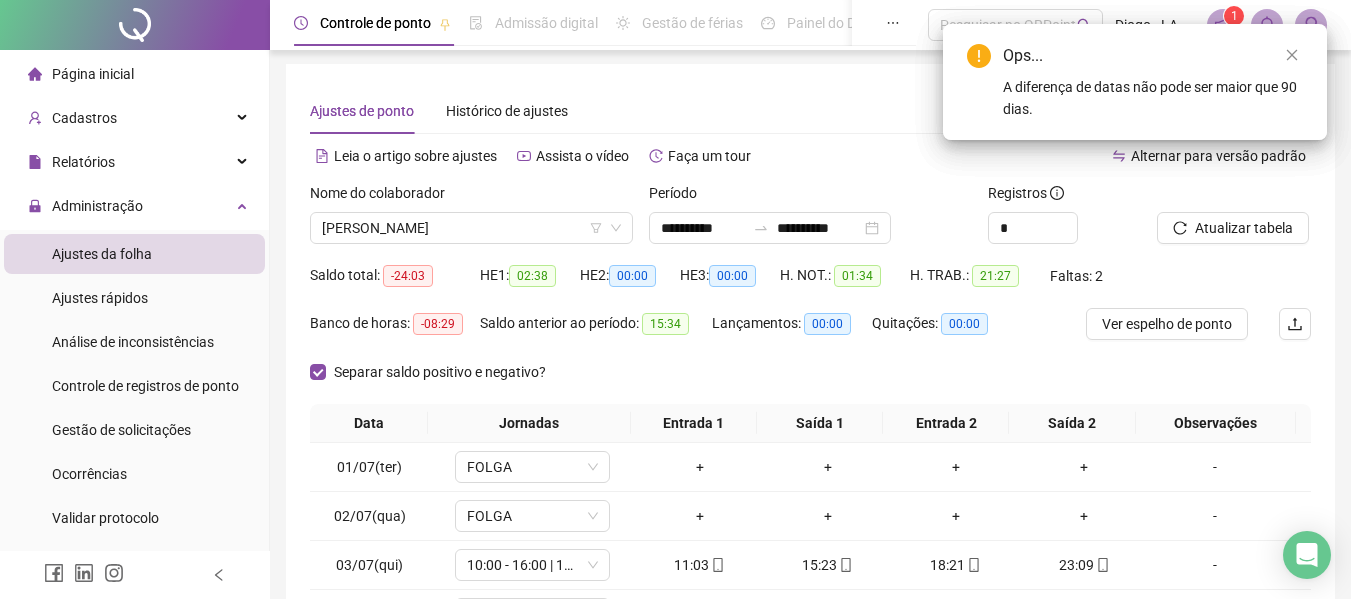 click on "Ajustes de ponto Histórico de ajustes" at bounding box center [810, 111] 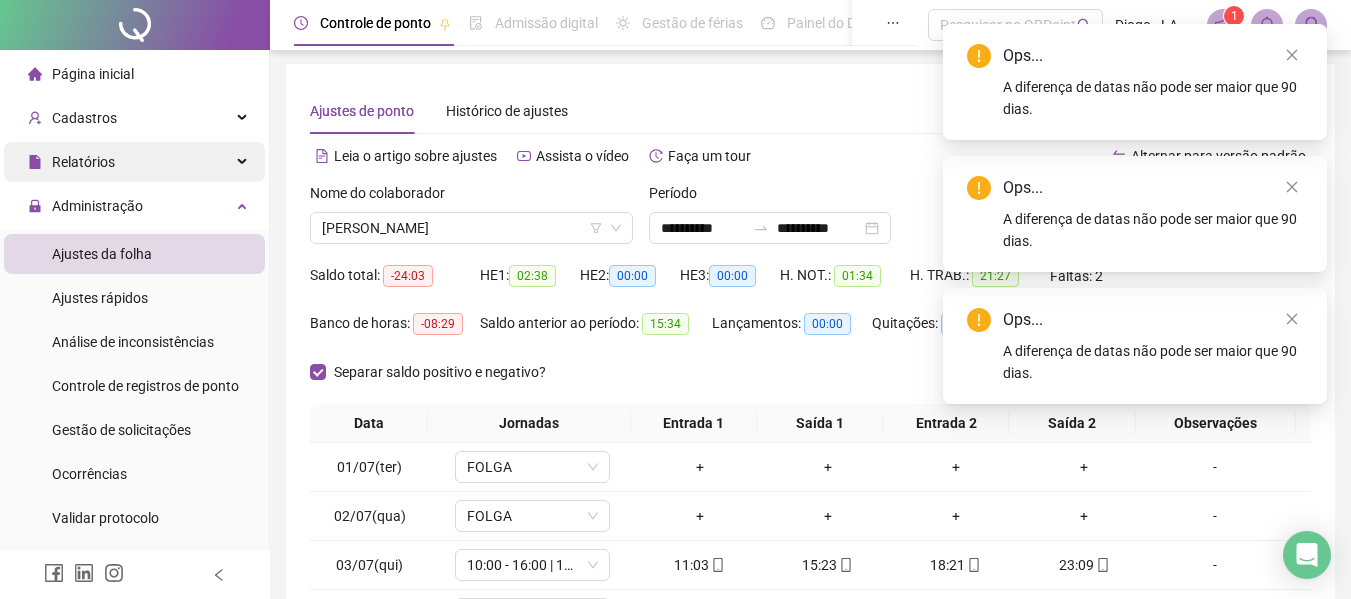 click on "Relatórios" at bounding box center [134, 162] 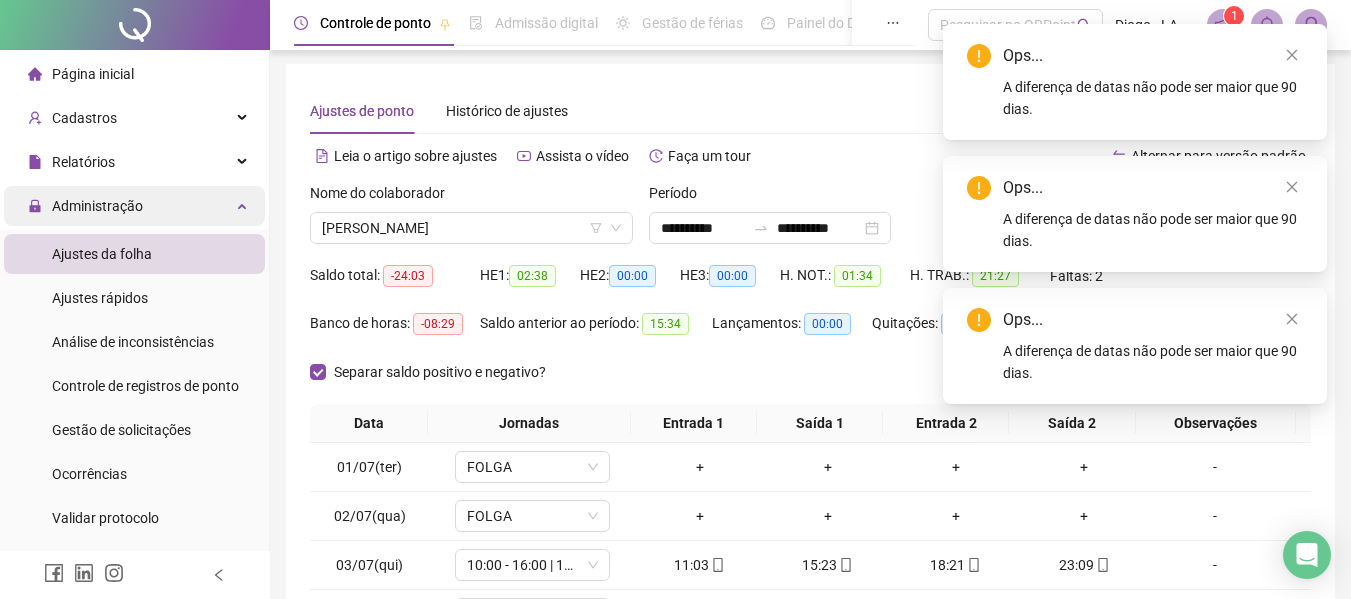 click on "Administração" at bounding box center [97, 206] 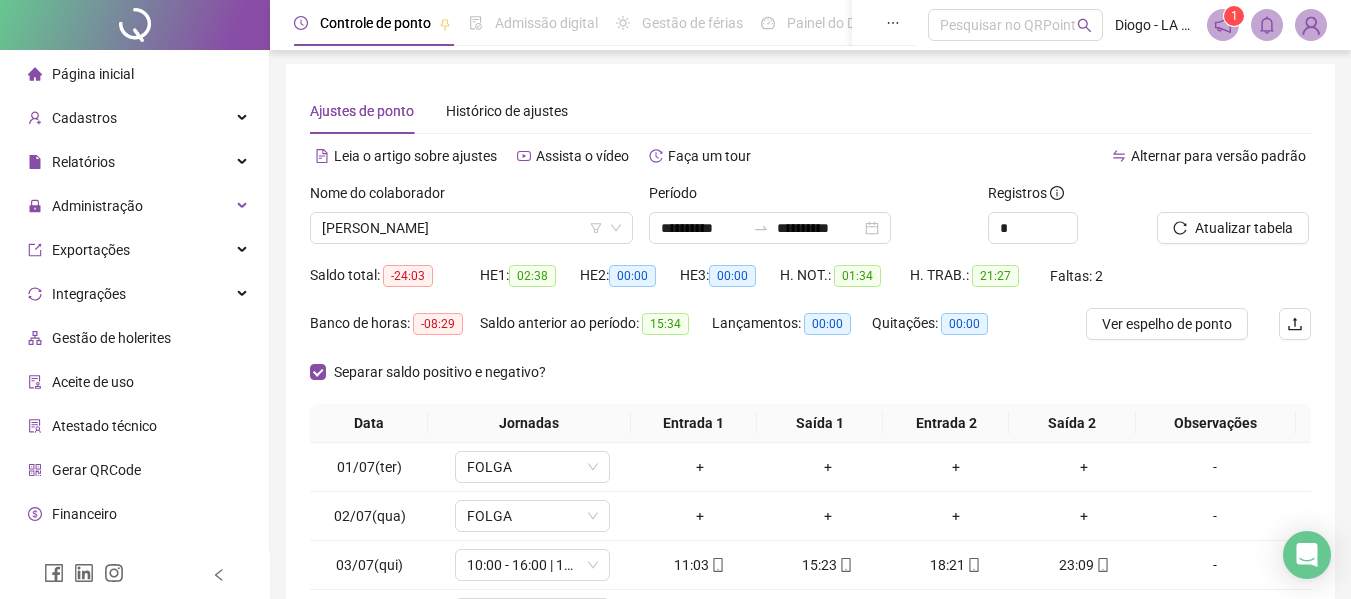 click on "Página inicial Cadastros Relatórios Listagem de colaboradores Listagem de atrasos Folha de ponto Listagem de registros Resumo da jornada Localização de registros Banco de Horas Escalas de trabalho Relatório de solicitações Administração Ajustes da folha Ajustes rápidos Análise de inconsistências Controle de registros de ponto Gestão de solicitações Ocorrências Validar protocolo Link para Registro Rápido Exportações Integrações Gestão de holerites Aceite de uso Atestado técnico [PERSON_NAME] Financeiro Central de ajuda Clube QR - Beneficios" at bounding box center [135, 338] 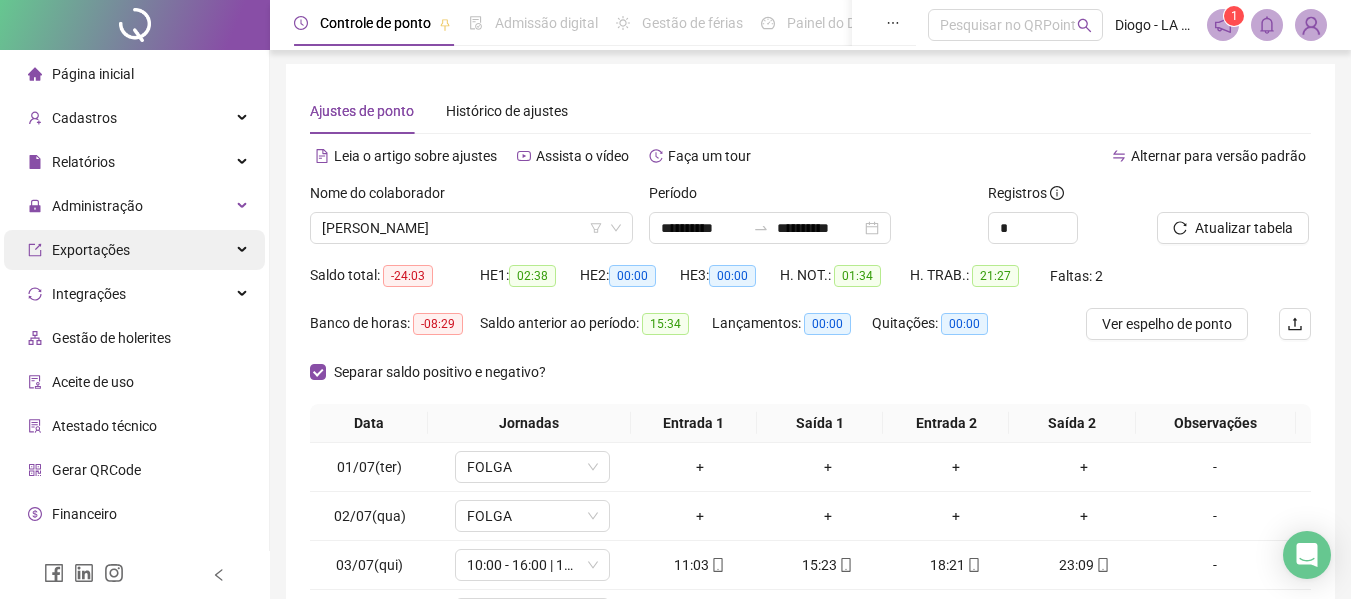 click on "Exportações" at bounding box center (91, 250) 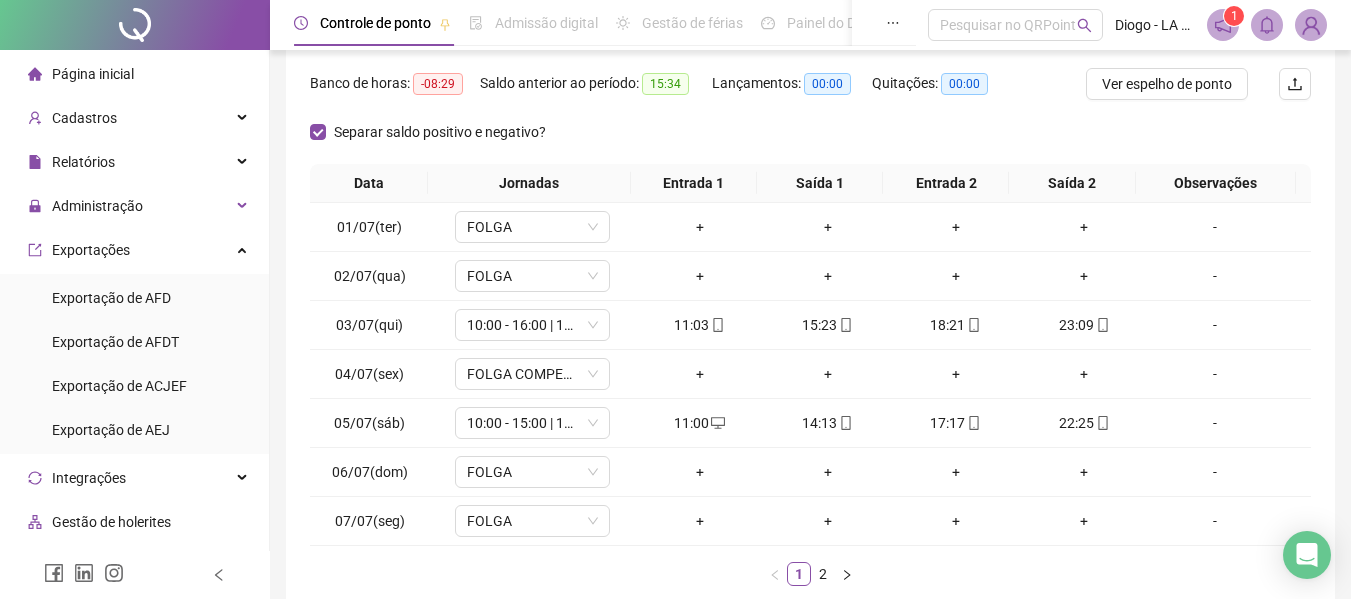 scroll, scrollTop: 244, scrollLeft: 0, axis: vertical 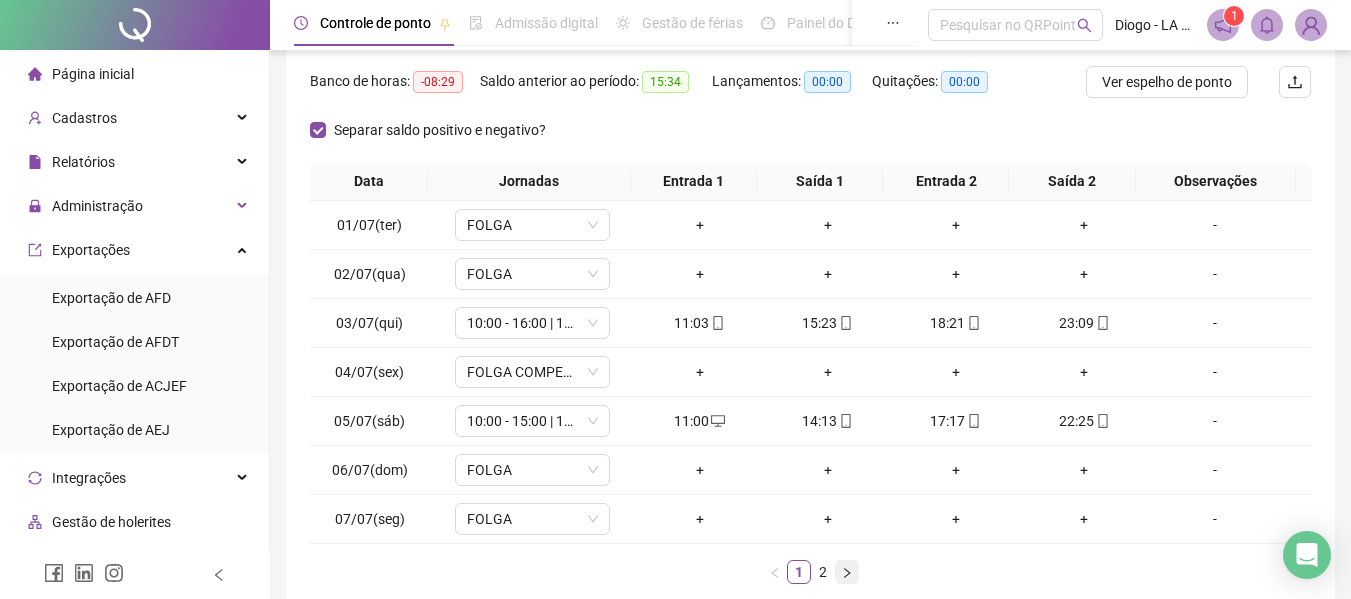 click 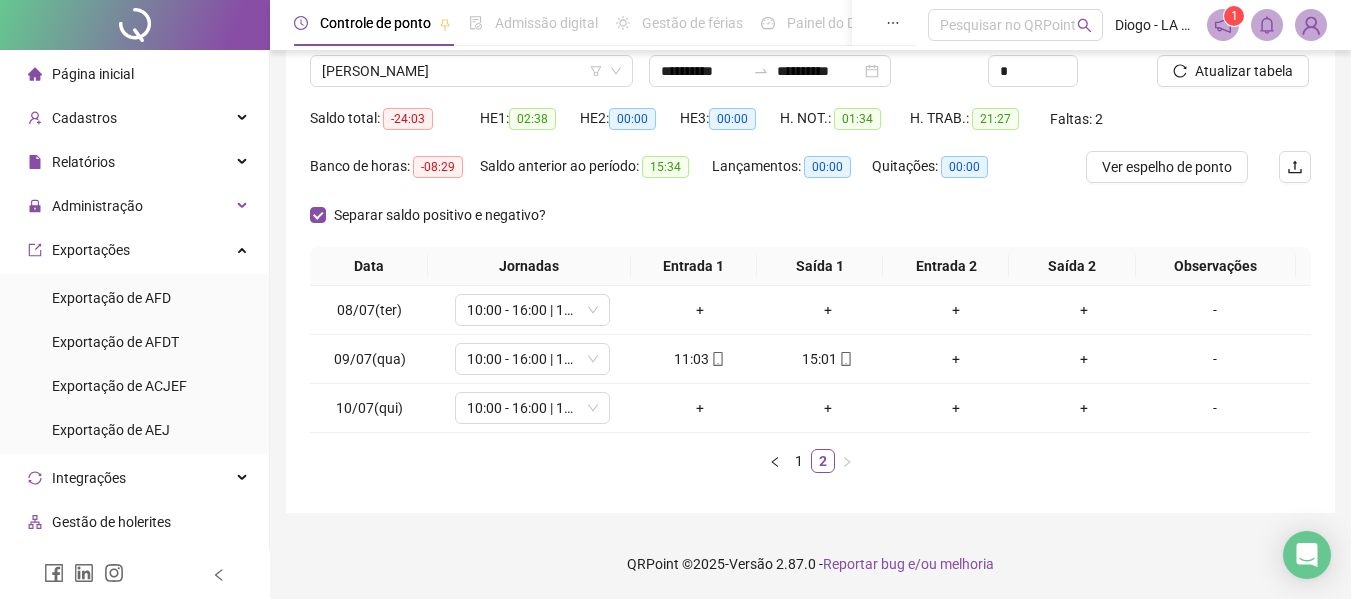 scroll, scrollTop: 159, scrollLeft: 0, axis: vertical 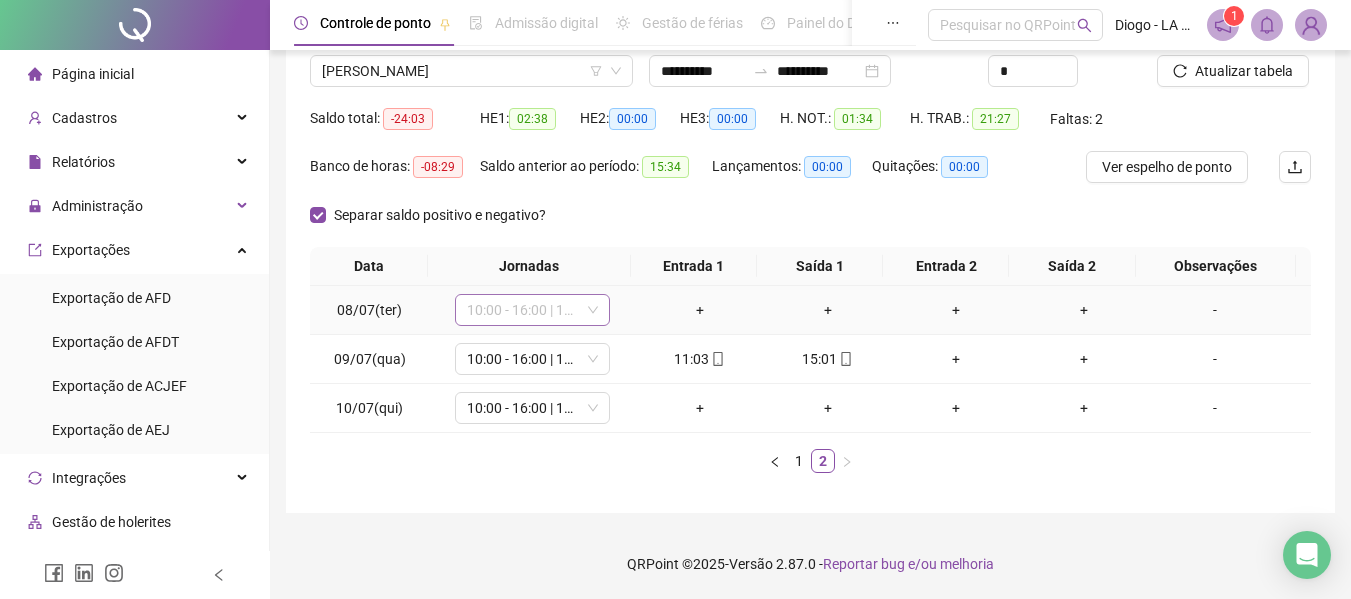 click on "10:00 - 16:00 | 17:00 - 17:30" at bounding box center (532, 310) 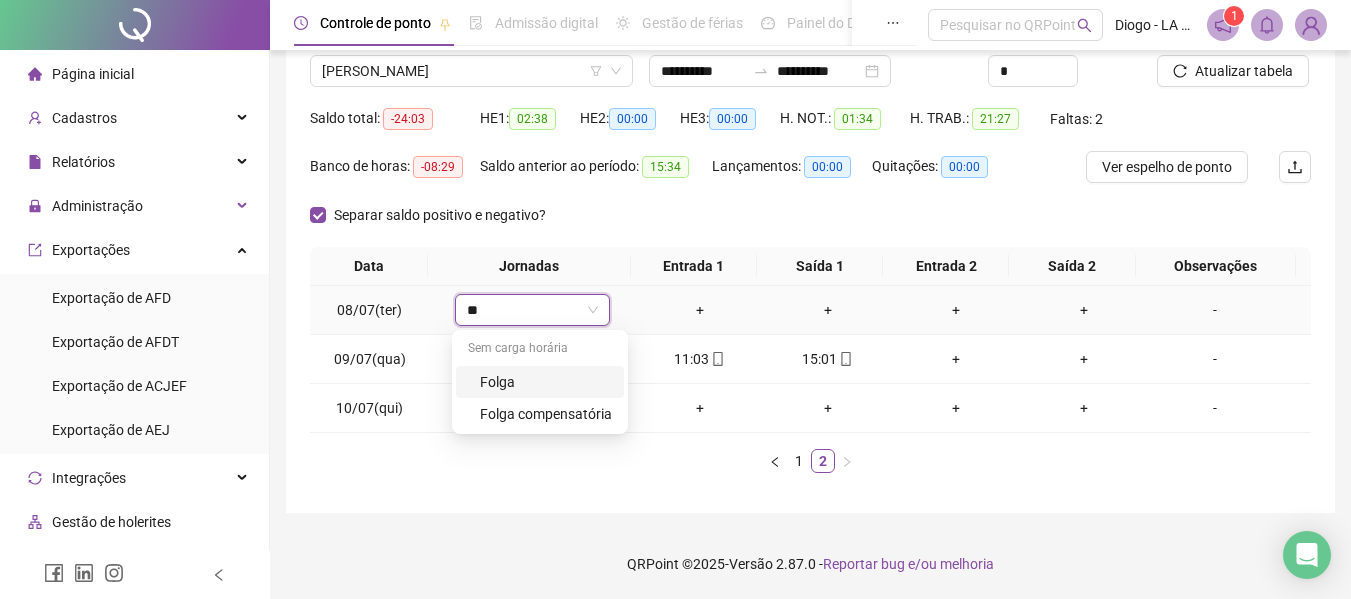 type on "***" 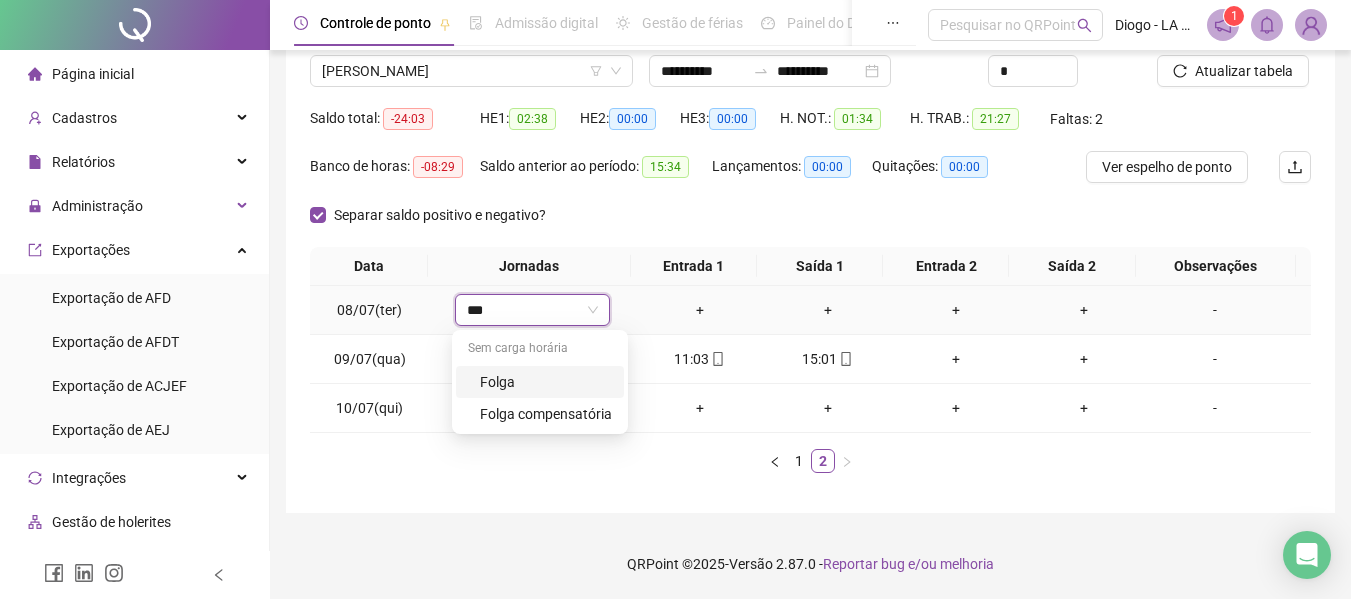 click on "Folga" at bounding box center (546, 382) 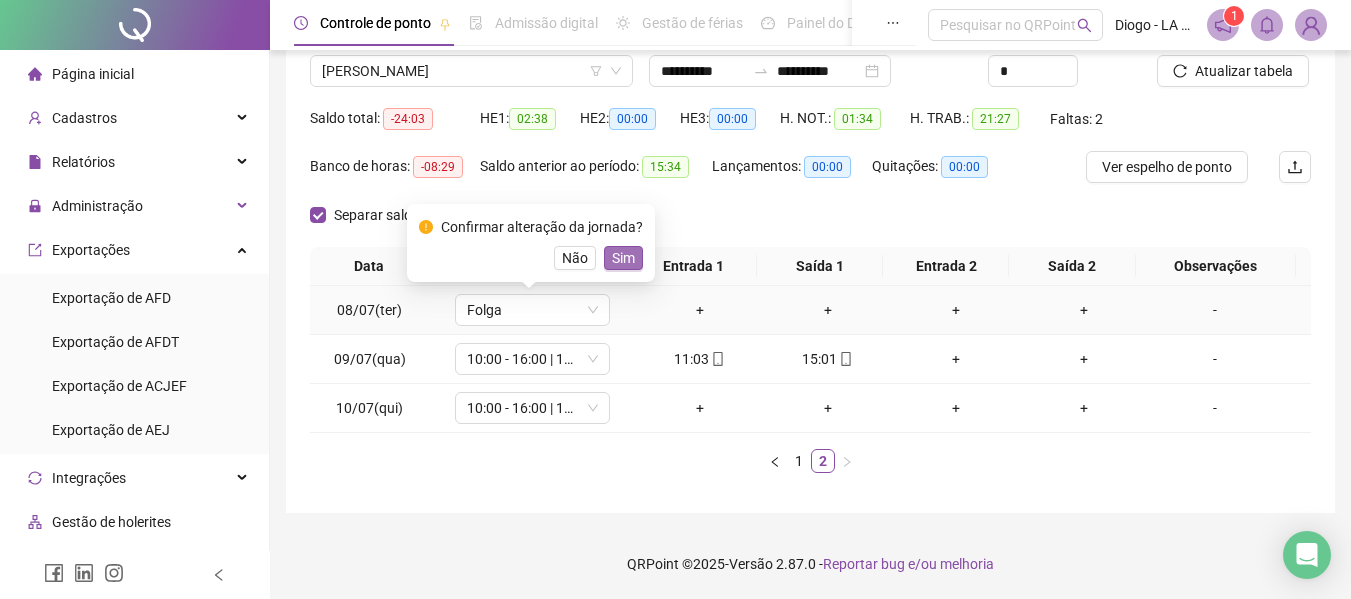 click on "Sim" at bounding box center (623, 258) 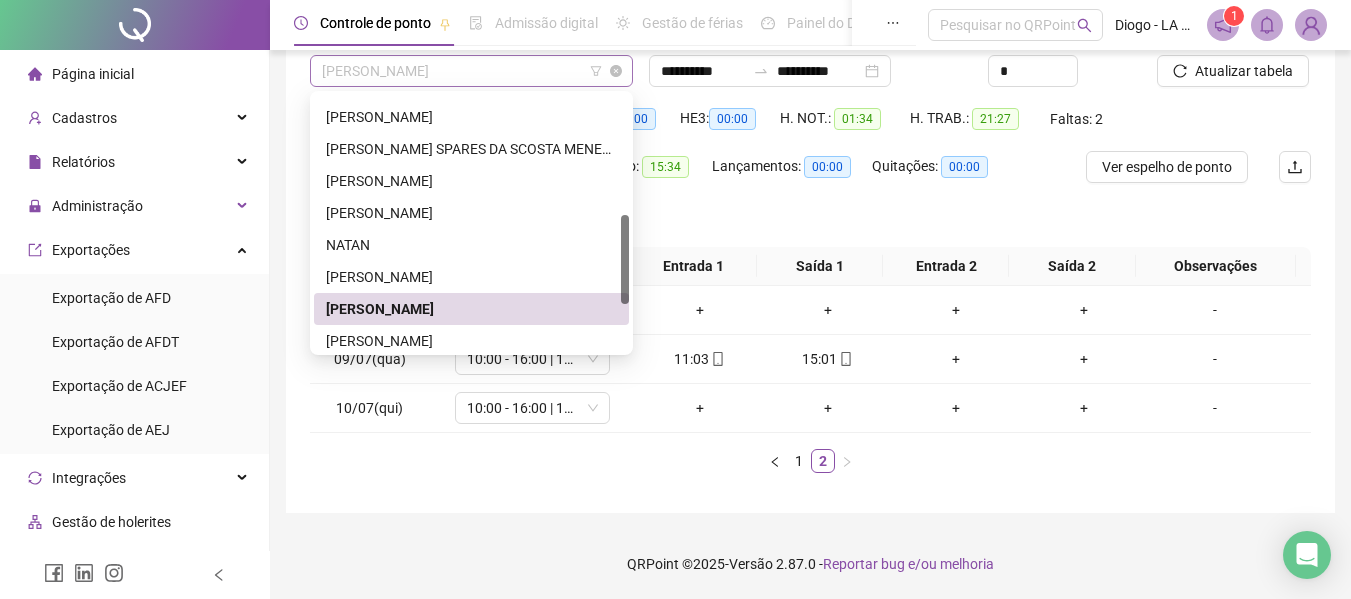 click on "[PERSON_NAME]" at bounding box center (471, 71) 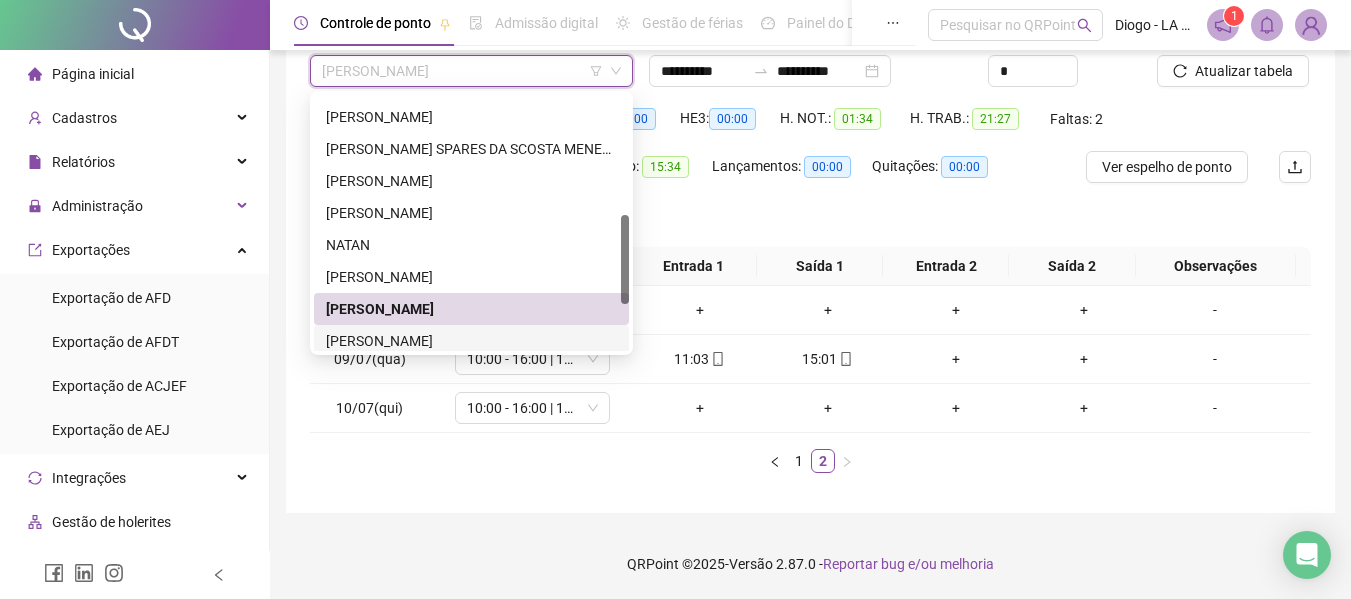 click on "[PERSON_NAME]" at bounding box center [471, 341] 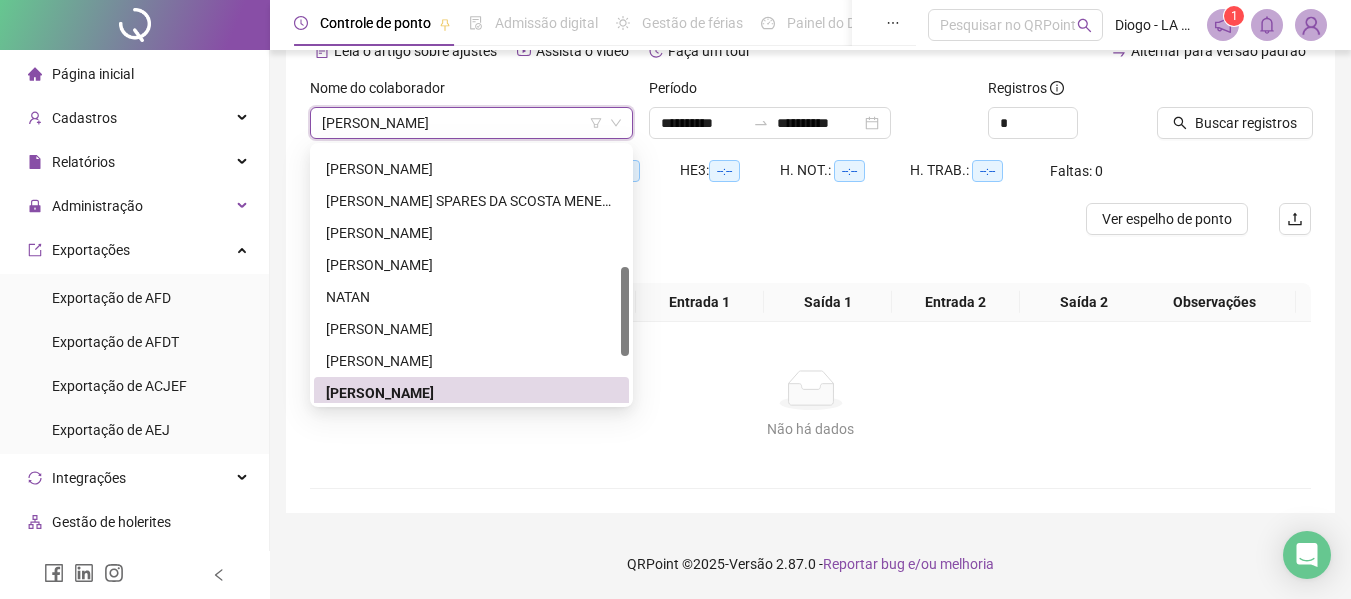scroll, scrollTop: 107, scrollLeft: 0, axis: vertical 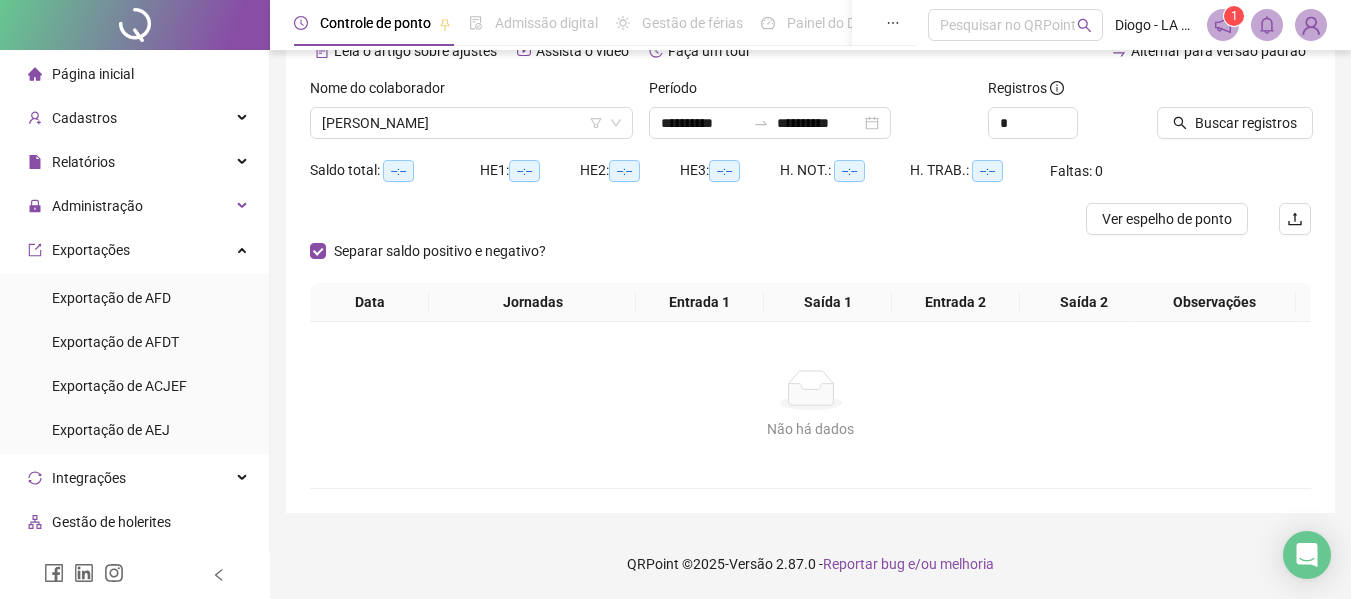 click 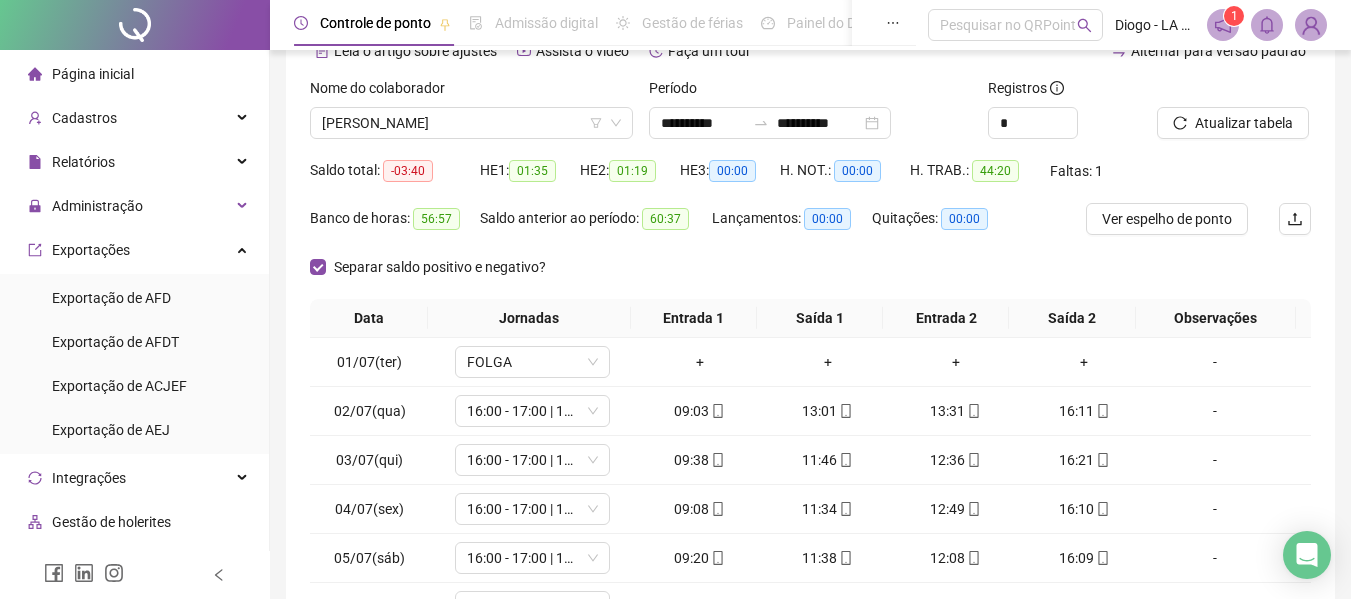 scroll, scrollTop: 355, scrollLeft: 0, axis: vertical 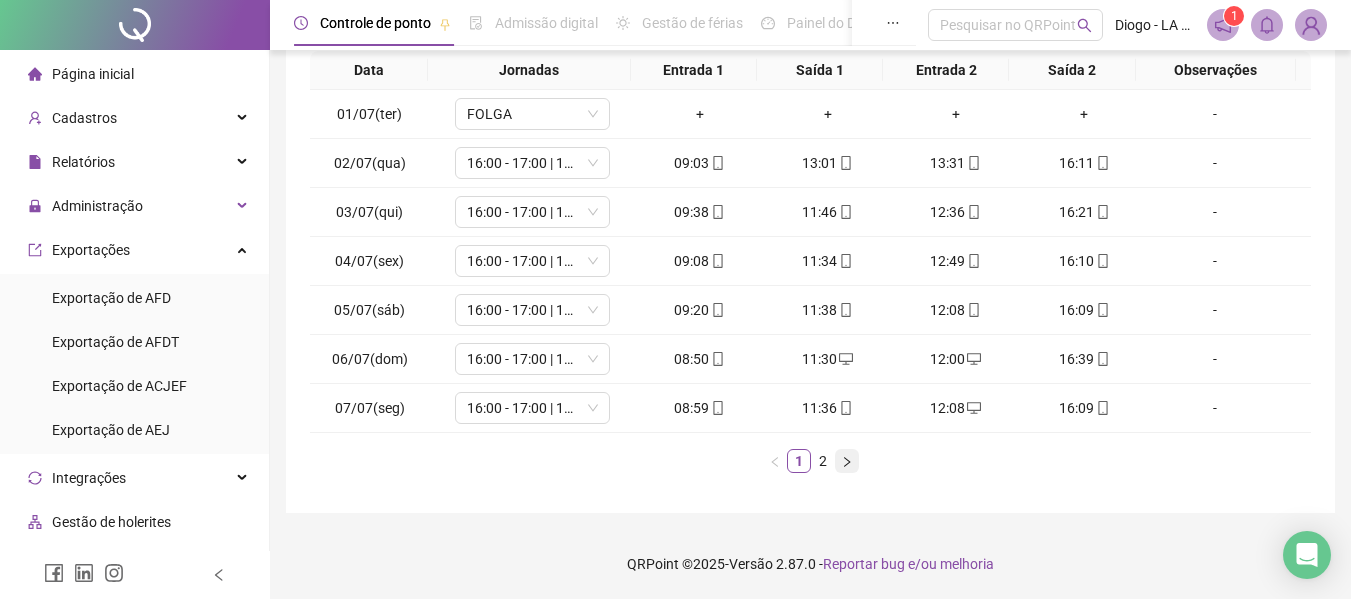 click at bounding box center [847, 461] 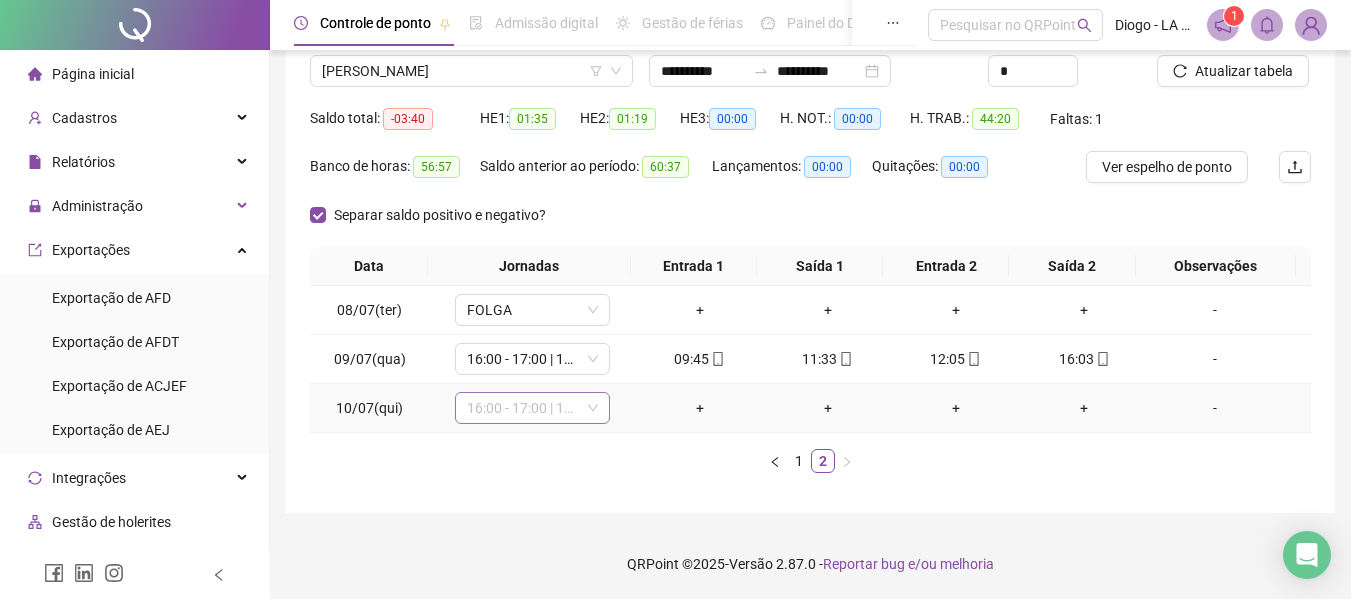 click on "16:00 - 17:00 | 18:00 - 23:00" at bounding box center [532, 408] 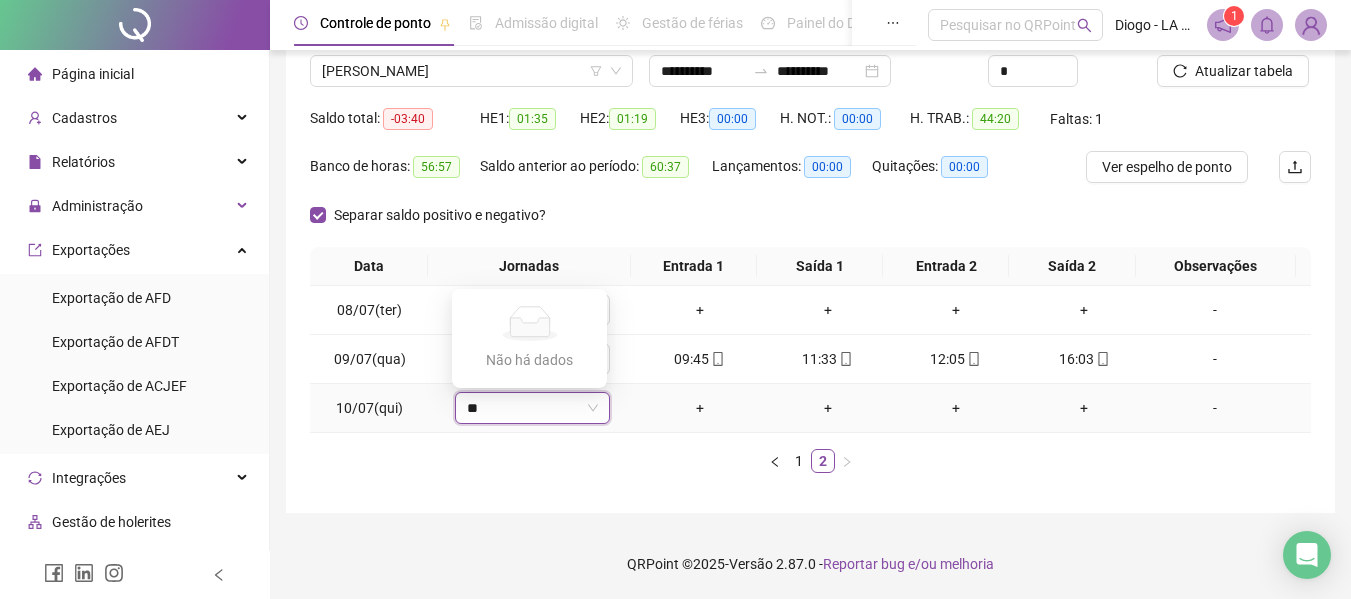 click on "**" at bounding box center [526, 408] 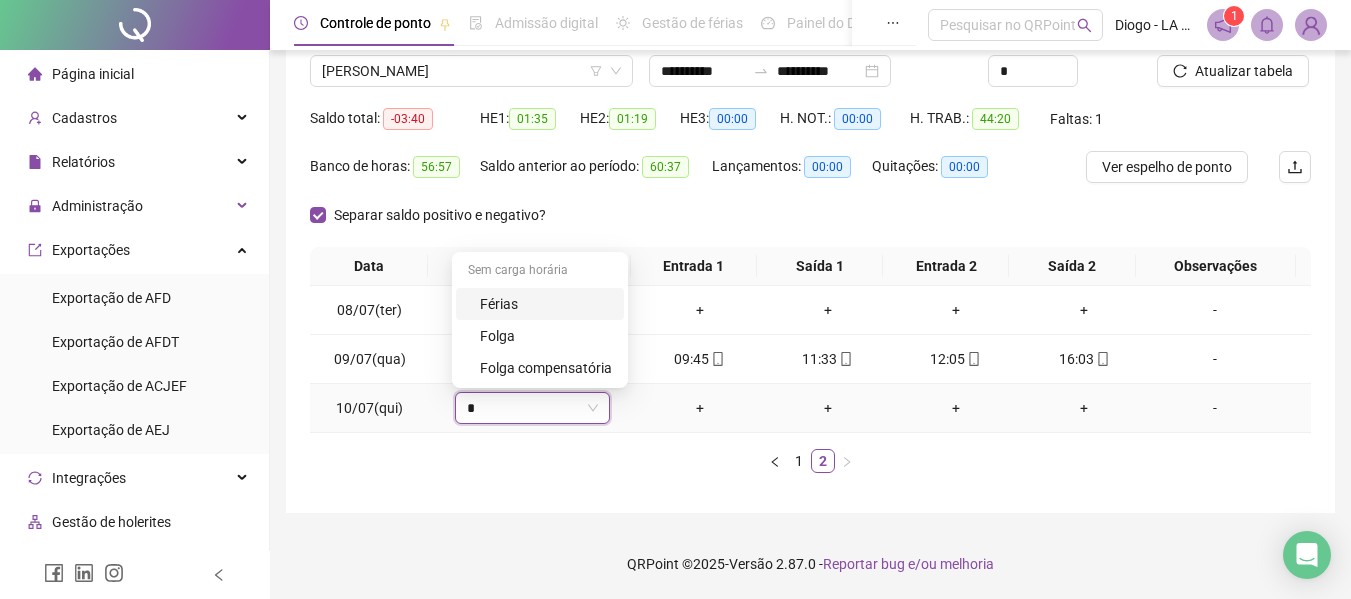 click on "Férias" at bounding box center [546, 304] 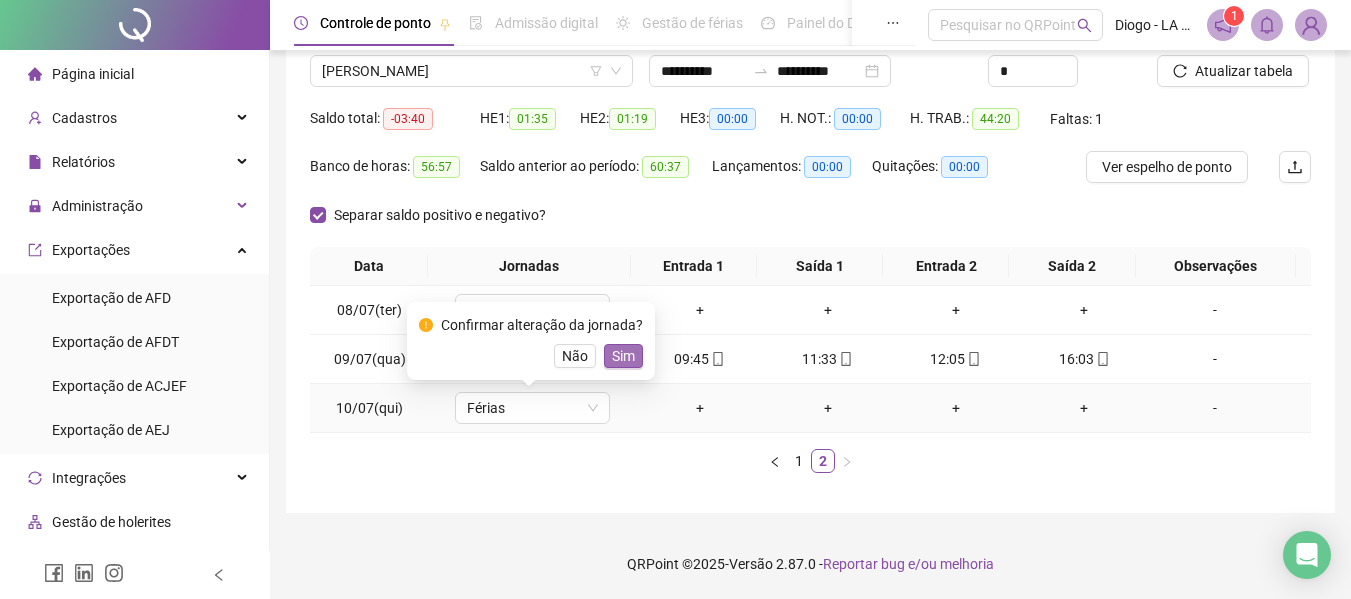 click on "Sim" at bounding box center [623, 356] 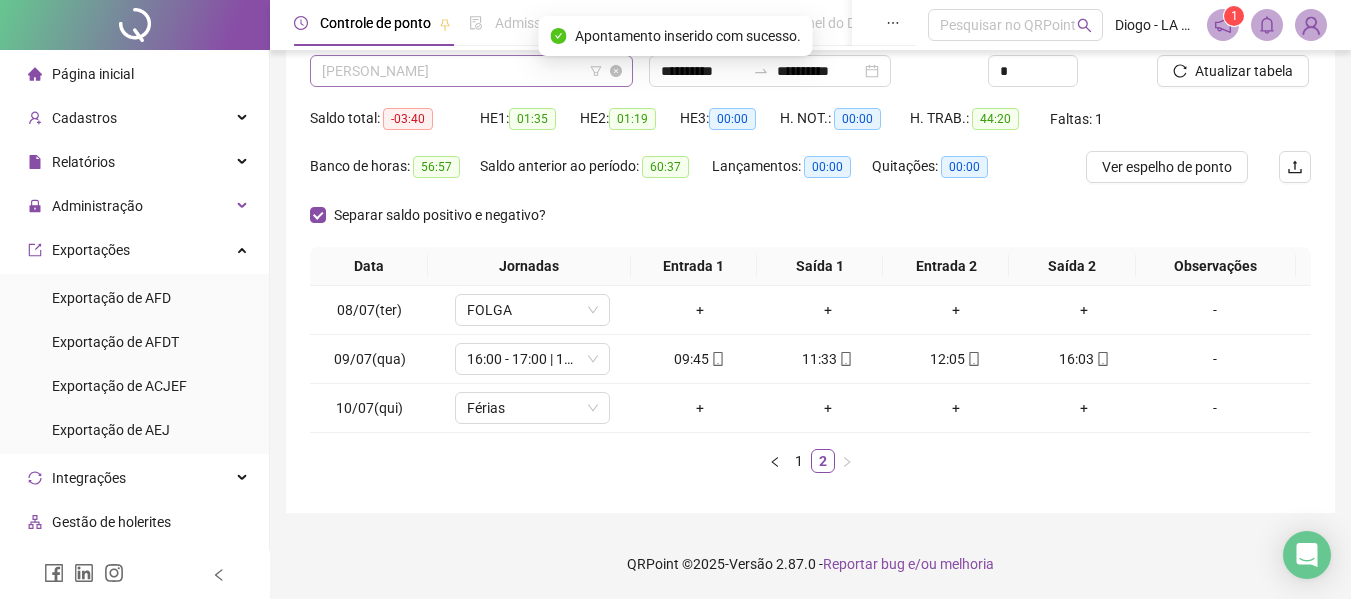 scroll, scrollTop: 352, scrollLeft: 0, axis: vertical 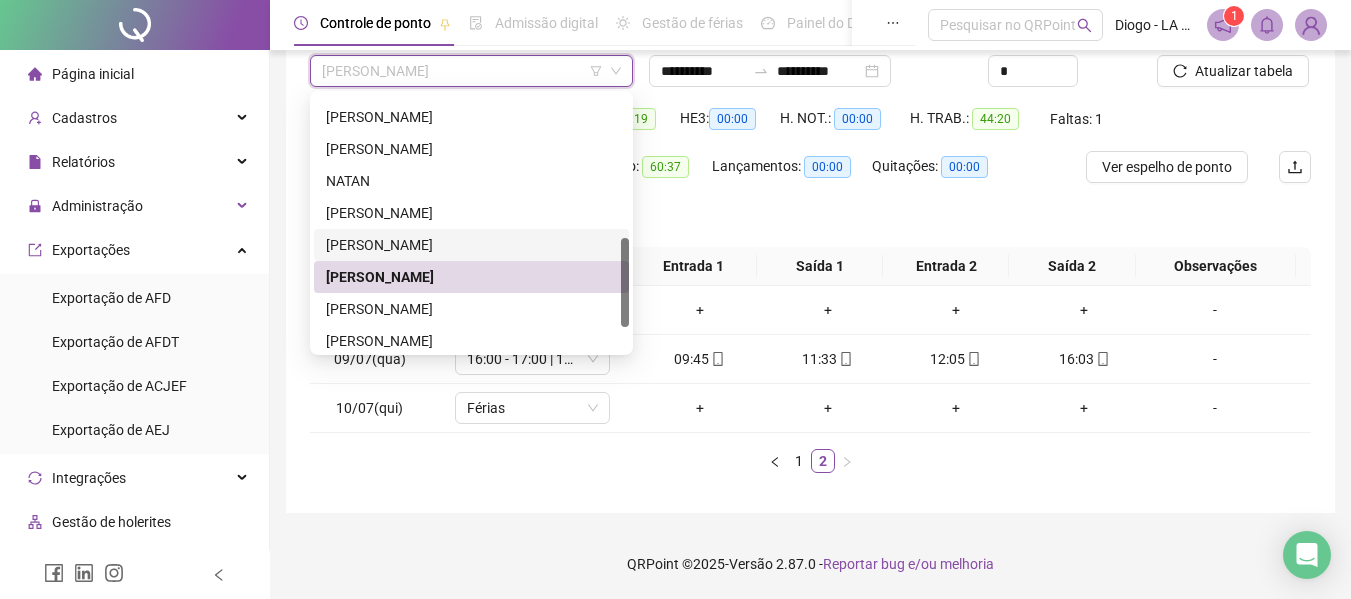 drag, startPoint x: 621, startPoint y: 295, endPoint x: 621, endPoint y: 316, distance: 21 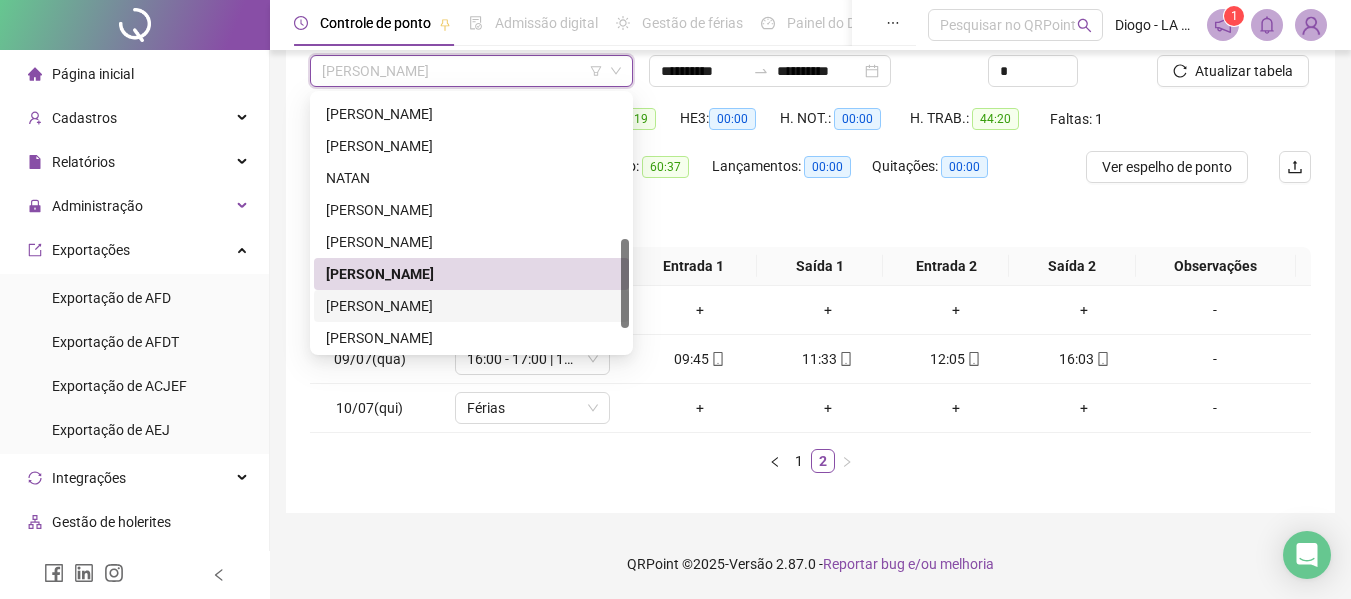 click on "[PERSON_NAME]" at bounding box center (471, 306) 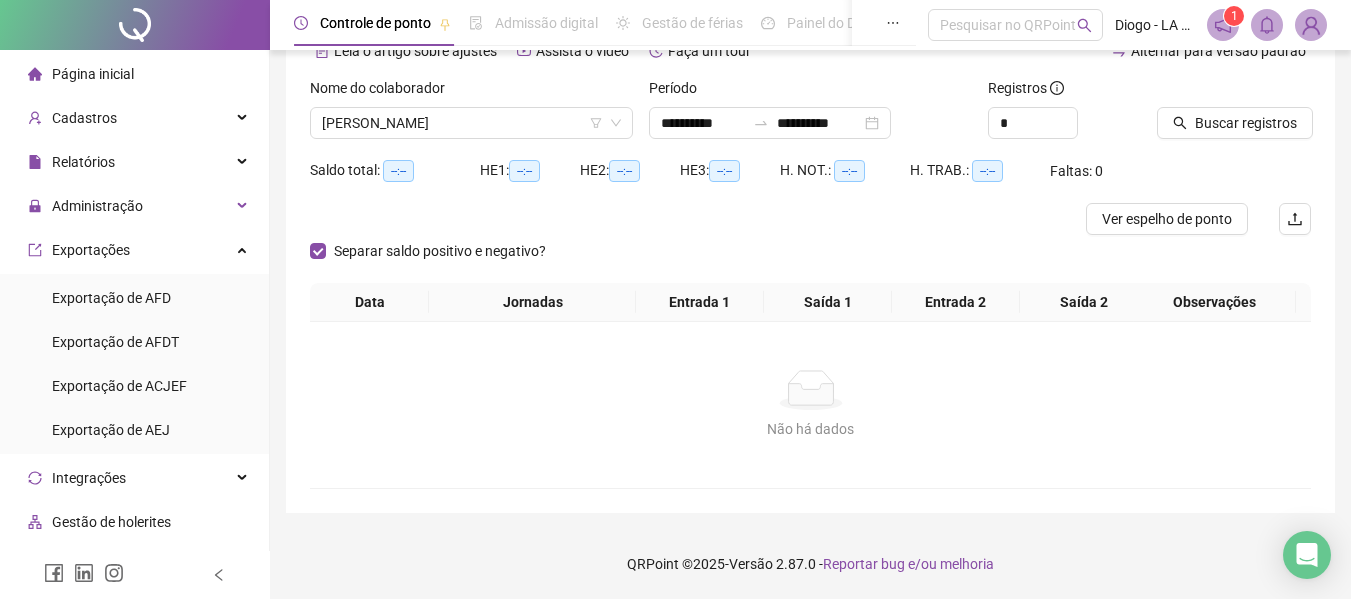 click at bounding box center (1209, 92) 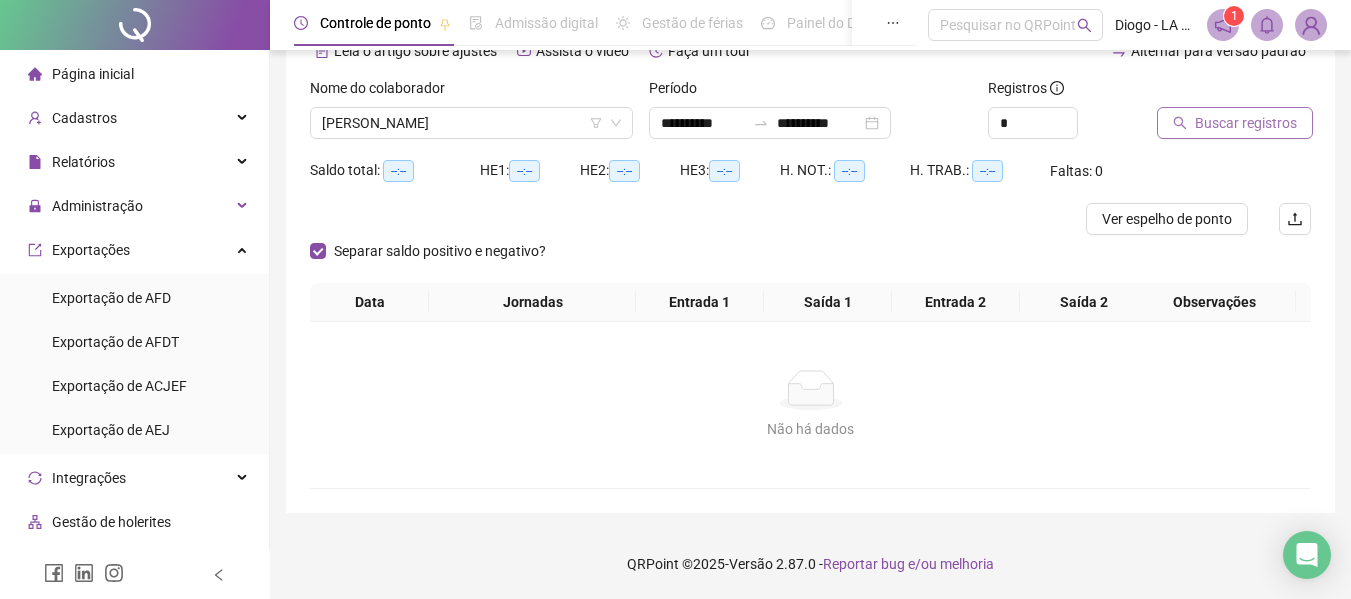 click on "Buscar registros" at bounding box center [1235, 123] 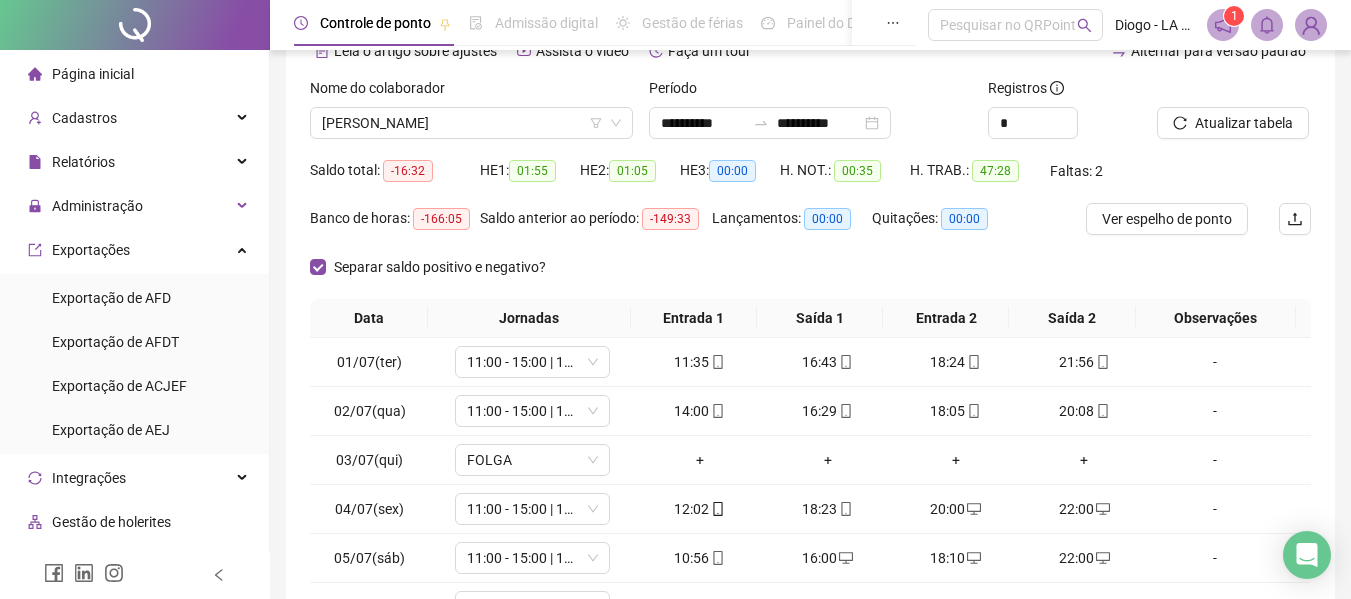 scroll, scrollTop: 344, scrollLeft: 0, axis: vertical 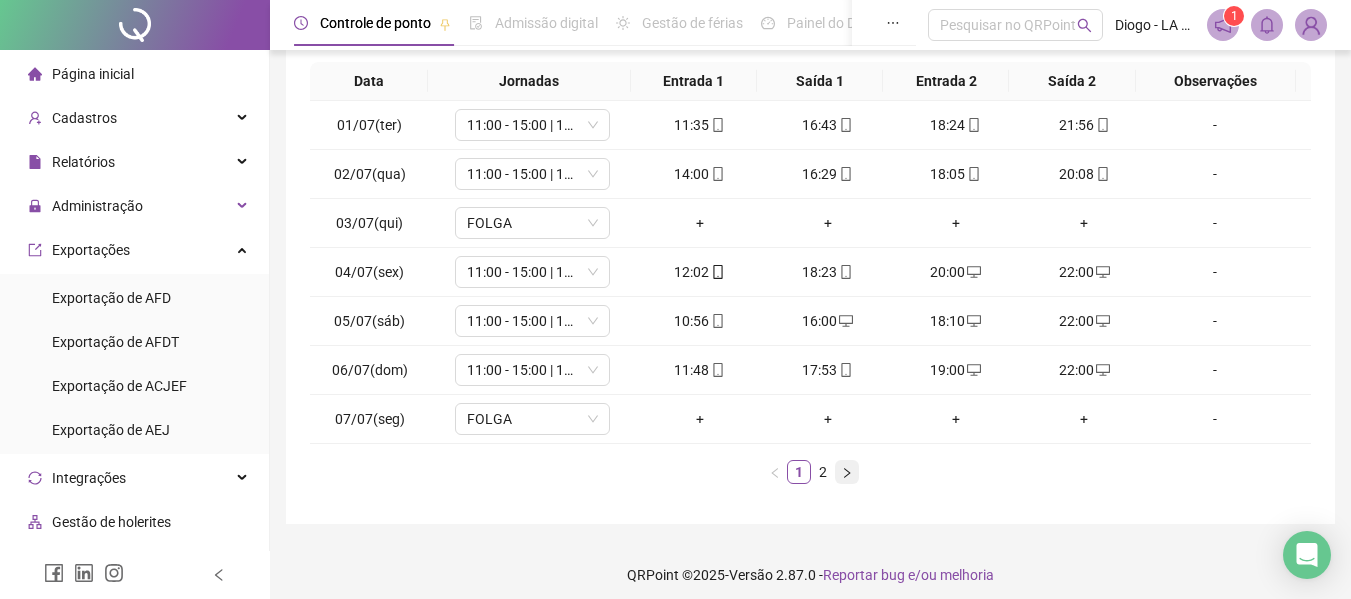 click 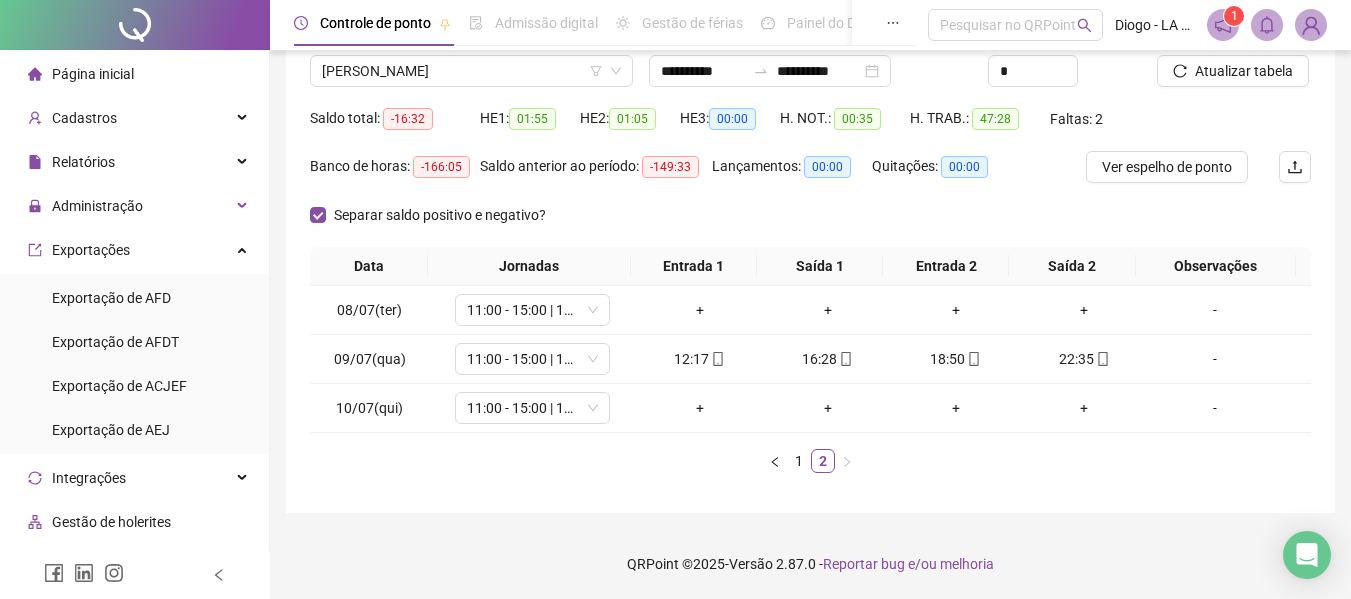 scroll, scrollTop: 159, scrollLeft: 0, axis: vertical 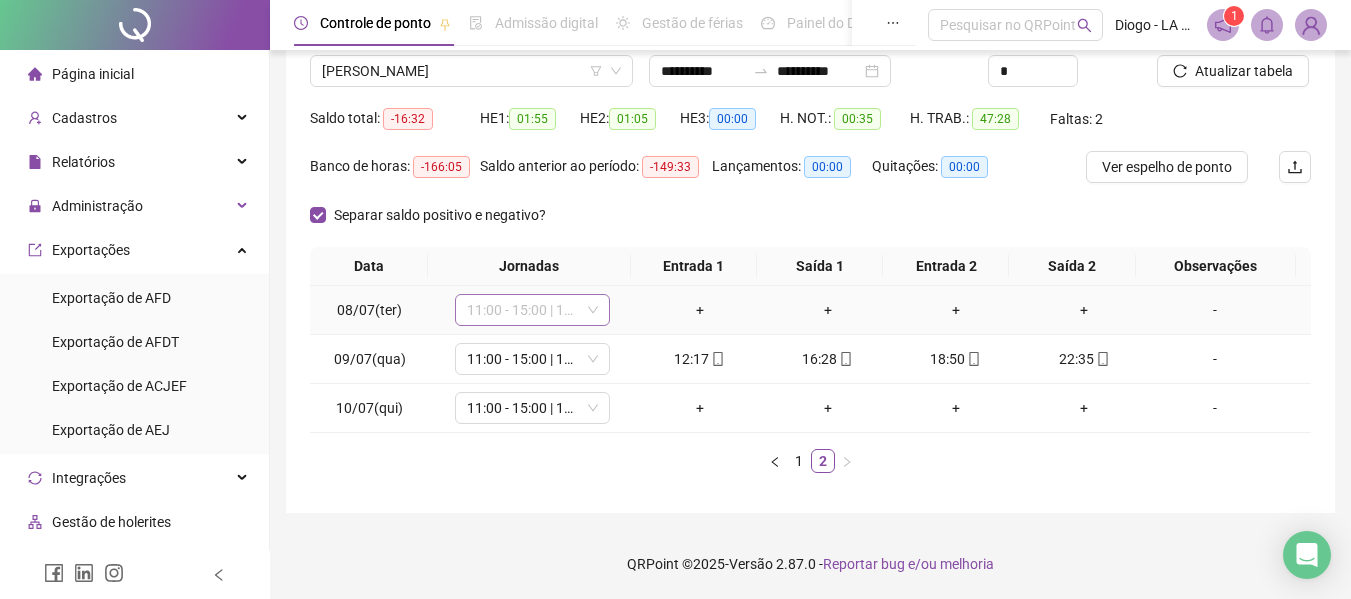 click on "11:00 - 15:00 | 19:00 - 23:00" at bounding box center [532, 310] 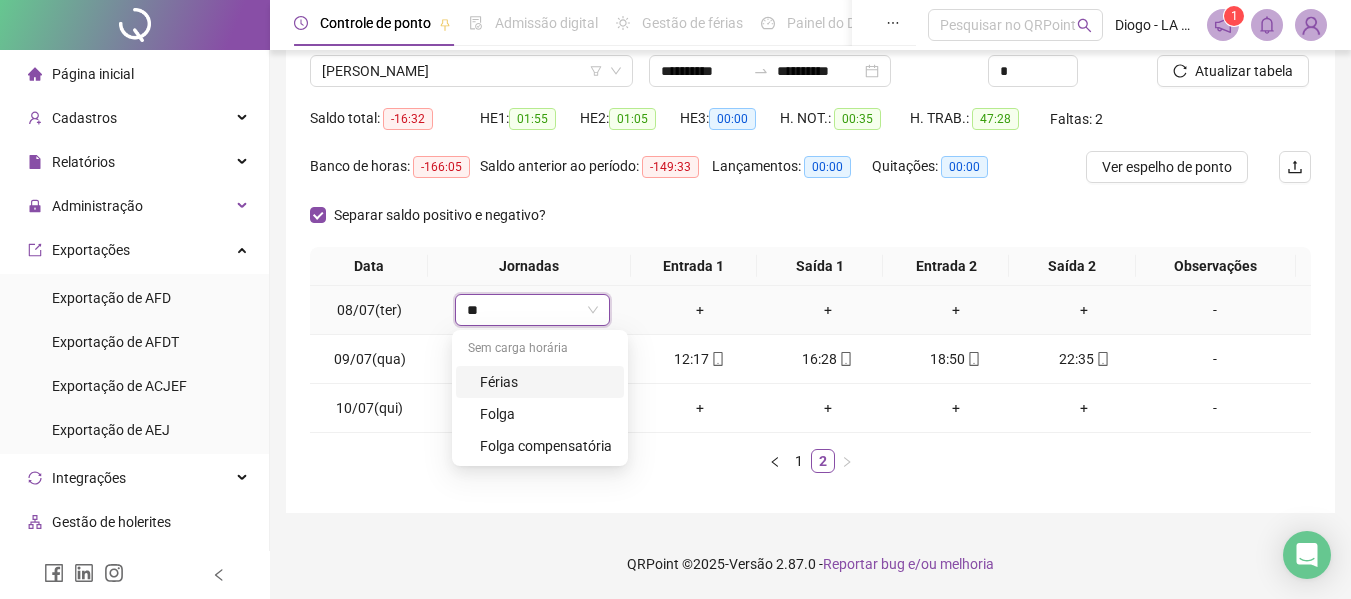 type on "***" 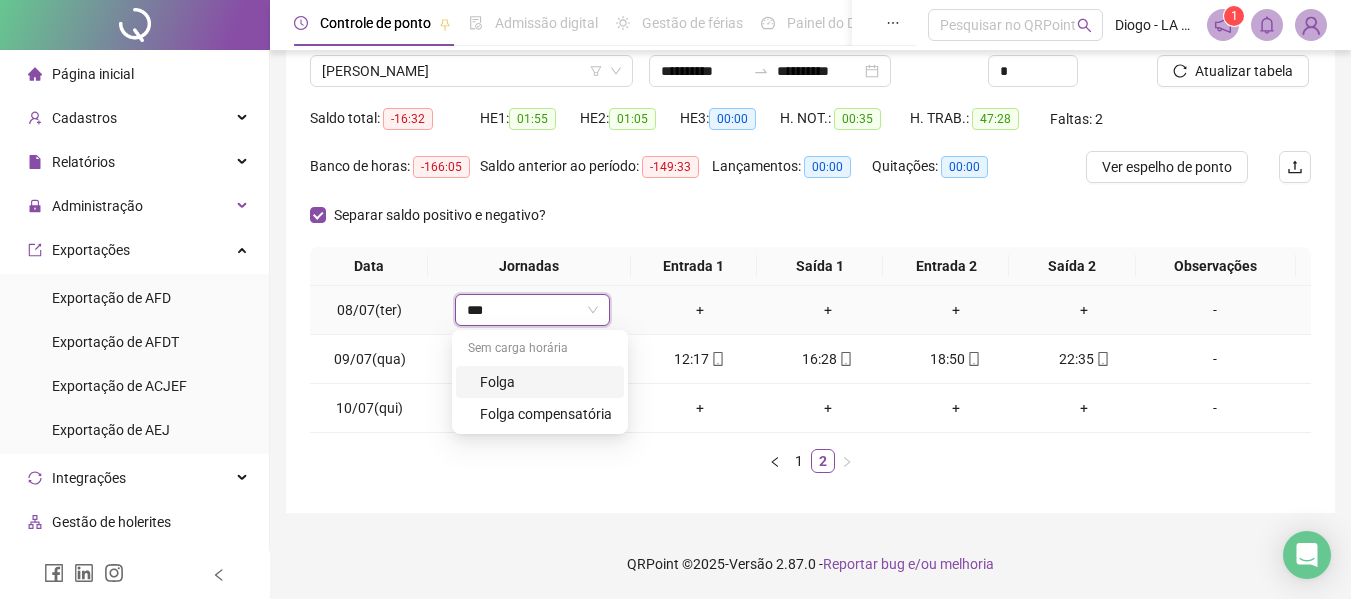 click on "Folga" at bounding box center [546, 382] 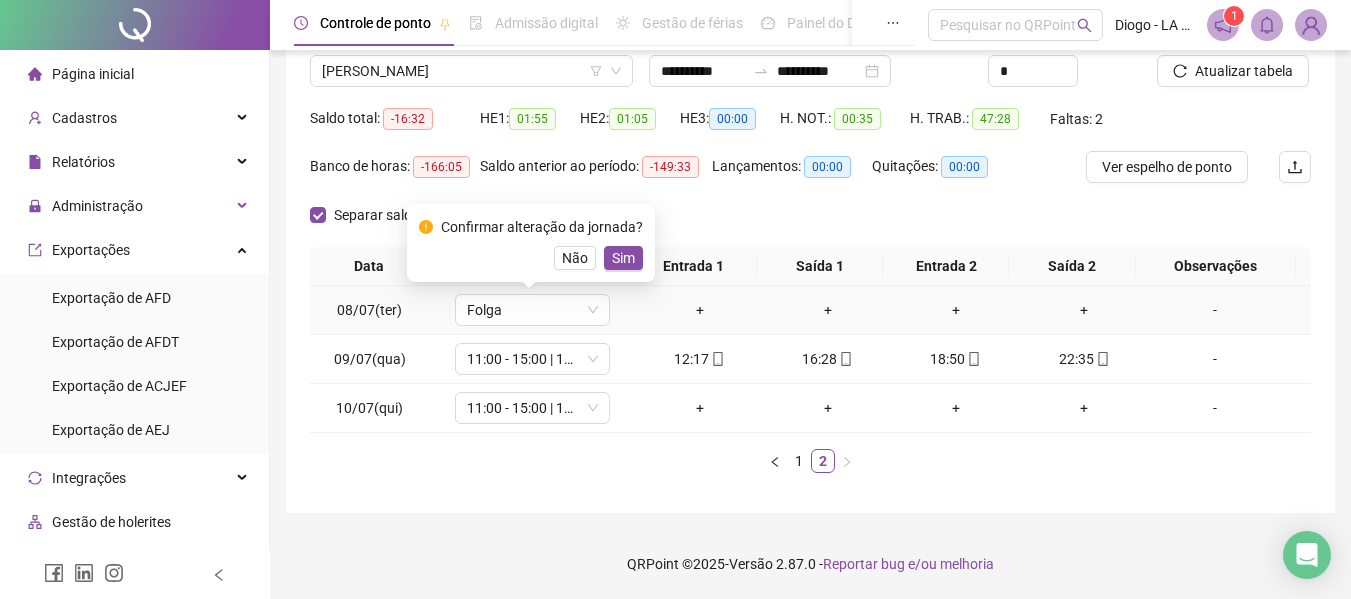 click on "Confirmar alteração da jornada? Não Sim" at bounding box center [531, 243] 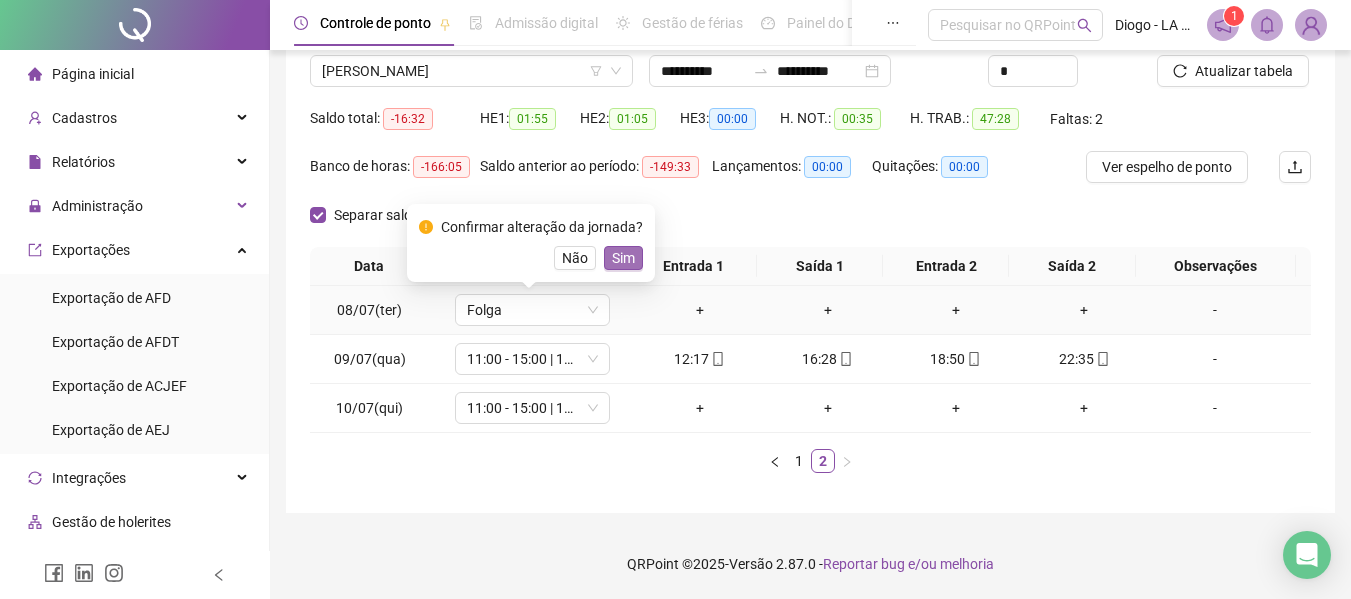 click on "Sim" at bounding box center (623, 258) 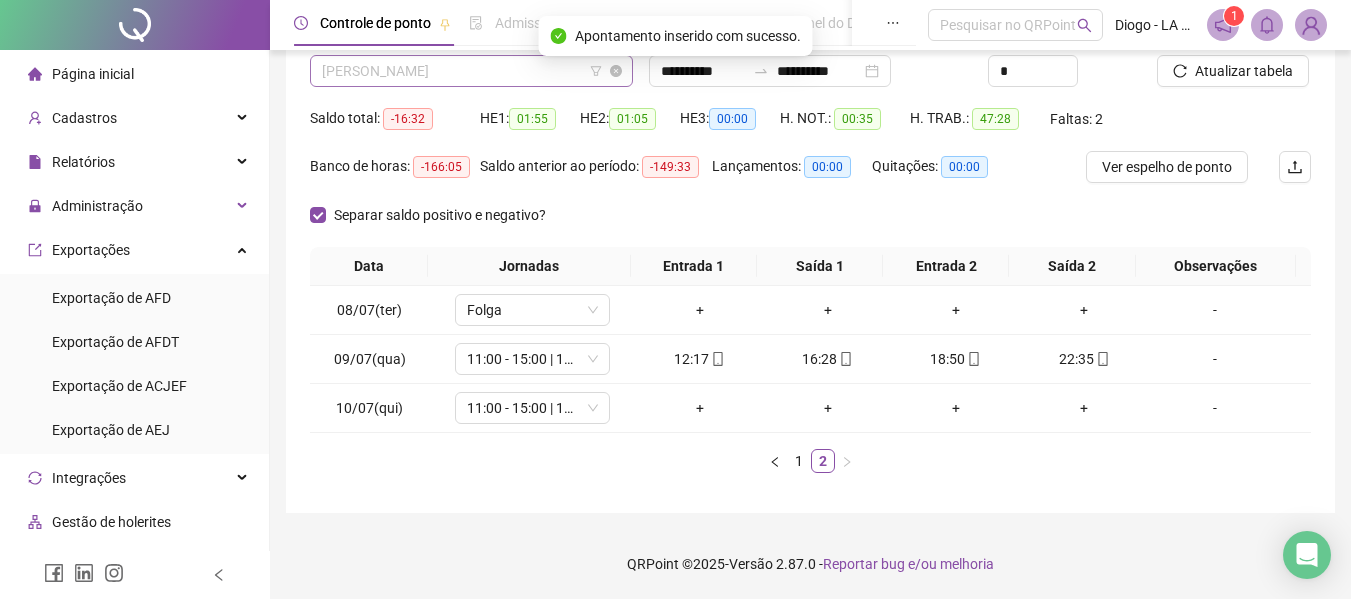 click on "[PERSON_NAME]" at bounding box center [471, 71] 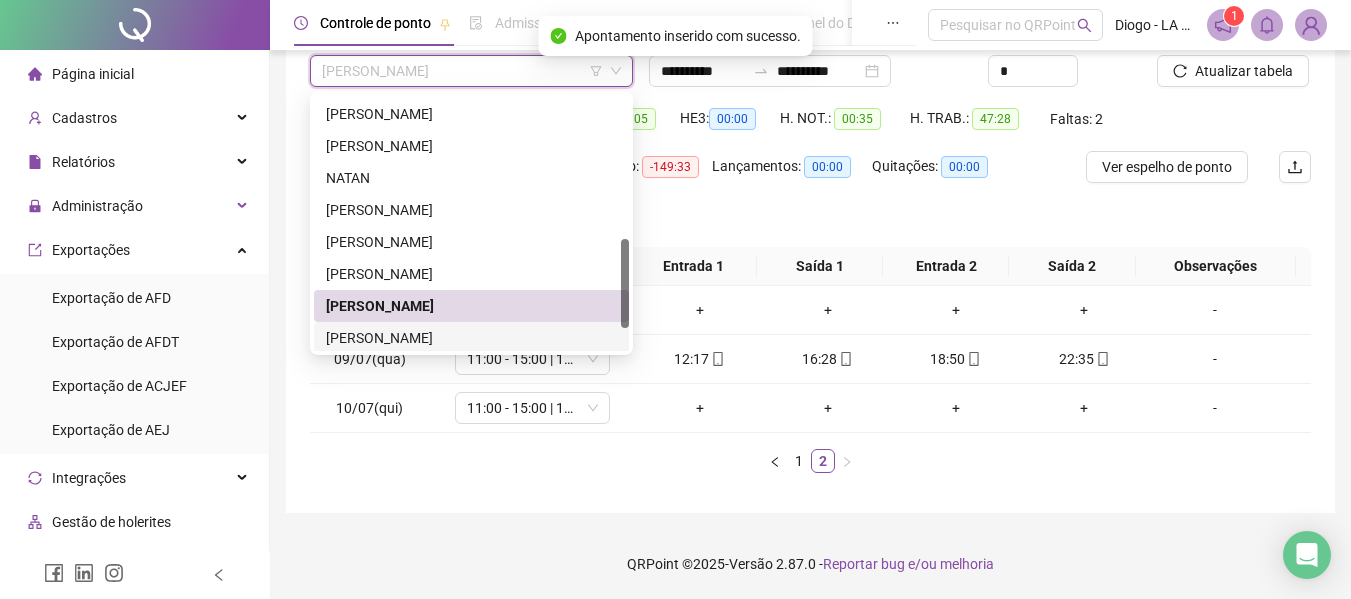 click on "[PERSON_NAME]" at bounding box center [471, 338] 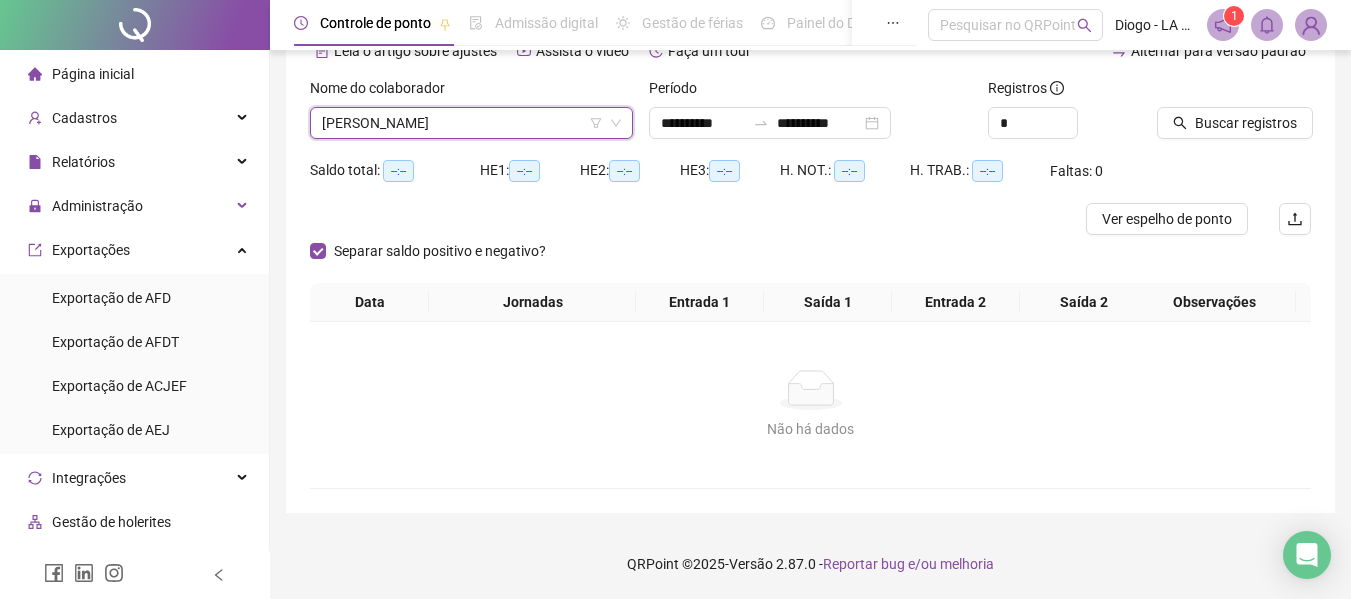 scroll, scrollTop: 107, scrollLeft: 0, axis: vertical 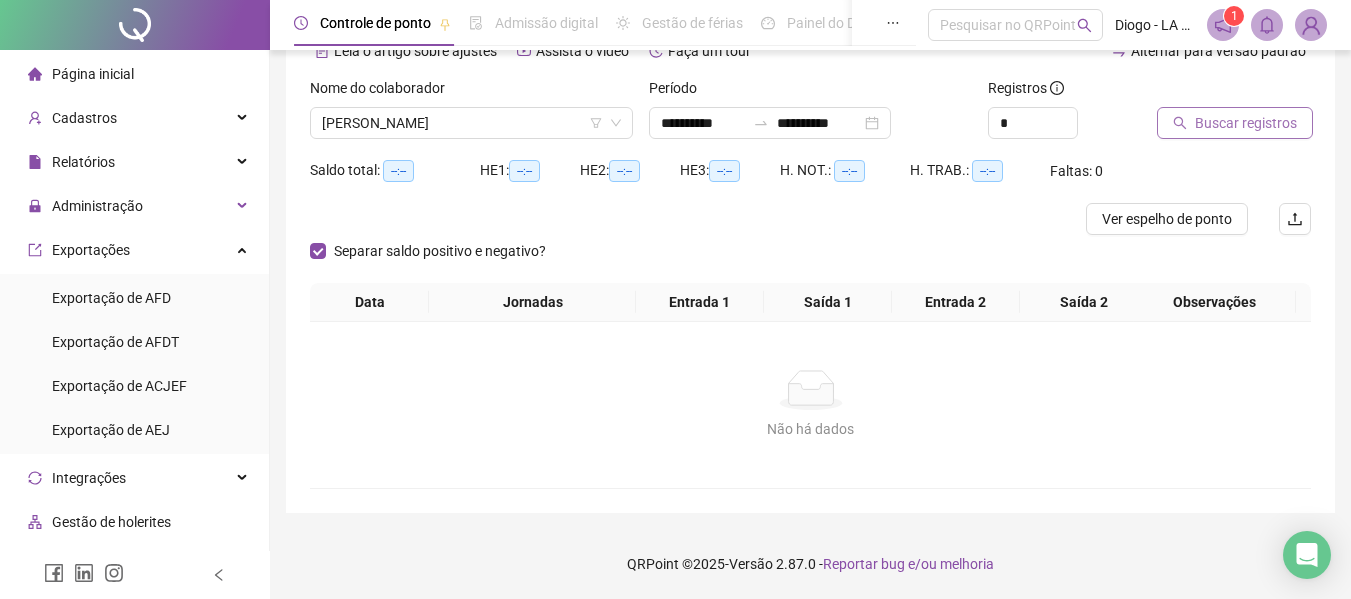 click on "Buscar registros" at bounding box center (1235, 123) 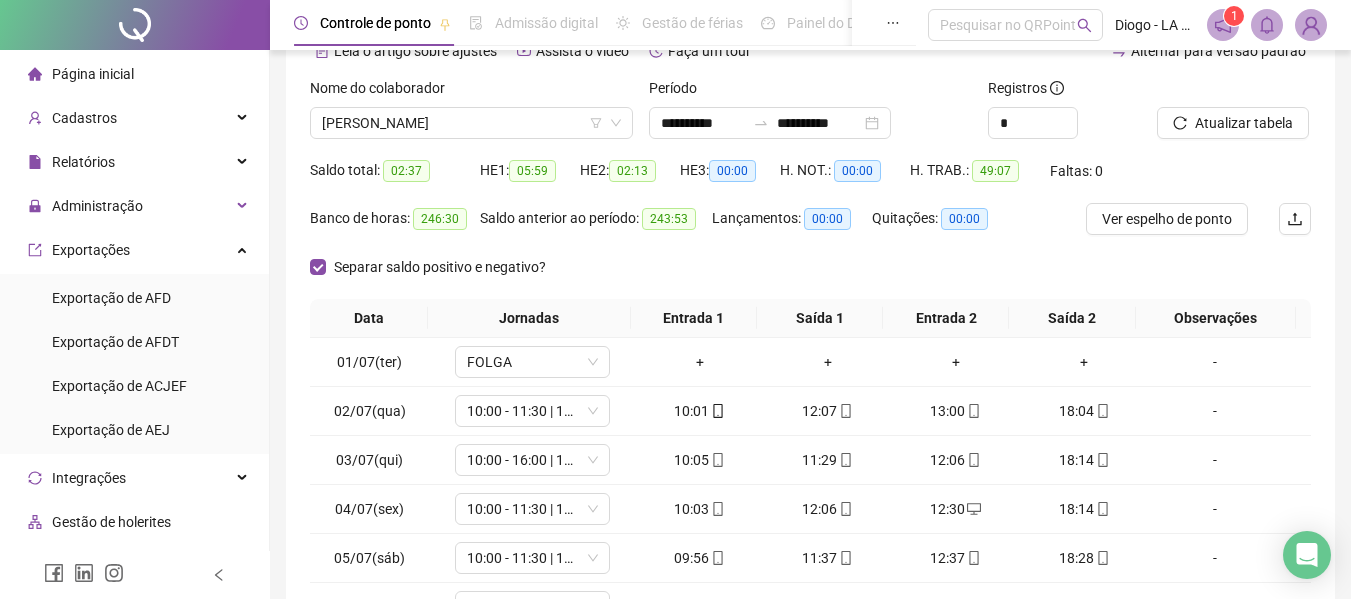 scroll, scrollTop: 355, scrollLeft: 0, axis: vertical 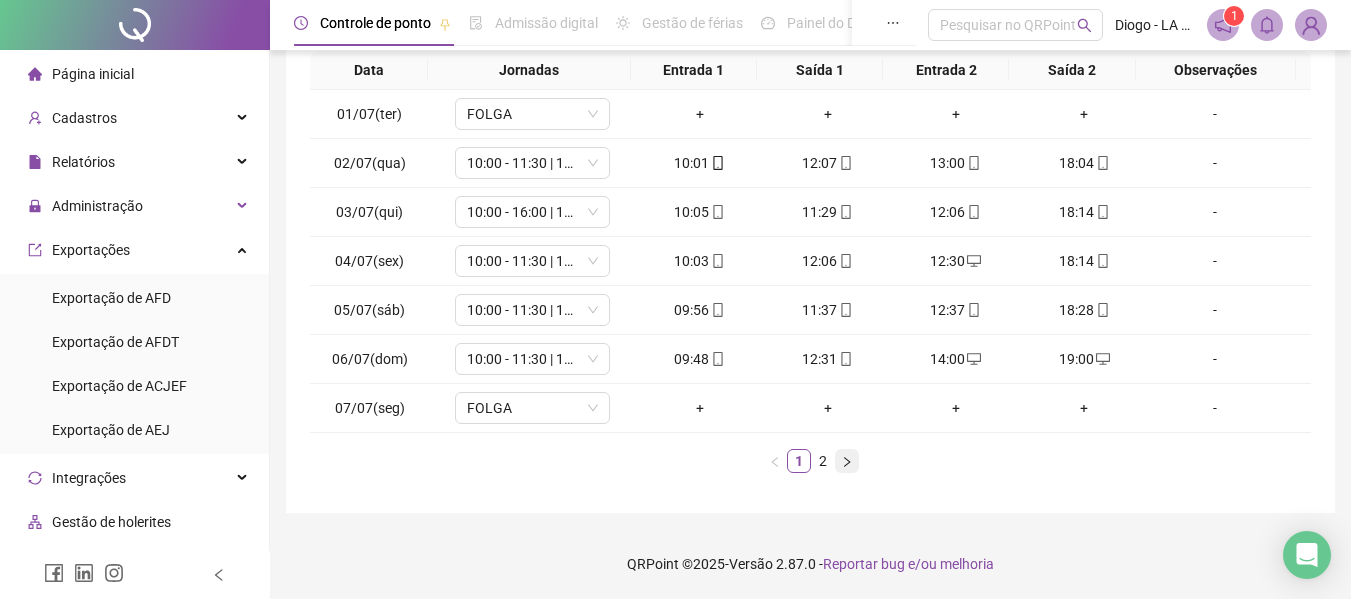click 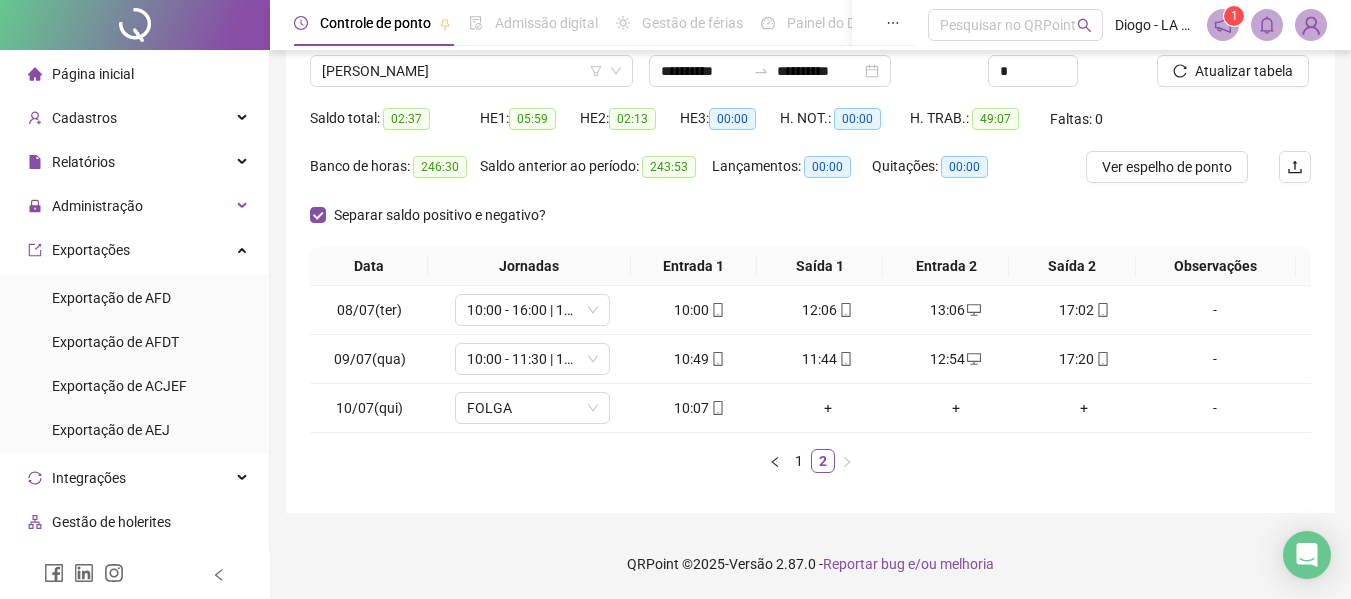 scroll, scrollTop: 159, scrollLeft: 0, axis: vertical 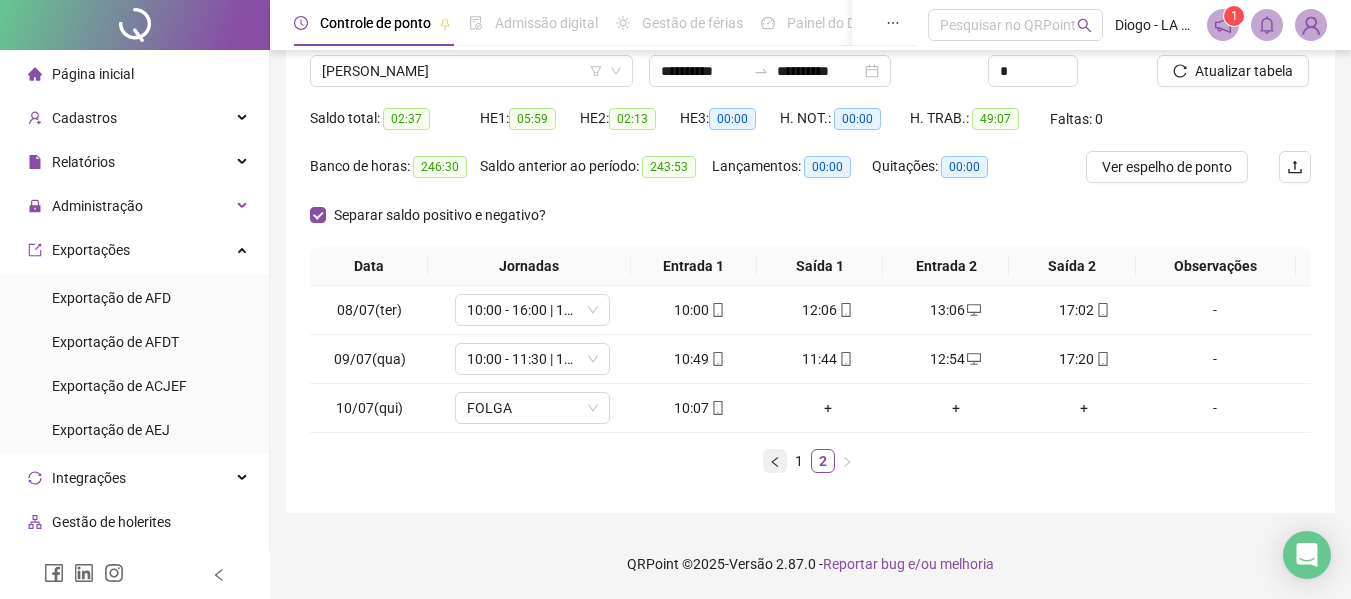 click 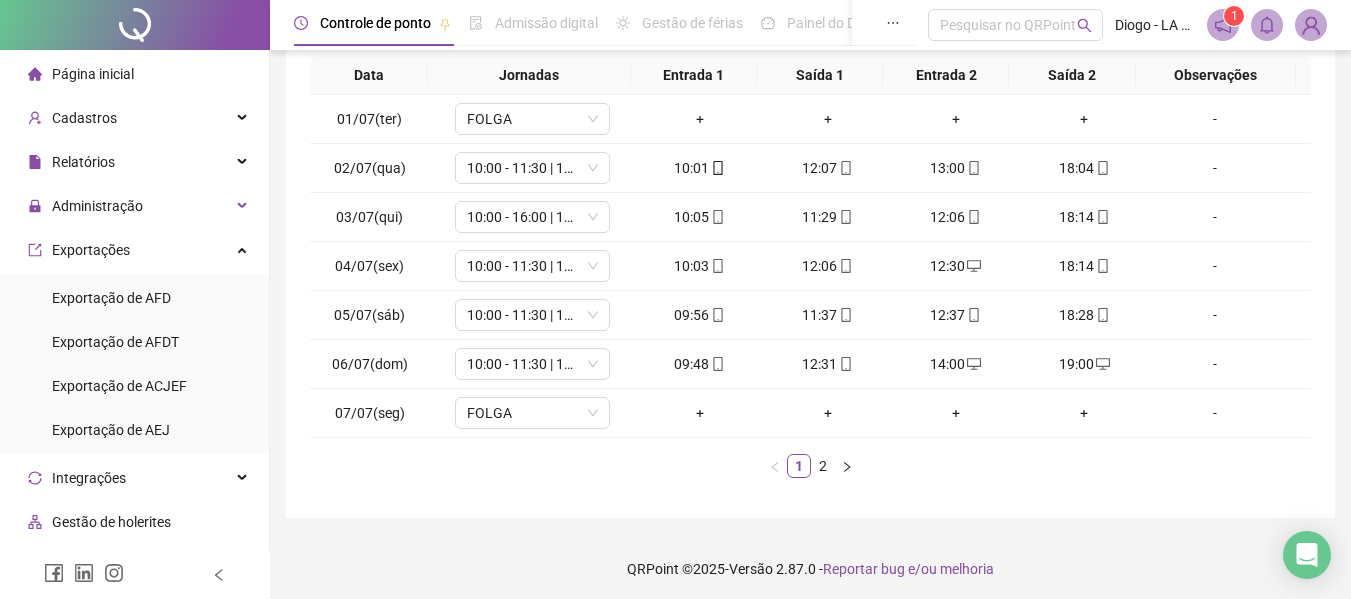 scroll, scrollTop: 96, scrollLeft: 0, axis: vertical 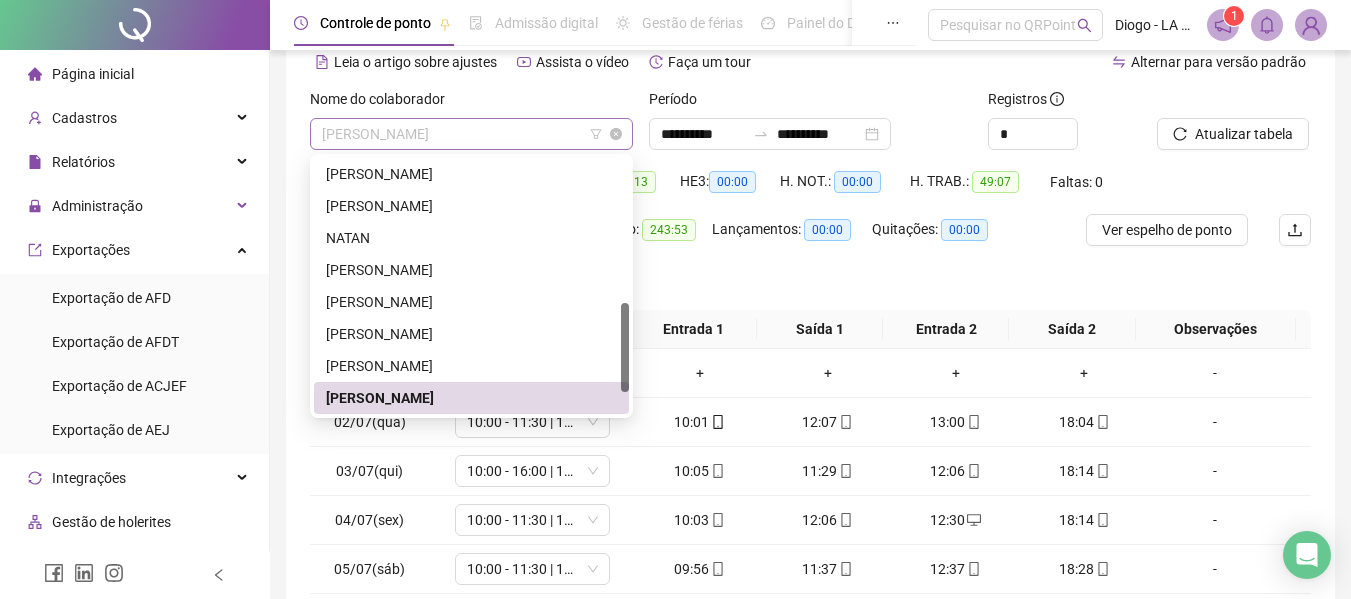 click on "[PERSON_NAME]" at bounding box center [471, 134] 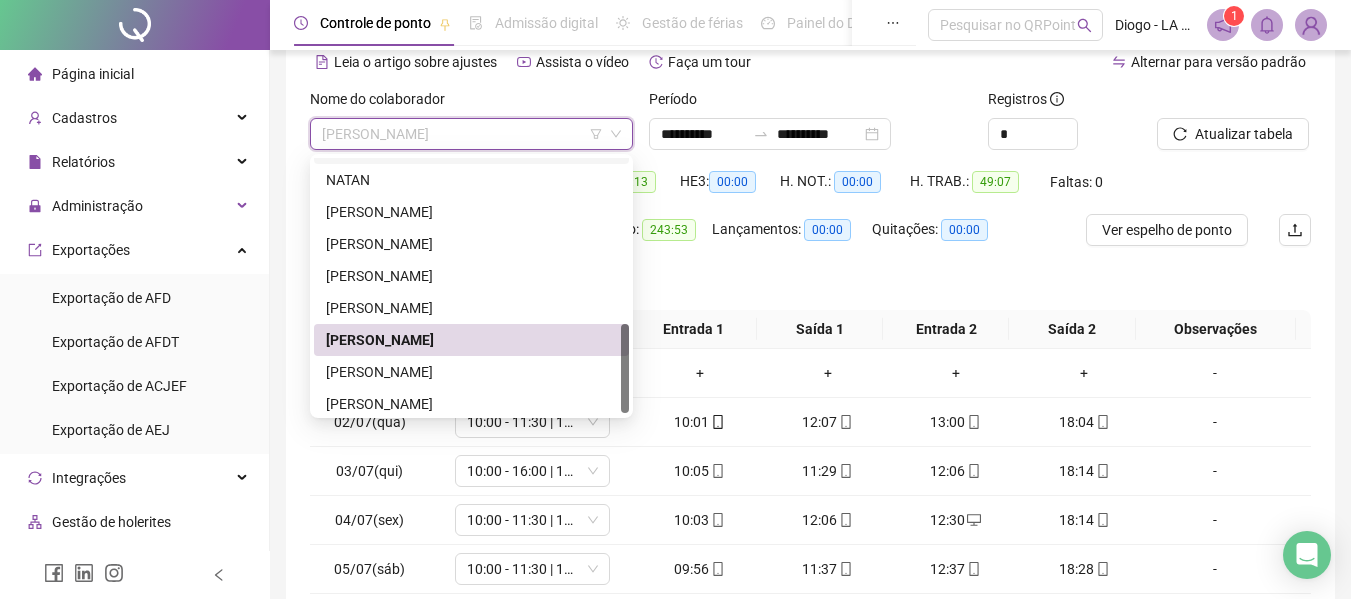 scroll, scrollTop: 480, scrollLeft: 0, axis: vertical 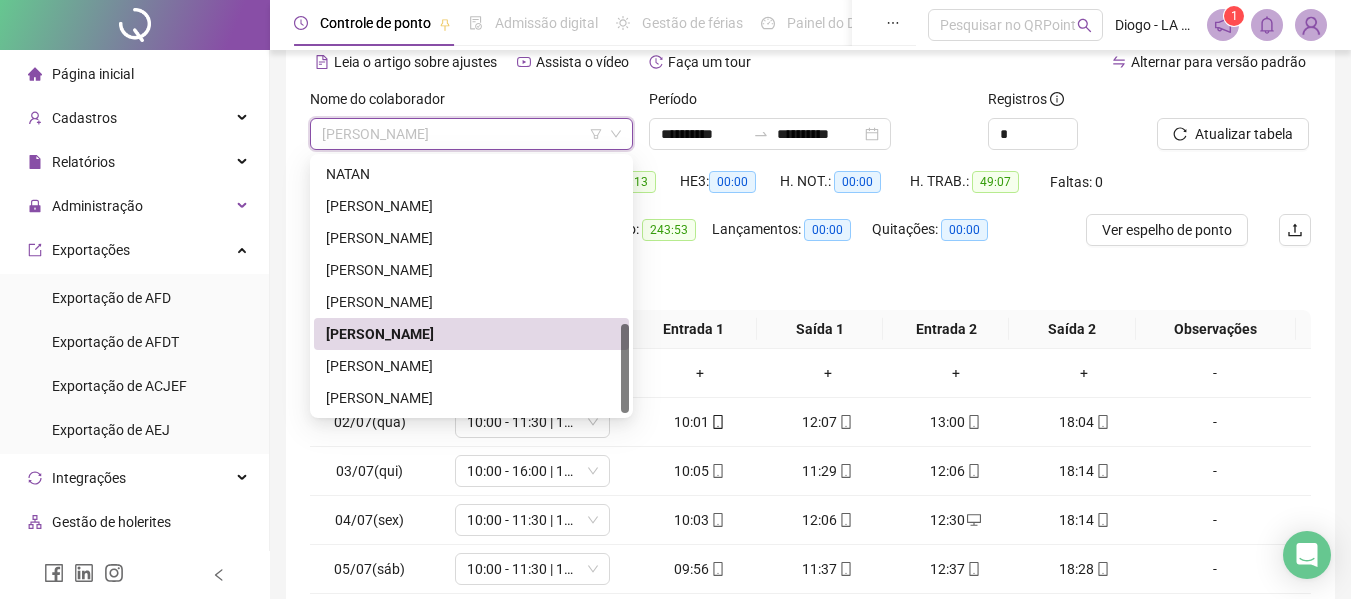 drag, startPoint x: 625, startPoint y: 330, endPoint x: 626, endPoint y: 357, distance: 27.018513 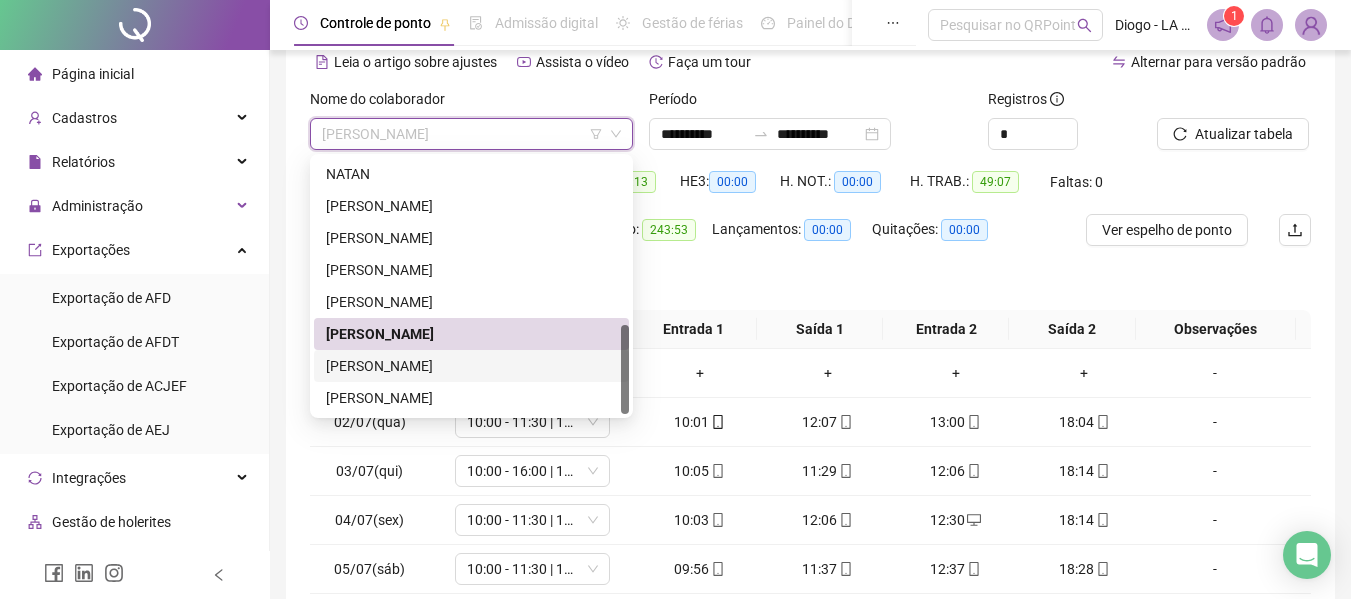click on "[PERSON_NAME]" at bounding box center [471, 366] 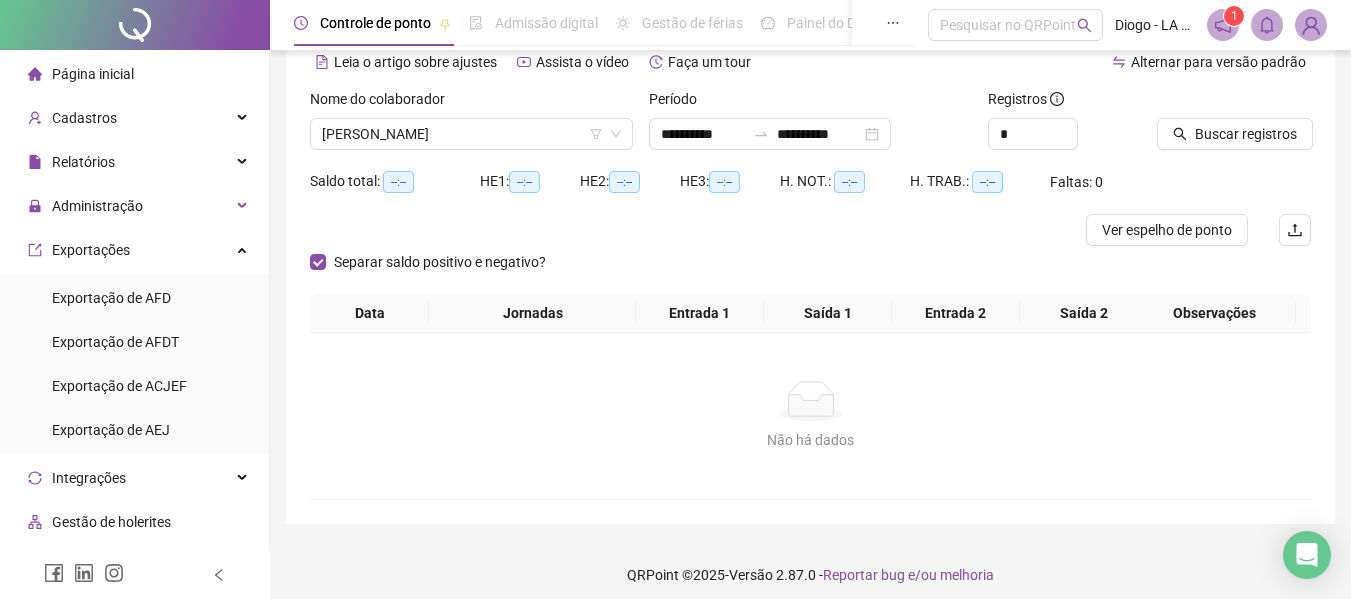 click 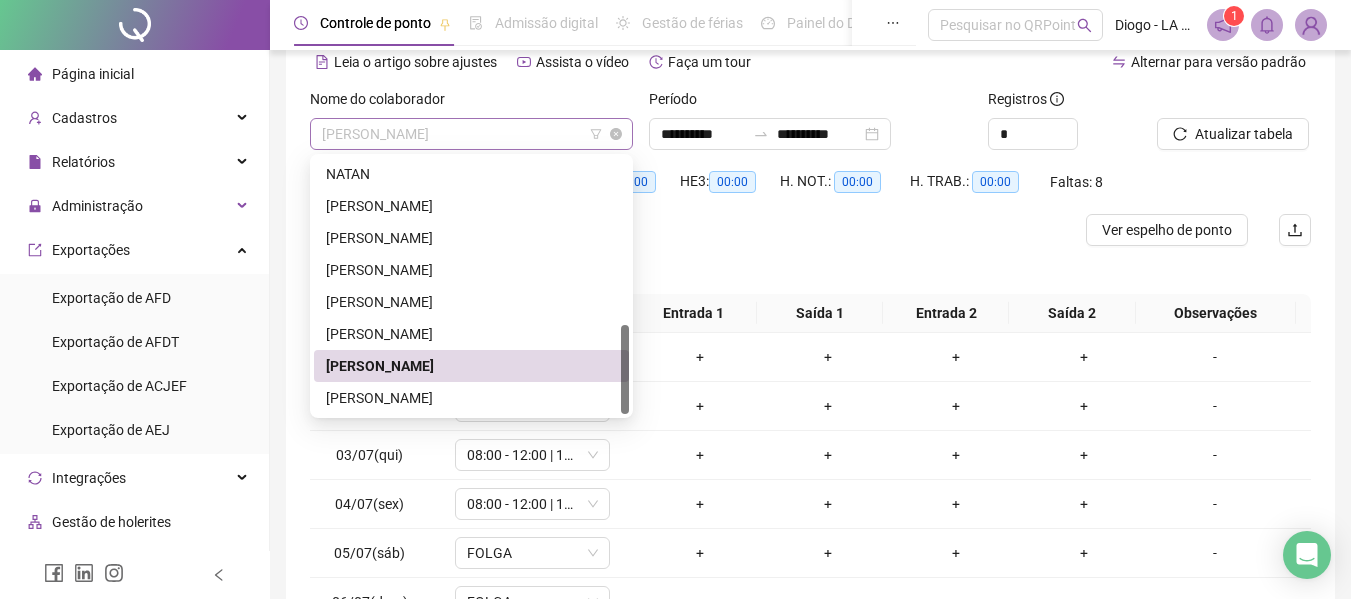 click on "[PERSON_NAME]" at bounding box center [471, 134] 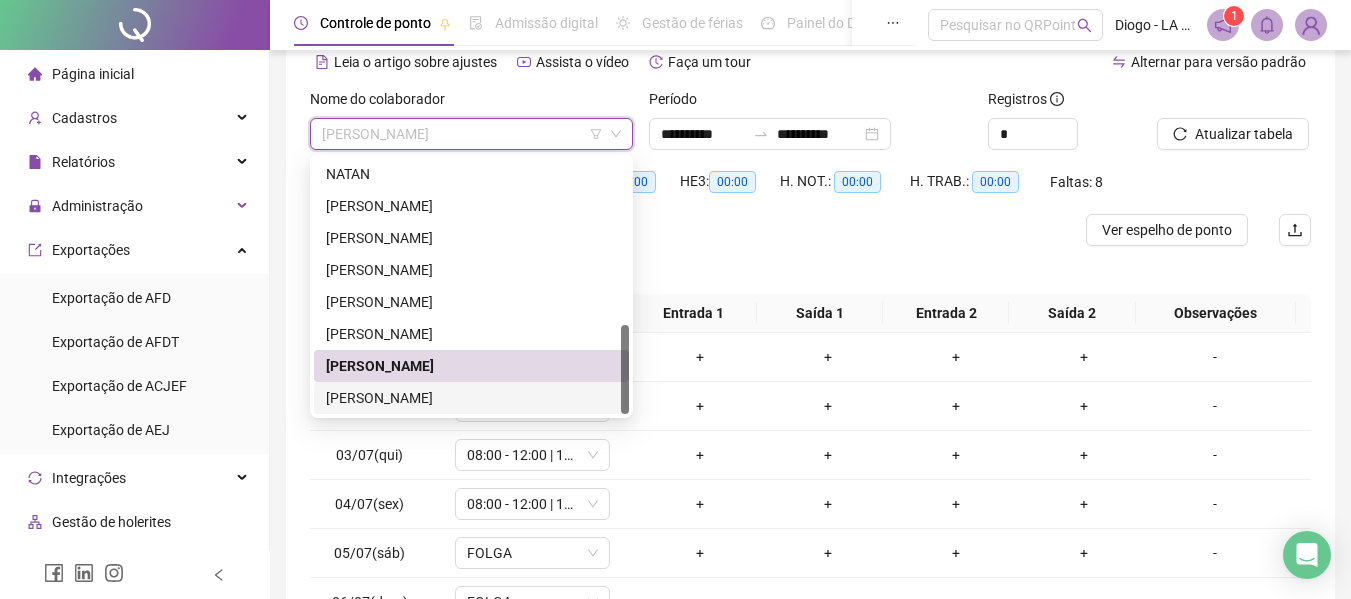 click on "[PERSON_NAME]" at bounding box center (471, 398) 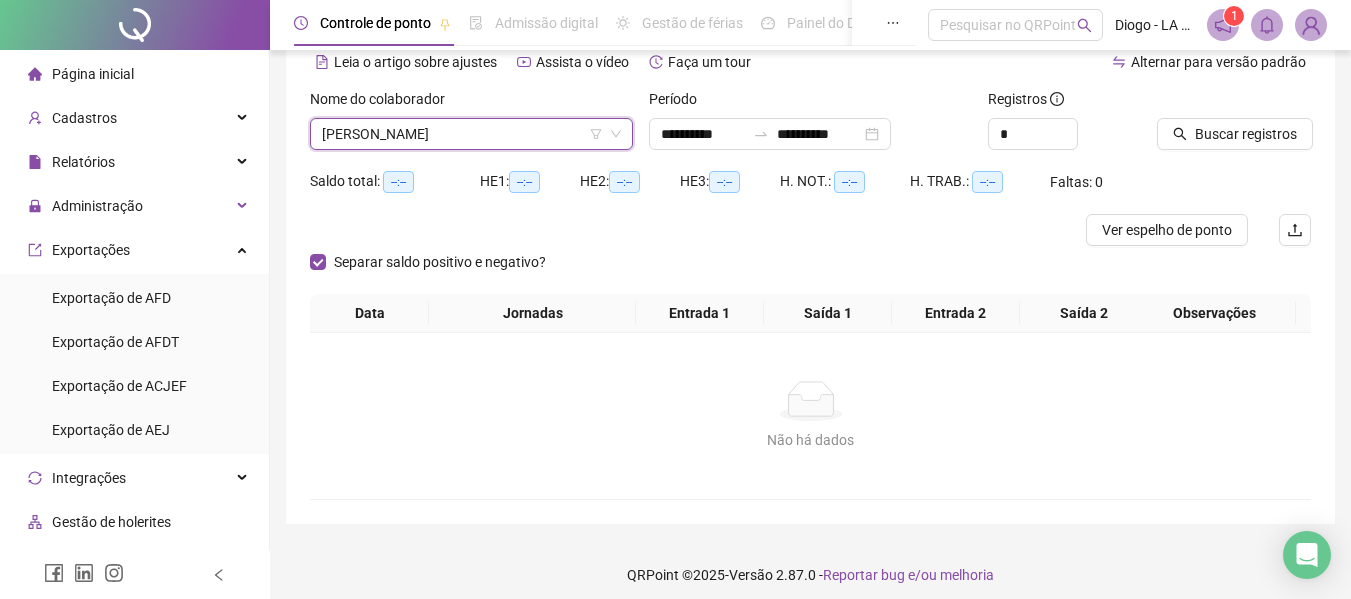 click 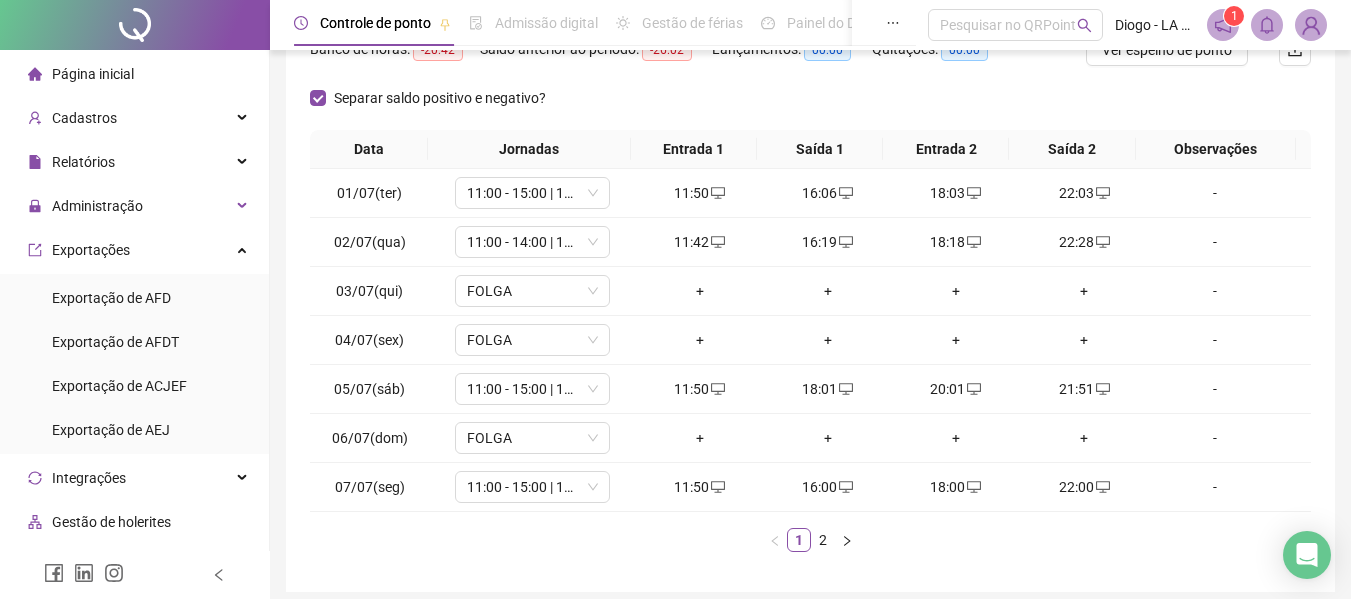scroll, scrollTop: 323, scrollLeft: 0, axis: vertical 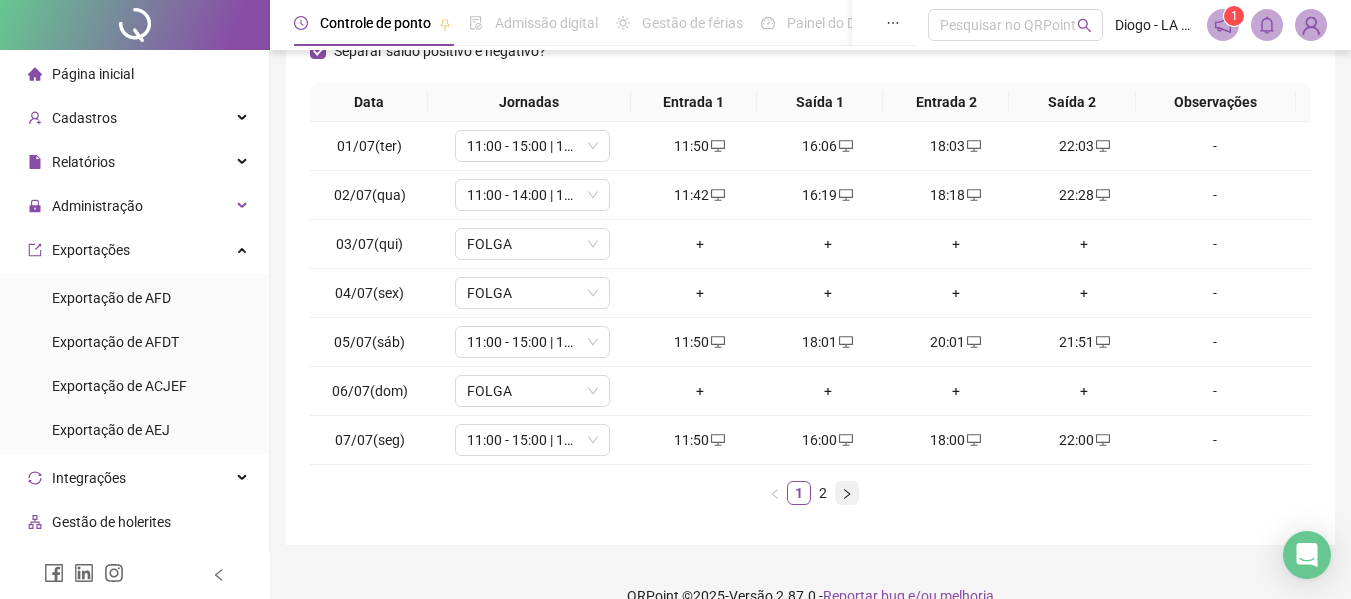 click at bounding box center [847, 493] 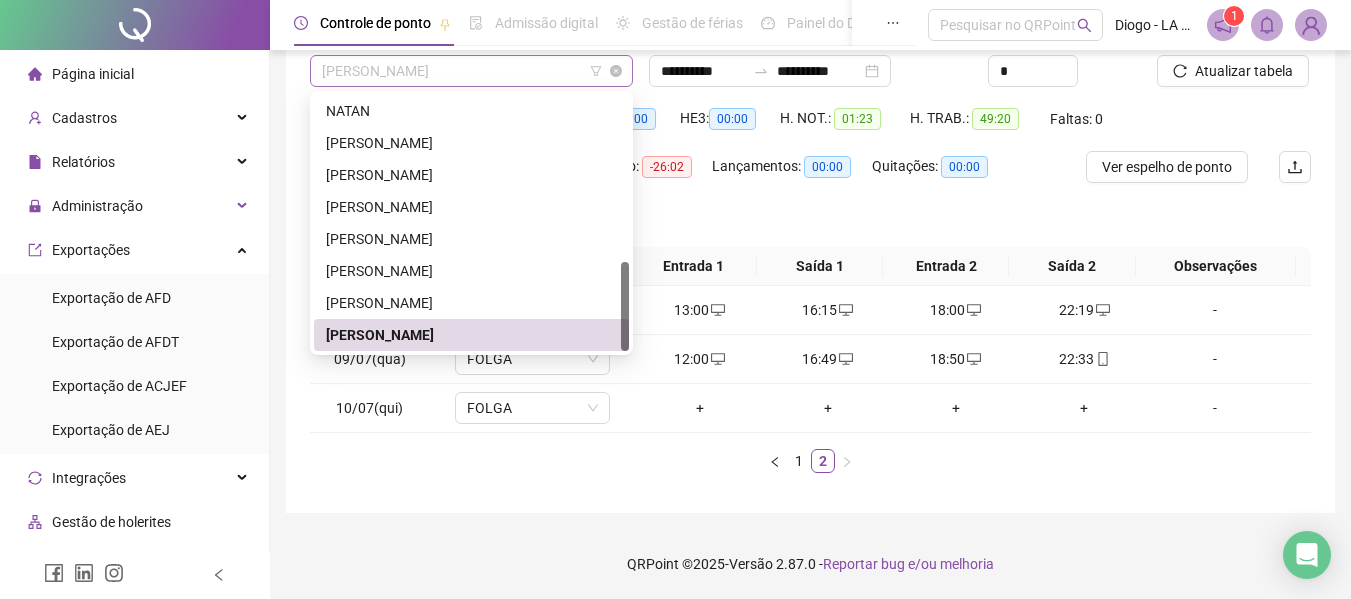 click on "[PERSON_NAME]" at bounding box center [471, 71] 